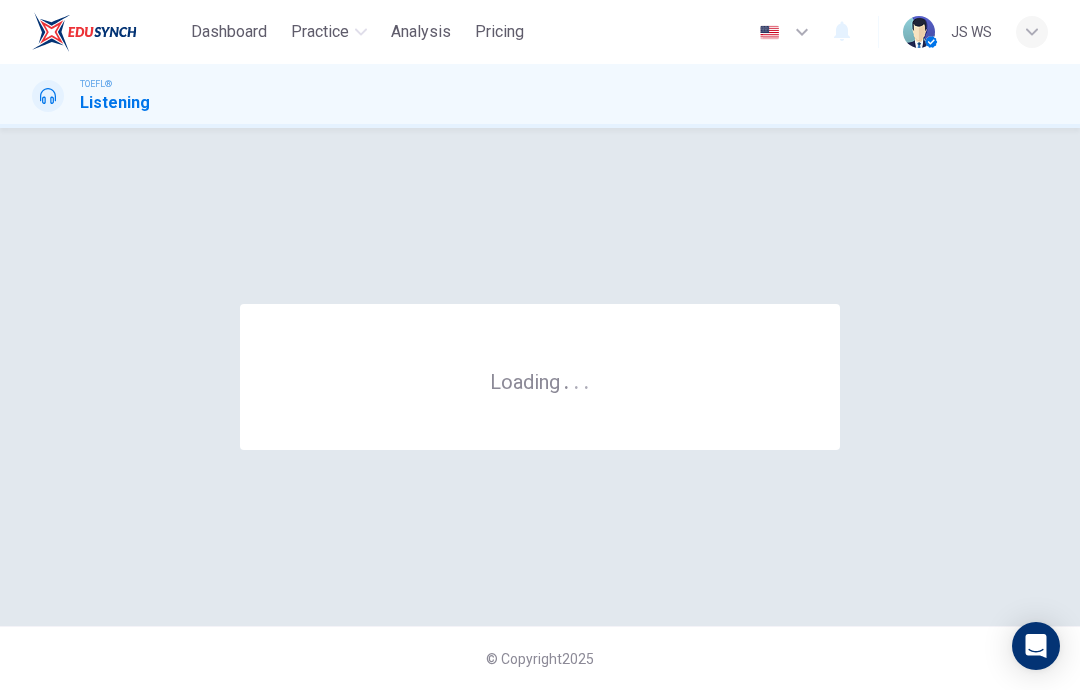 scroll, scrollTop: 0, scrollLeft: 0, axis: both 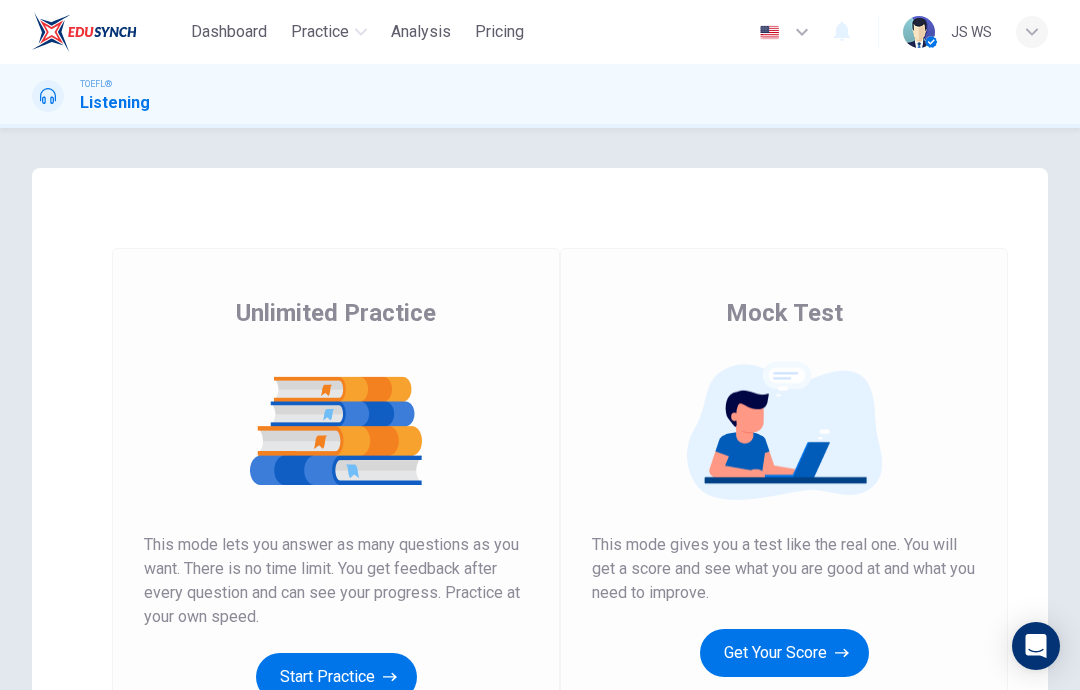 click on "Get Your Score" at bounding box center (784, 653) 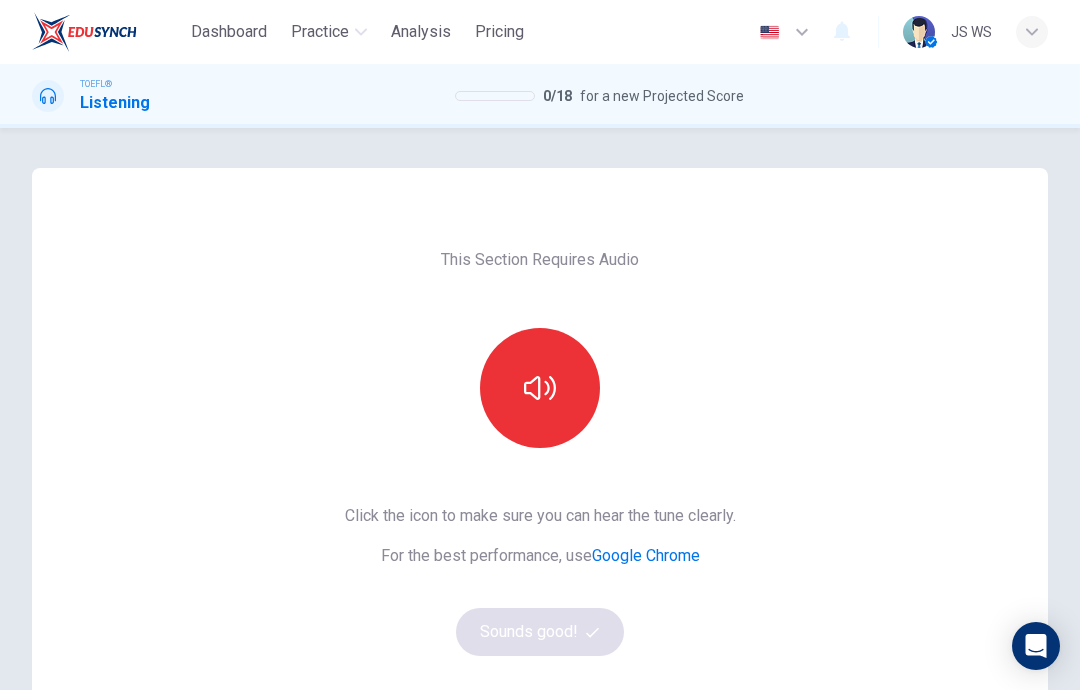 click 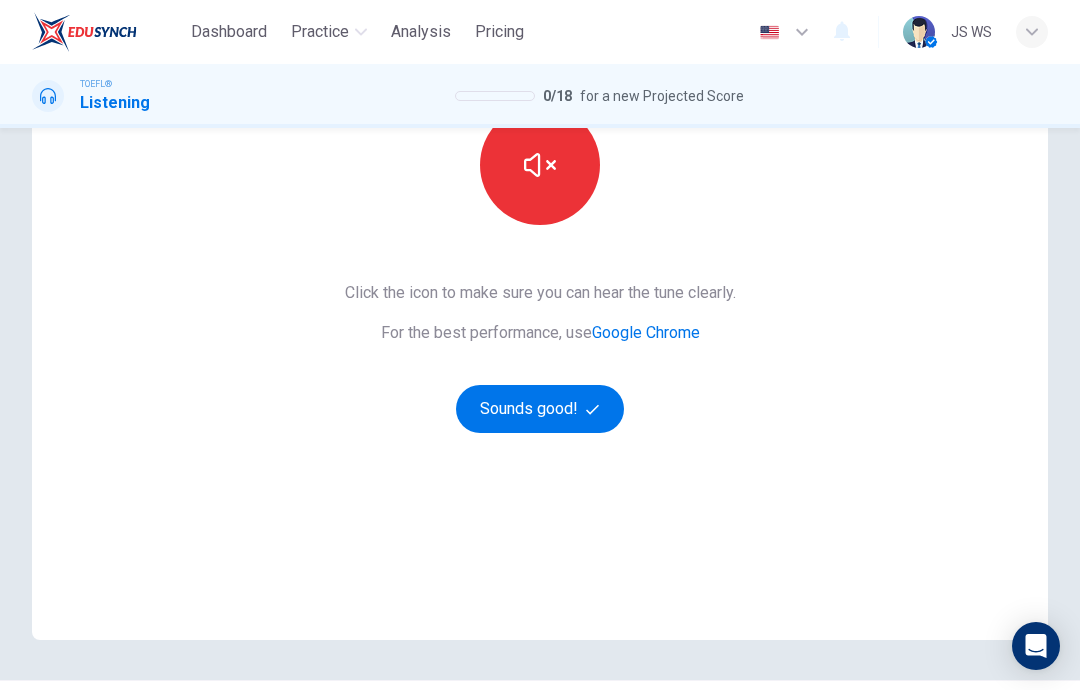 scroll, scrollTop: 211, scrollLeft: 0, axis: vertical 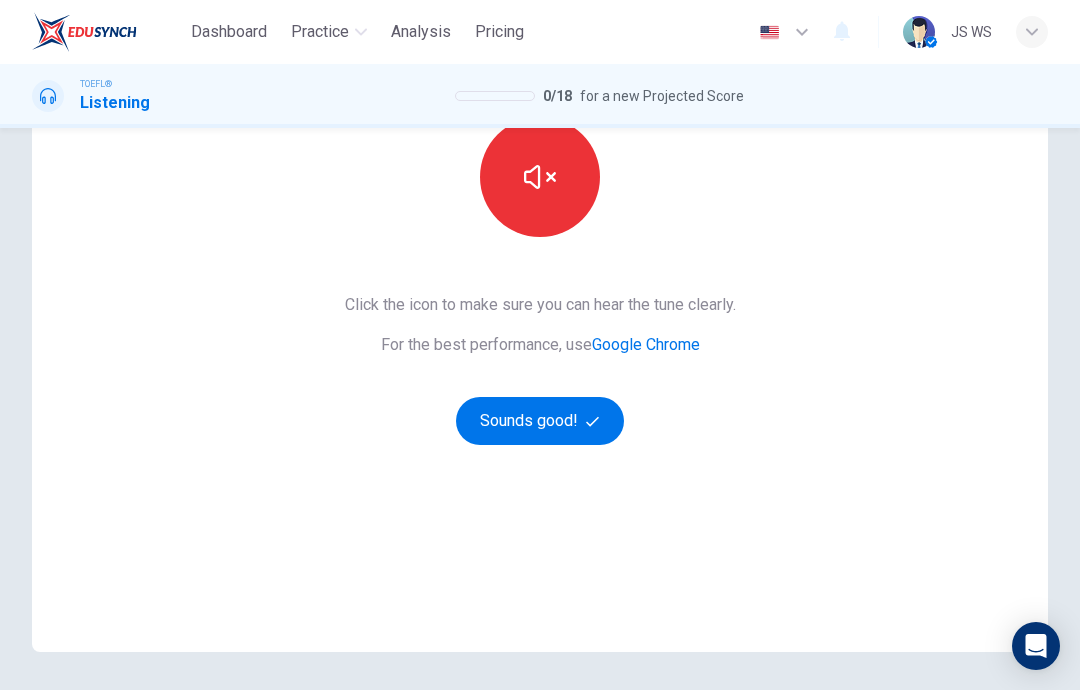 click 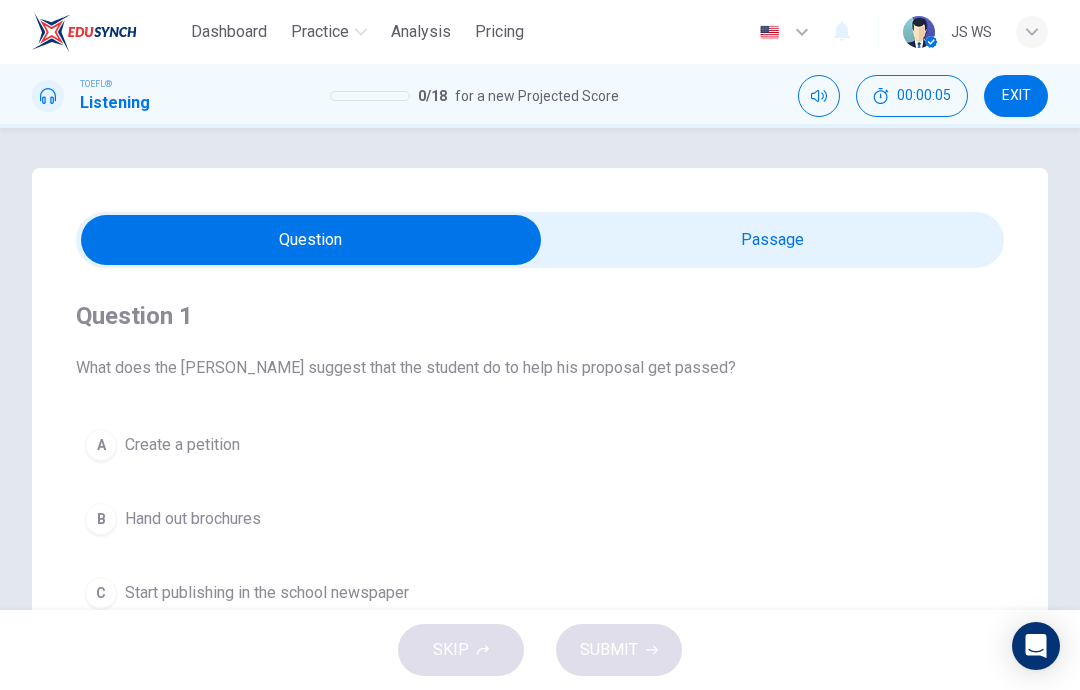 scroll, scrollTop: 0, scrollLeft: 0, axis: both 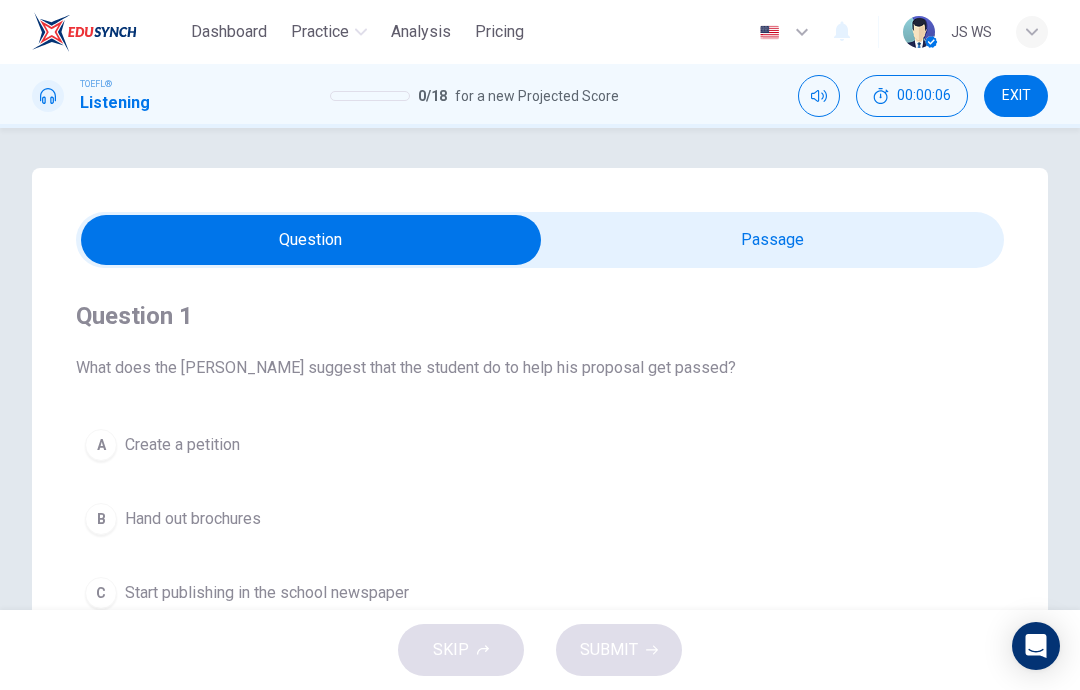 click at bounding box center (311, 240) 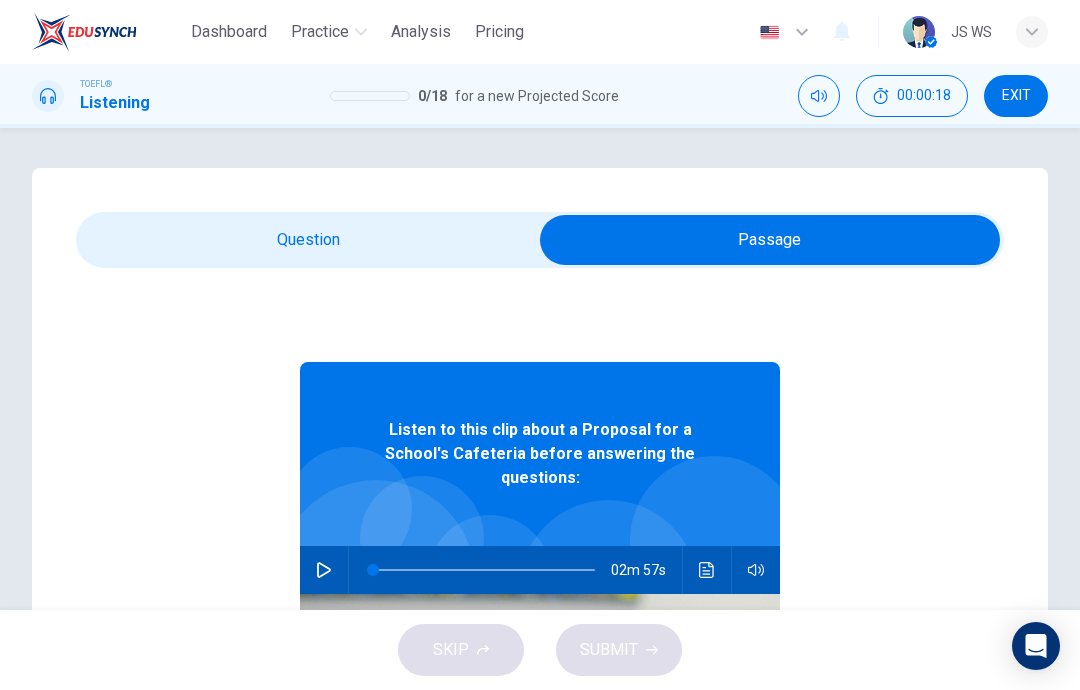 click 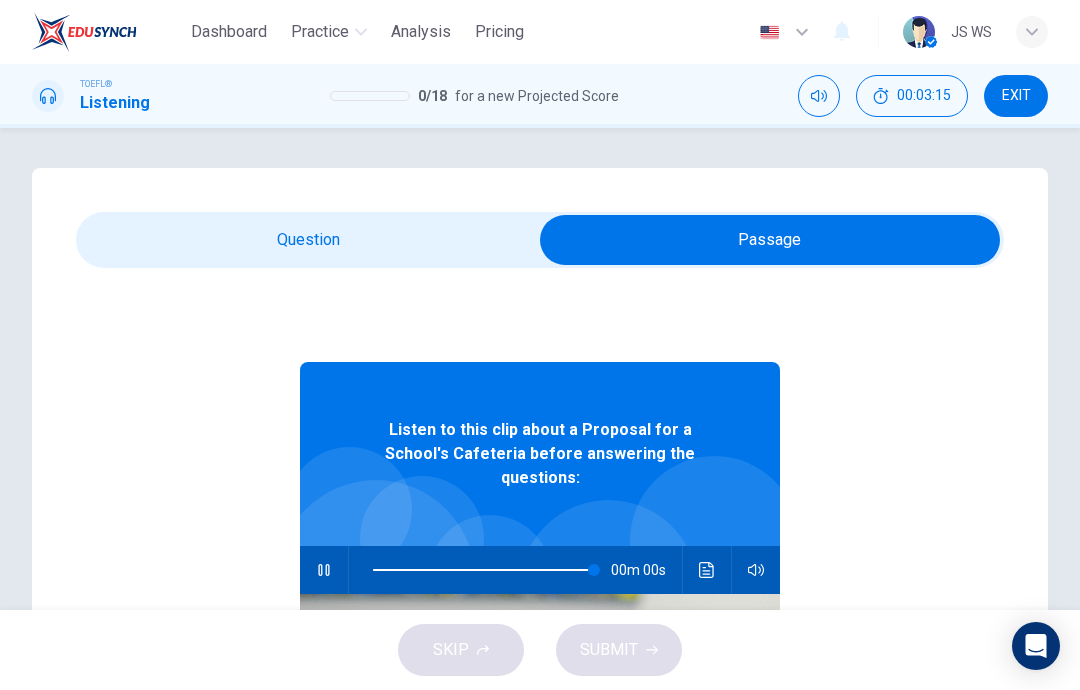 type on "0" 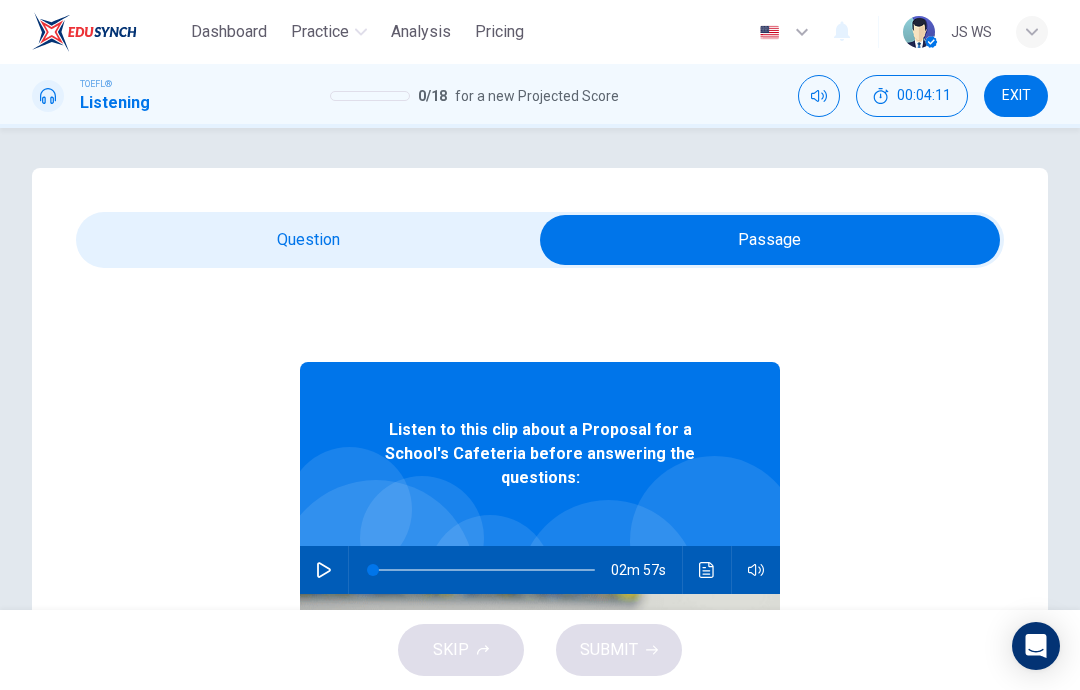 click at bounding box center [770, 240] 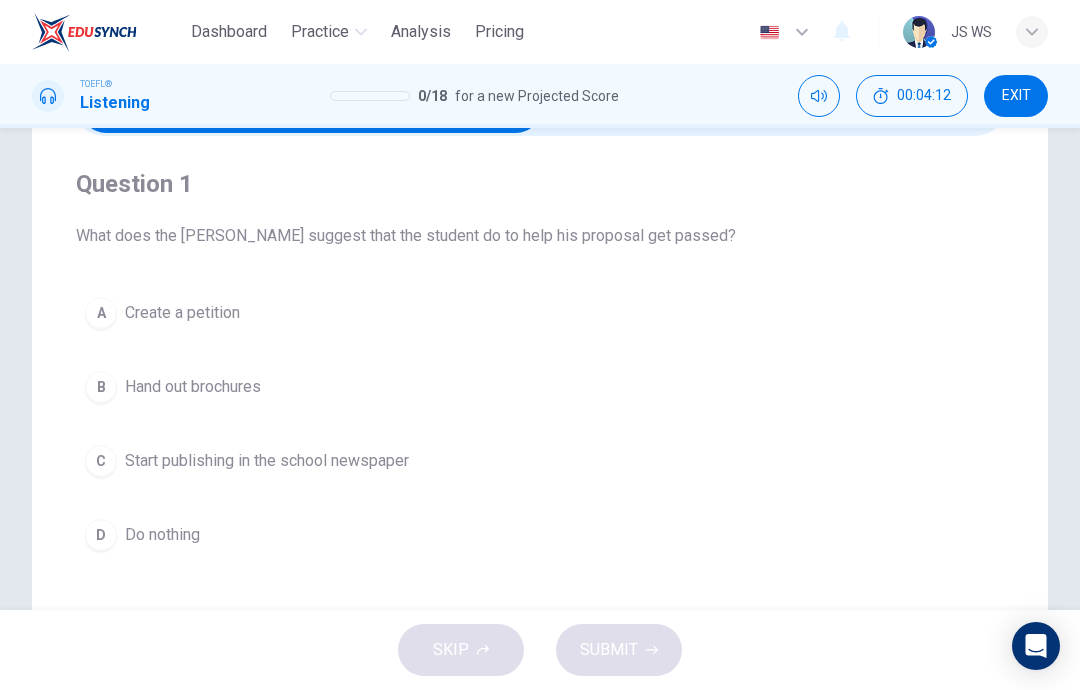 scroll, scrollTop: 136, scrollLeft: 0, axis: vertical 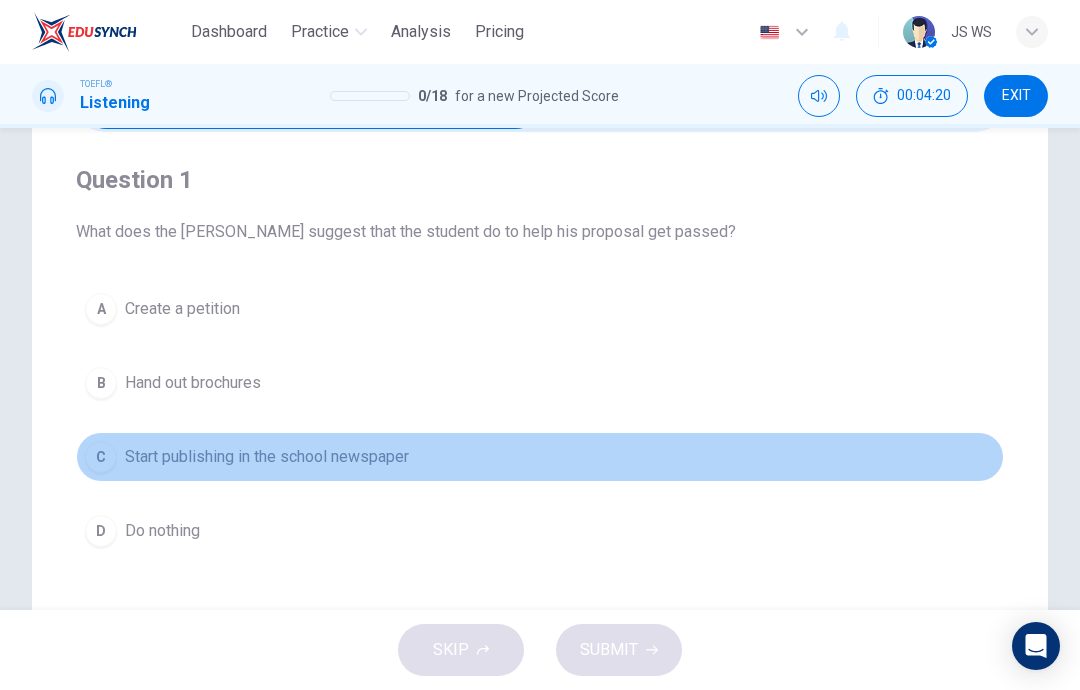 click on "C" at bounding box center (101, 457) 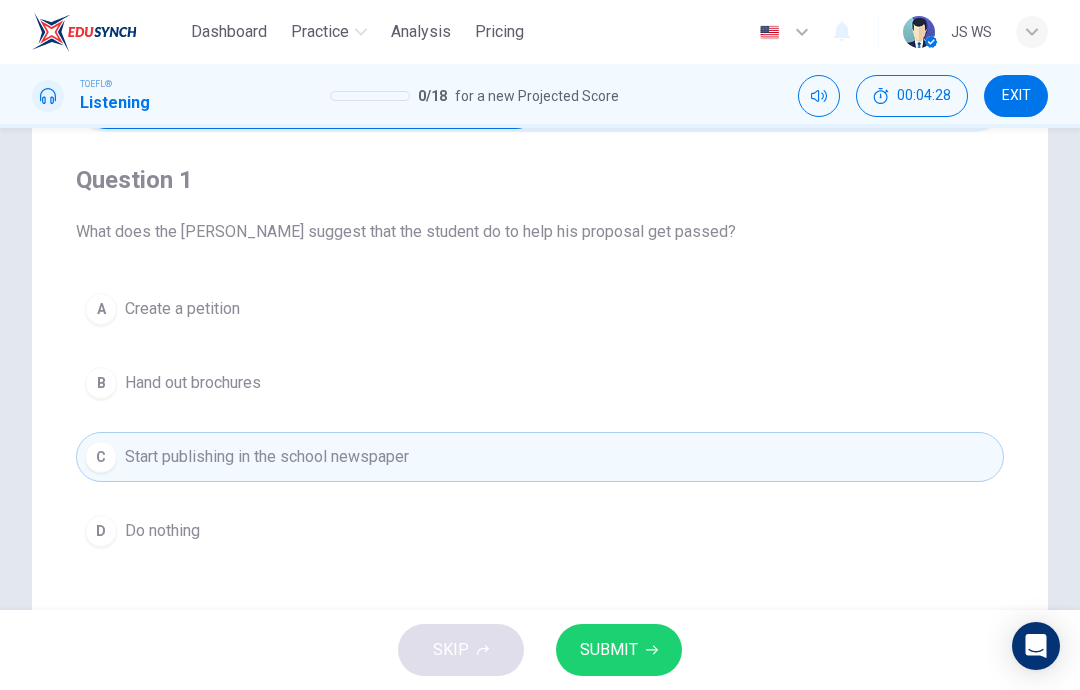 click on "SUBMIT" at bounding box center (609, 650) 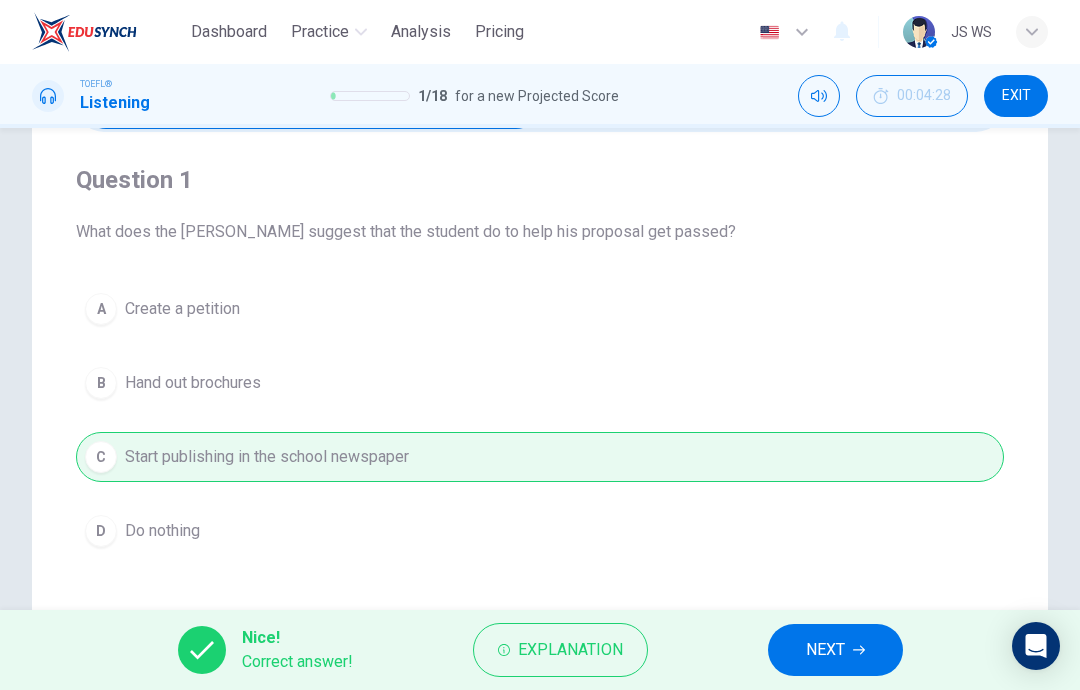 click on "NEXT" at bounding box center (835, 650) 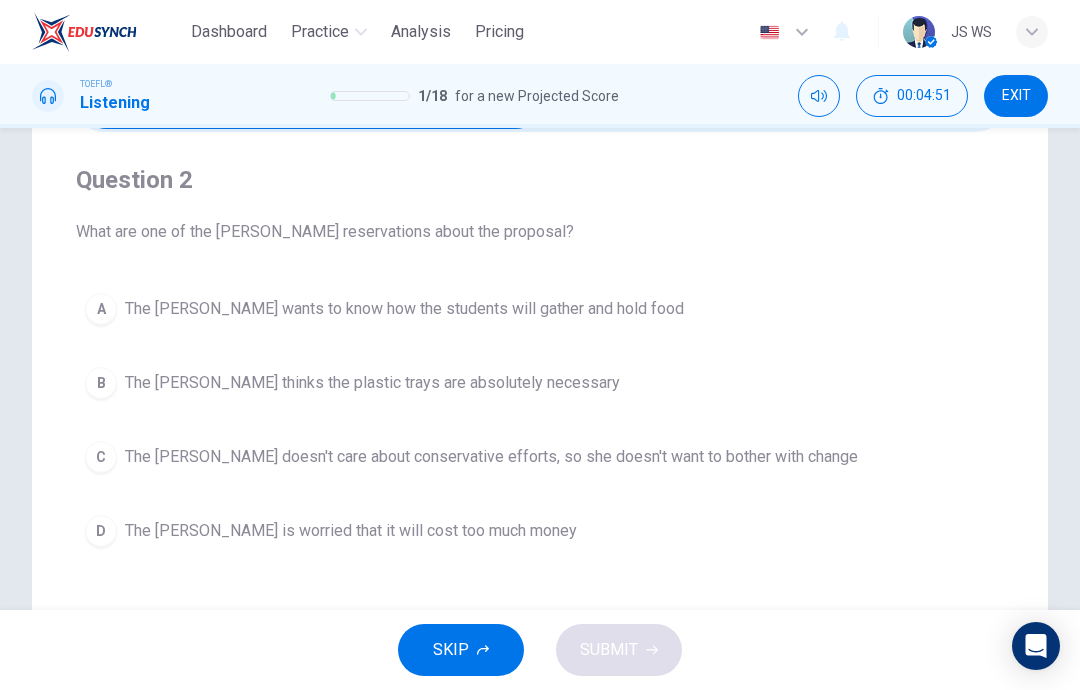click on "A" at bounding box center [101, 309] 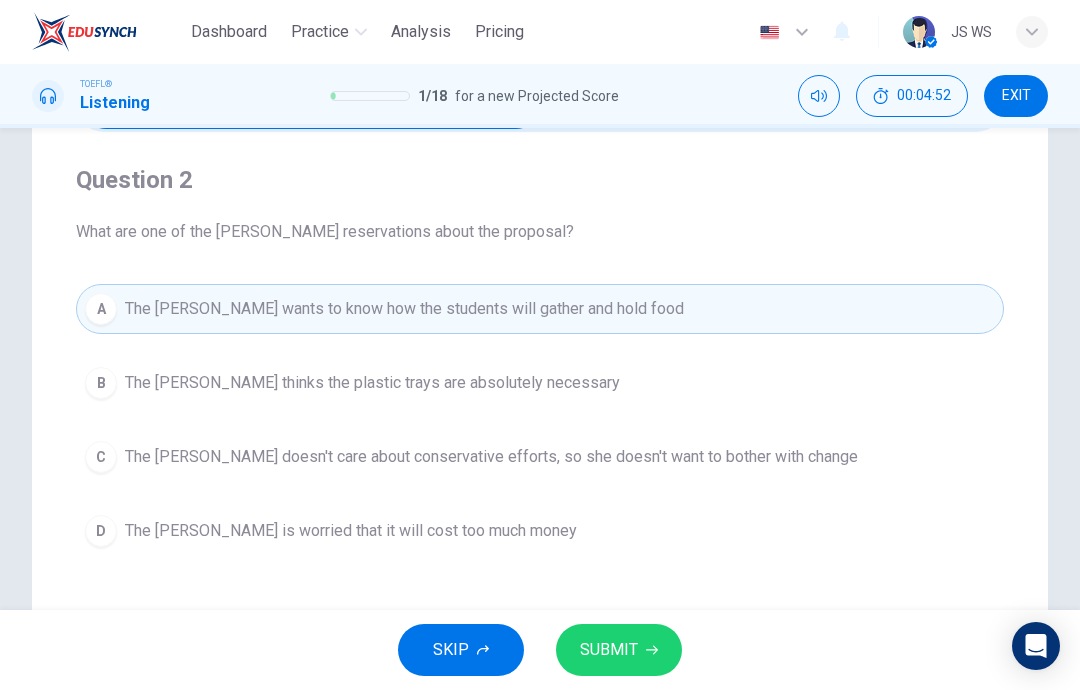 click on "SUBMIT" at bounding box center (609, 650) 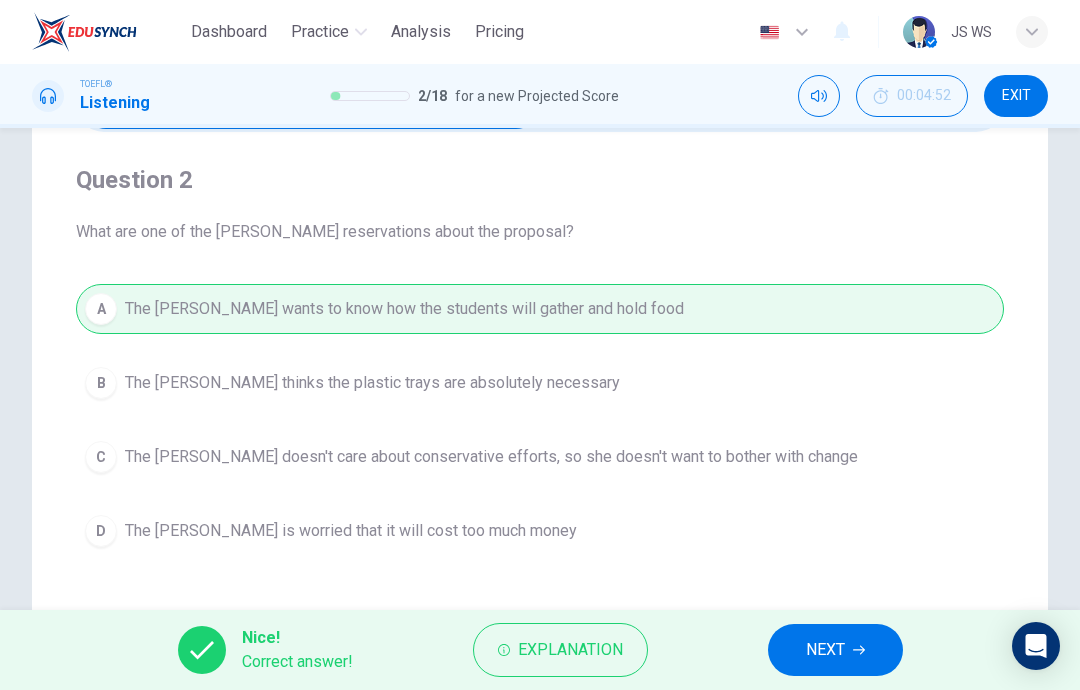 click on "NEXT" at bounding box center [825, 650] 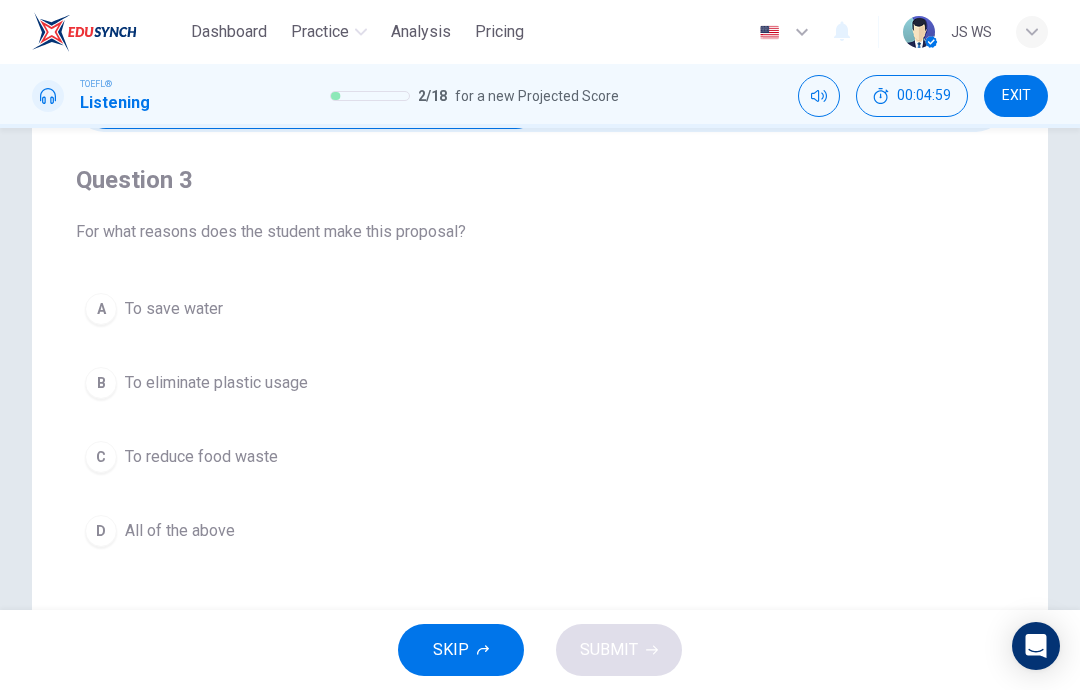 click on "D" at bounding box center [101, 531] 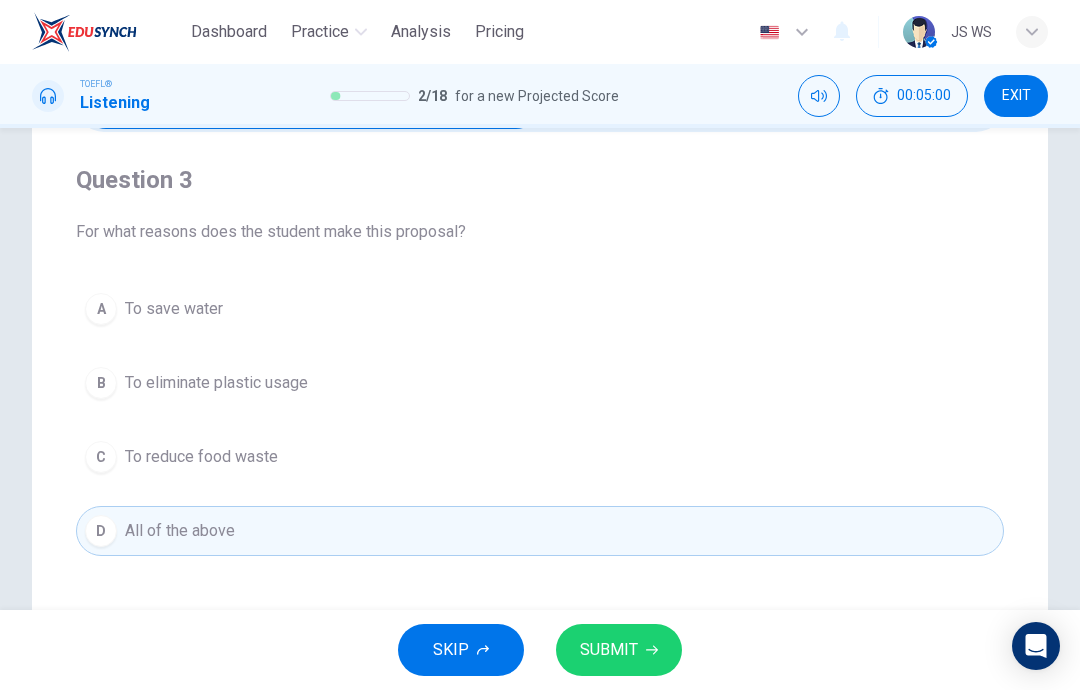 click on "SUBMIT" at bounding box center (609, 650) 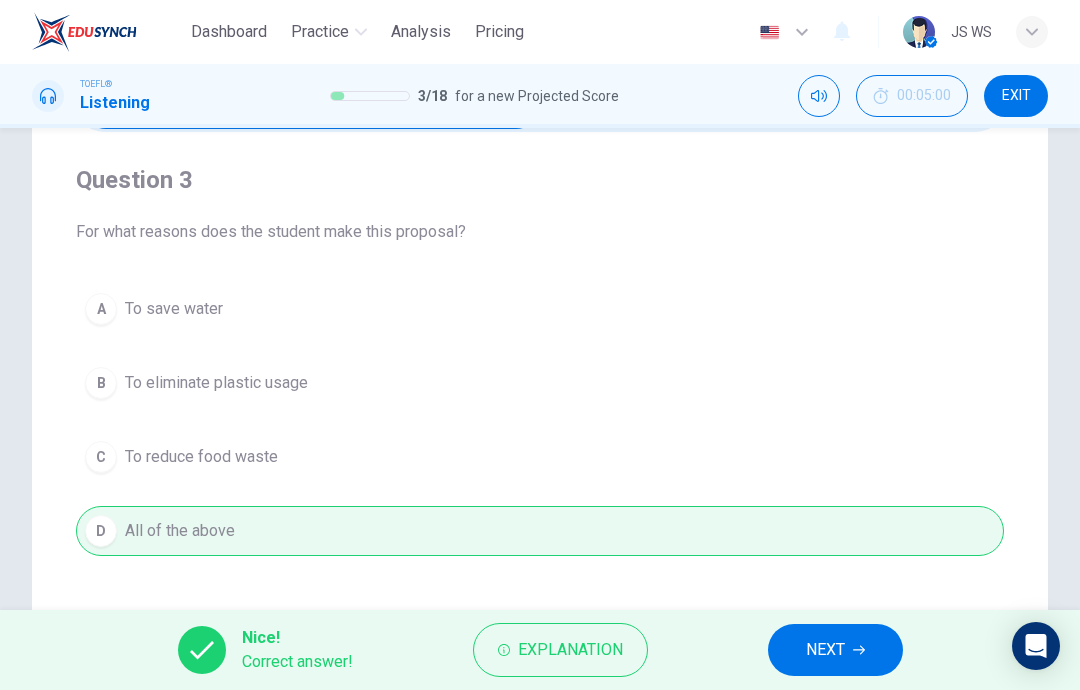 click on "NEXT" at bounding box center [825, 650] 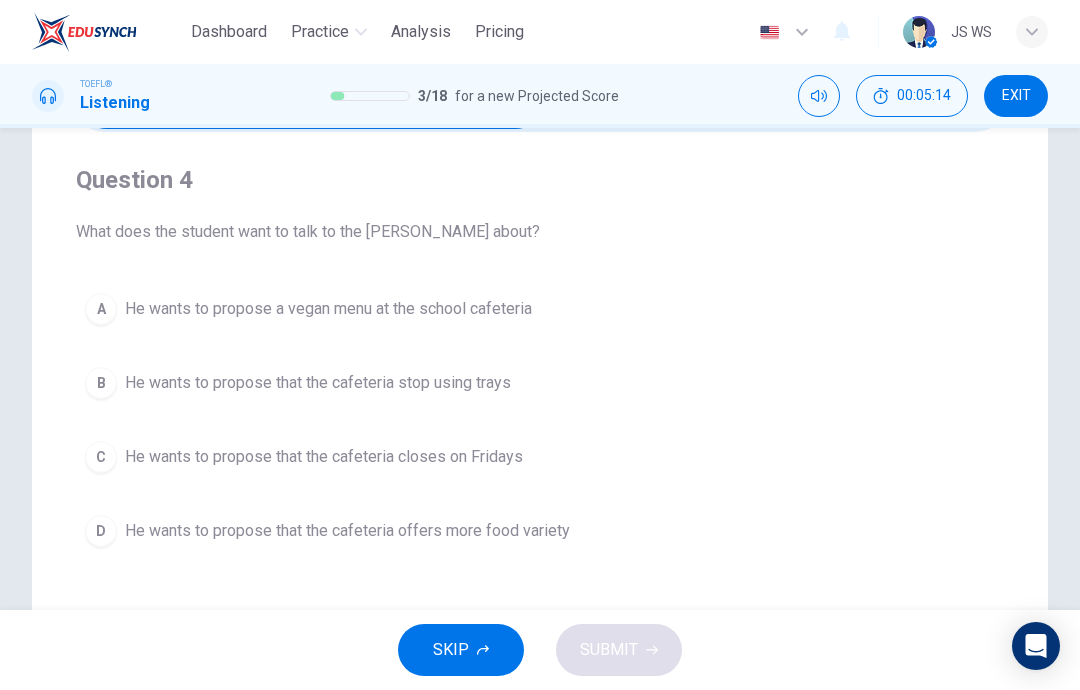 click on "He wants to propose that the cafeteria offers more food variety" at bounding box center [347, 531] 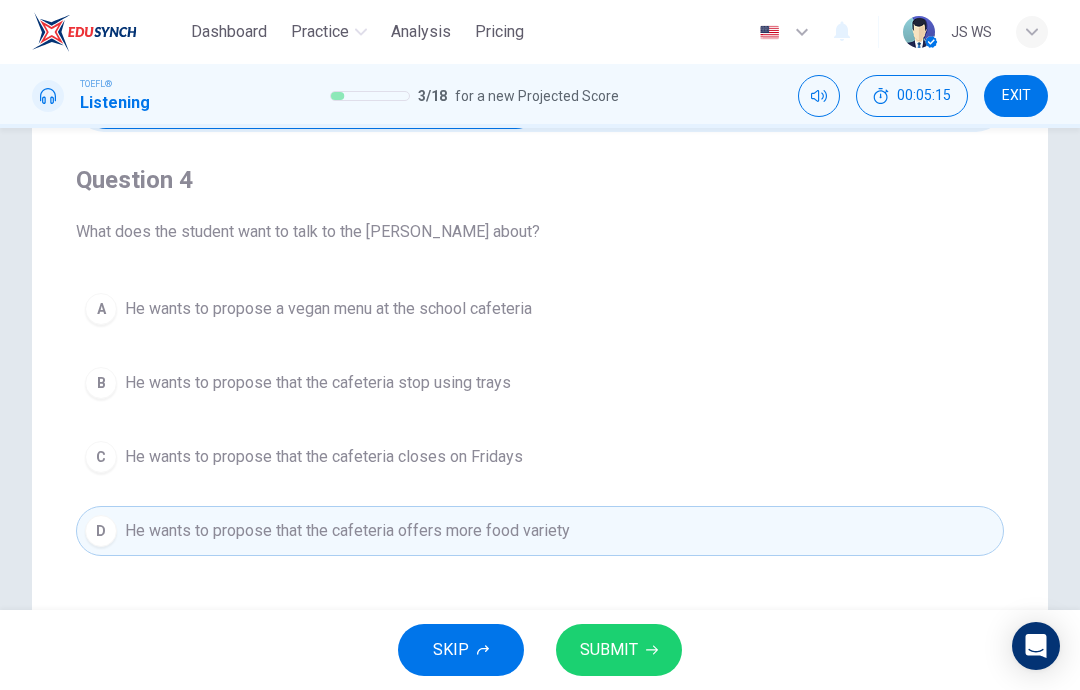 click on "SUBMIT" at bounding box center [609, 650] 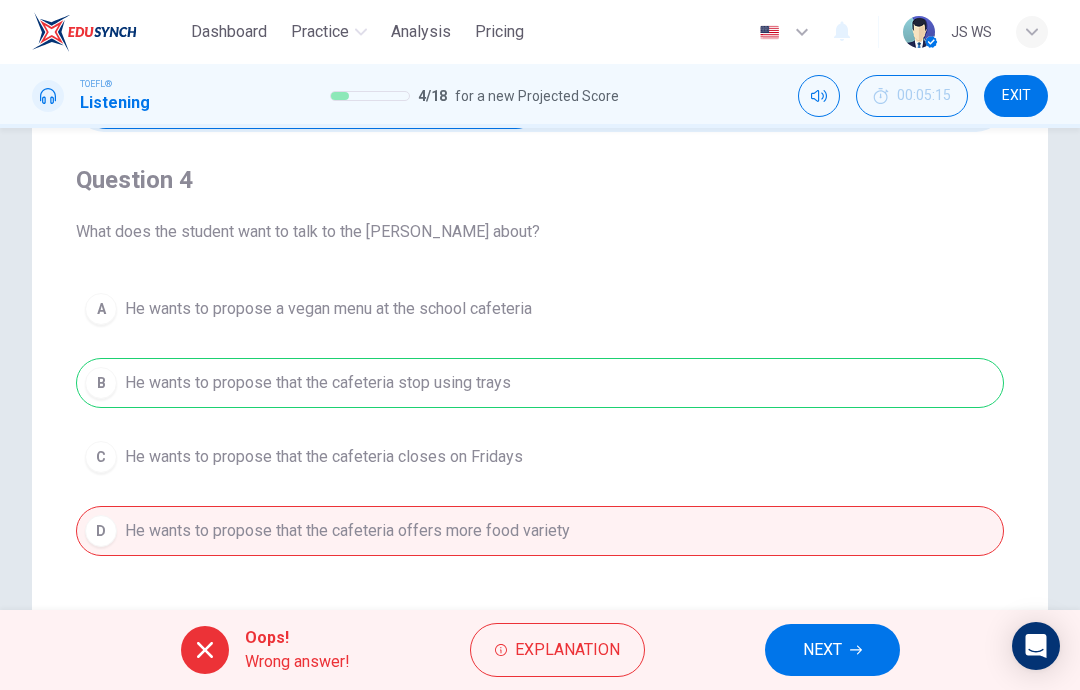 click on "NEXT" at bounding box center (832, 650) 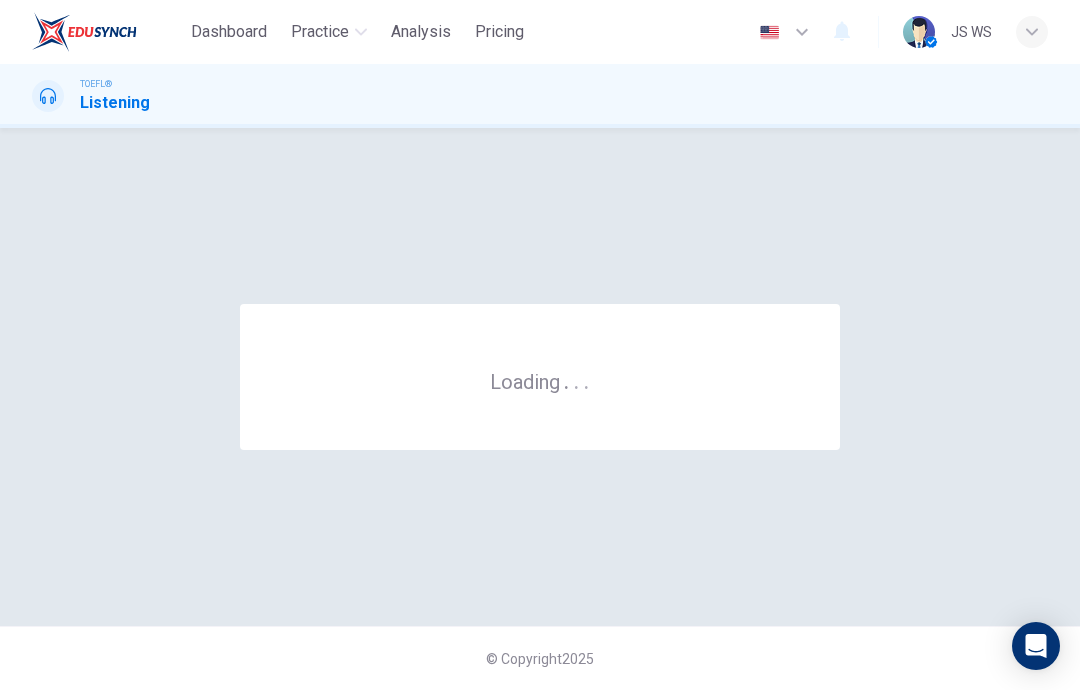 scroll, scrollTop: 0, scrollLeft: 0, axis: both 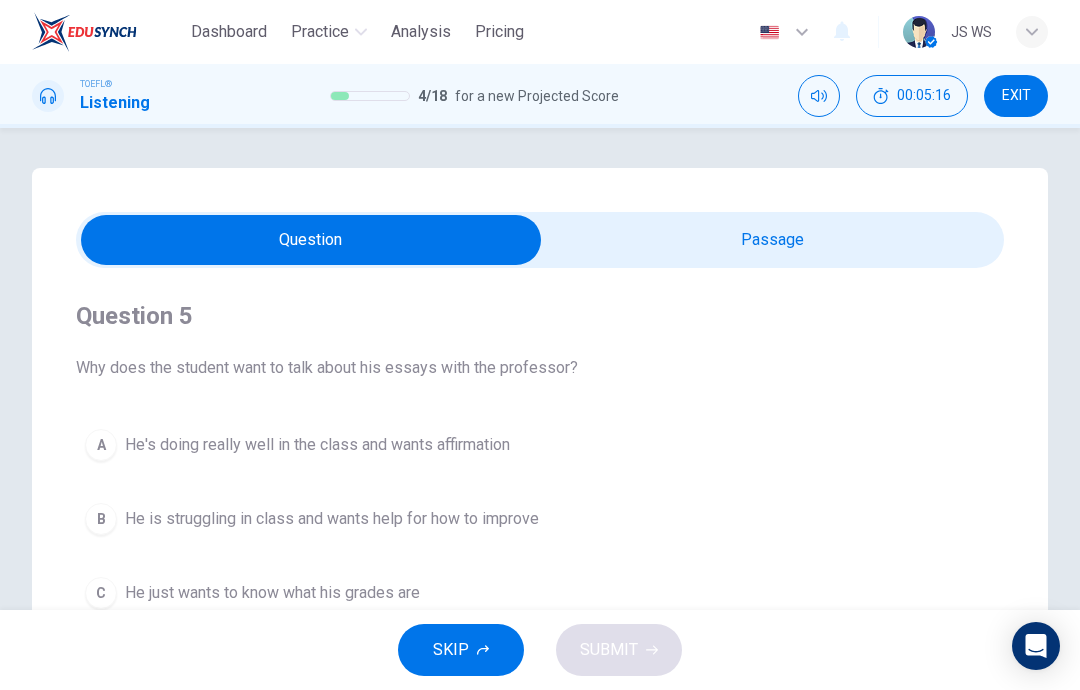 click at bounding box center [311, 240] 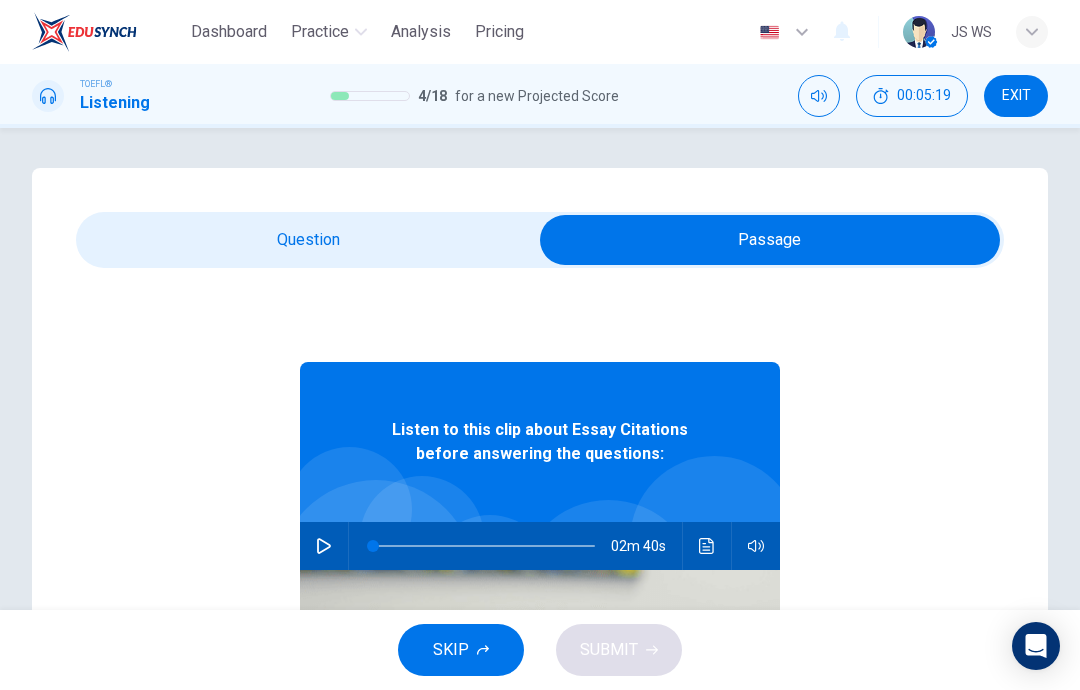 click at bounding box center (324, 546) 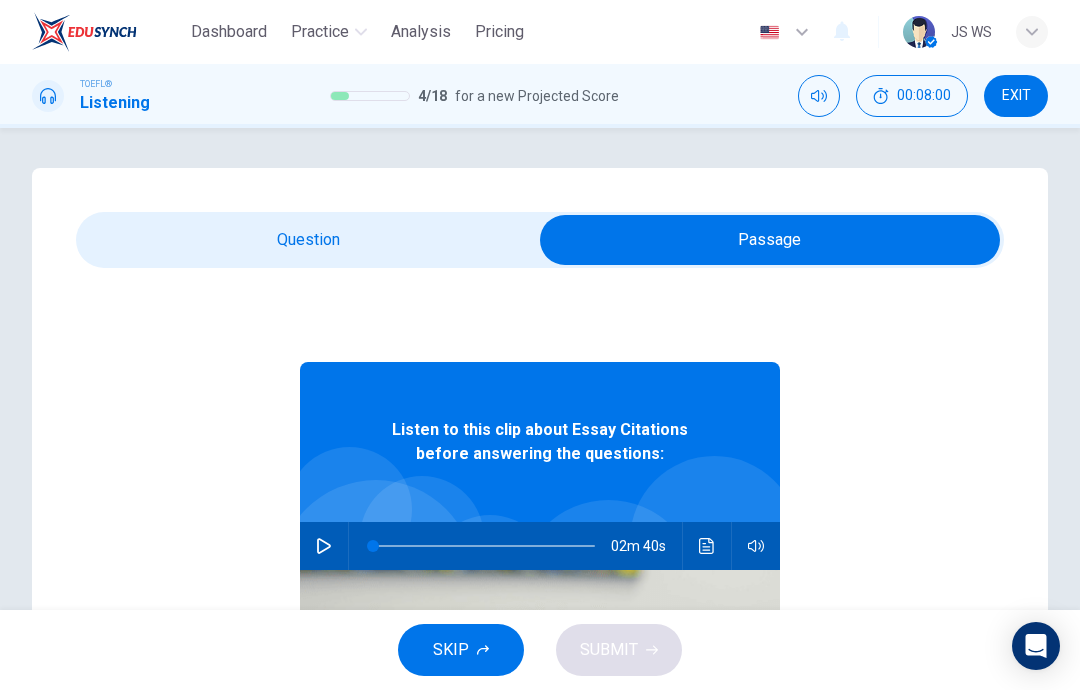 type on "0" 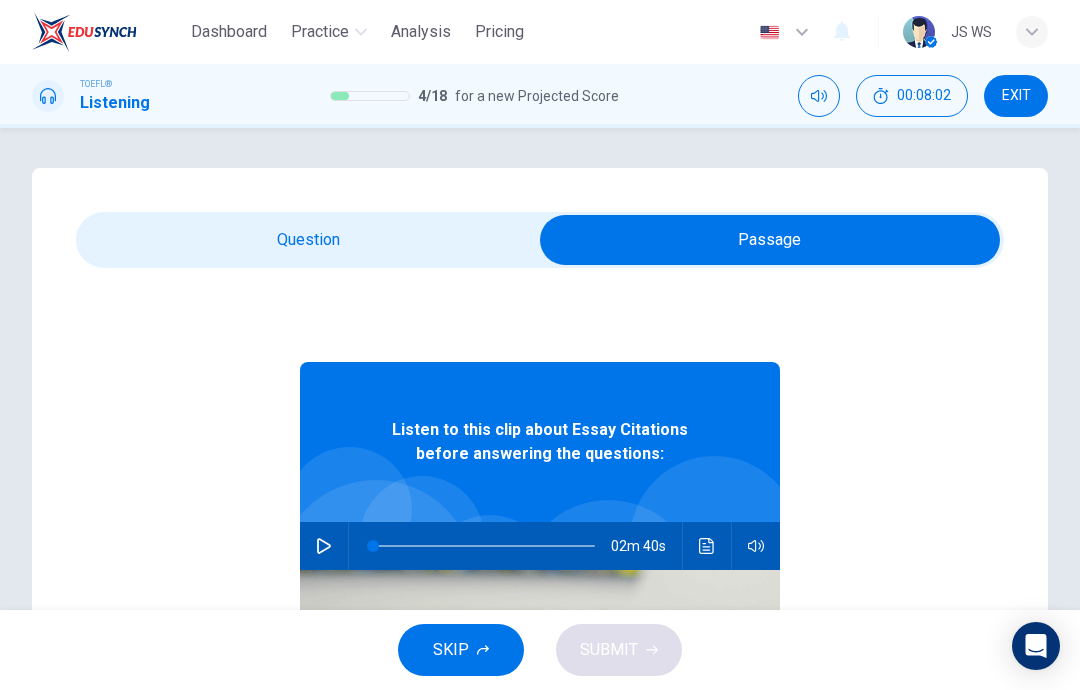 click at bounding box center (770, 240) 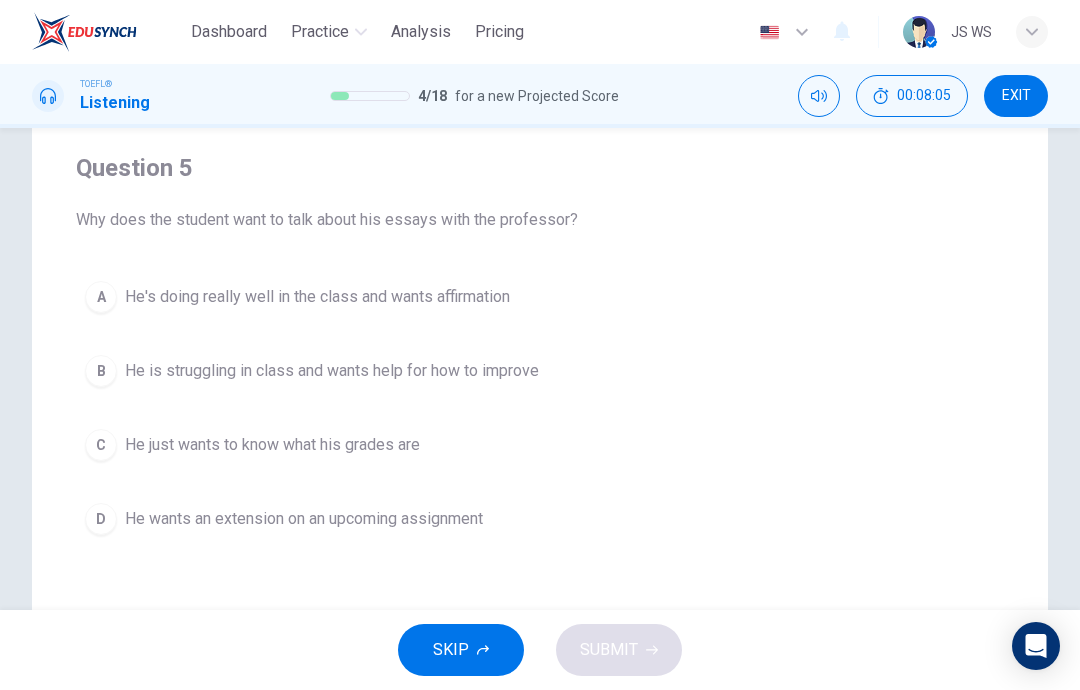 scroll, scrollTop: 147, scrollLeft: 0, axis: vertical 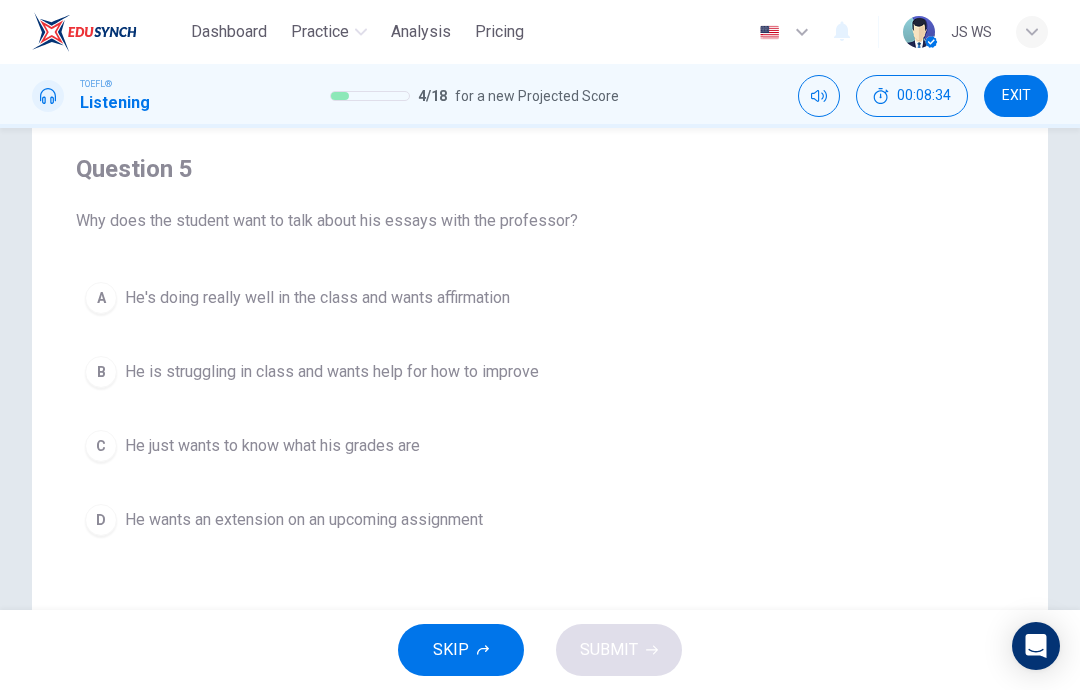 click on "He is struggling in class and wants help for how to improve" at bounding box center [332, 372] 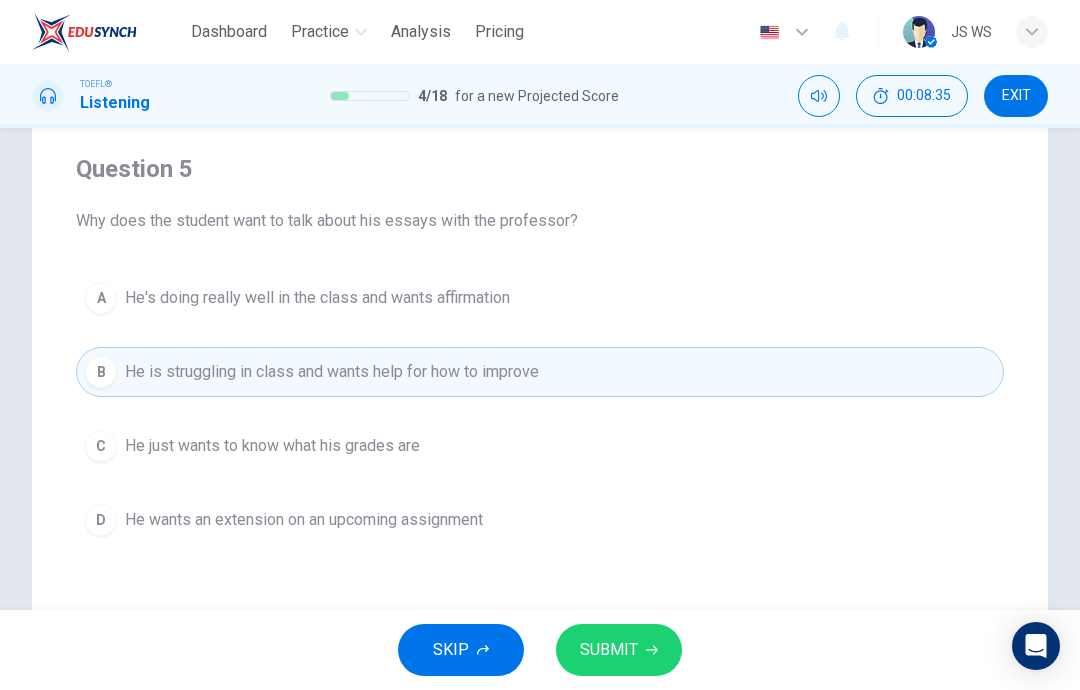 click on "SUBMIT" at bounding box center [609, 650] 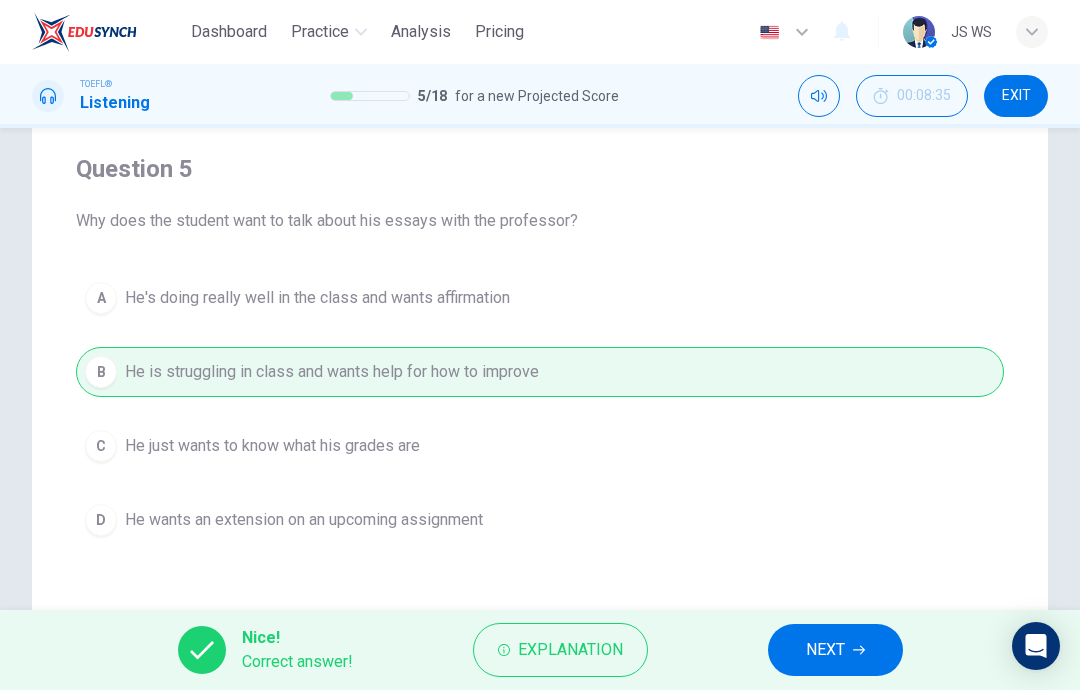 click on "NEXT" at bounding box center (825, 650) 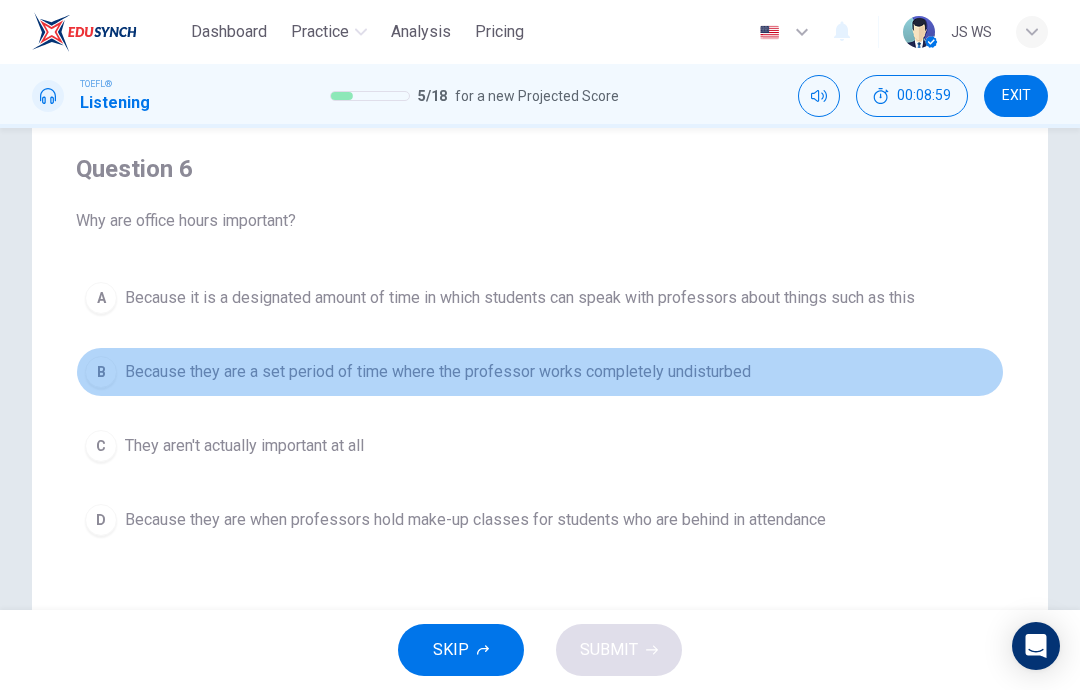 click on "Because they are a set period of time where the professor works completely undisturbed" at bounding box center [438, 372] 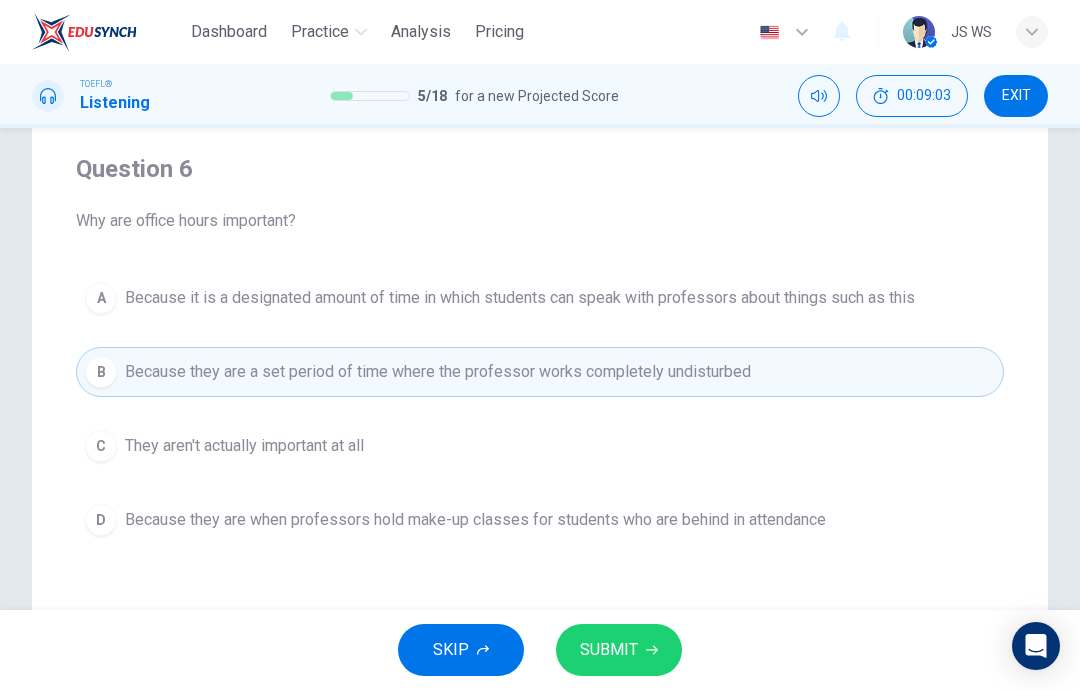 click on "SUBMIT" at bounding box center (609, 650) 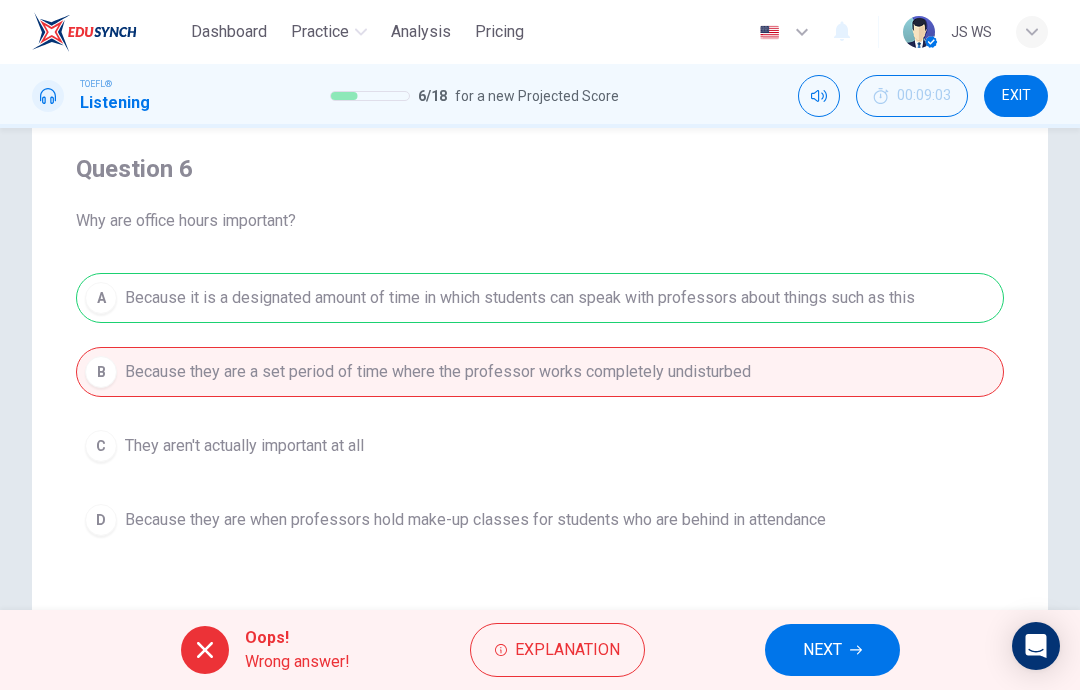 click 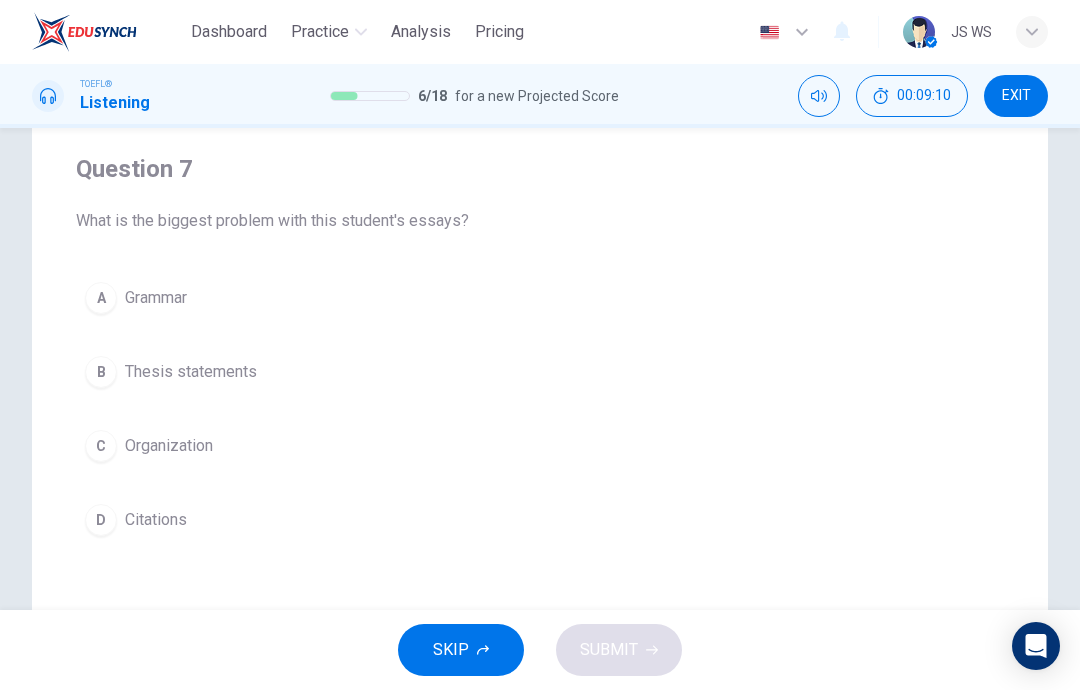 click on "C" at bounding box center [101, 446] 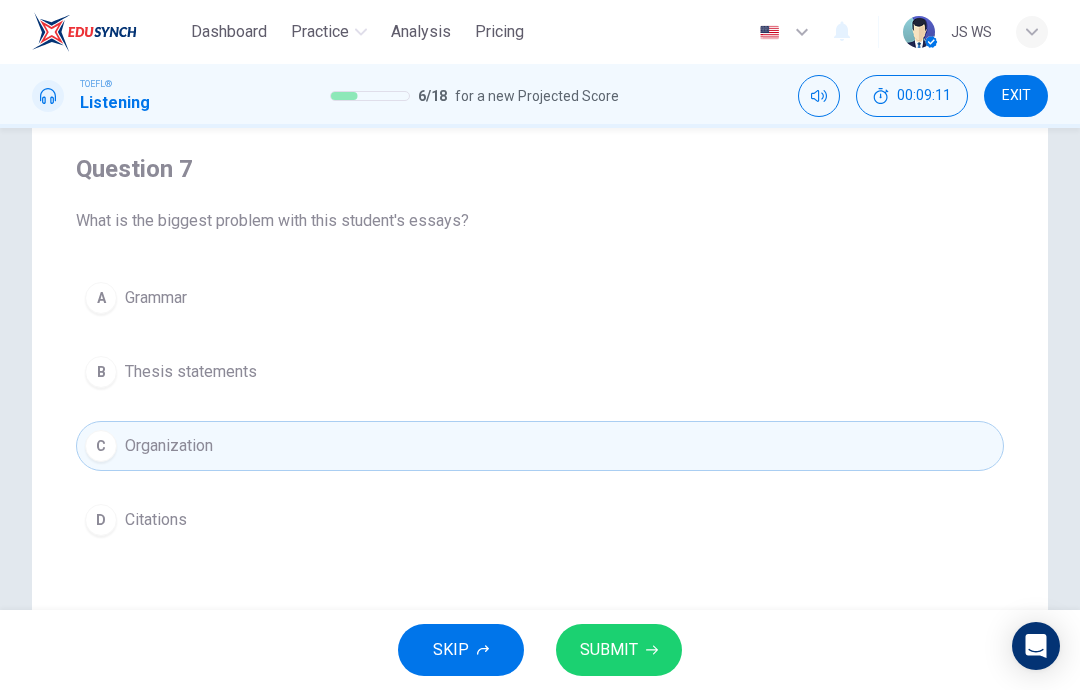click 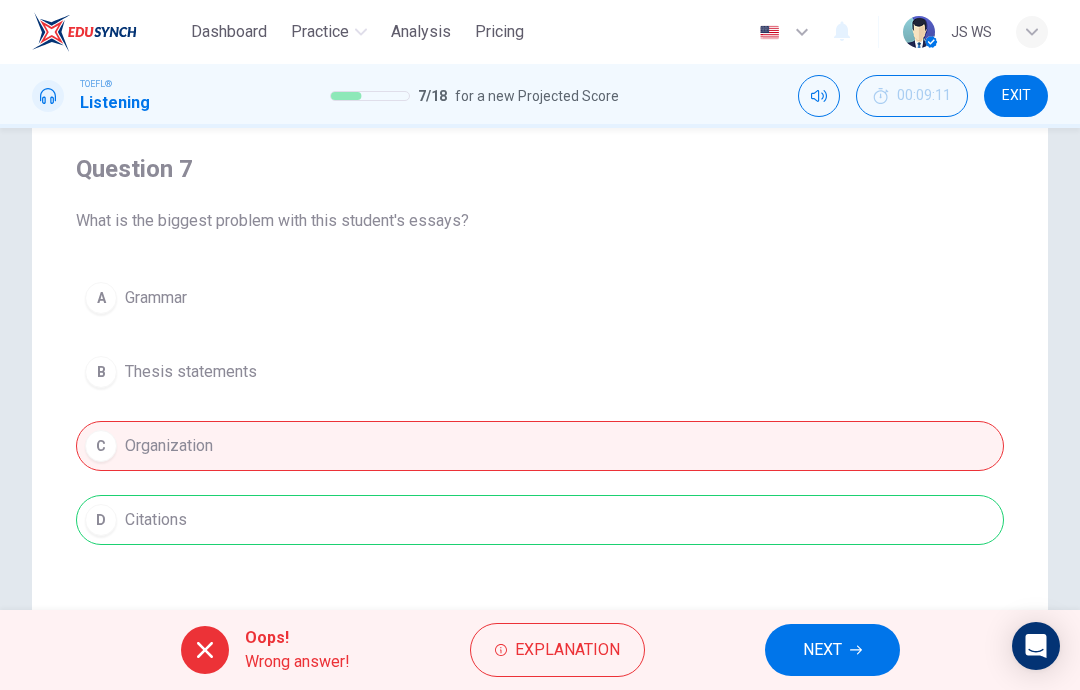 click on "A Grammar B Thesis statements C Organization D Citations" at bounding box center (540, 409) 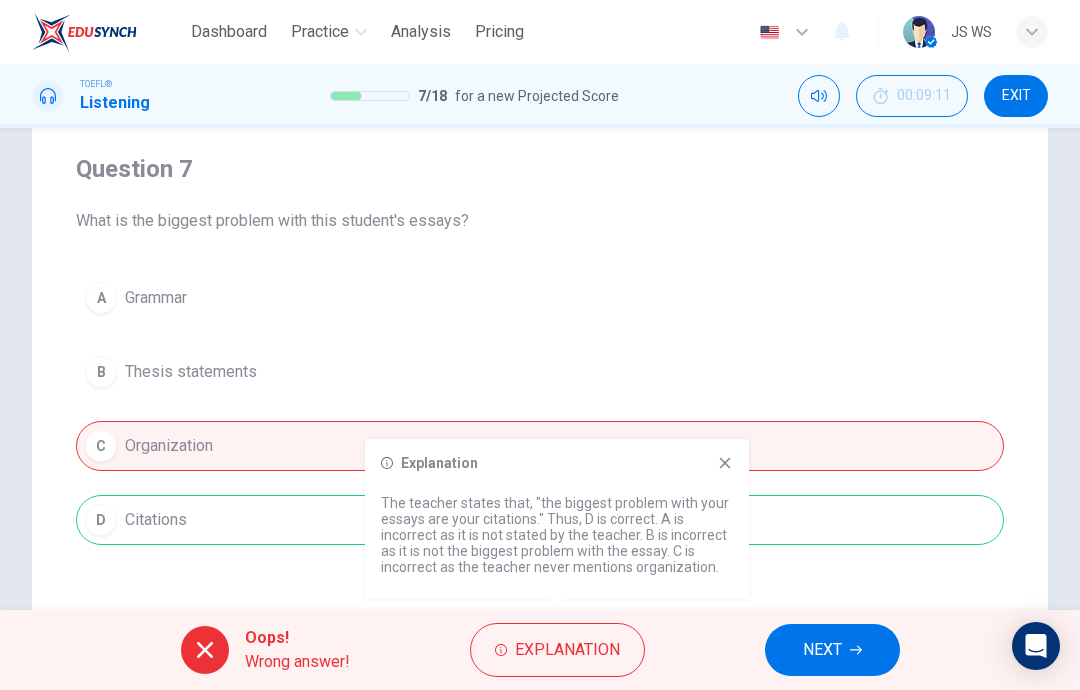 click on "NEXT" at bounding box center [832, 650] 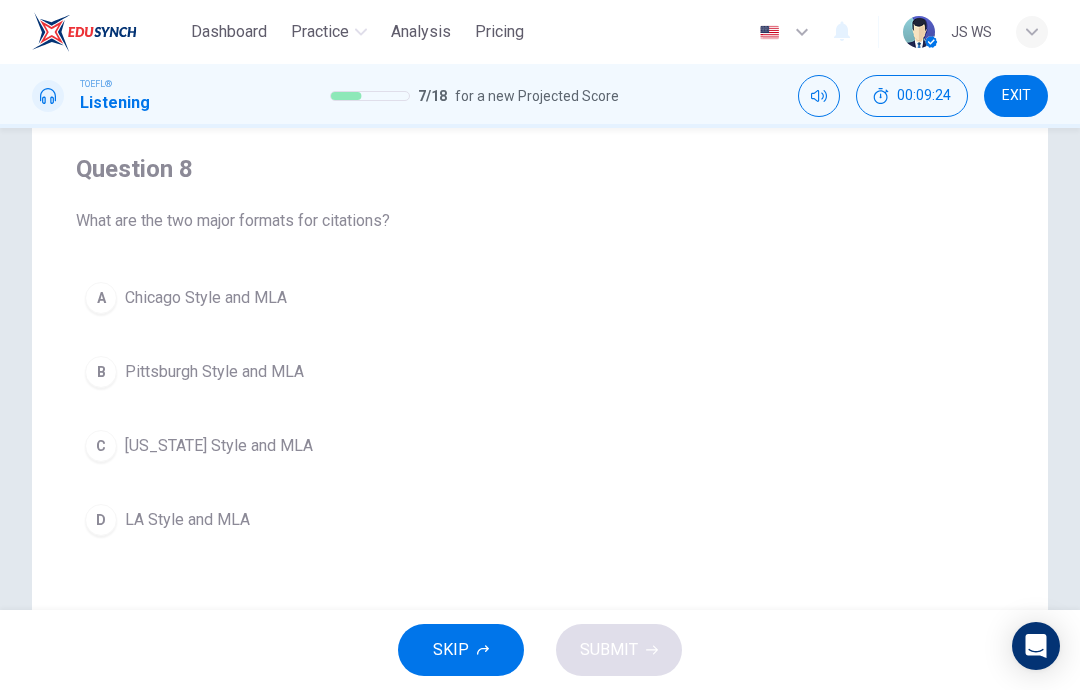 click on "A" at bounding box center (101, 298) 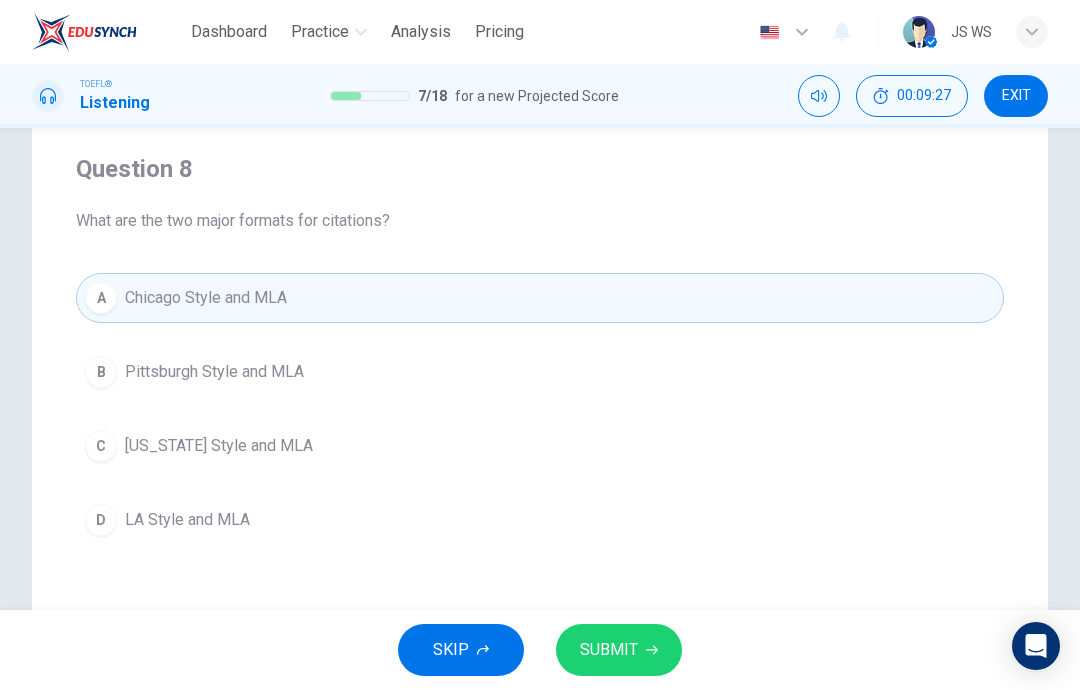 click on "D" at bounding box center (101, 520) 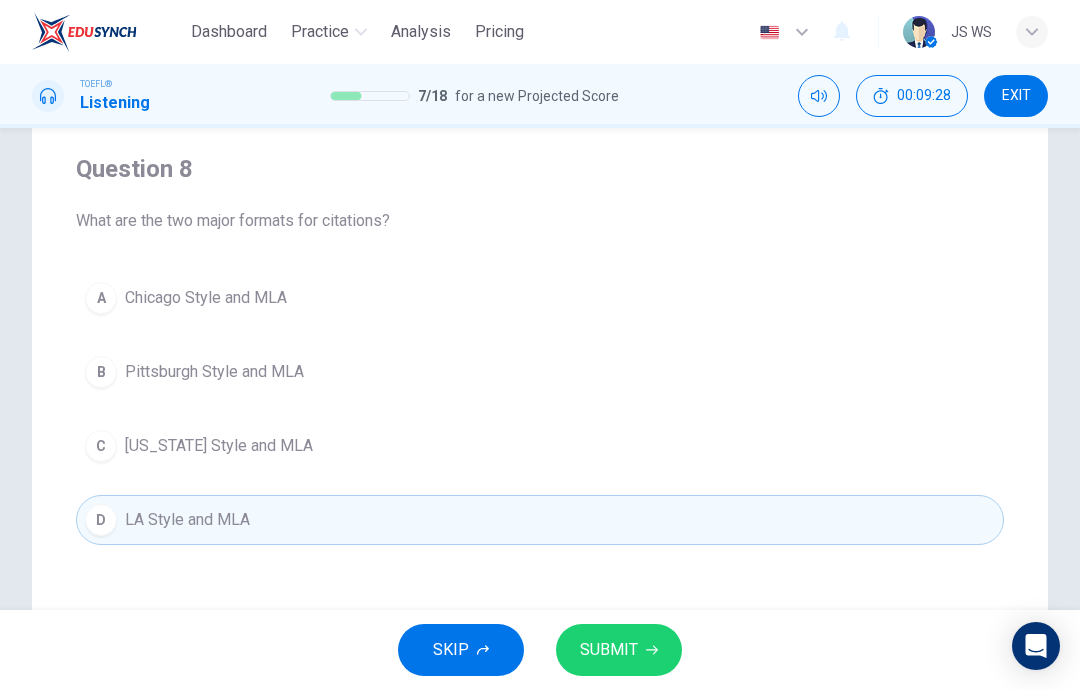 click 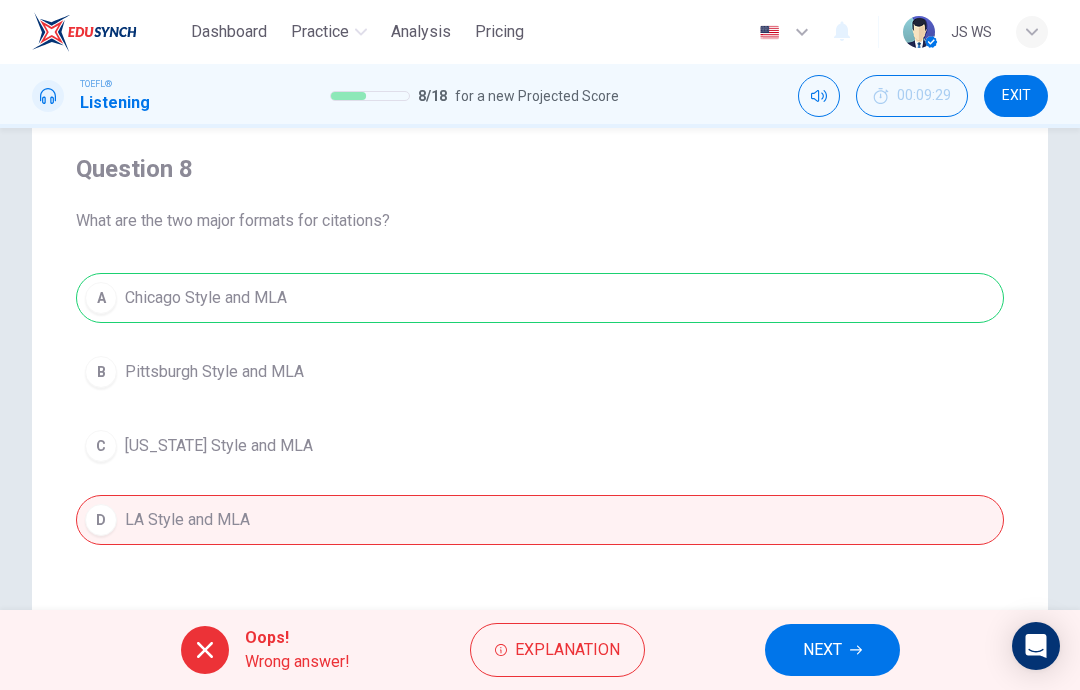 click on "NEXT" at bounding box center [822, 650] 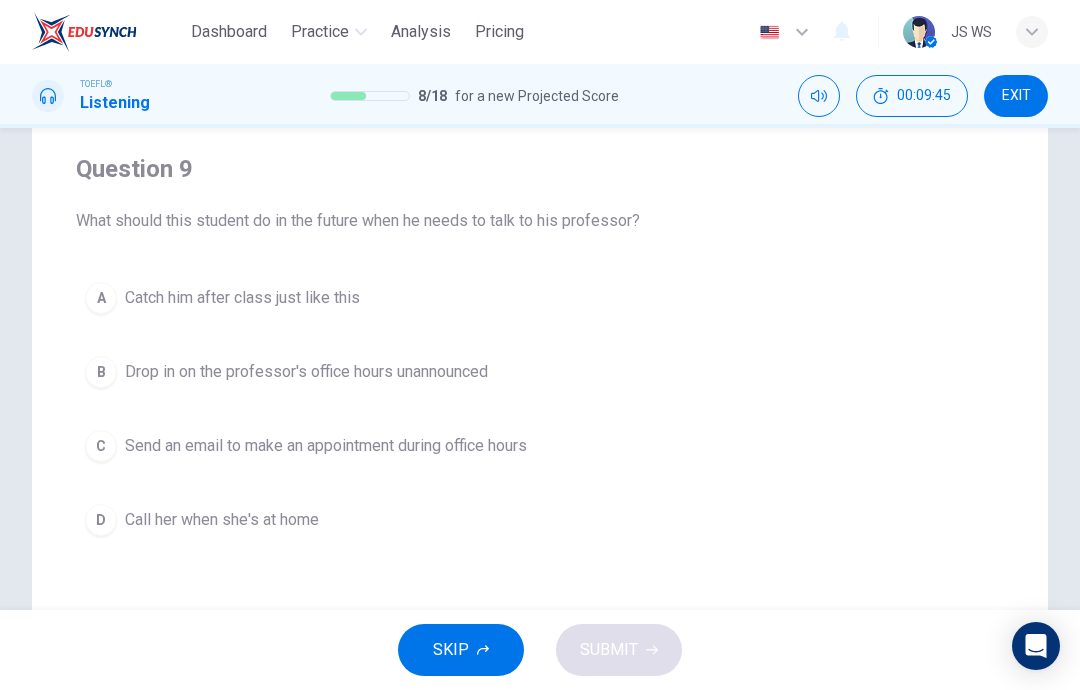 click on "C" at bounding box center (101, 446) 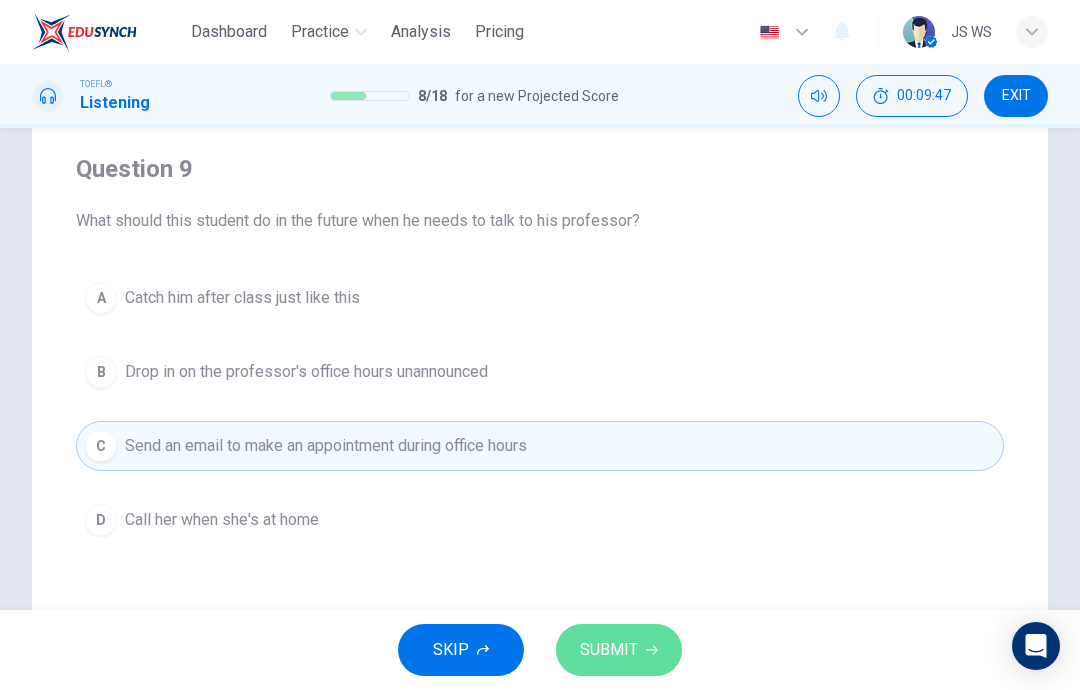 click on "SUBMIT" at bounding box center (619, 650) 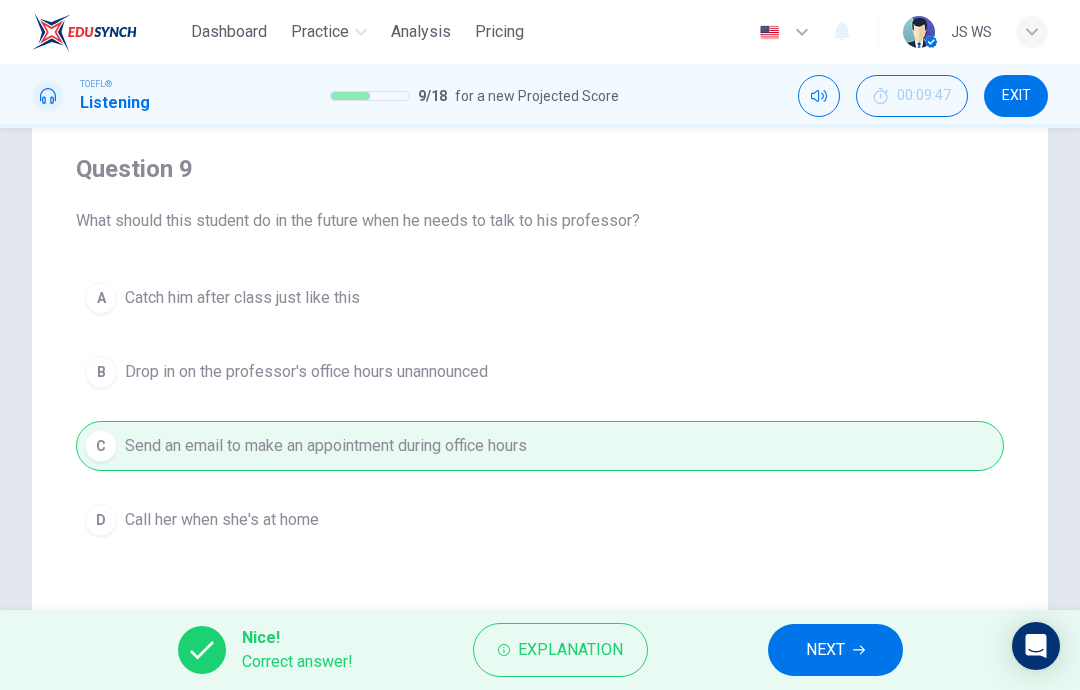 click on "NEXT" at bounding box center (835, 650) 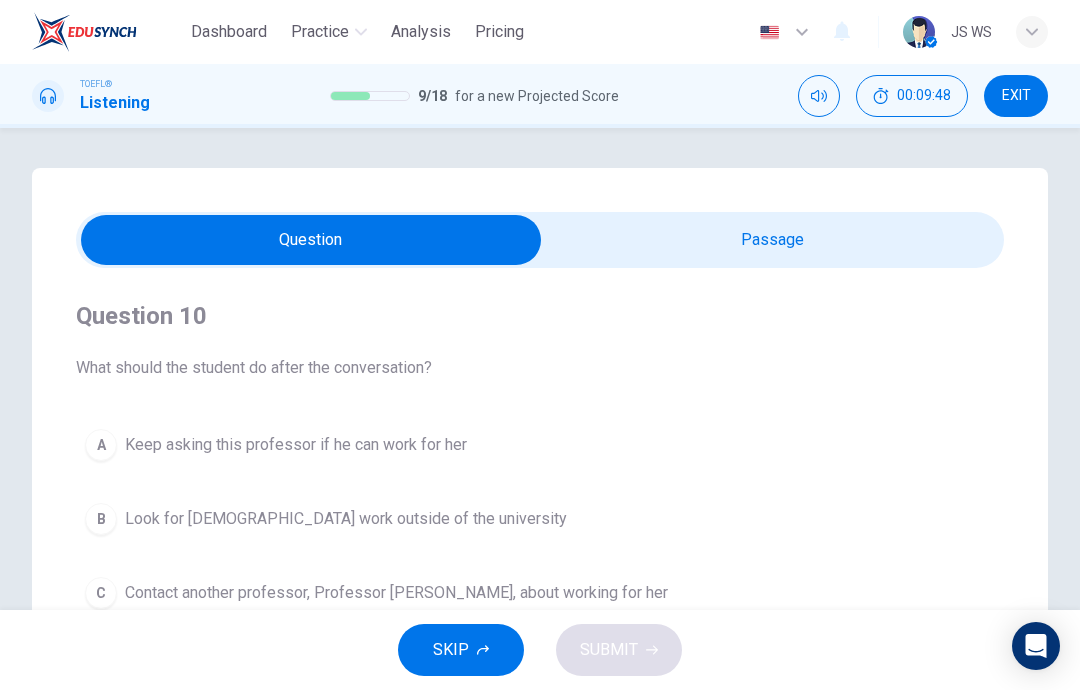click at bounding box center (311, 240) 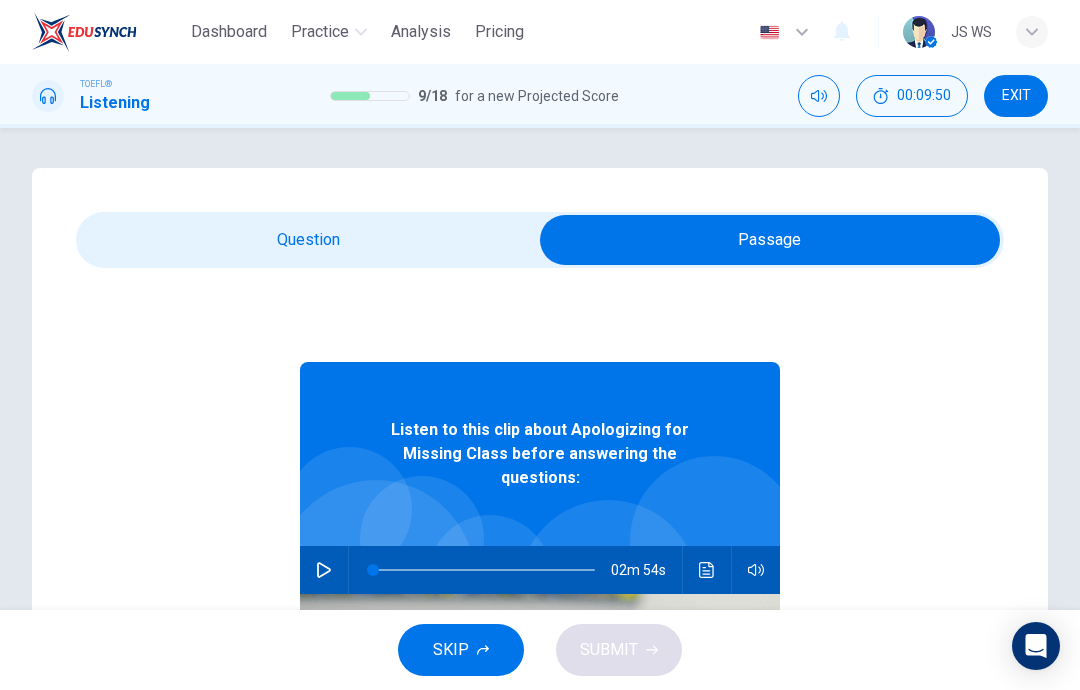 click 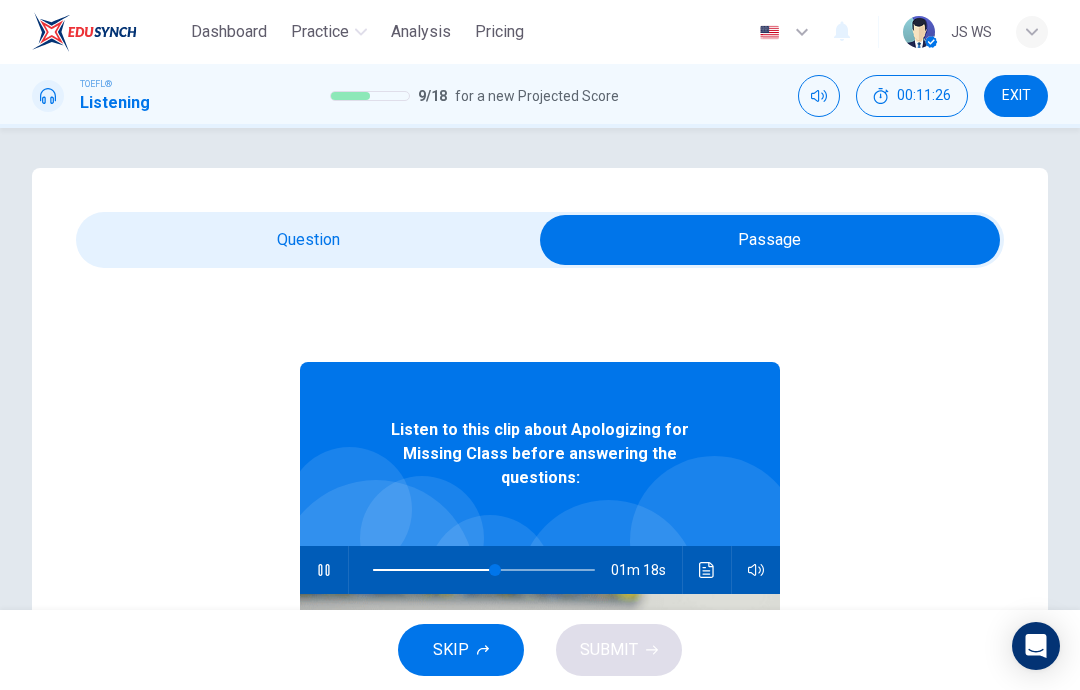 click 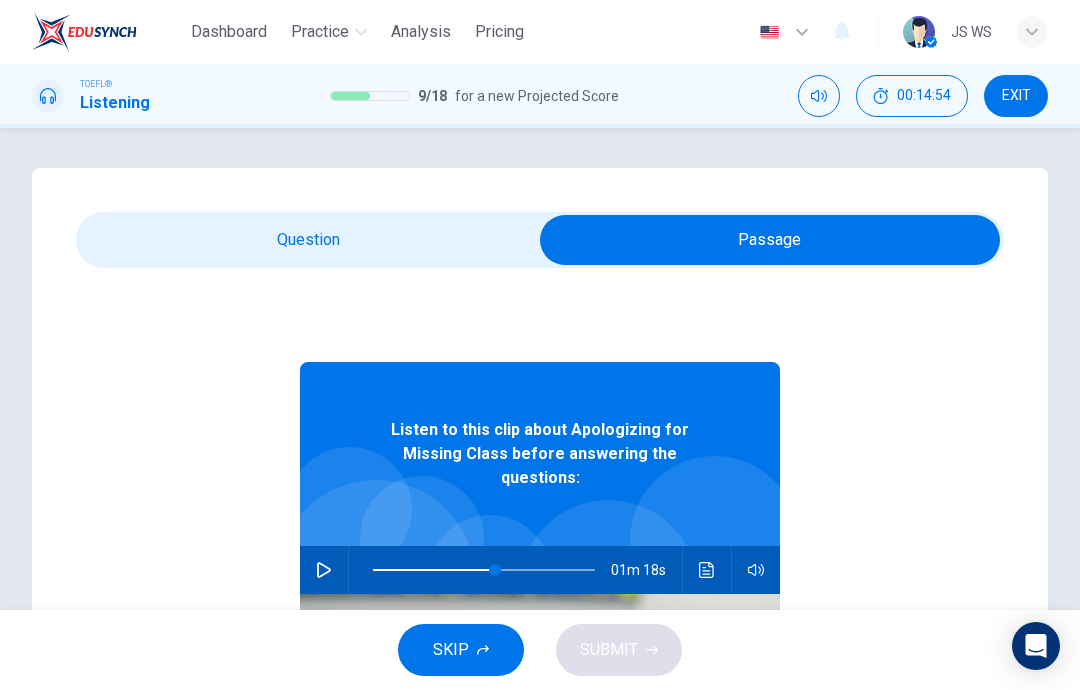 click at bounding box center [770, 240] 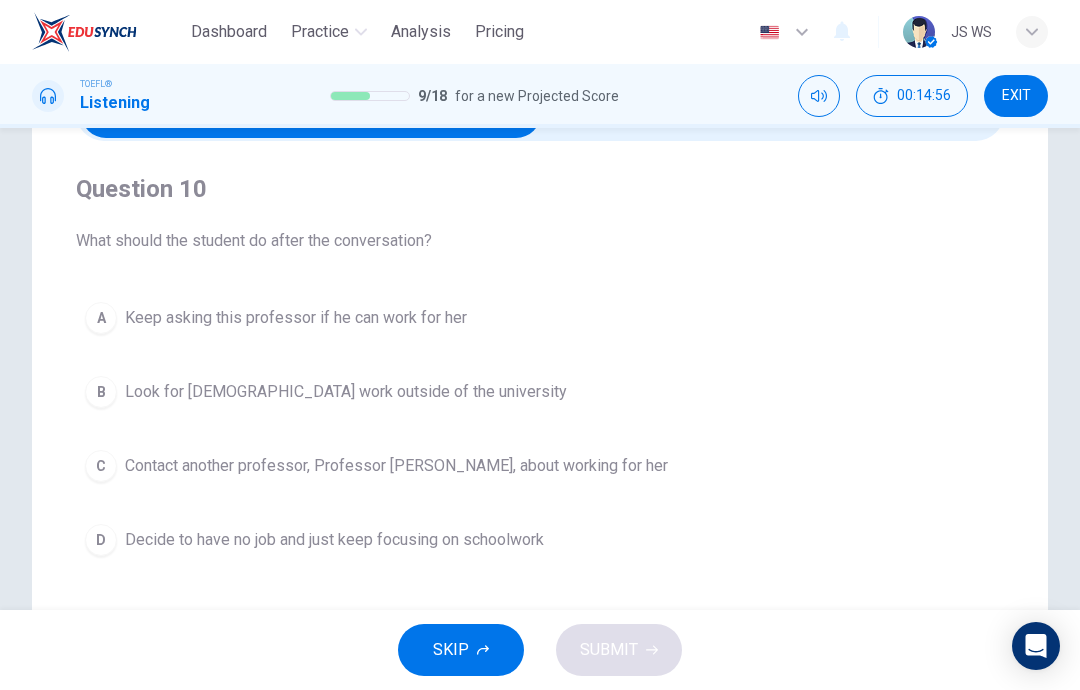 scroll, scrollTop: 156, scrollLeft: 0, axis: vertical 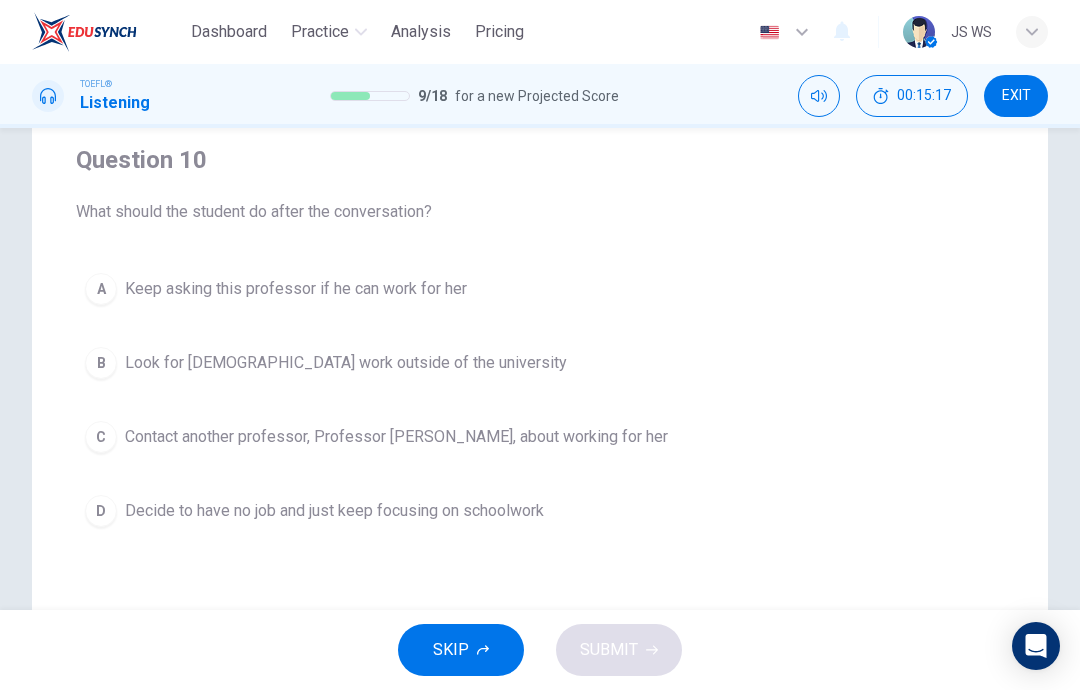 click on "A Keep asking this professor if he can work for her" at bounding box center [540, 289] 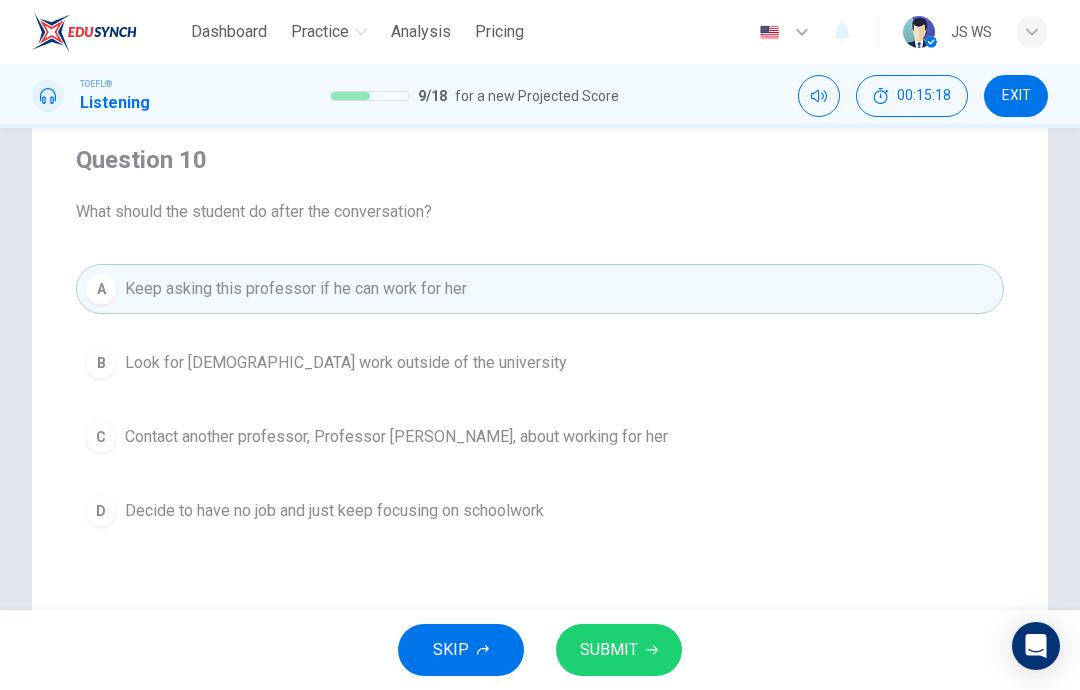click on "Look for part-time work outside of the university" at bounding box center (346, 363) 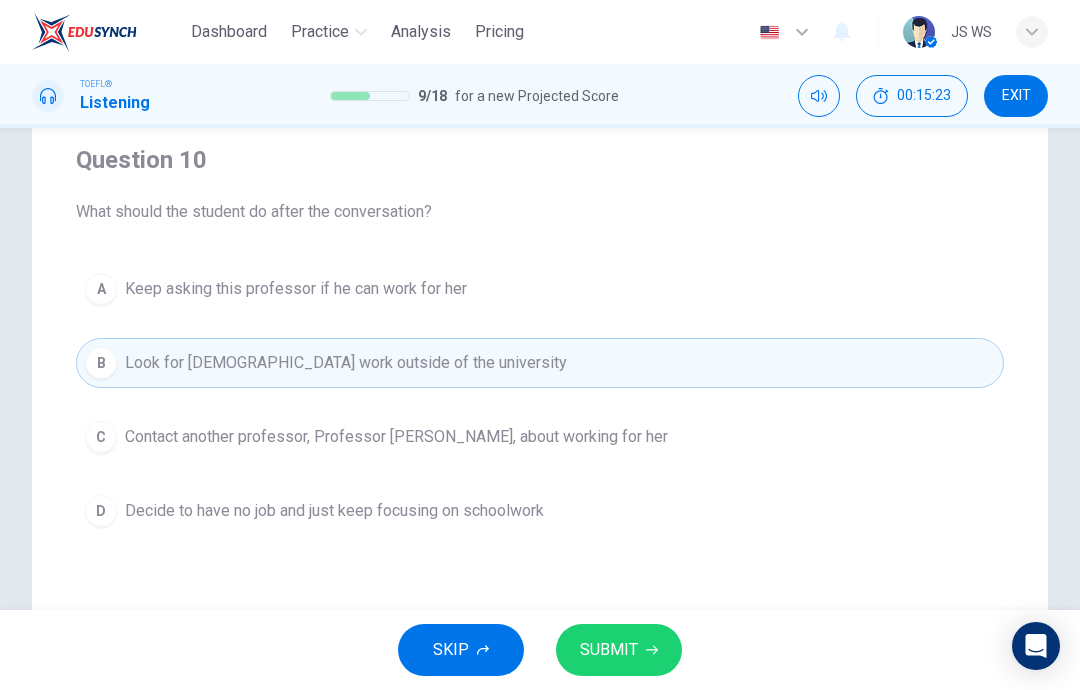 click on "SUBMIT" at bounding box center [609, 650] 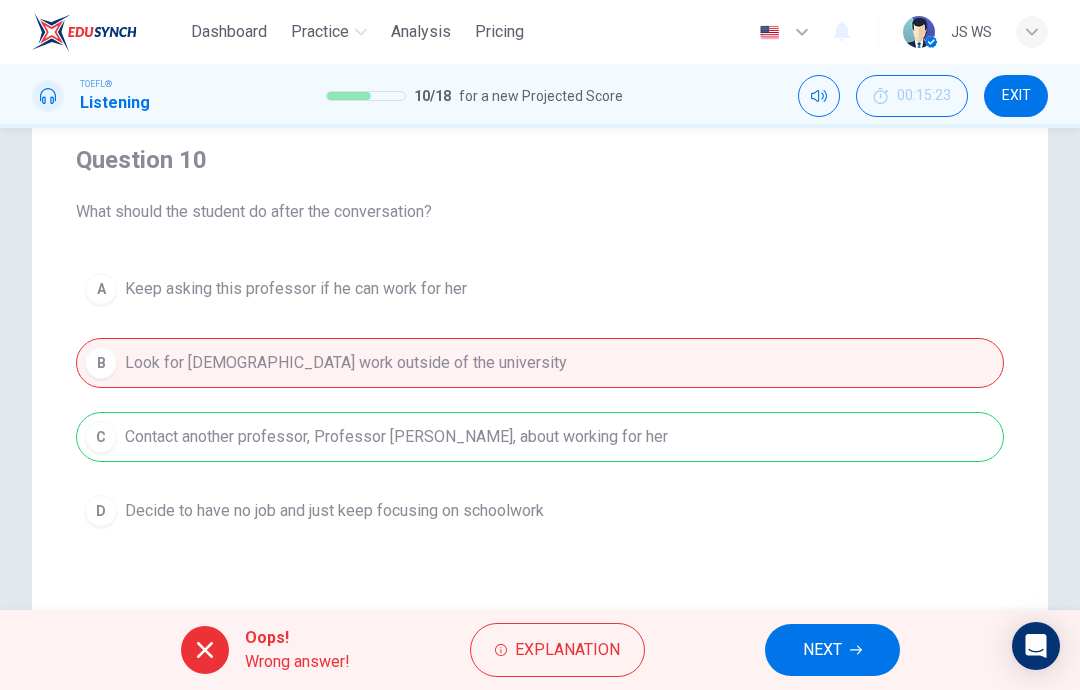 click on "NEXT" at bounding box center [832, 650] 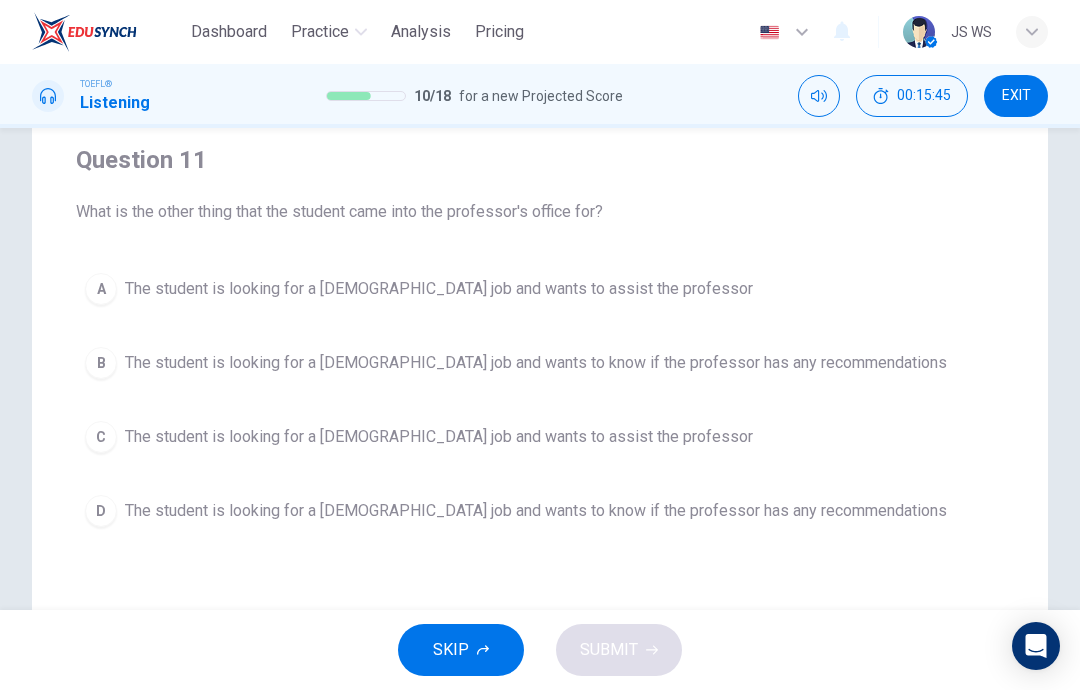 click on "The student is looking for a part-time job and wants to know if the professor has any recommendations" at bounding box center (536, 363) 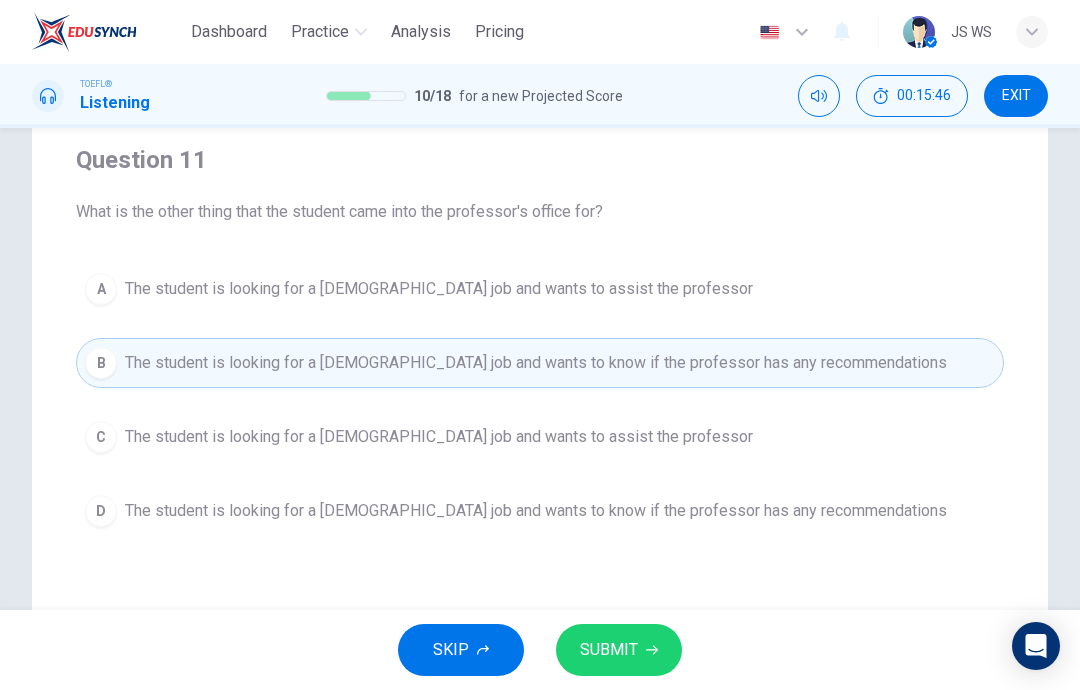 click on "SUBMIT" at bounding box center (609, 650) 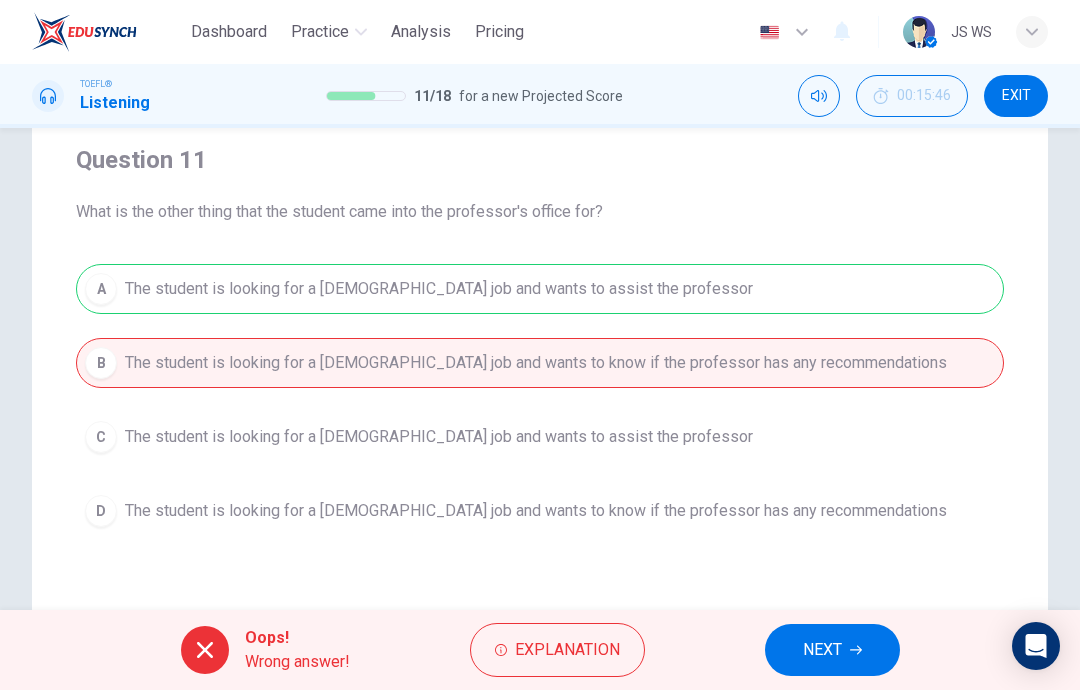 click on "NEXT" at bounding box center [822, 650] 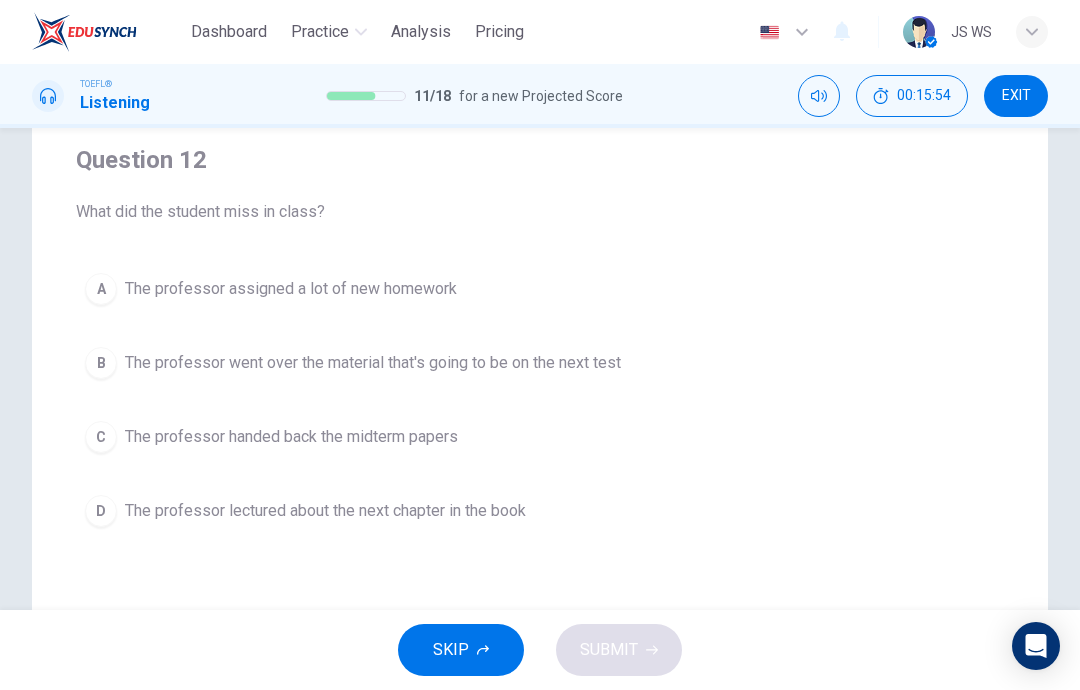 click on "The professor handed back the midterm papers" at bounding box center [291, 437] 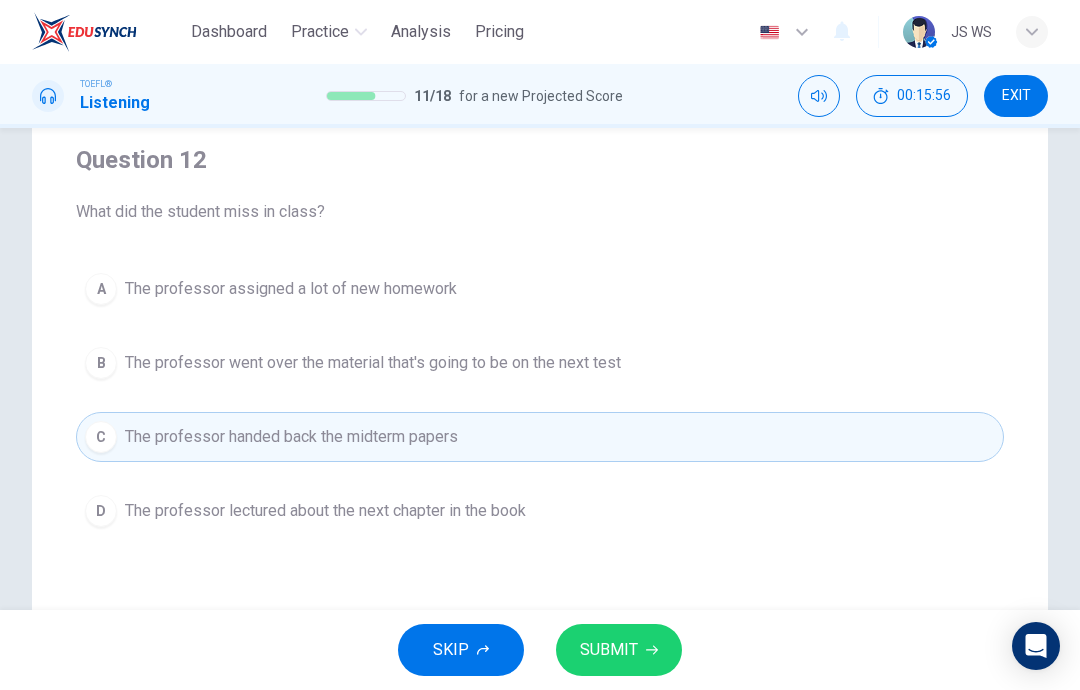 click on "SUBMIT" at bounding box center (609, 650) 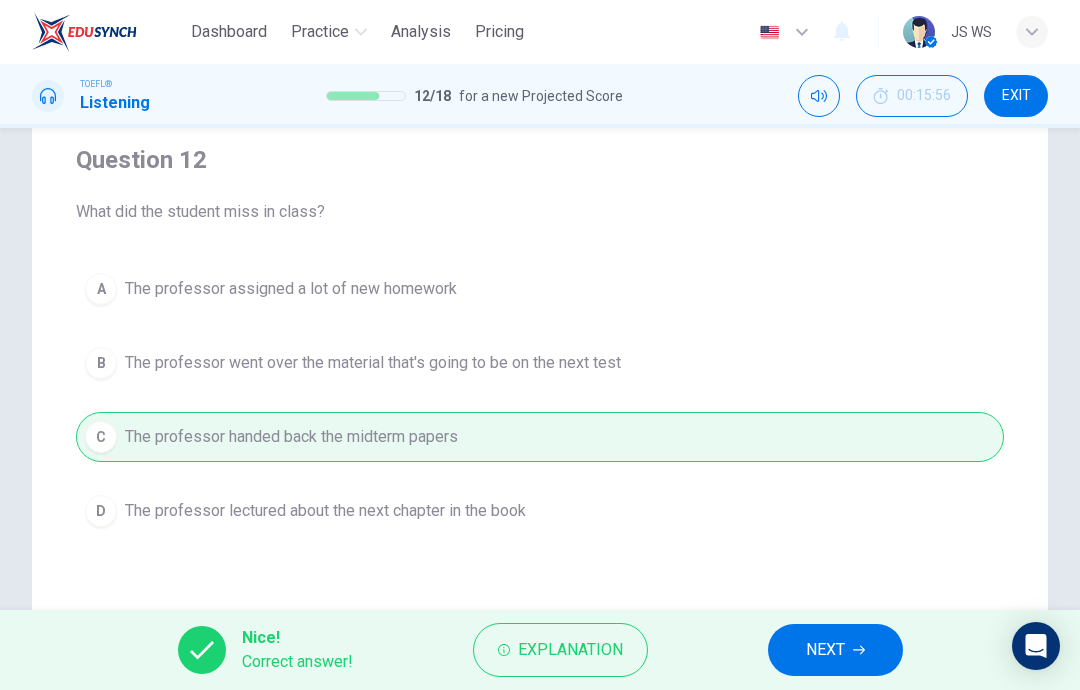 click on "NEXT" at bounding box center (825, 650) 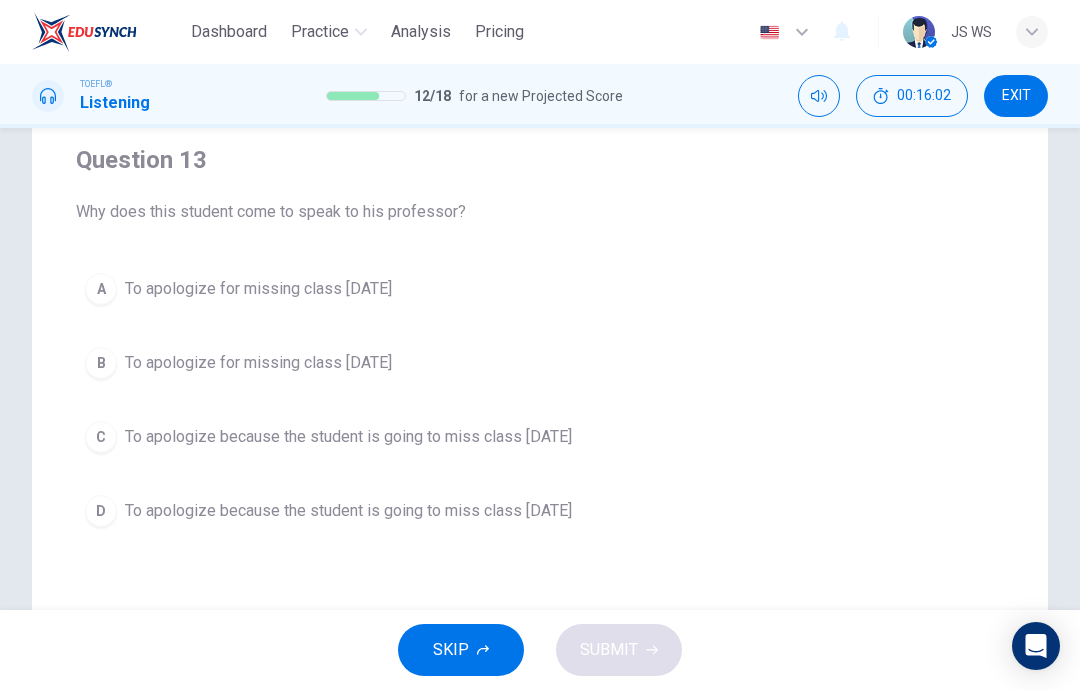 click on "A To apologize for missing class last Monday" at bounding box center [540, 289] 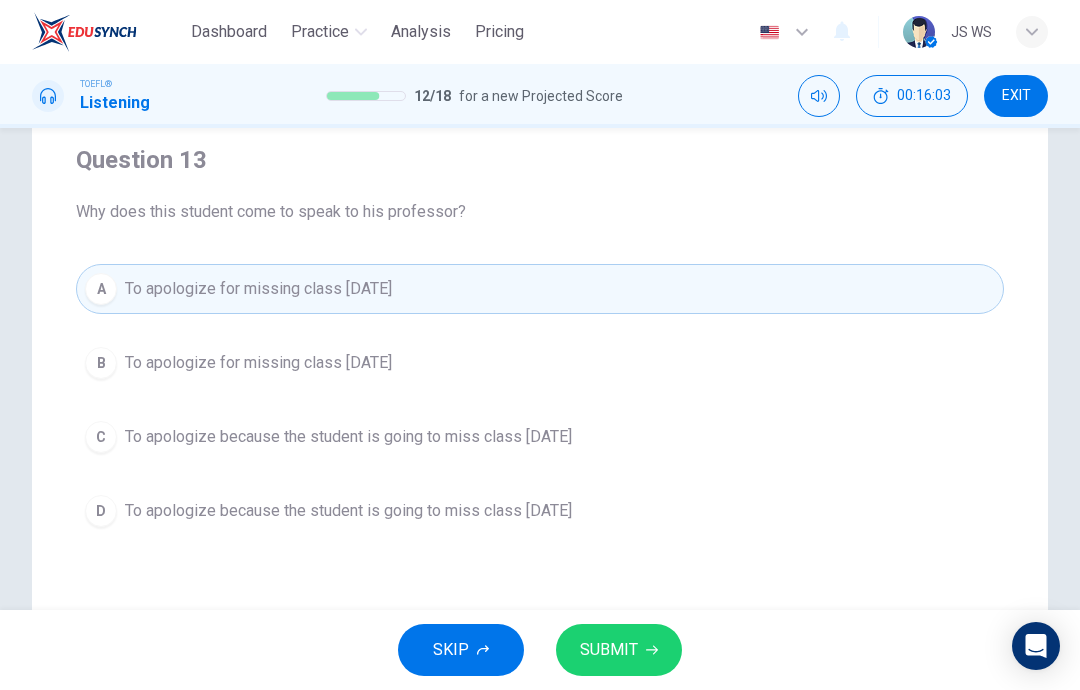click on "SUBMIT" at bounding box center [609, 650] 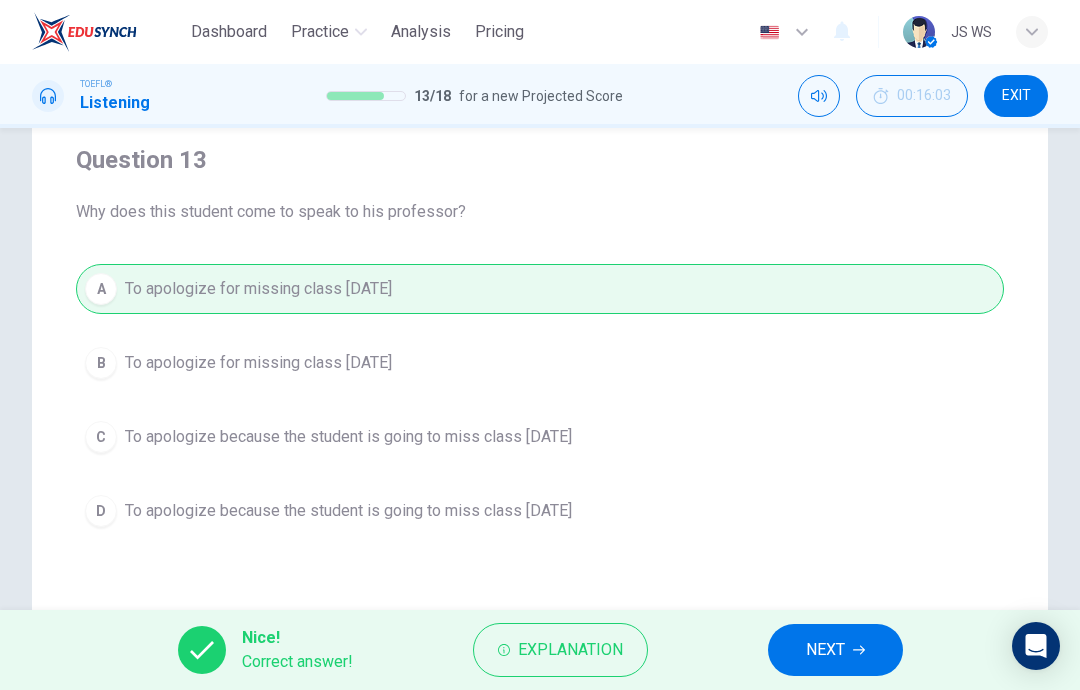 click on "NEXT" at bounding box center (825, 650) 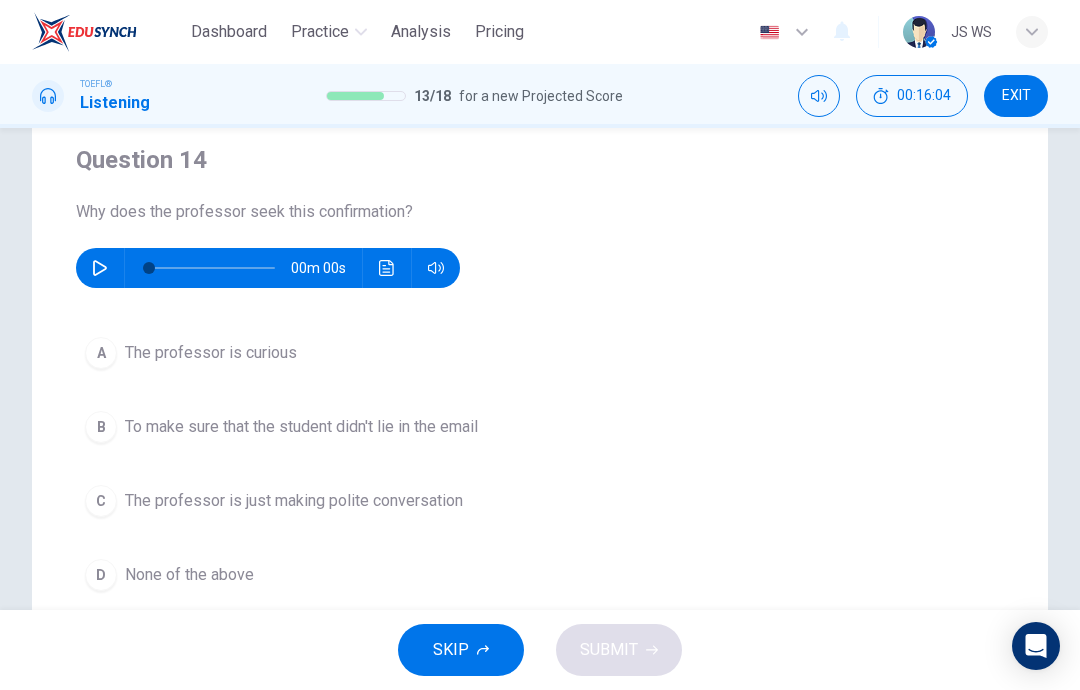 click at bounding box center (100, 268) 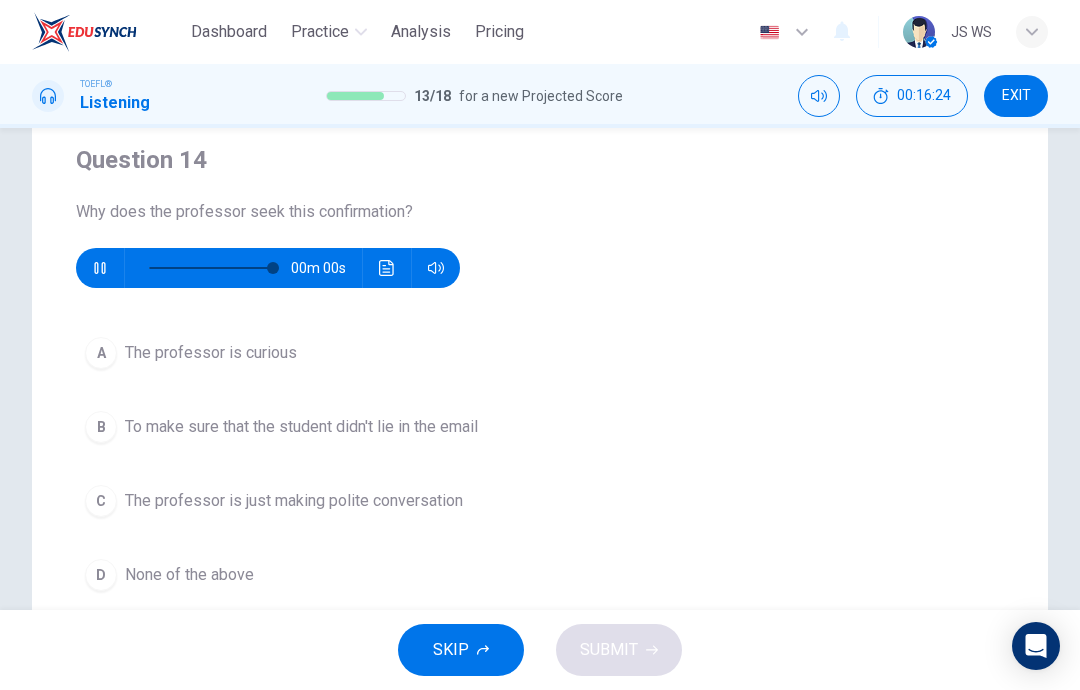 type on "0" 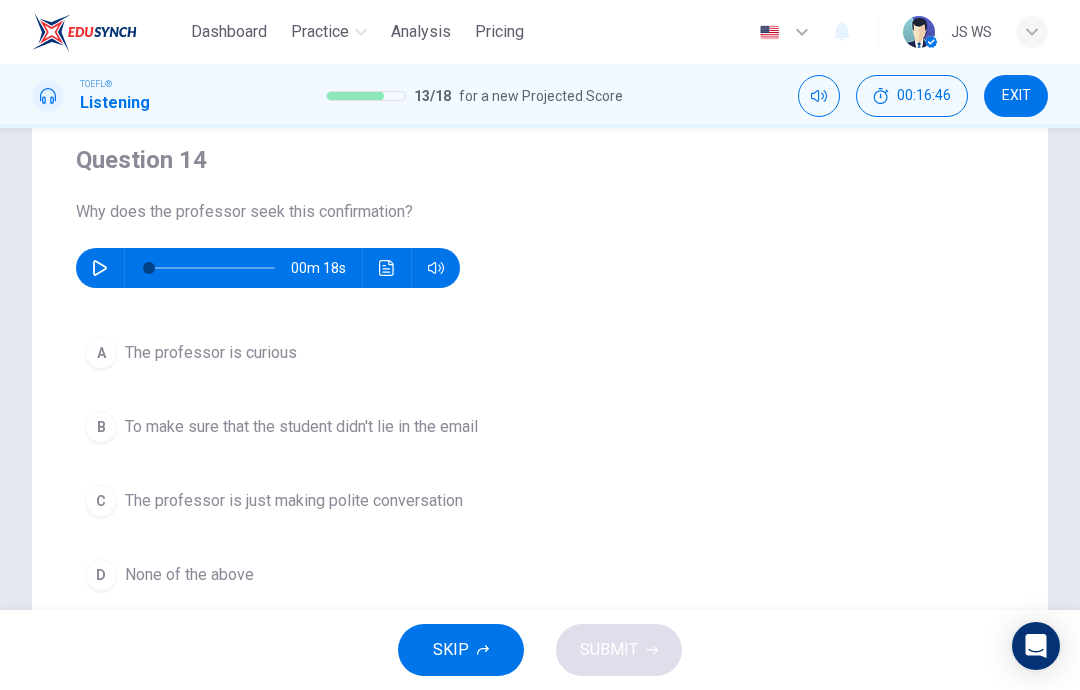 click on "The professor is just making polite conversation" at bounding box center (294, 501) 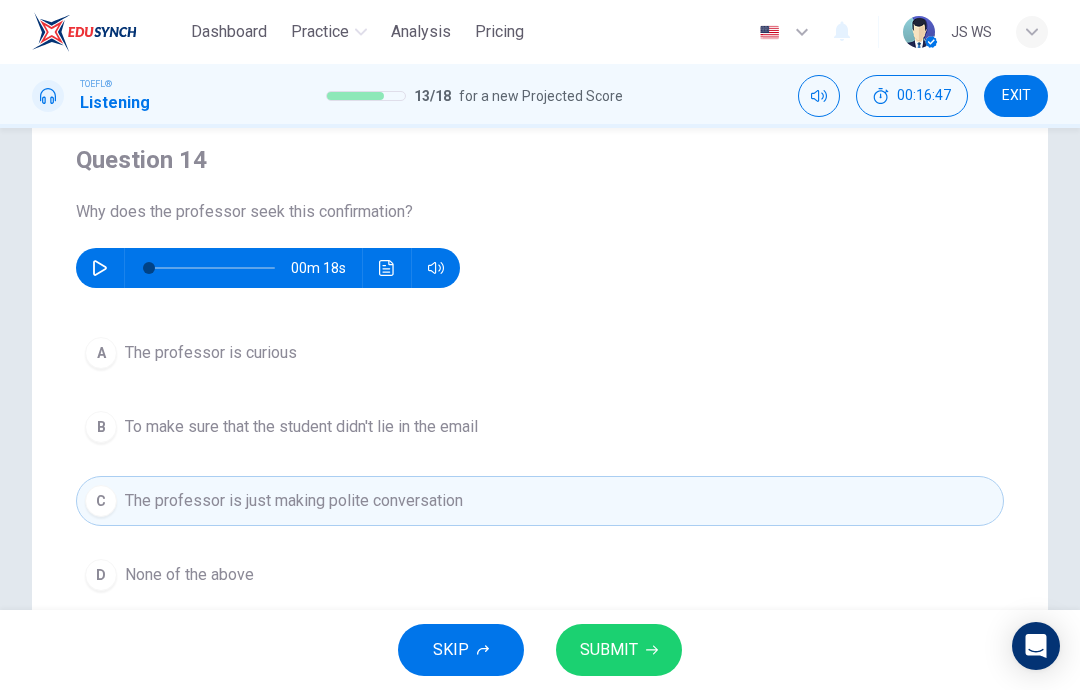 click on "SUBMIT" at bounding box center (609, 650) 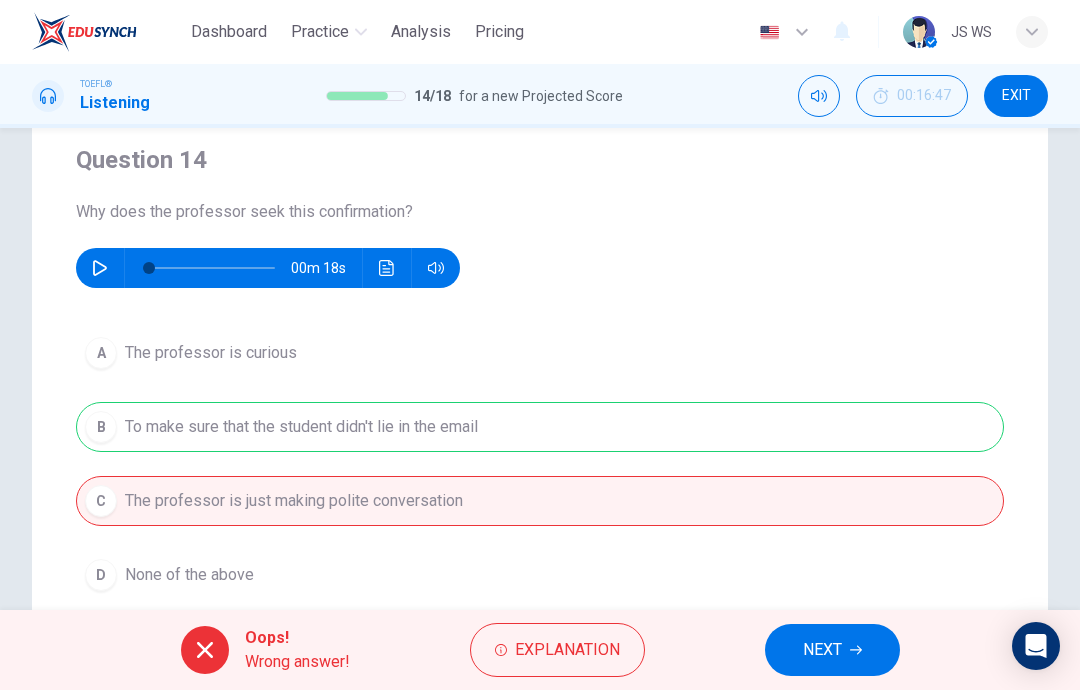 click on "NEXT" at bounding box center [832, 650] 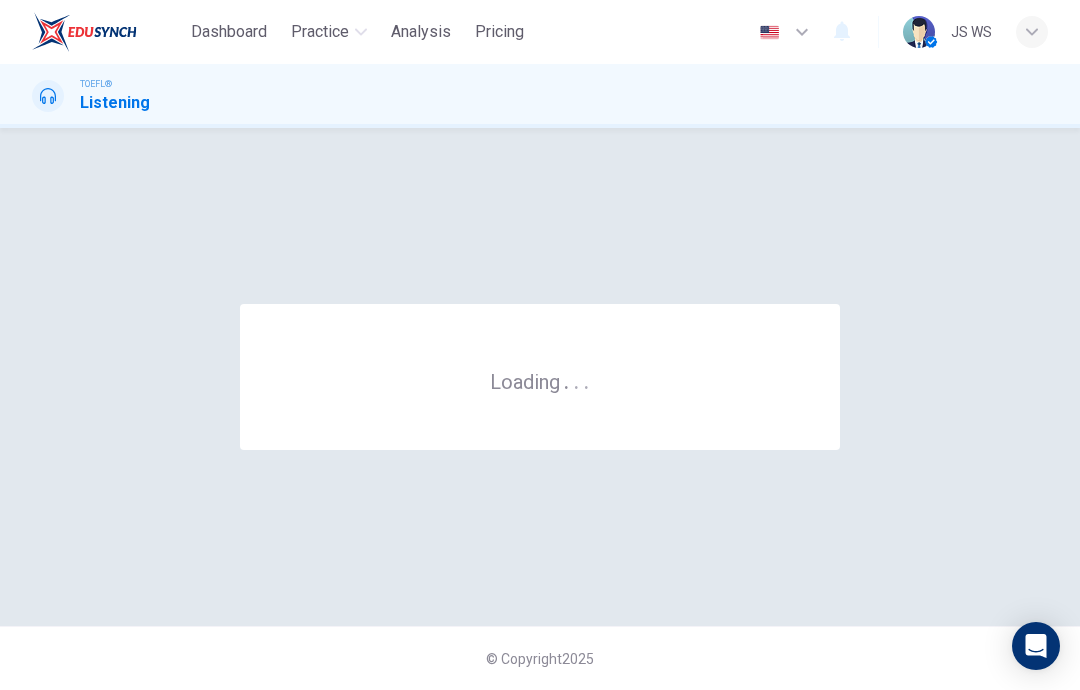 scroll, scrollTop: 0, scrollLeft: 0, axis: both 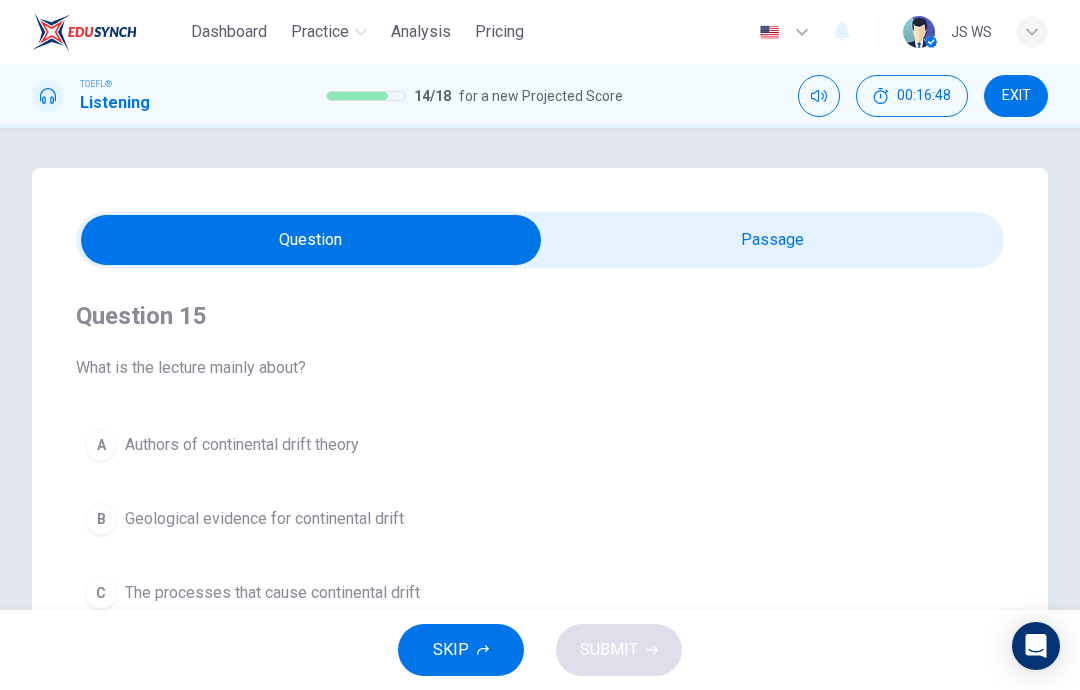 click at bounding box center (311, 240) 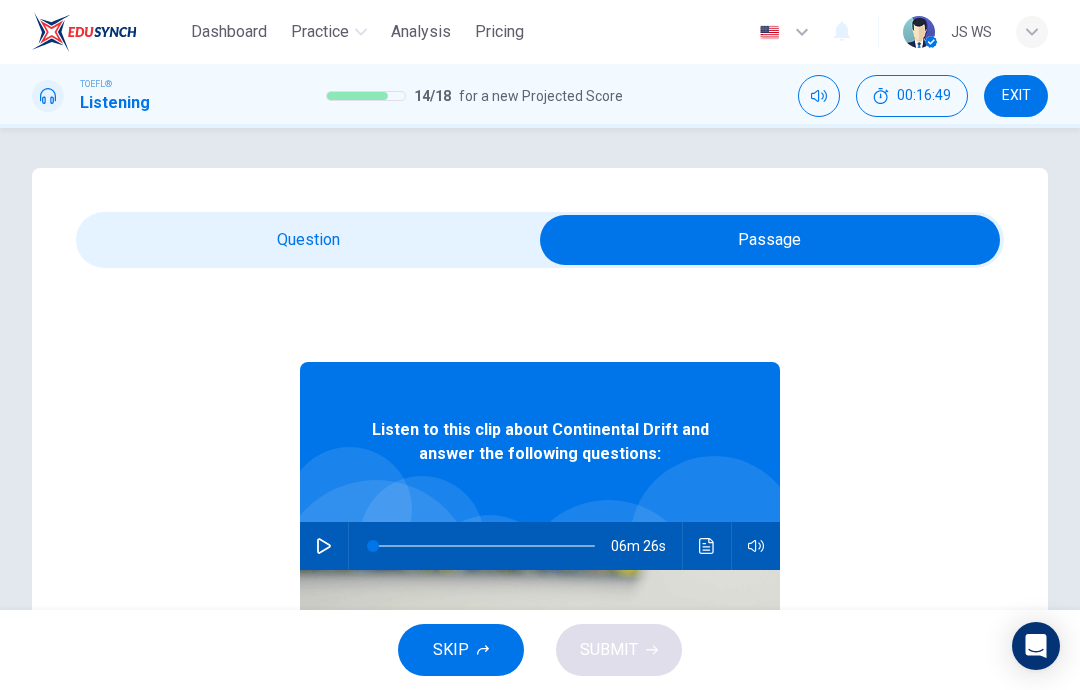 click 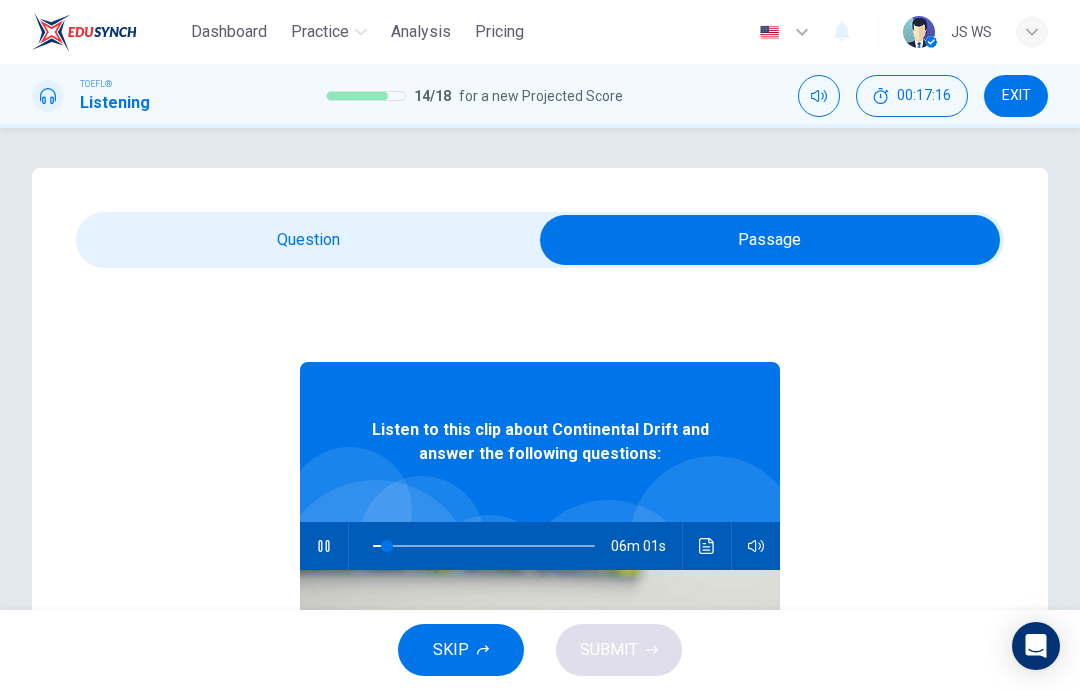 type on "7" 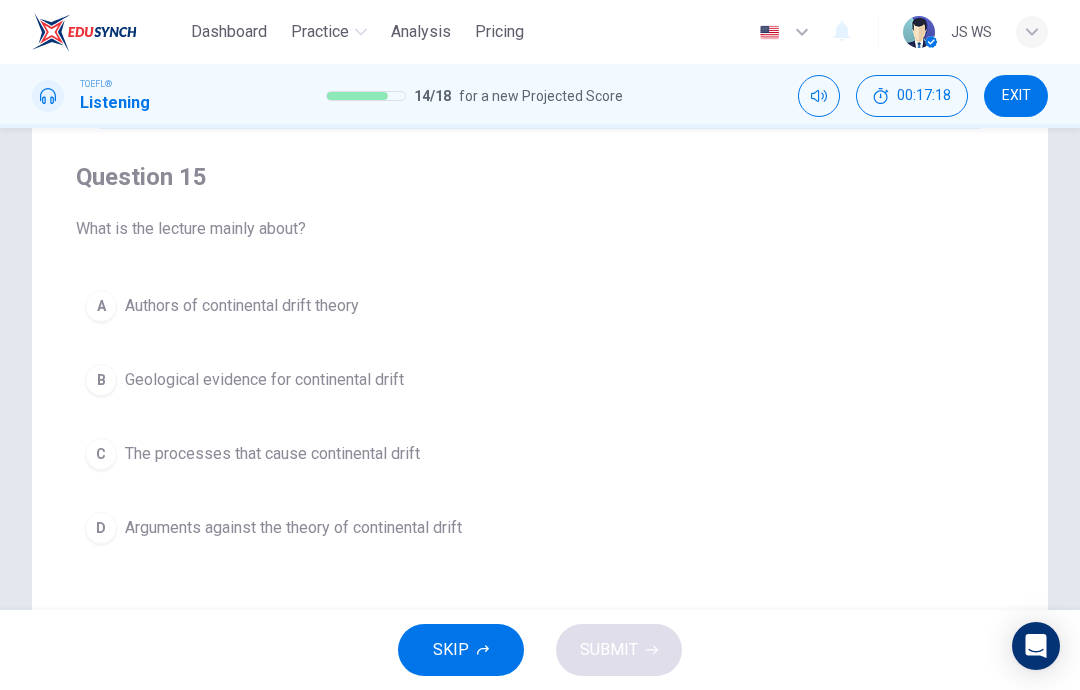 scroll, scrollTop: 142, scrollLeft: 0, axis: vertical 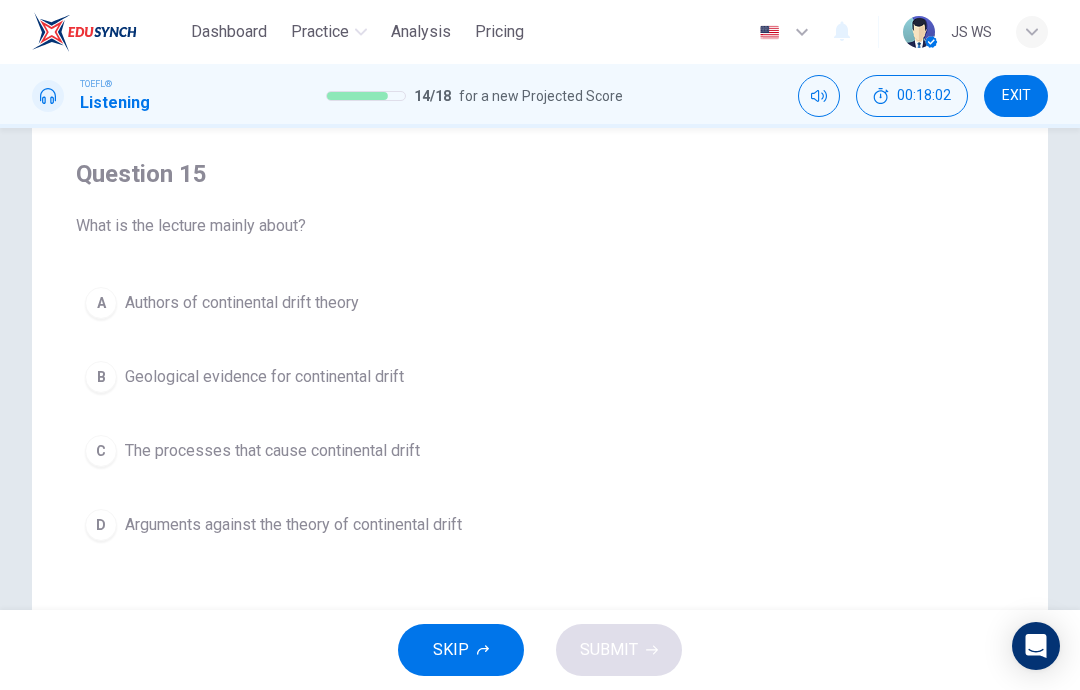 click on "The processes that cause continental drift" at bounding box center (272, 451) 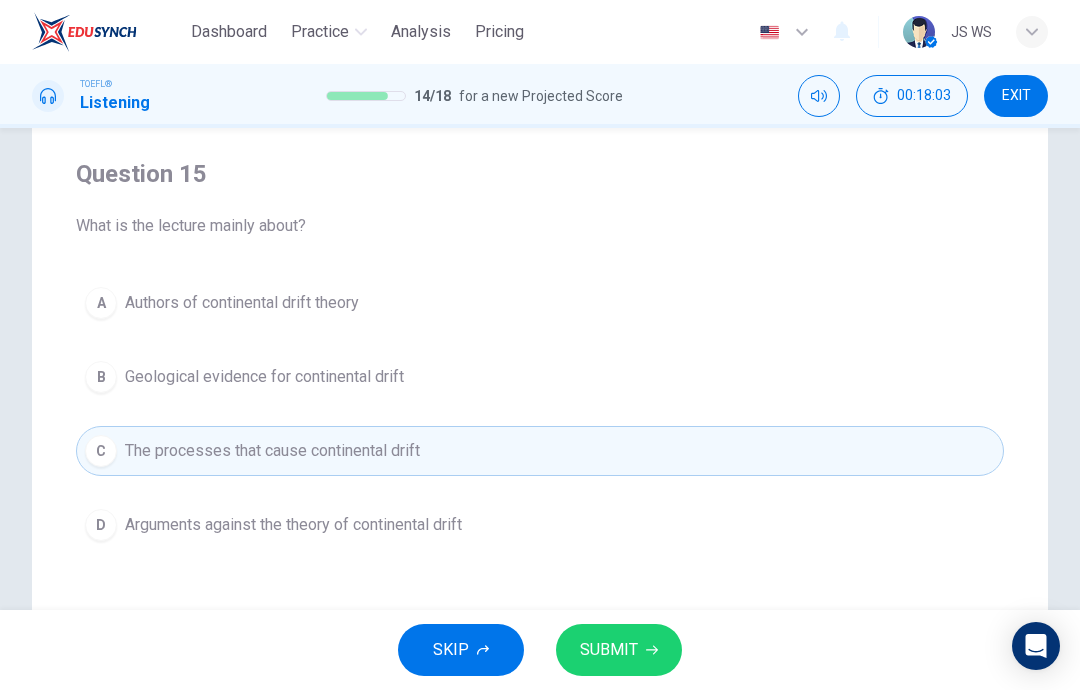 click on "SUBMIT" at bounding box center (619, 650) 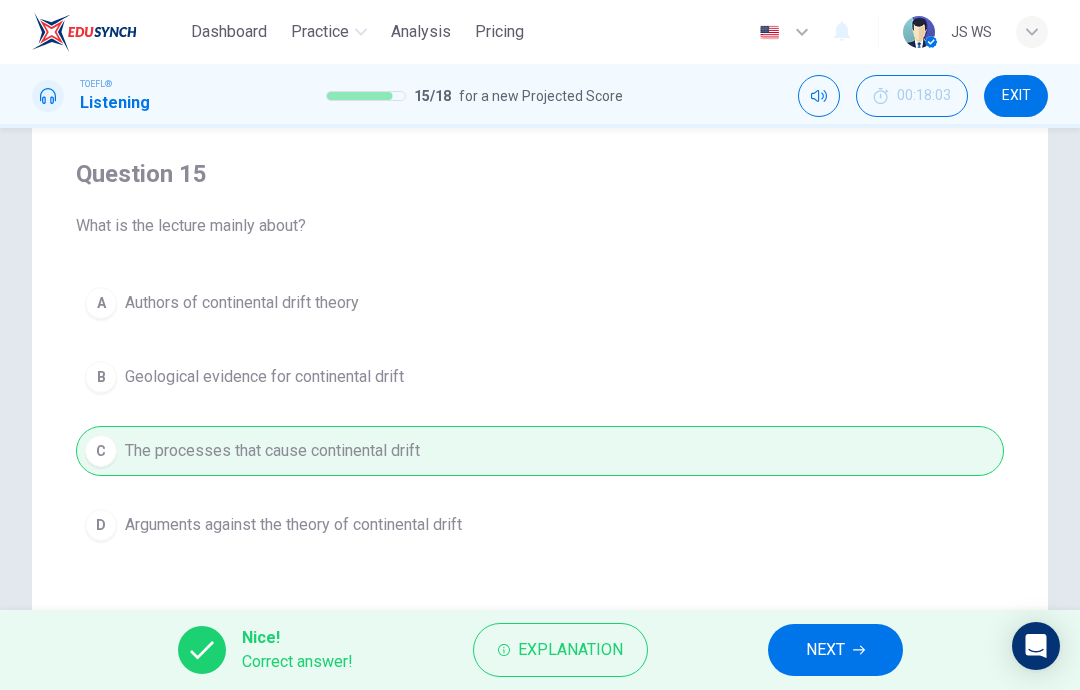 click on "NEXT" at bounding box center (825, 650) 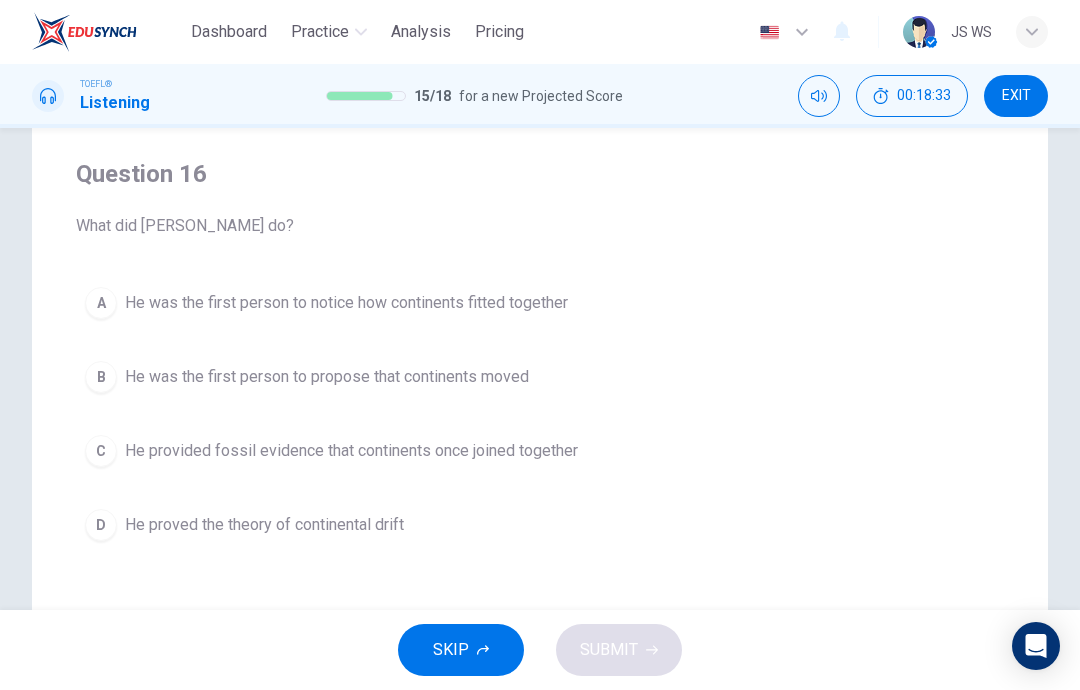 click on "D He proved the theory of continental drift" at bounding box center (540, 525) 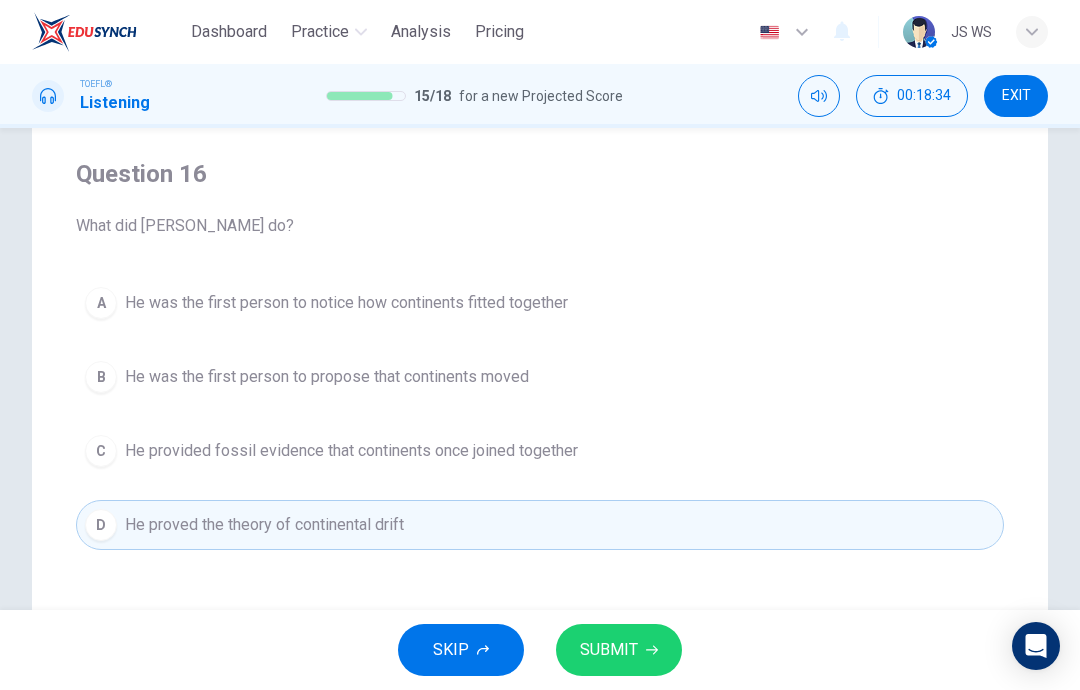 click on "SUBMIT" at bounding box center (619, 650) 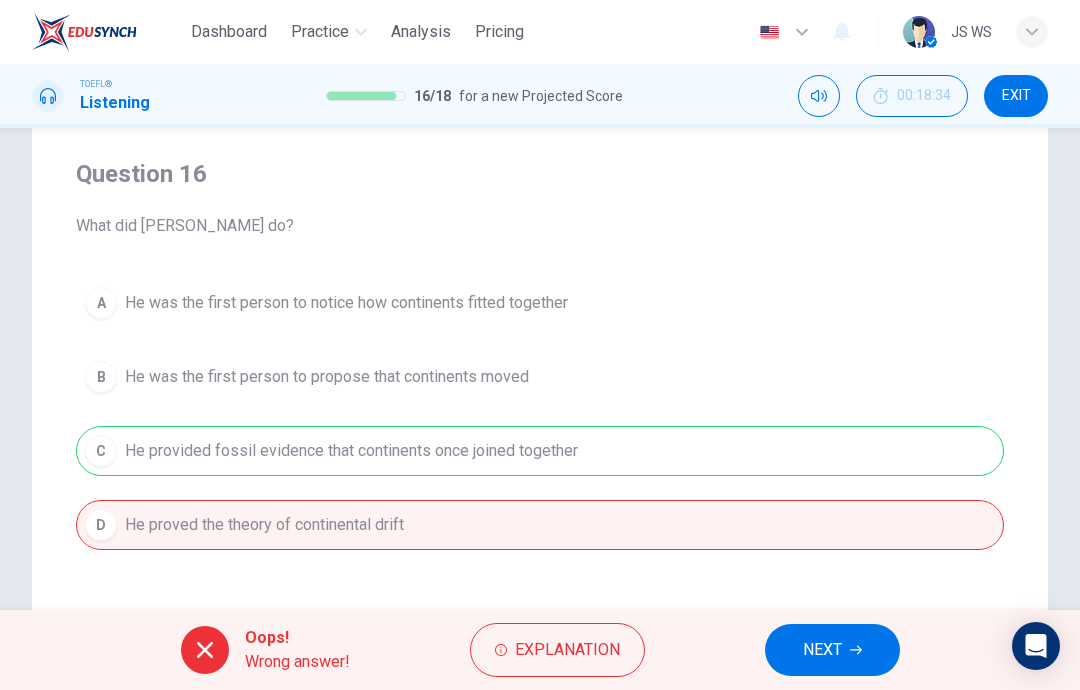 click on "NEXT" at bounding box center [822, 650] 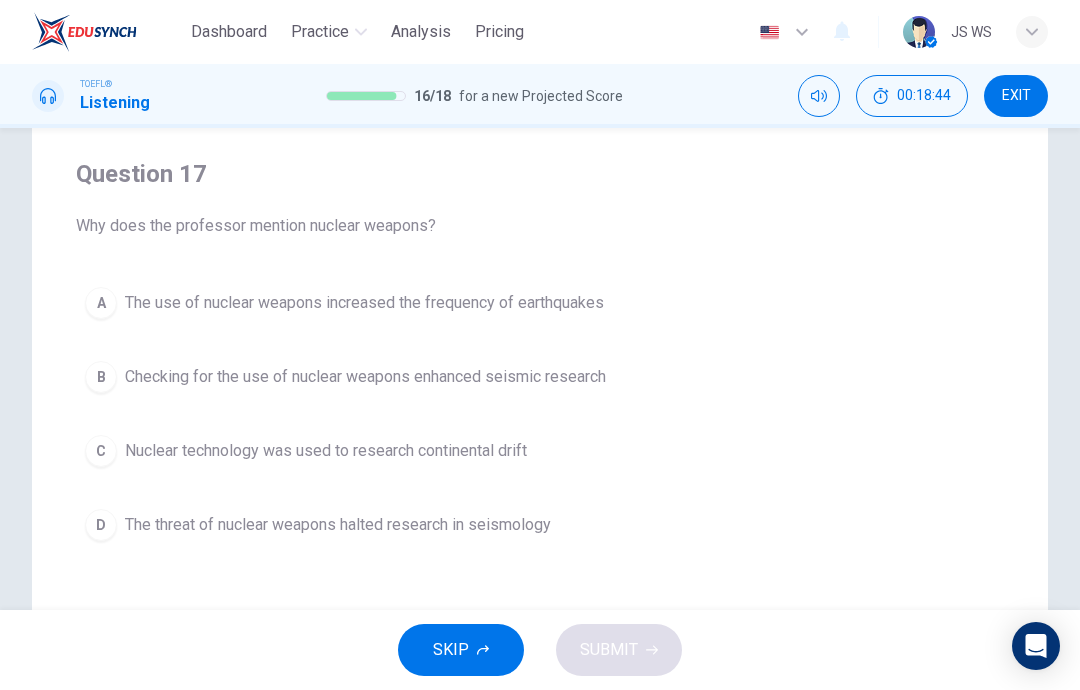 click on "for a new Projected Score" at bounding box center (541, 96) 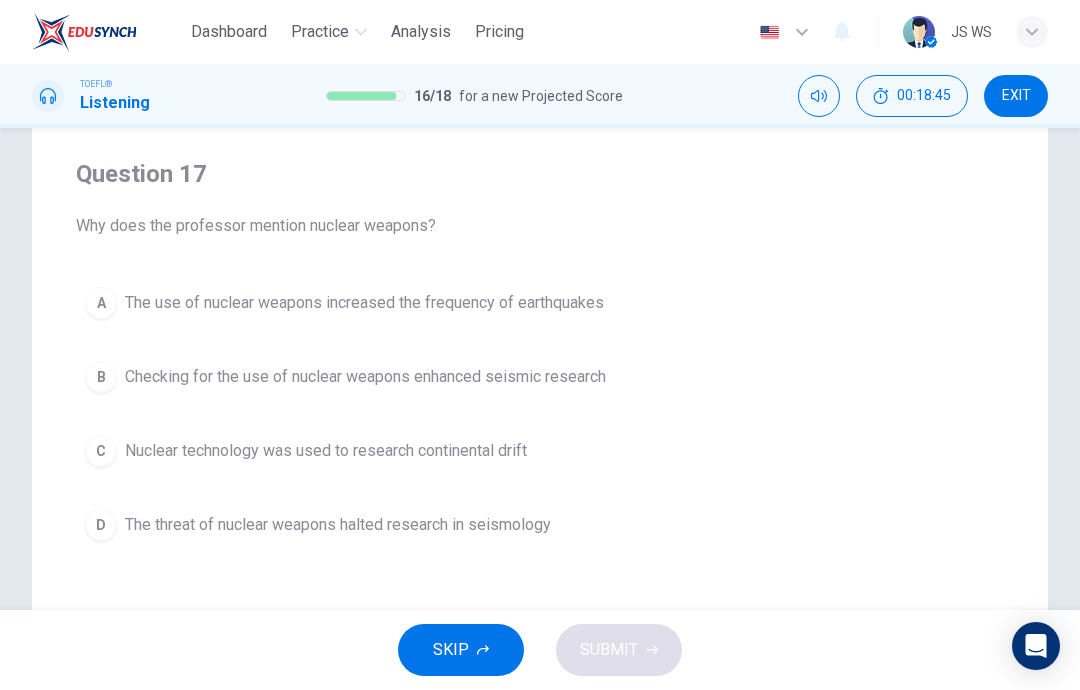 click on "for a new Projected Score" at bounding box center (541, 96) 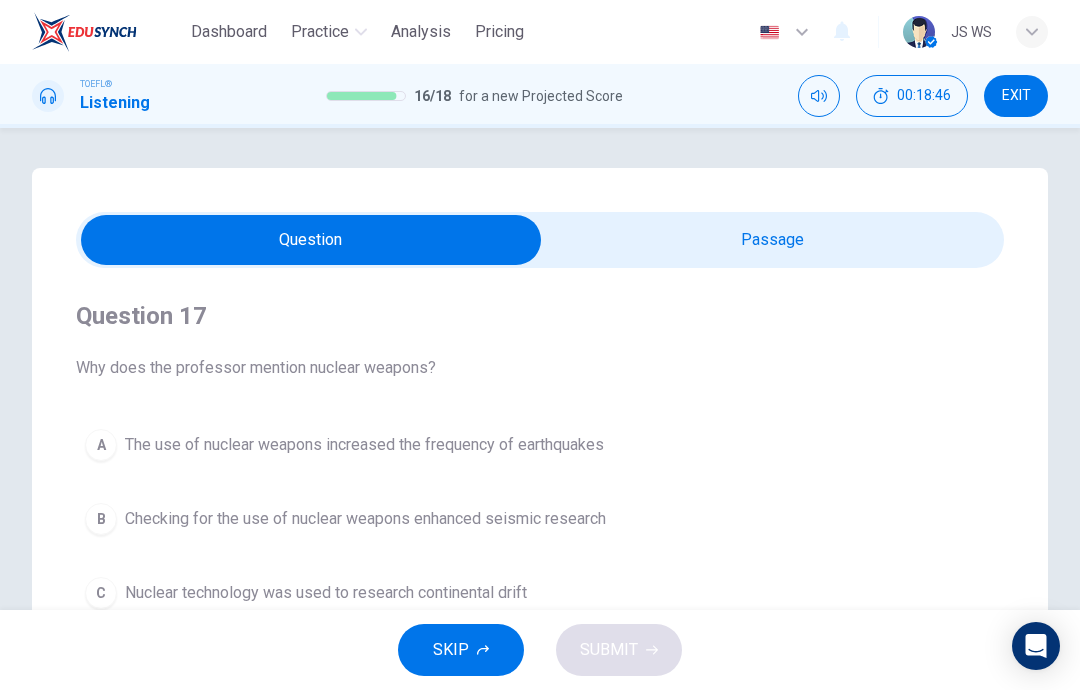 type on "32" 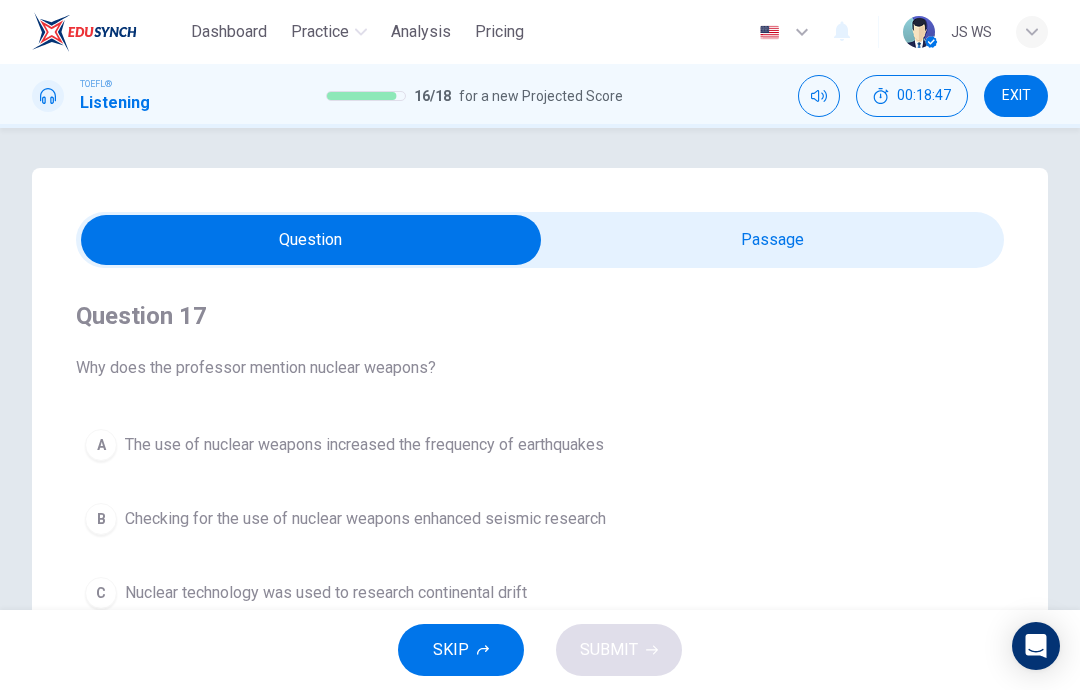 click at bounding box center [311, 240] 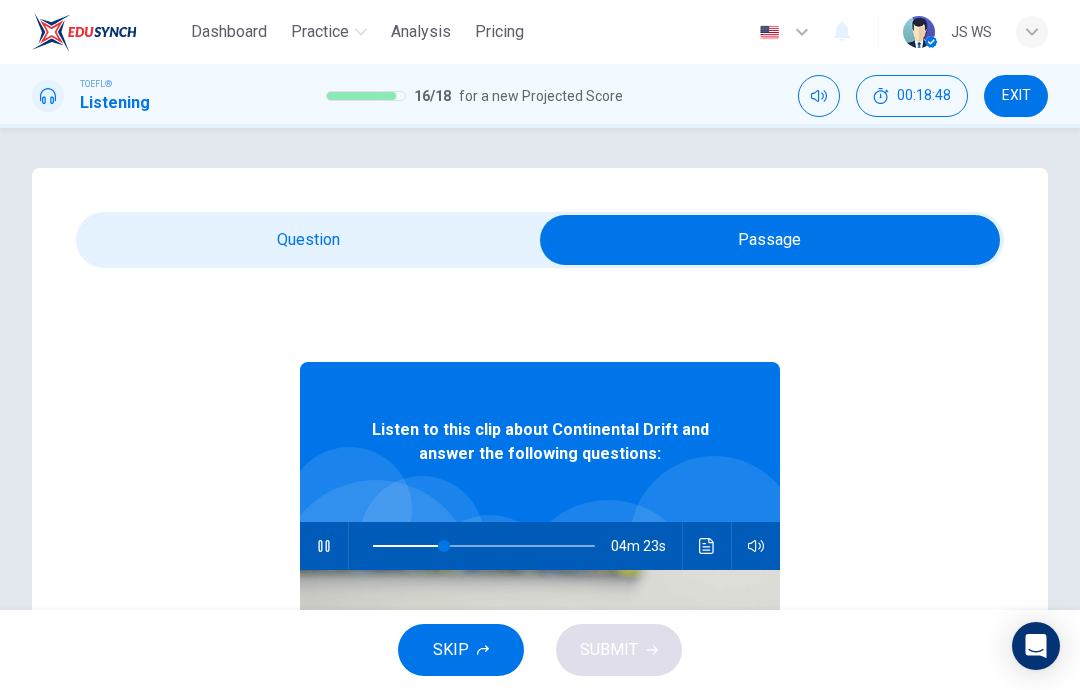 click 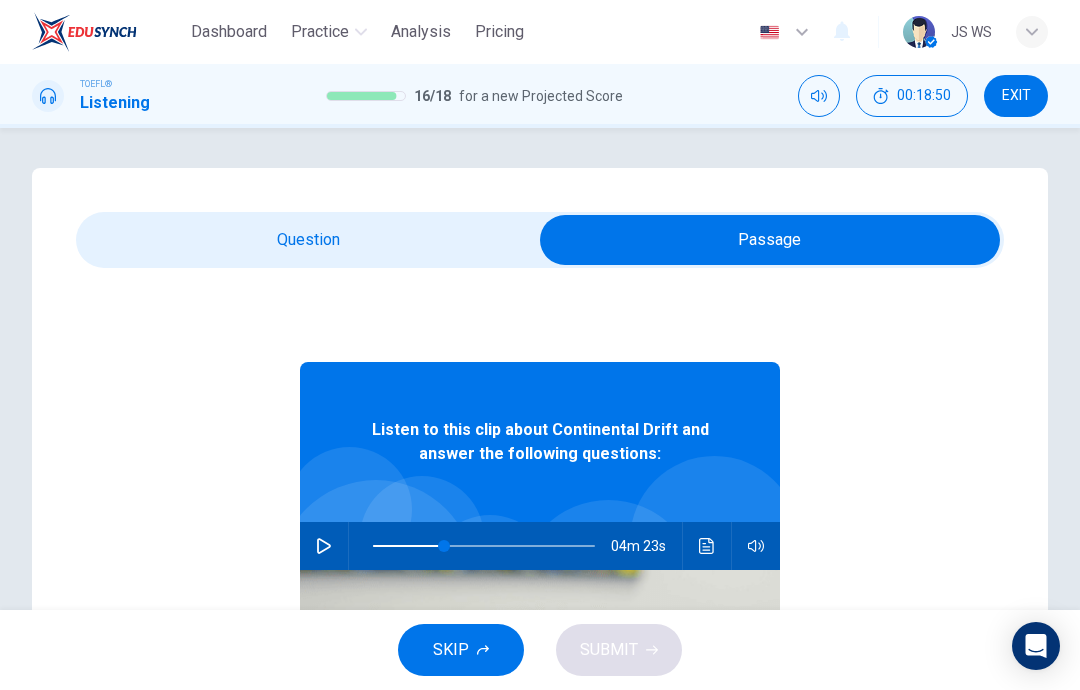 click at bounding box center (770, 240) 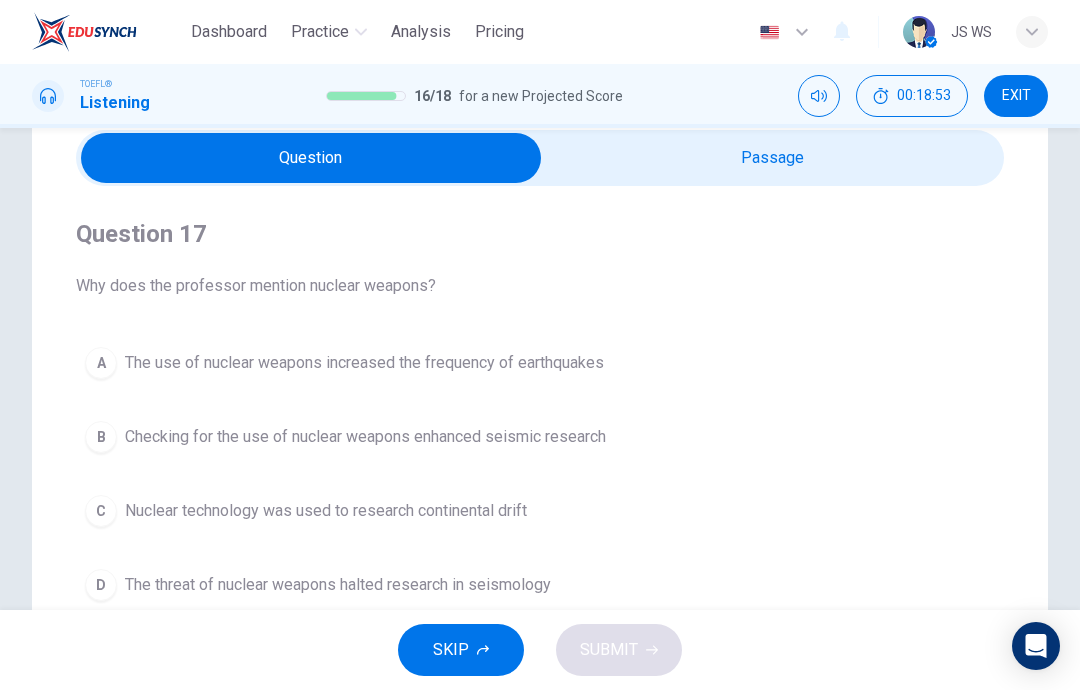 scroll, scrollTop: 76, scrollLeft: 0, axis: vertical 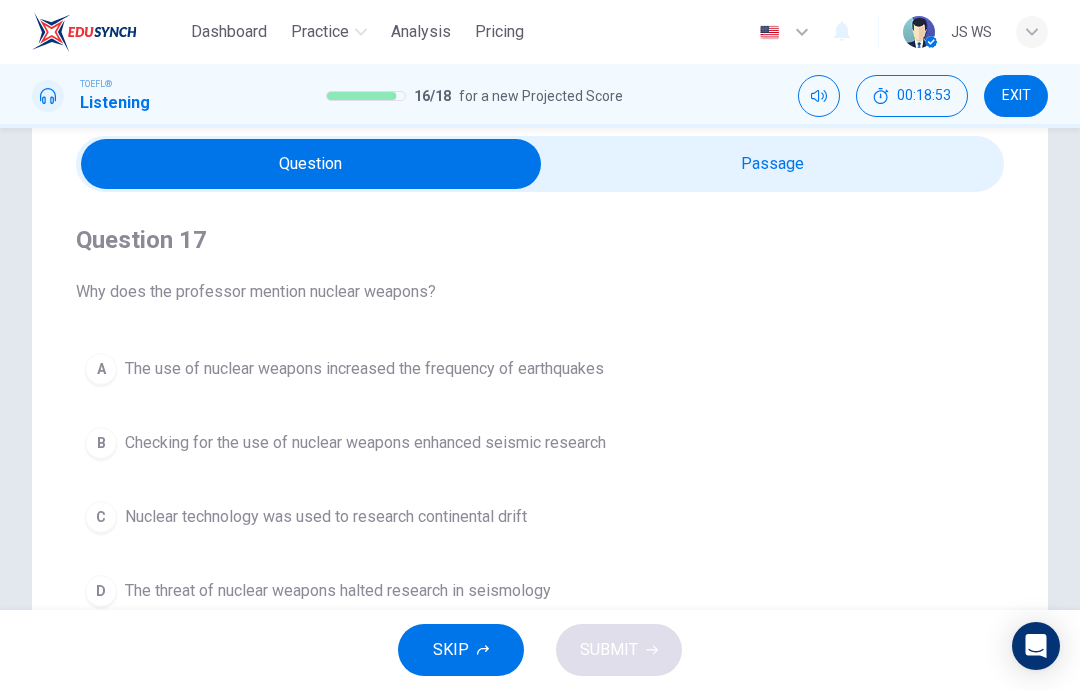 click at bounding box center [311, 164] 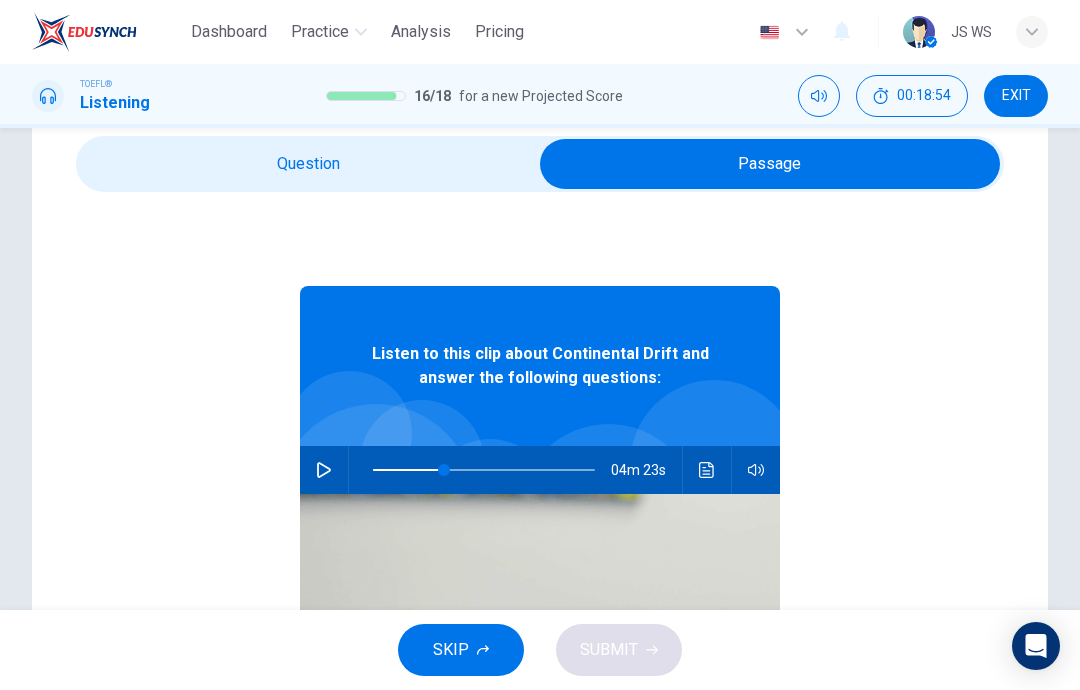 click at bounding box center (324, 470) 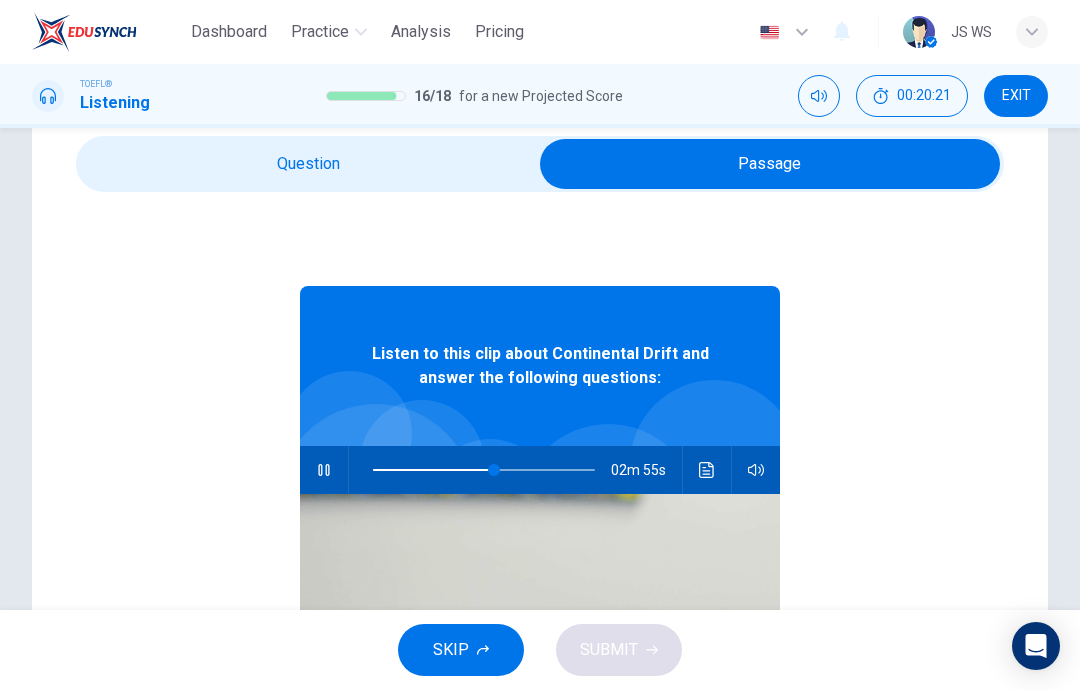 type on "54" 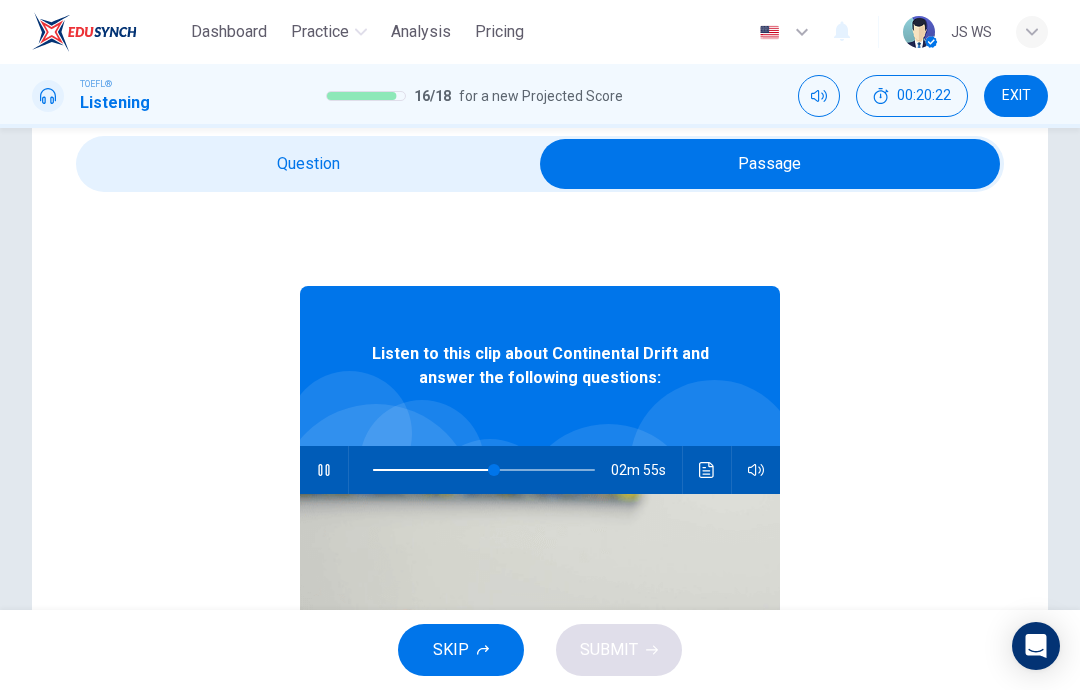 click at bounding box center (770, 164) 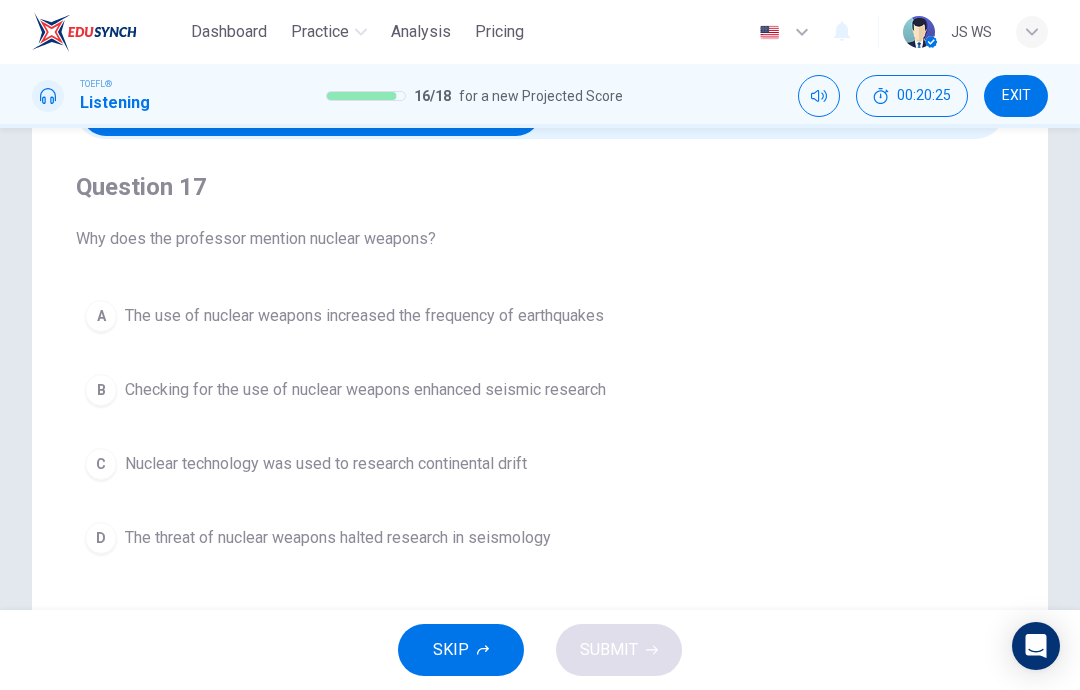 scroll, scrollTop: 136, scrollLeft: 0, axis: vertical 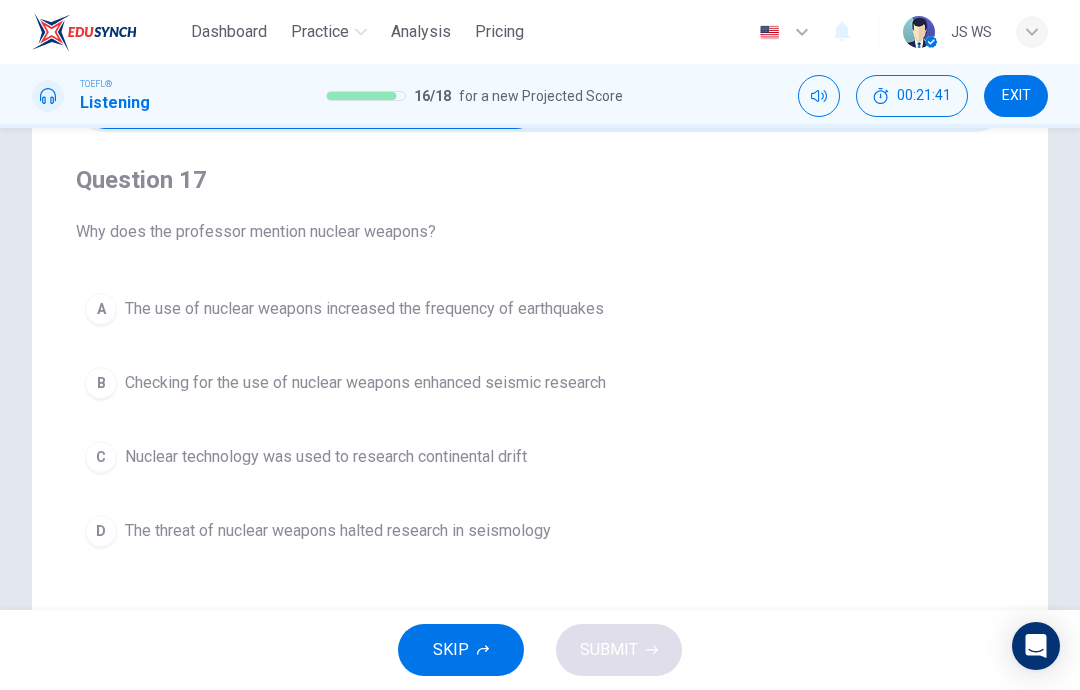 click on "C" at bounding box center [101, 457] 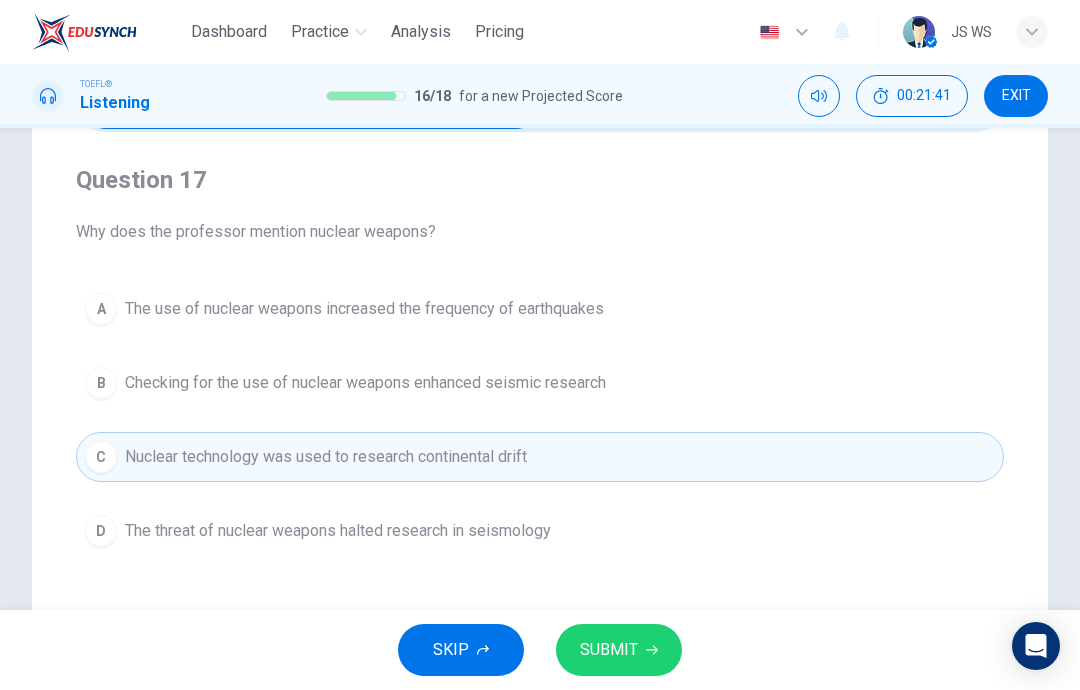 click on "SUBMIT" at bounding box center (609, 650) 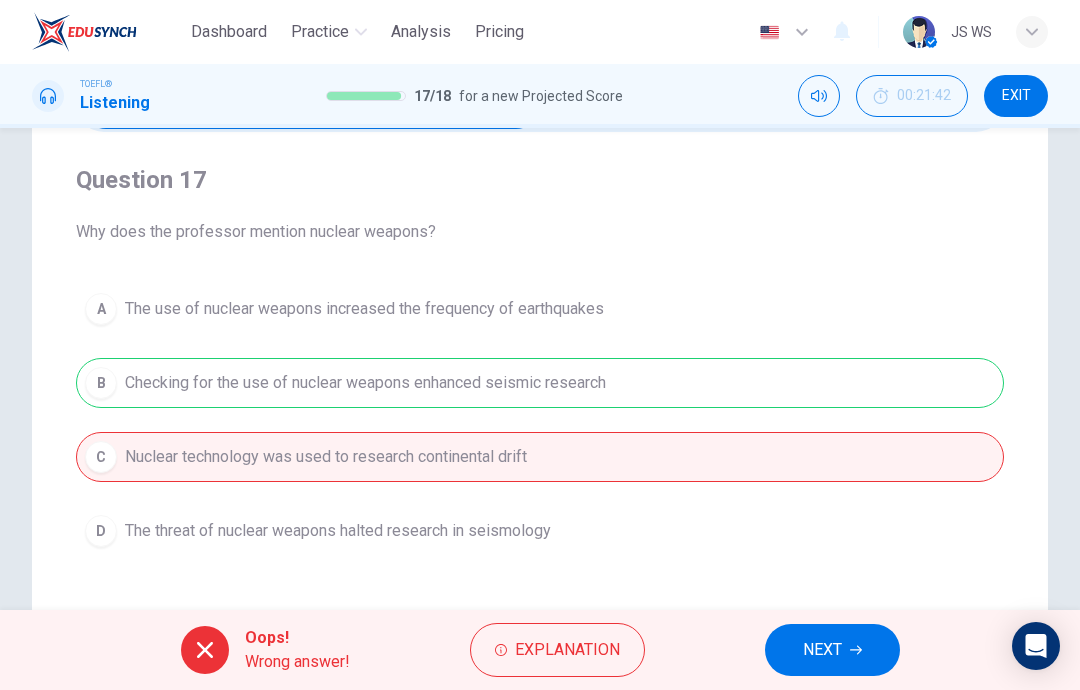 click on "NEXT" at bounding box center (822, 650) 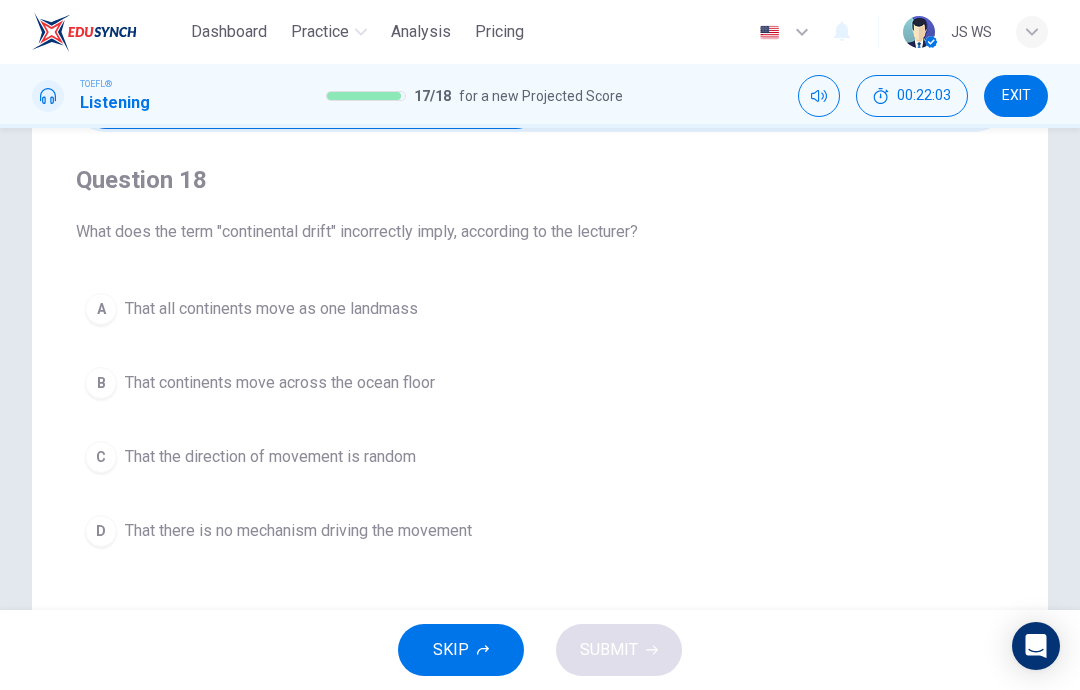 click on "A That all continents move as one landmass B That continents move across the ocean floor C That the direction of movement is random D That there is no mechanism driving the movement" at bounding box center (540, 420) 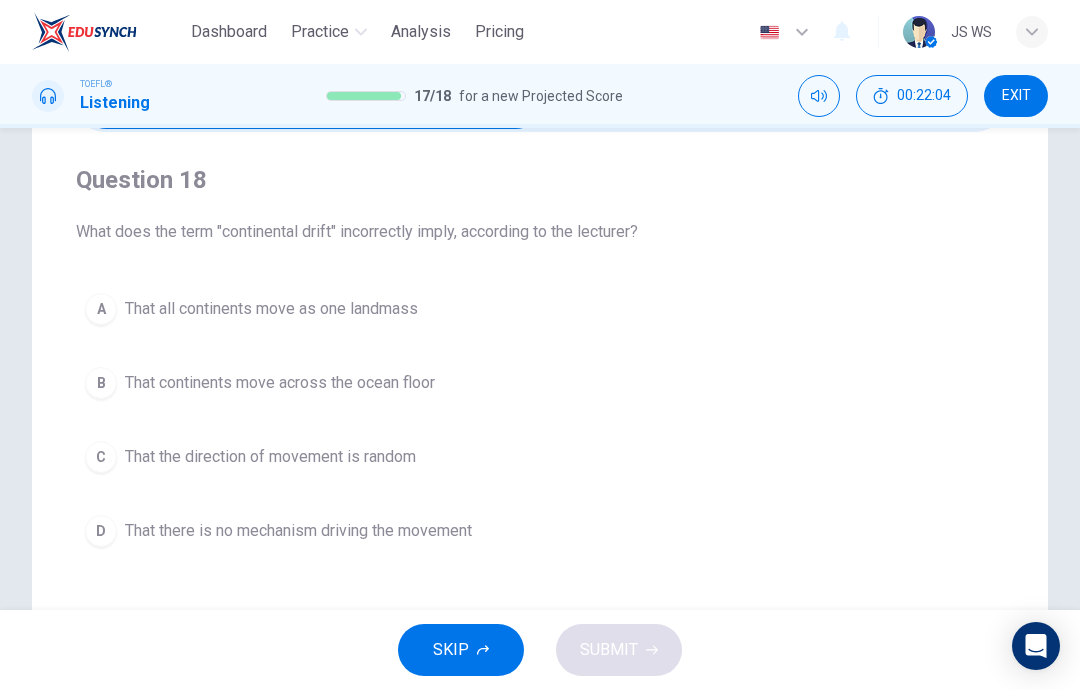 click on "C" at bounding box center (101, 457) 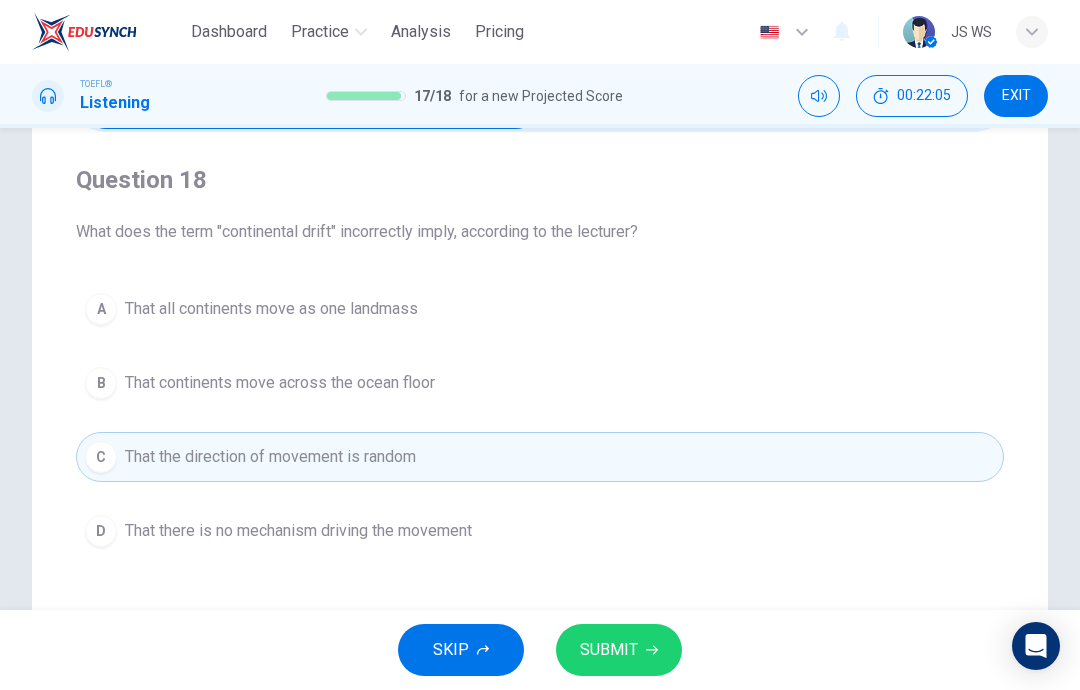 click on "SUBMIT" at bounding box center [619, 650] 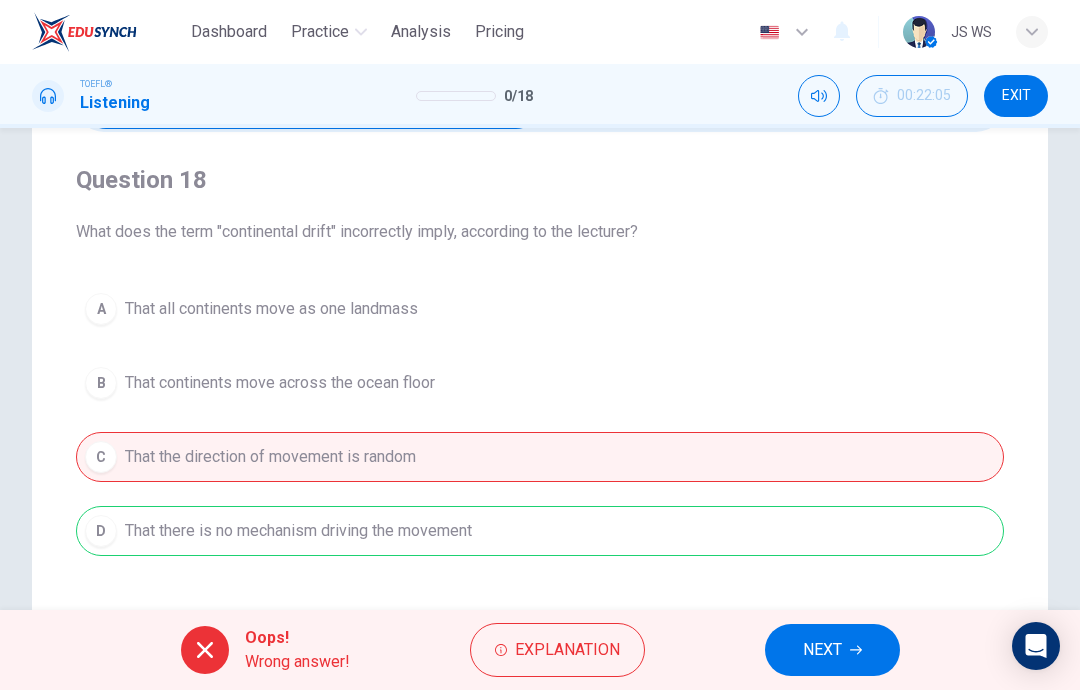 scroll, scrollTop: 0, scrollLeft: 0, axis: both 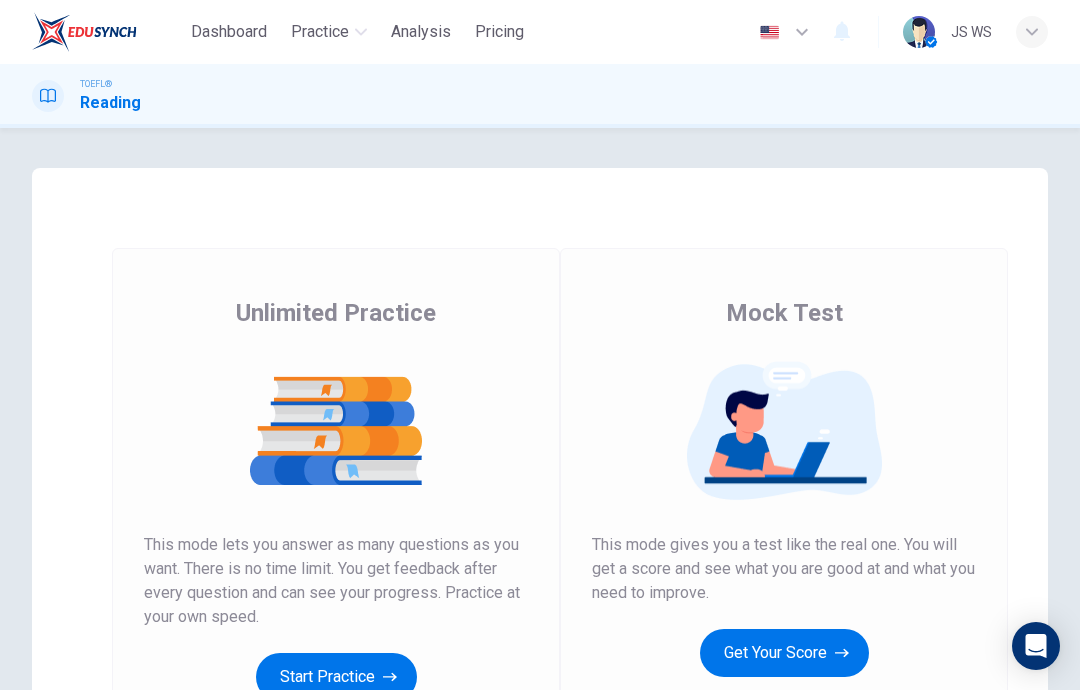 click on "Get Your Score" at bounding box center [784, 653] 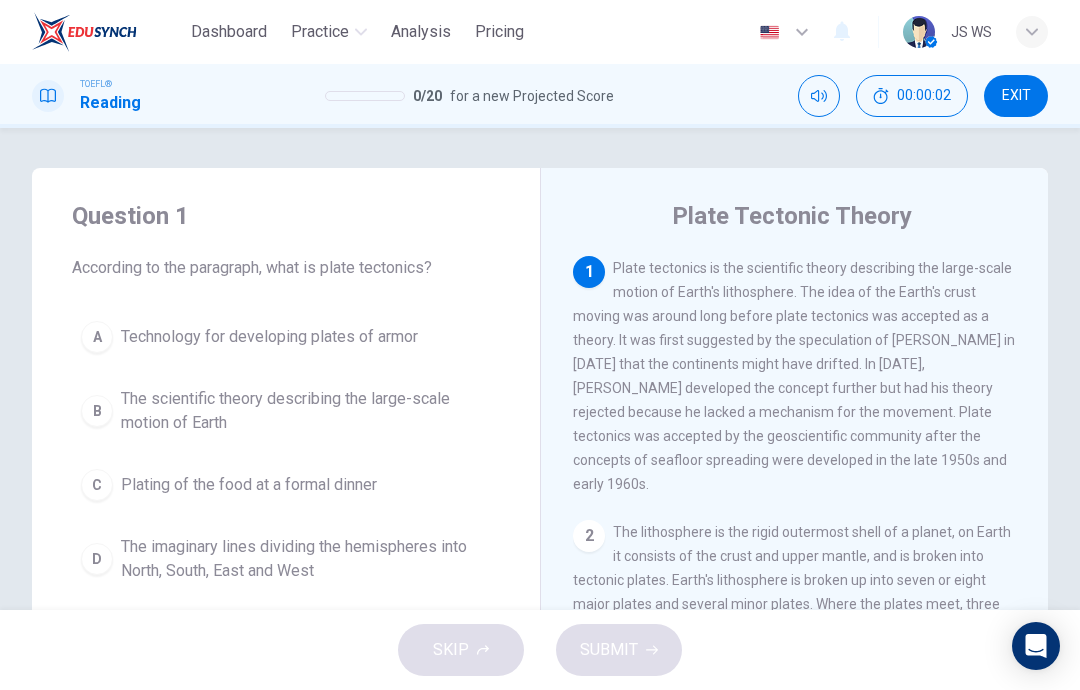 scroll, scrollTop: 0, scrollLeft: 0, axis: both 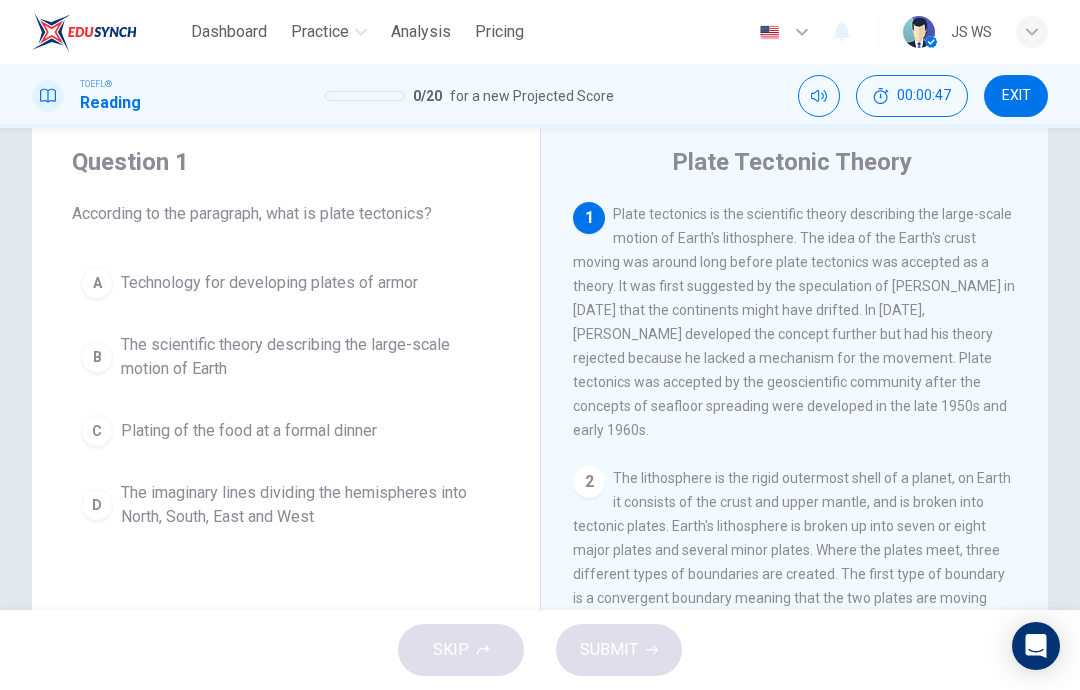 click on "The imaginary lines dividing the hemispheres into North, South, East and West" at bounding box center (306, 505) 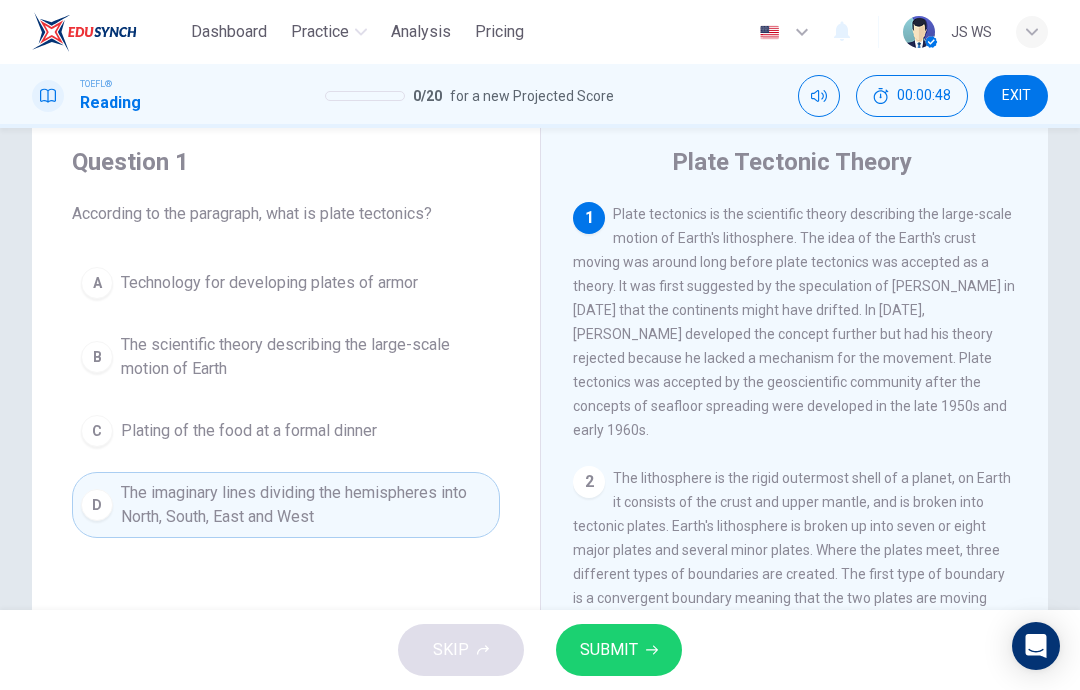 click on "SUBMIT" at bounding box center [609, 650] 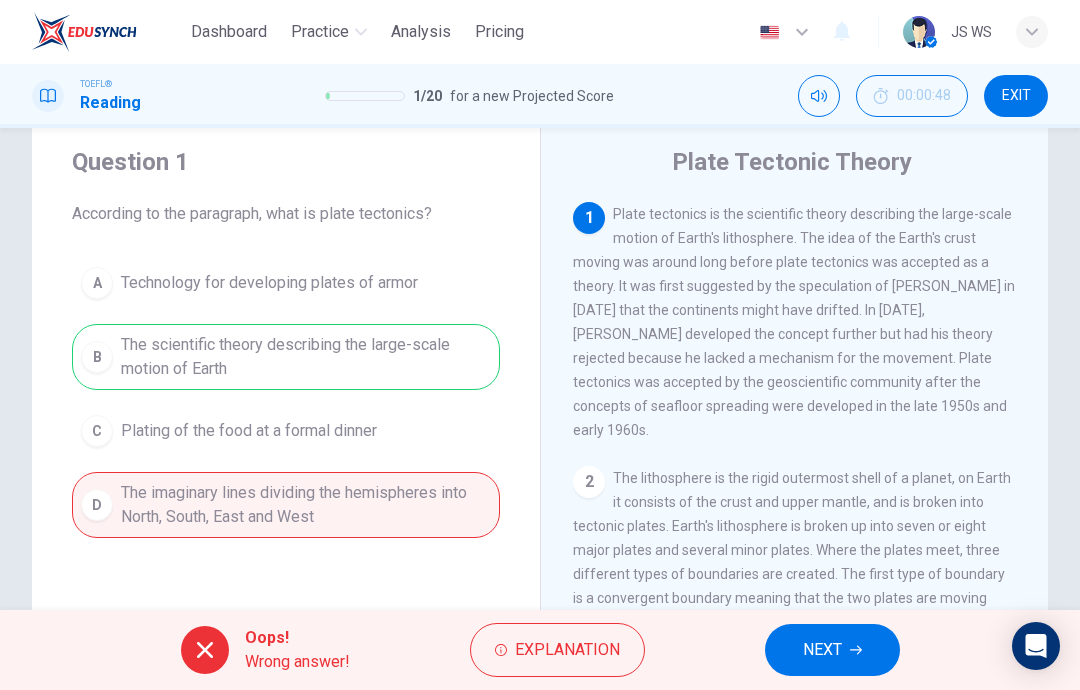 click on "NEXT" at bounding box center (832, 650) 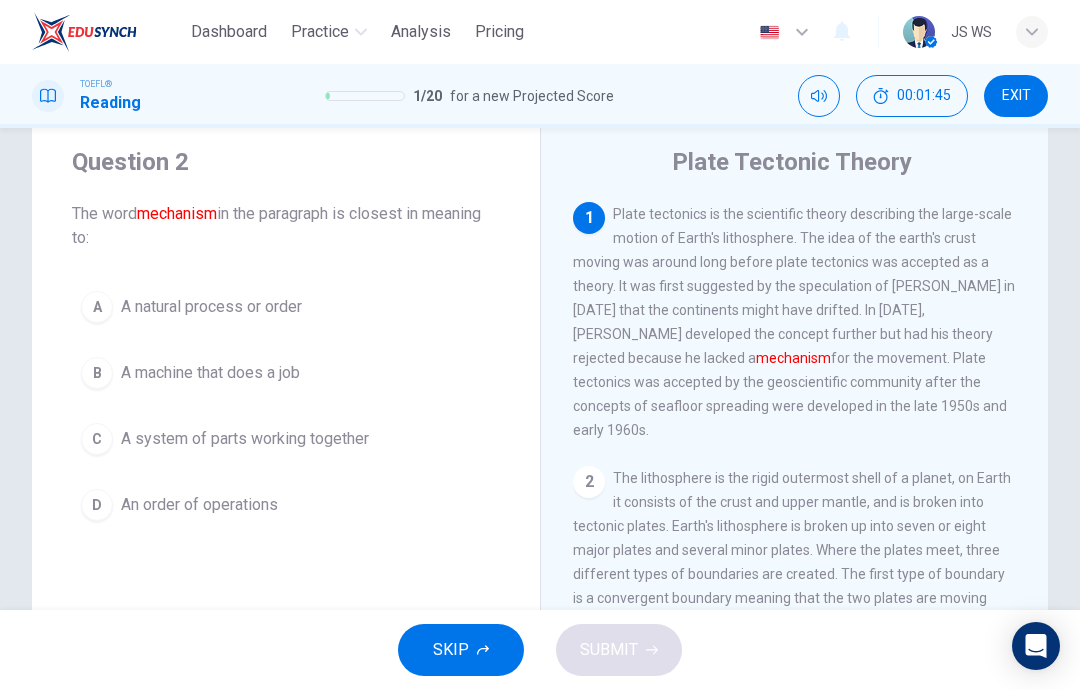 click on "B A machine that does a job" at bounding box center (286, 373) 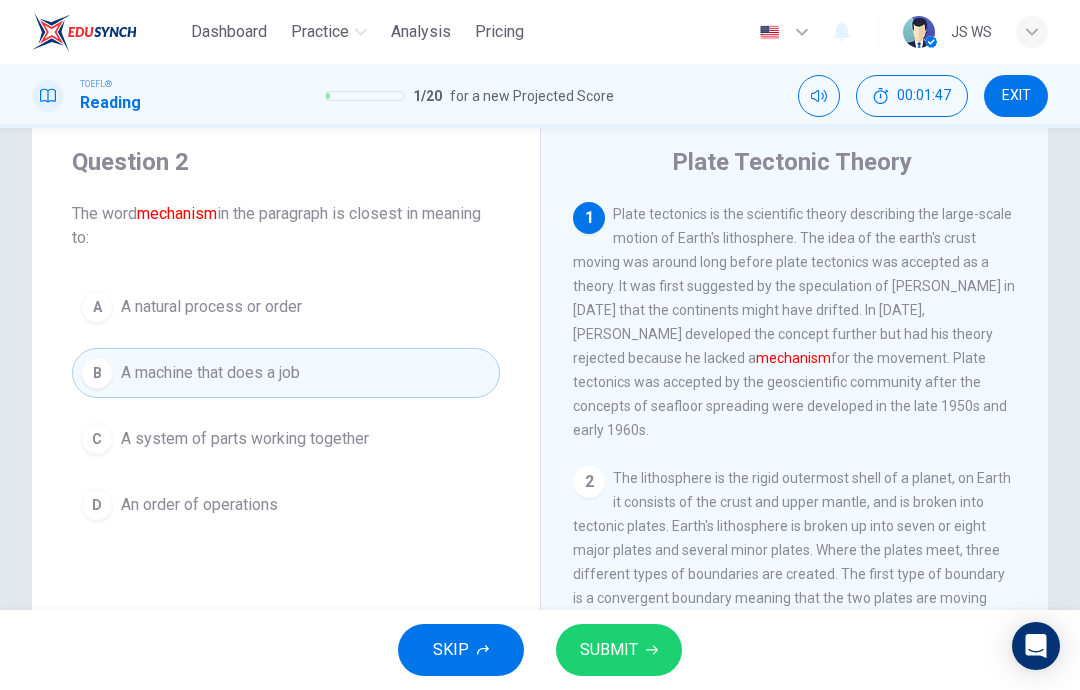 click on "C A system of parts working together" at bounding box center (286, 439) 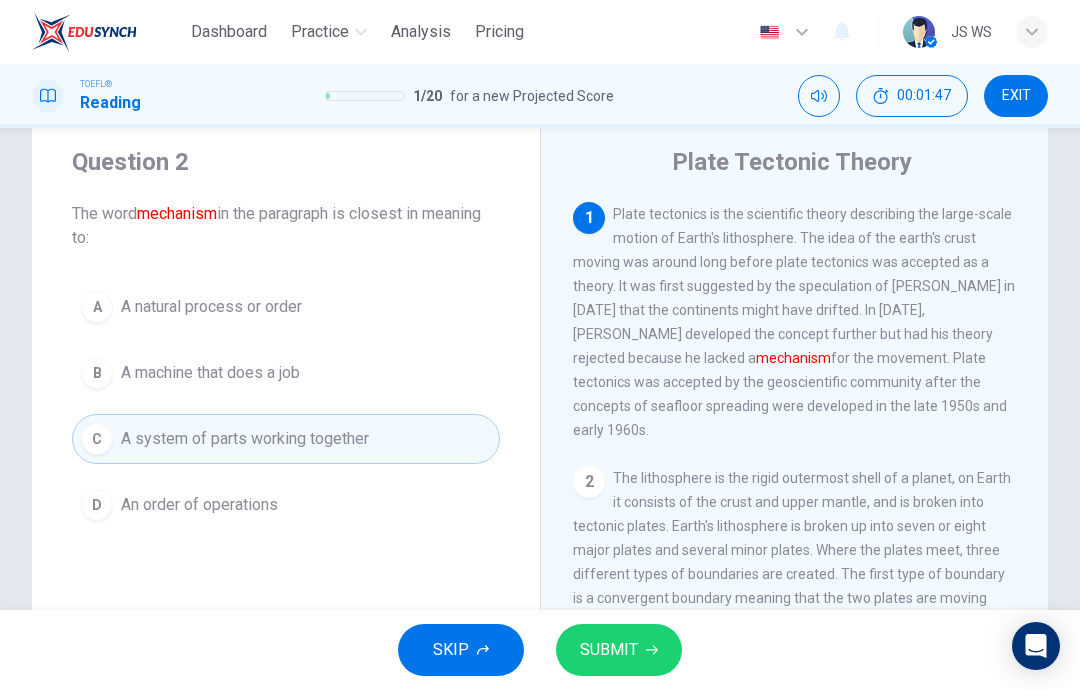 click on "SUBMIT" at bounding box center [619, 650] 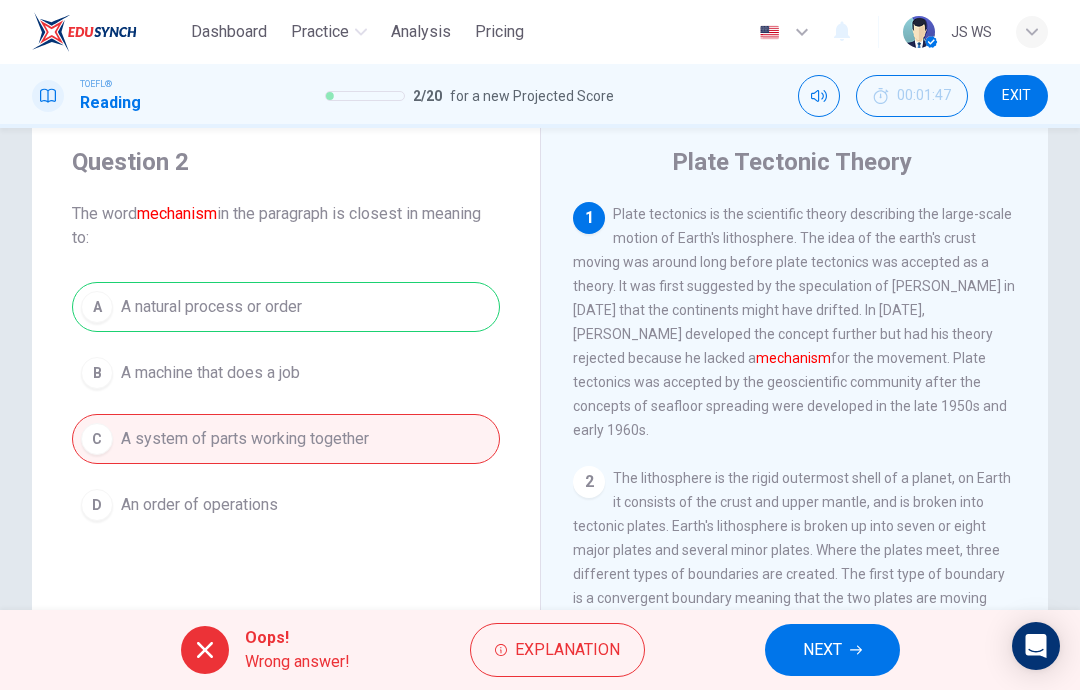 click on "Explanation" at bounding box center (567, 650) 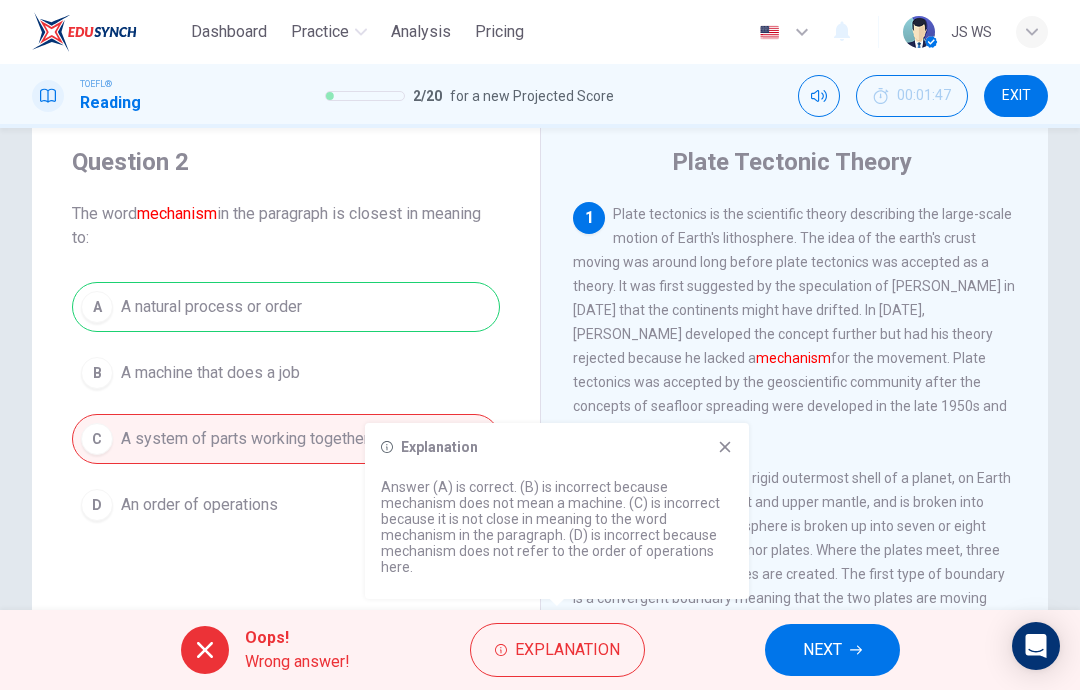 click 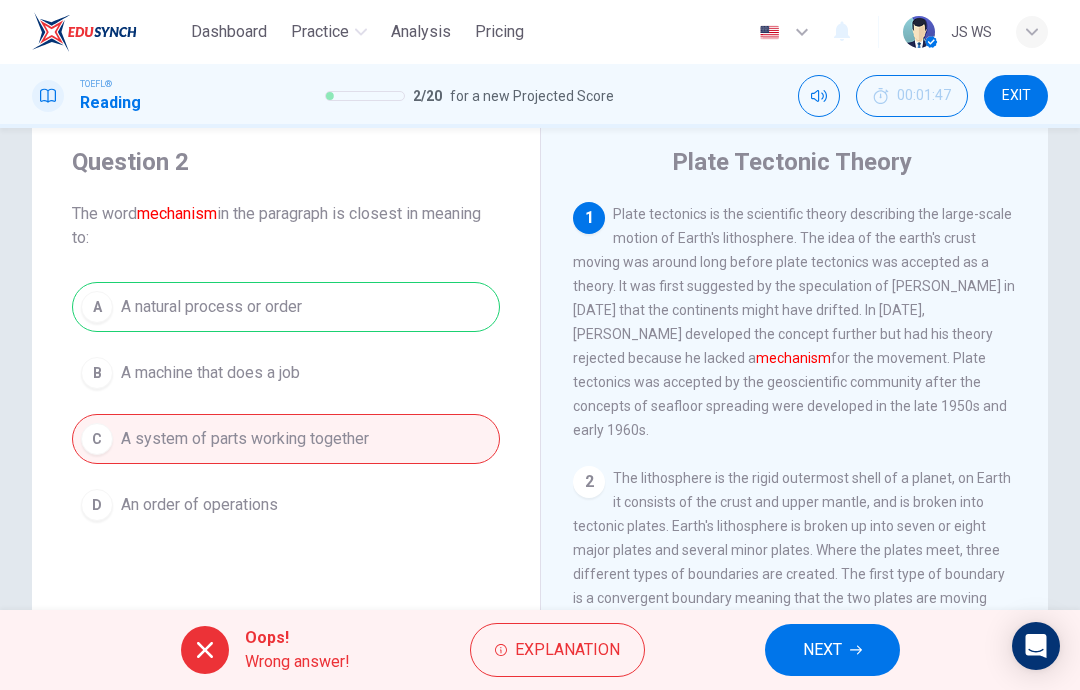 click on "NEXT" at bounding box center (822, 650) 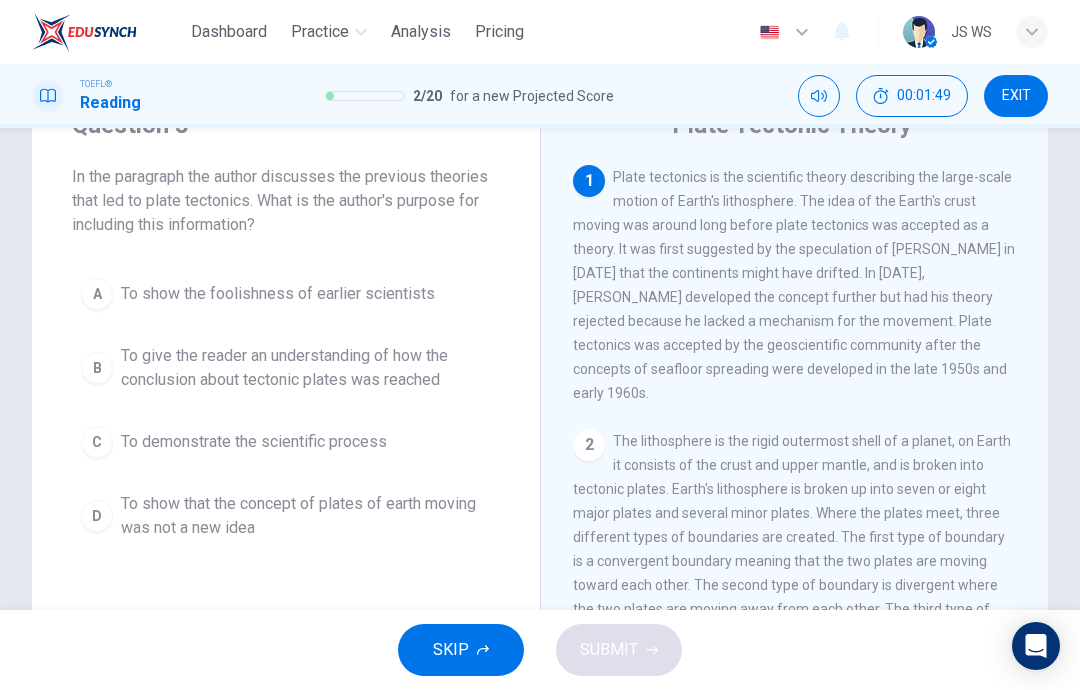 scroll, scrollTop: 89, scrollLeft: 0, axis: vertical 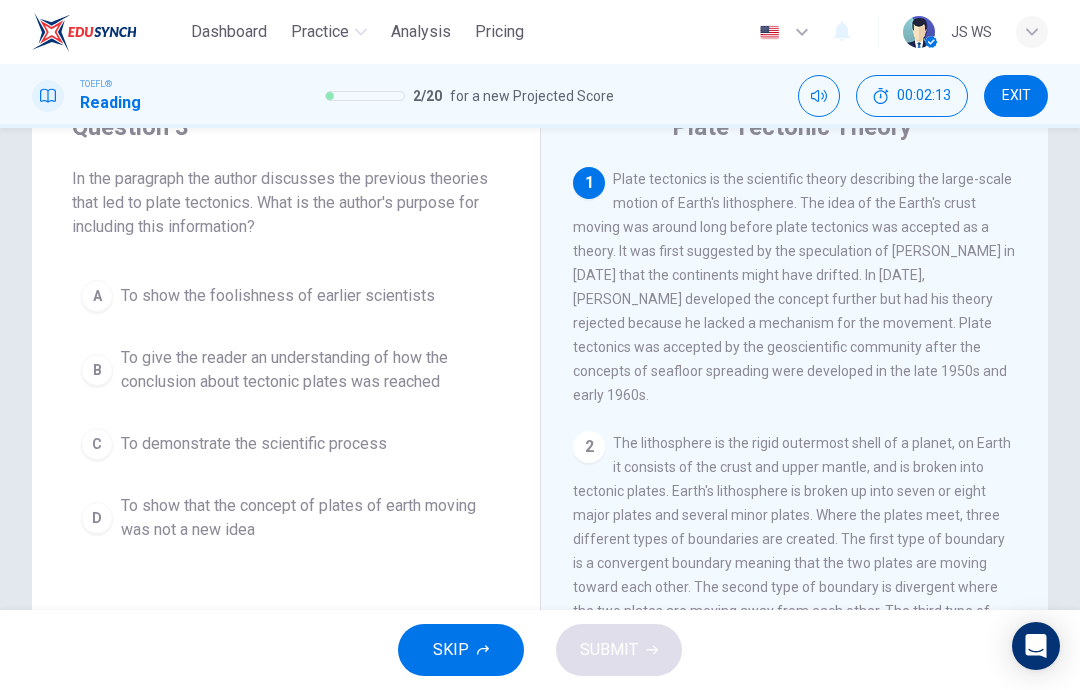 click on "To give the reader an understanding of how the conclusion about tectonic plates was reached" at bounding box center [306, 370] 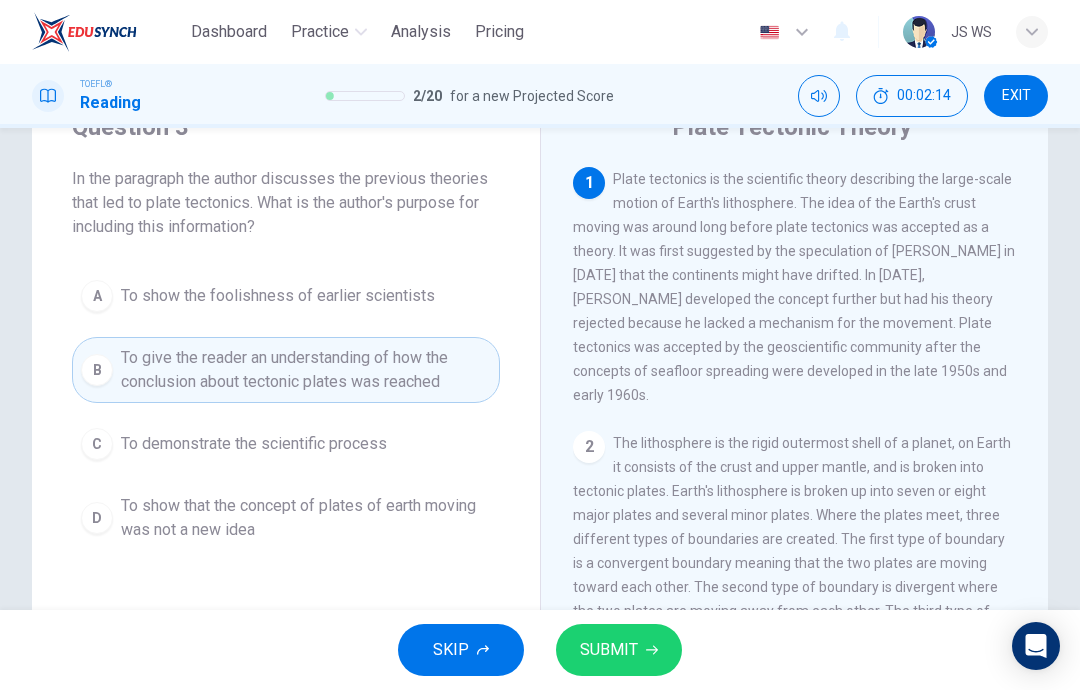 click on "To show that the concept of plates of earth moving was not a new idea" at bounding box center [306, 518] 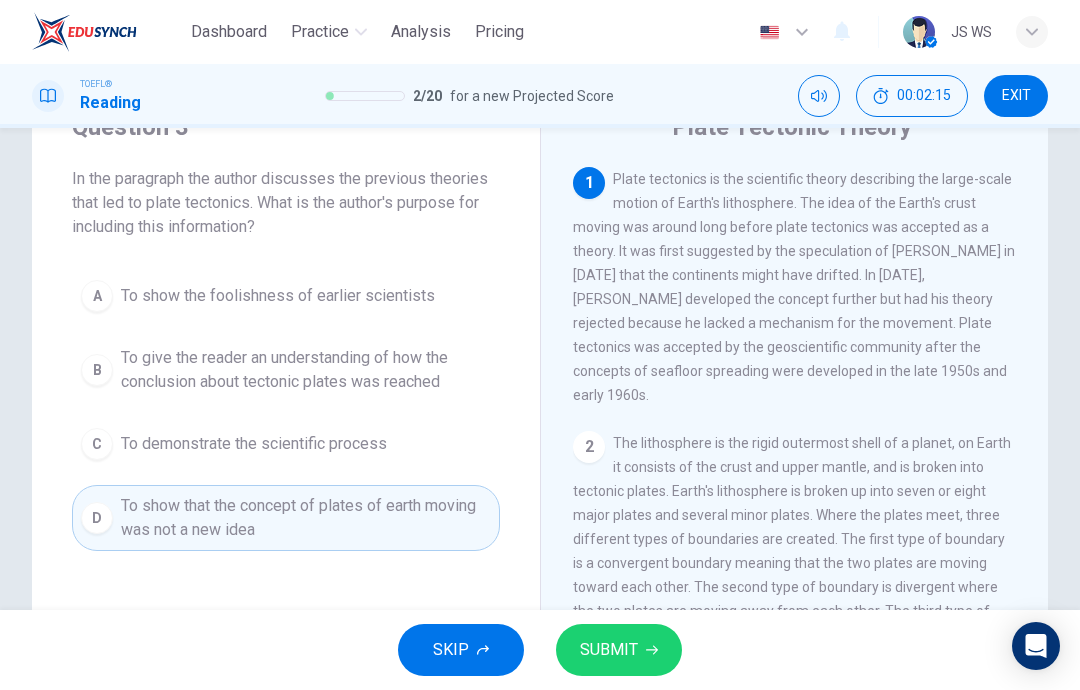 click on "SUBMIT" at bounding box center (609, 650) 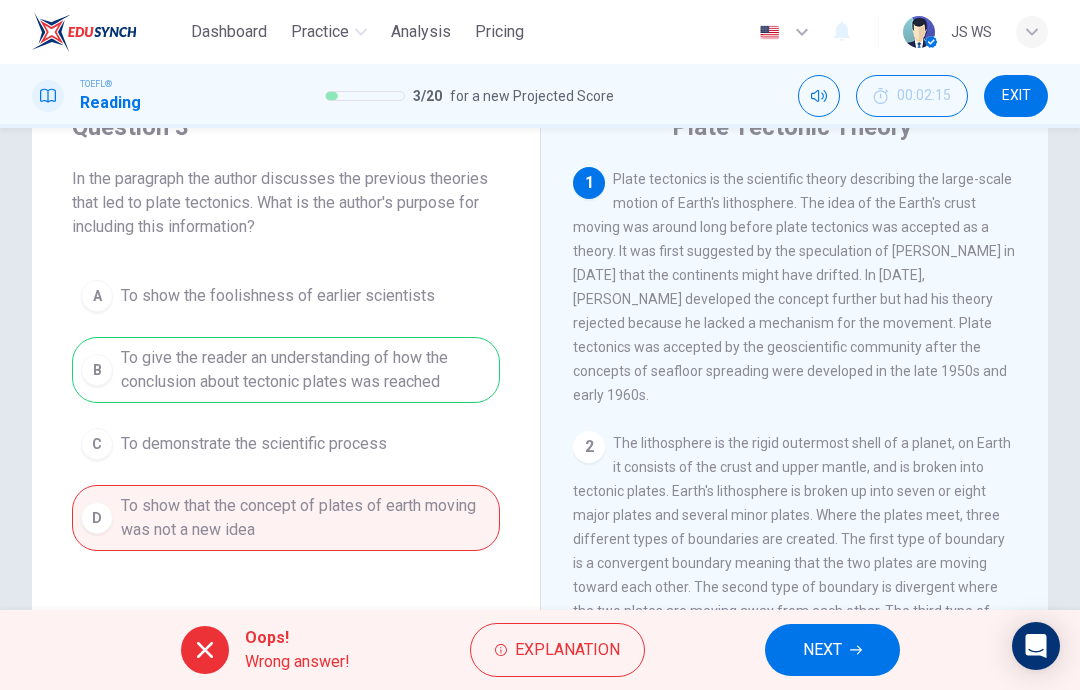 click on "NEXT" at bounding box center [822, 650] 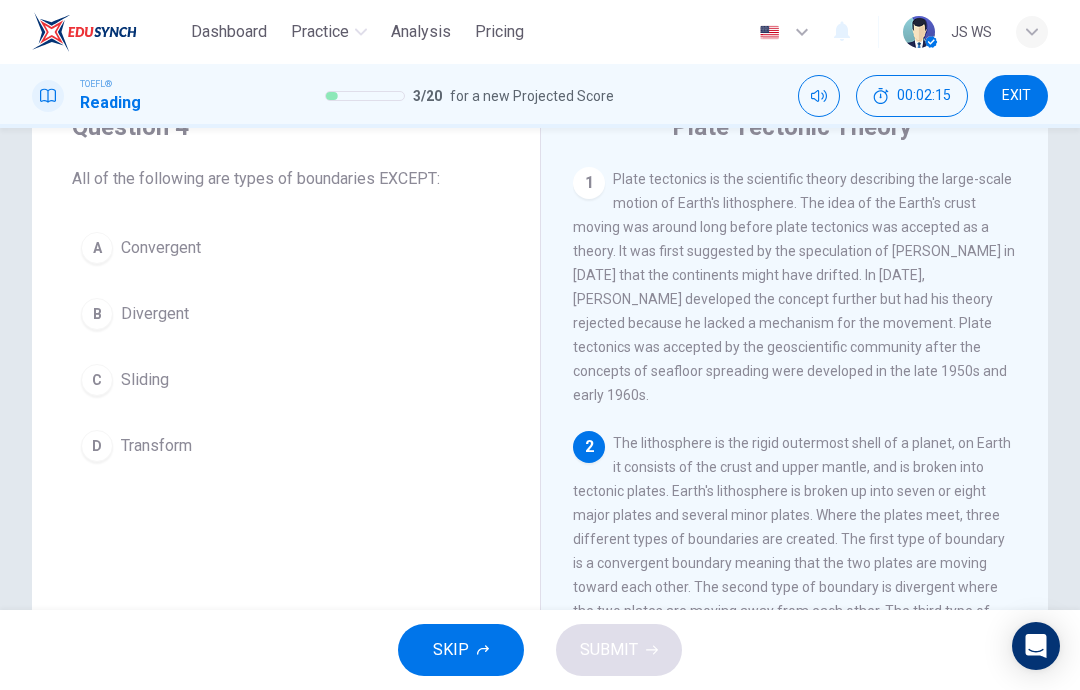 scroll, scrollTop: 174, scrollLeft: 0, axis: vertical 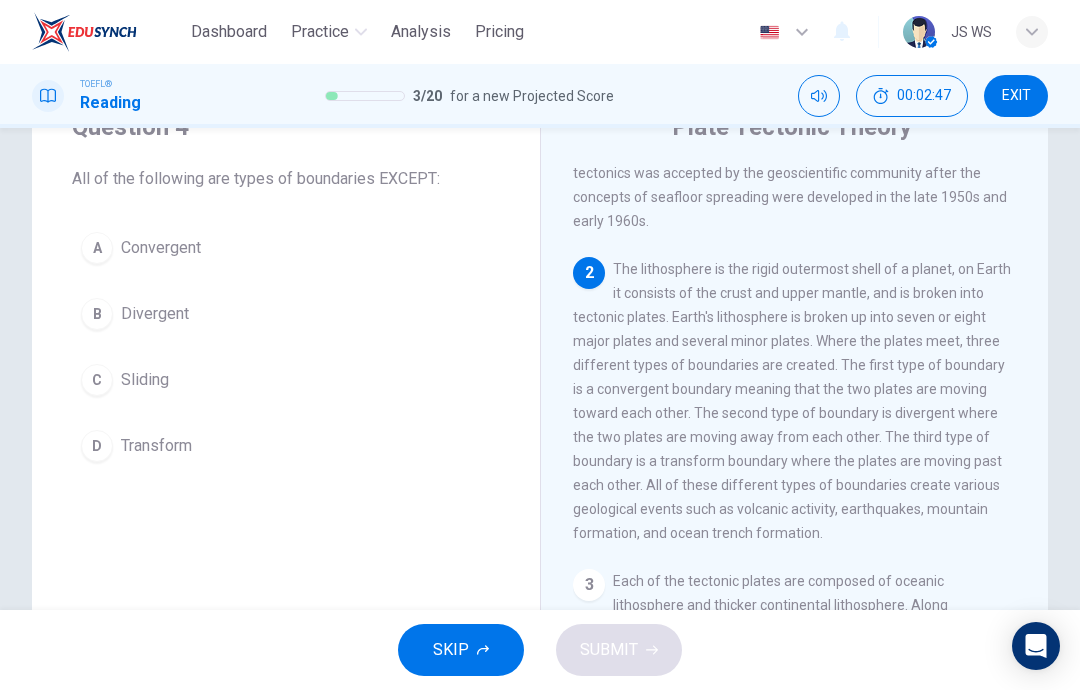click on "C Sliding" at bounding box center [286, 380] 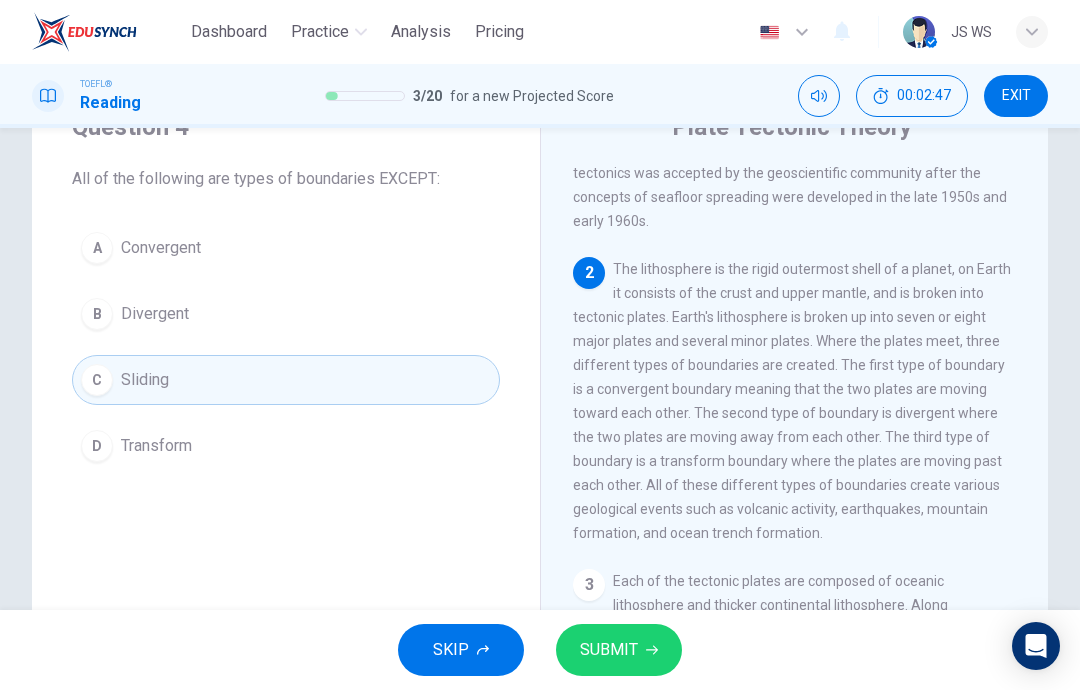 click on "SUBMIT" at bounding box center [609, 650] 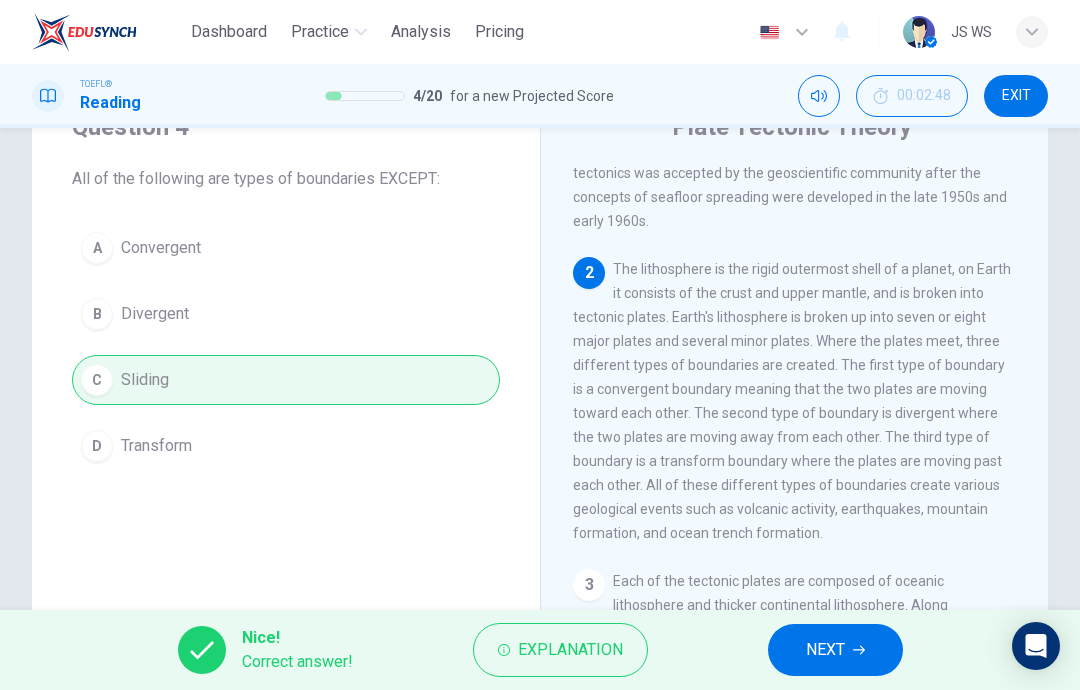 click on "NEXT" at bounding box center [825, 650] 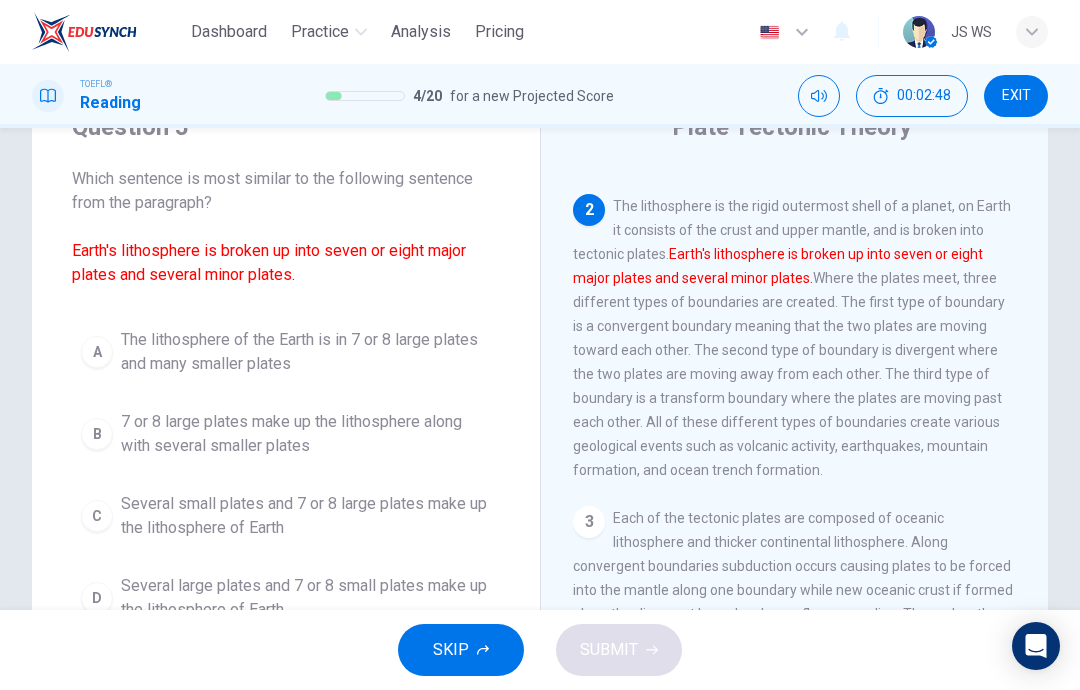 scroll, scrollTop: 249, scrollLeft: 0, axis: vertical 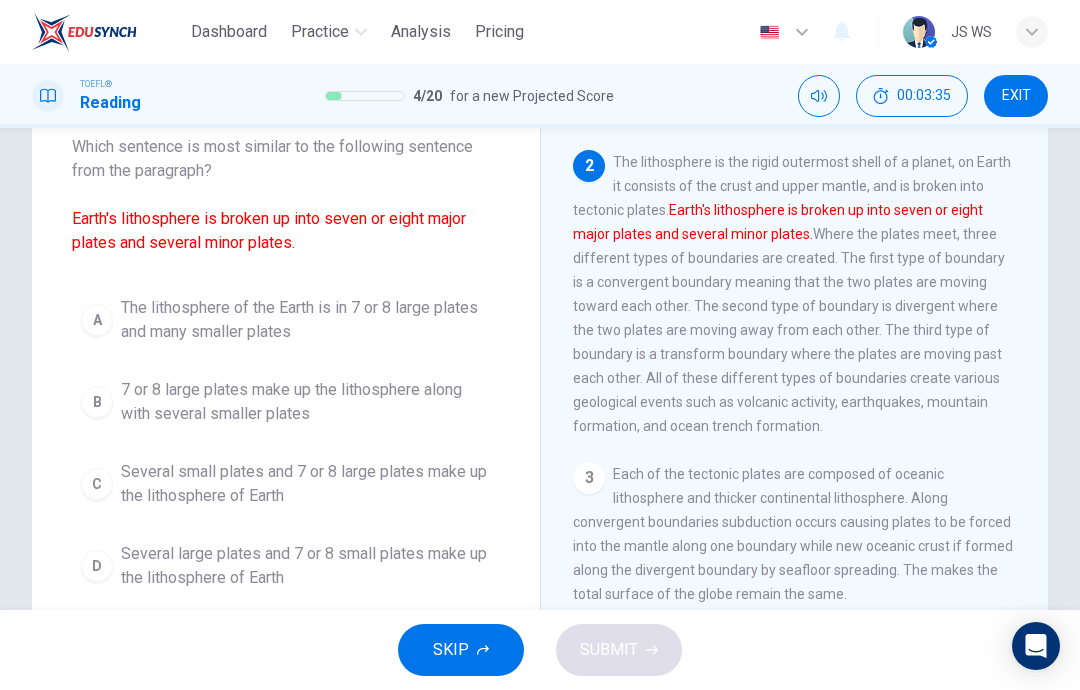 click on "A The lithosphere of the Earth is in 7 or 8 large plates and many smaller plates" at bounding box center [286, 320] 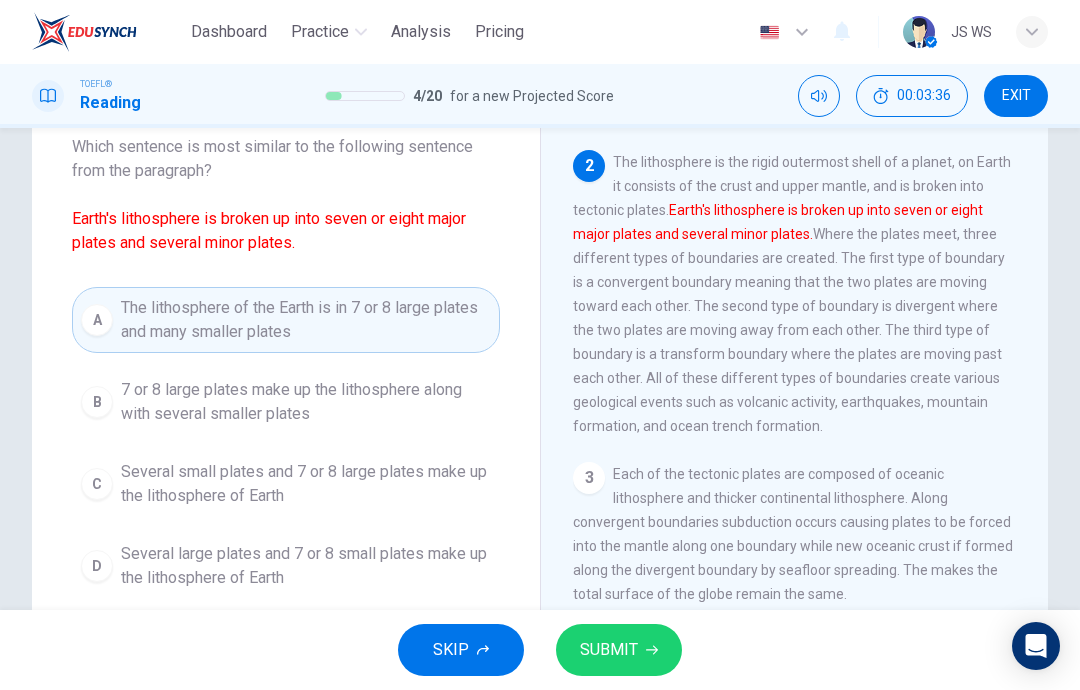 click on "SUBMIT" at bounding box center (619, 650) 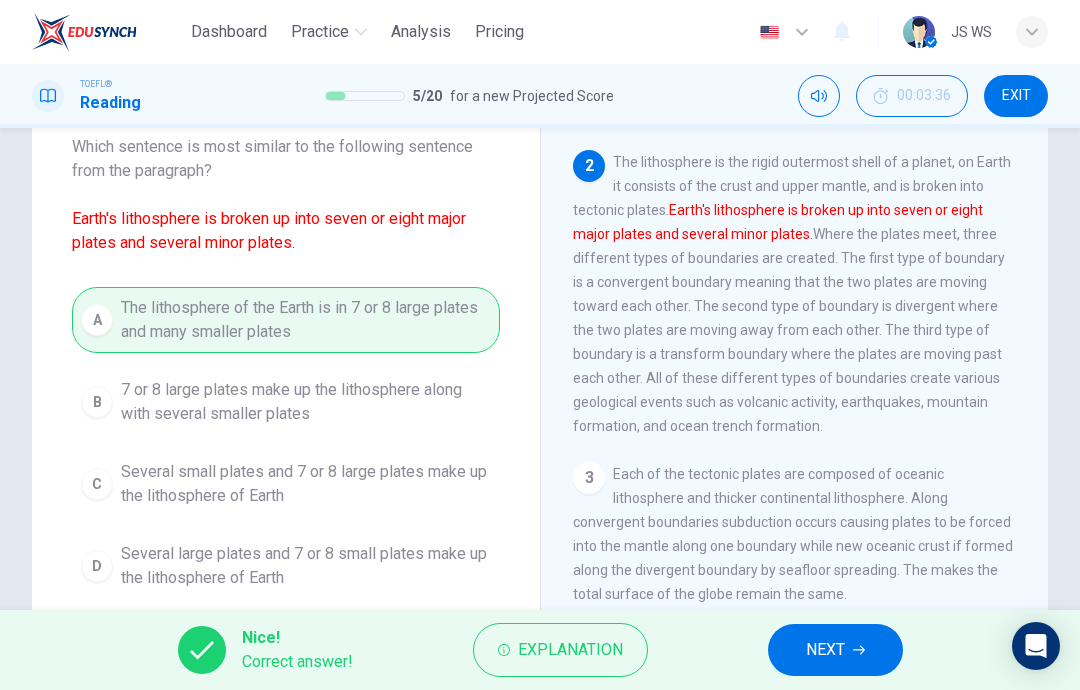 click on "NEXT" at bounding box center [825, 650] 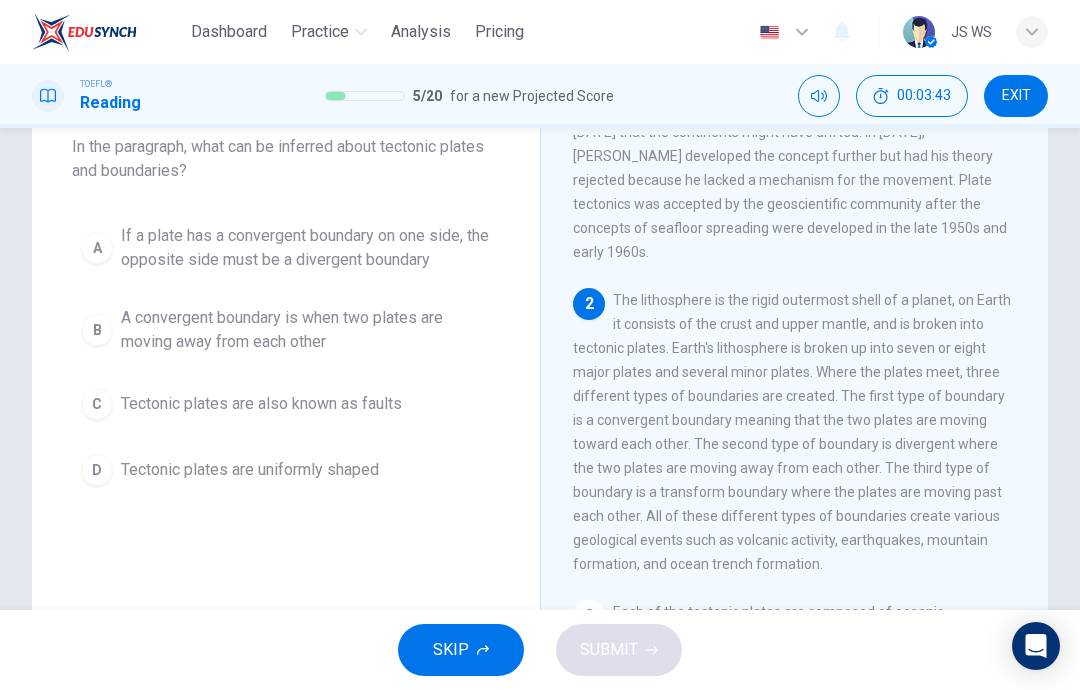 scroll, scrollTop: 111, scrollLeft: 0, axis: vertical 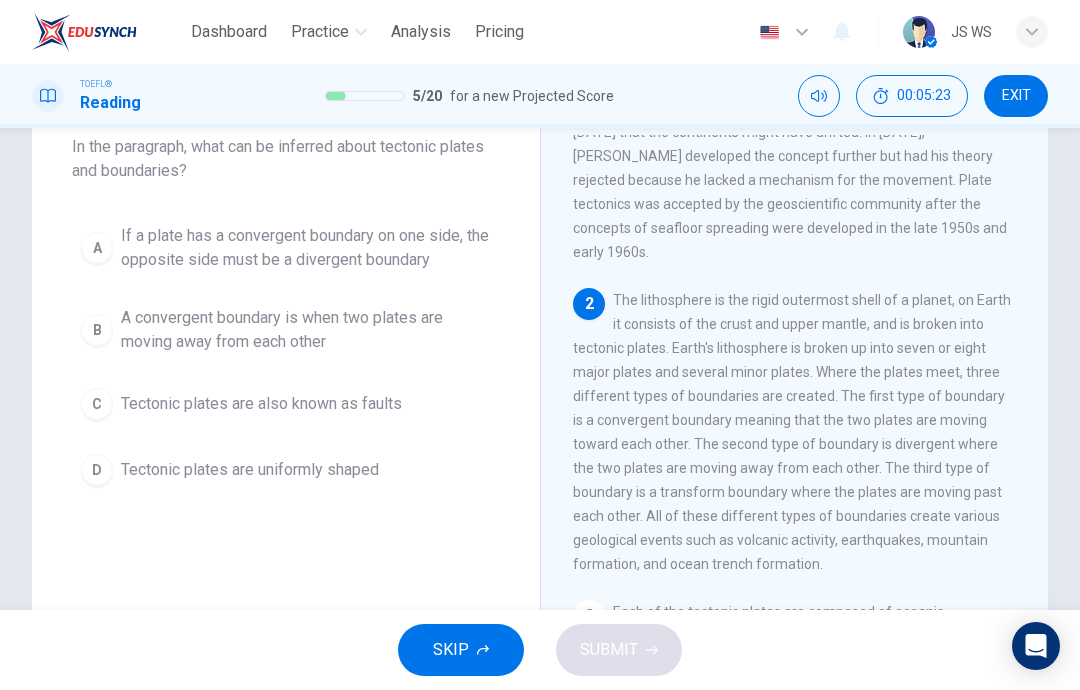 click on "A convergent boundary is when two plates are moving away from each other" at bounding box center (306, 330) 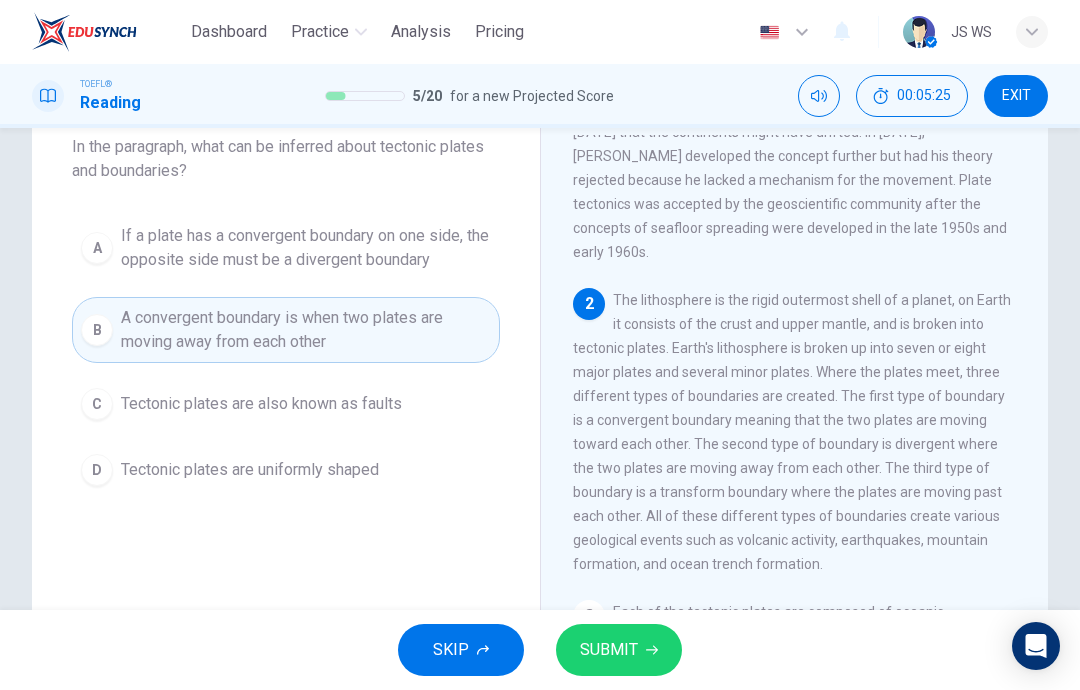click on "A If a plate has a convergent boundary on one side, the opposite side must be a divergent boundary" at bounding box center [286, 248] 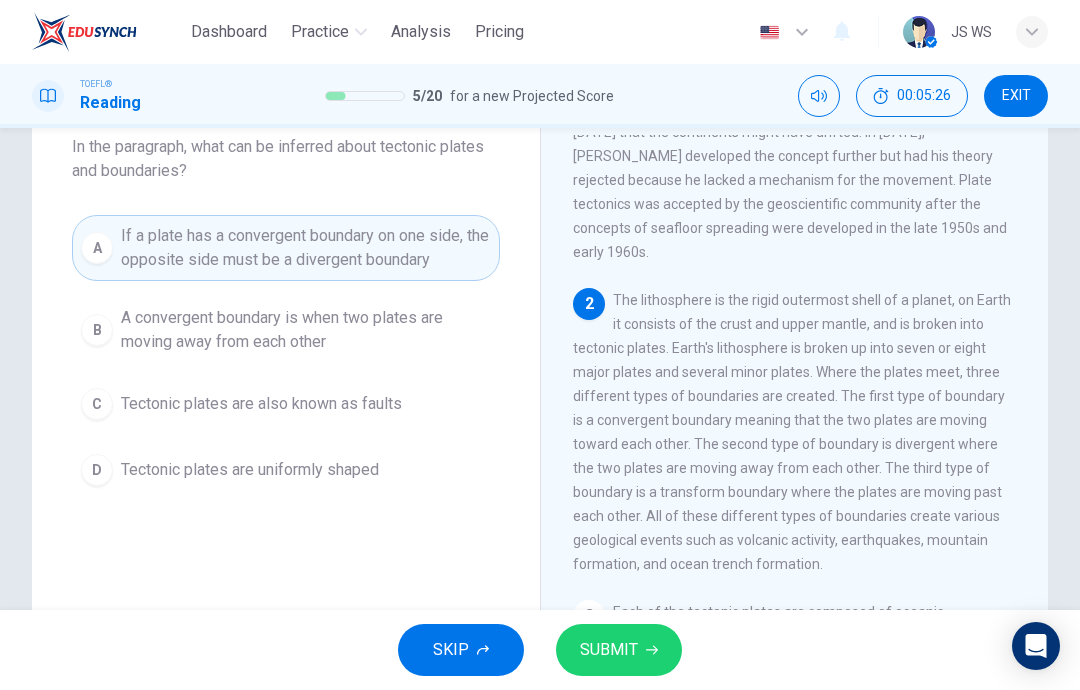 click on "B A convergent boundary is when two plates are moving away from each other" at bounding box center [286, 330] 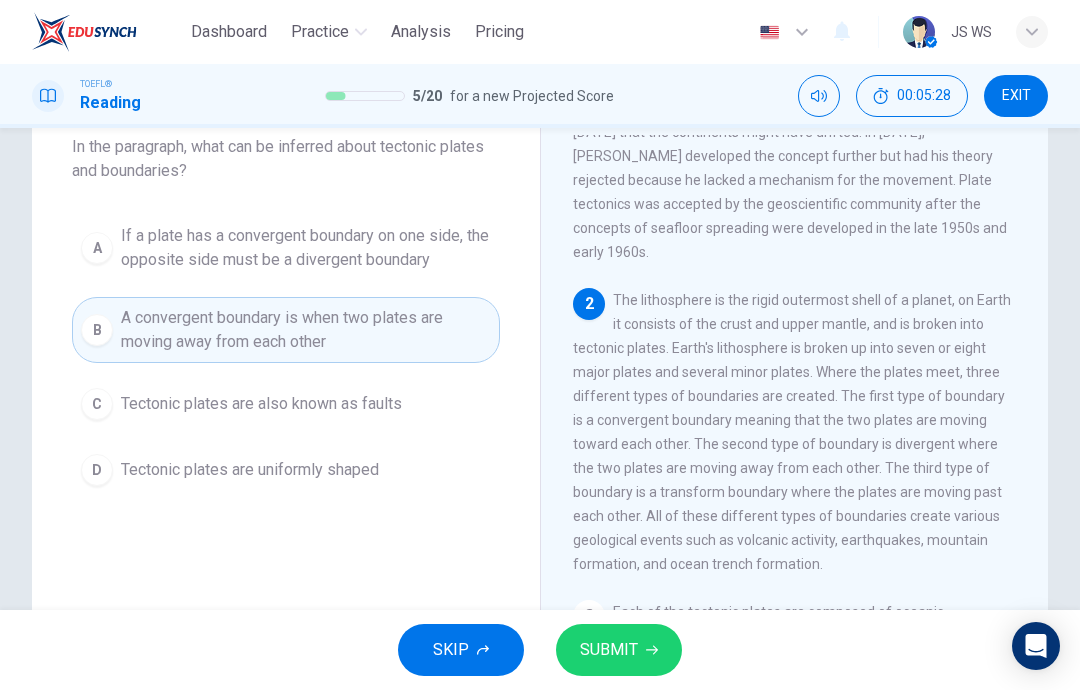 click on "SUBMIT" at bounding box center [619, 650] 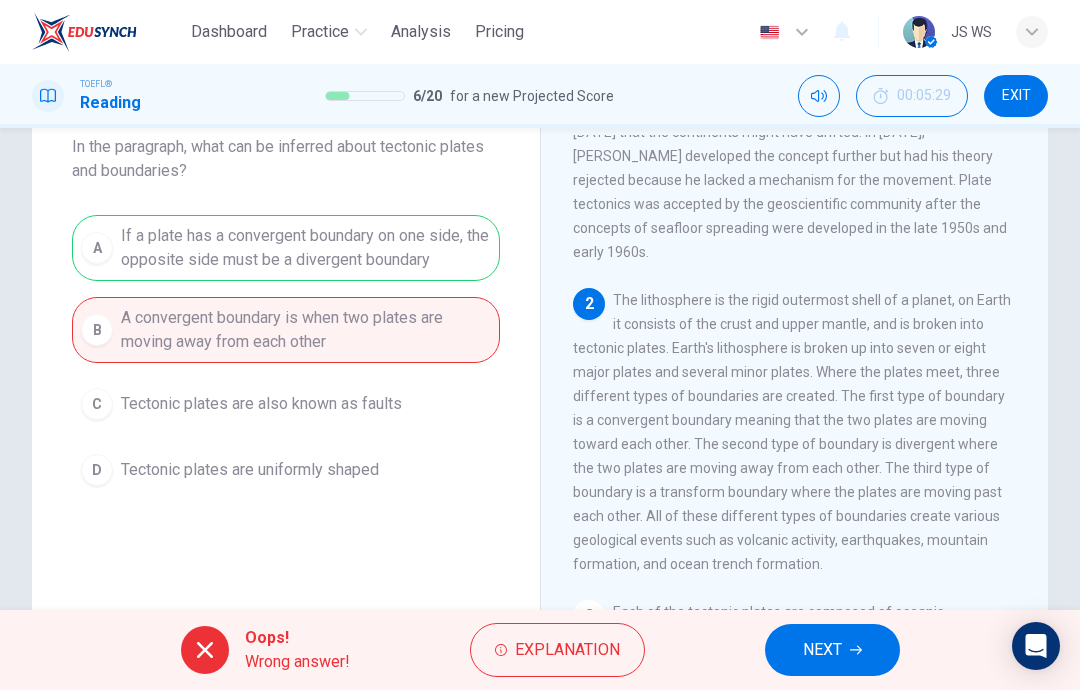 click on "NEXT" at bounding box center (822, 650) 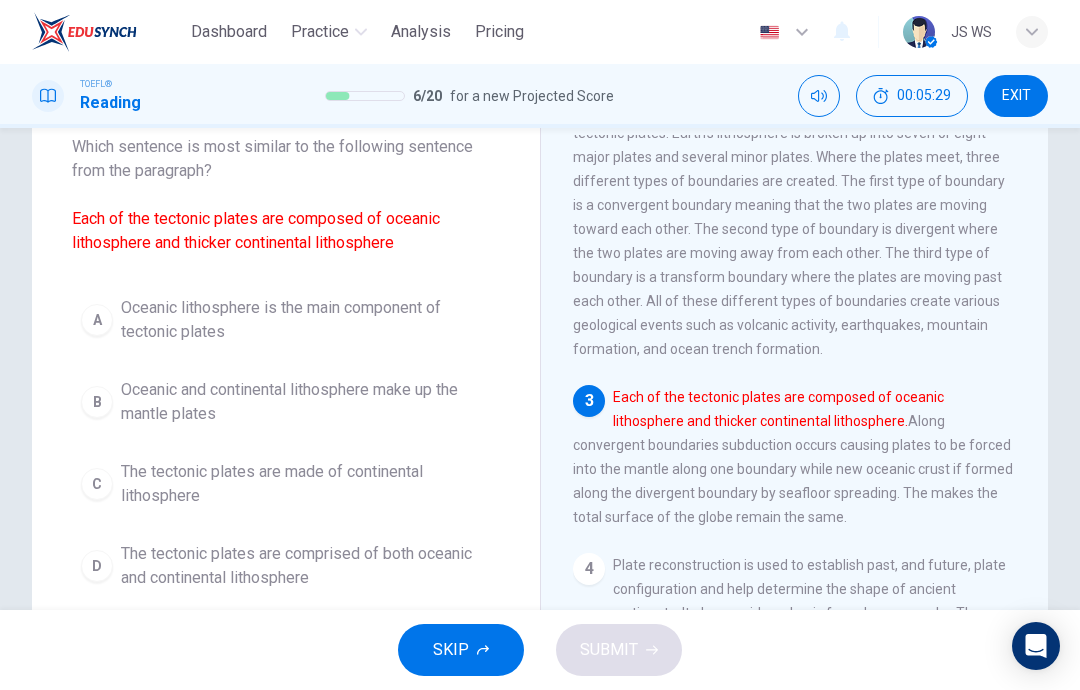 scroll, scrollTop: 348, scrollLeft: 0, axis: vertical 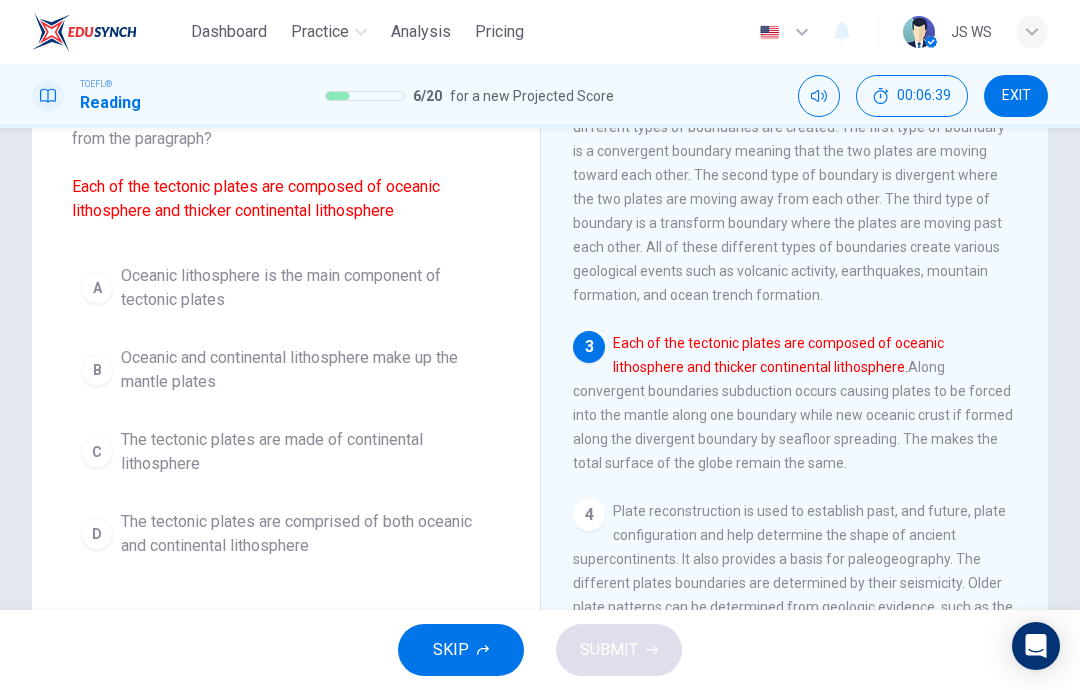 click on "The tectonic plates are comprised of both oceanic and continental lithosphere" at bounding box center [306, 534] 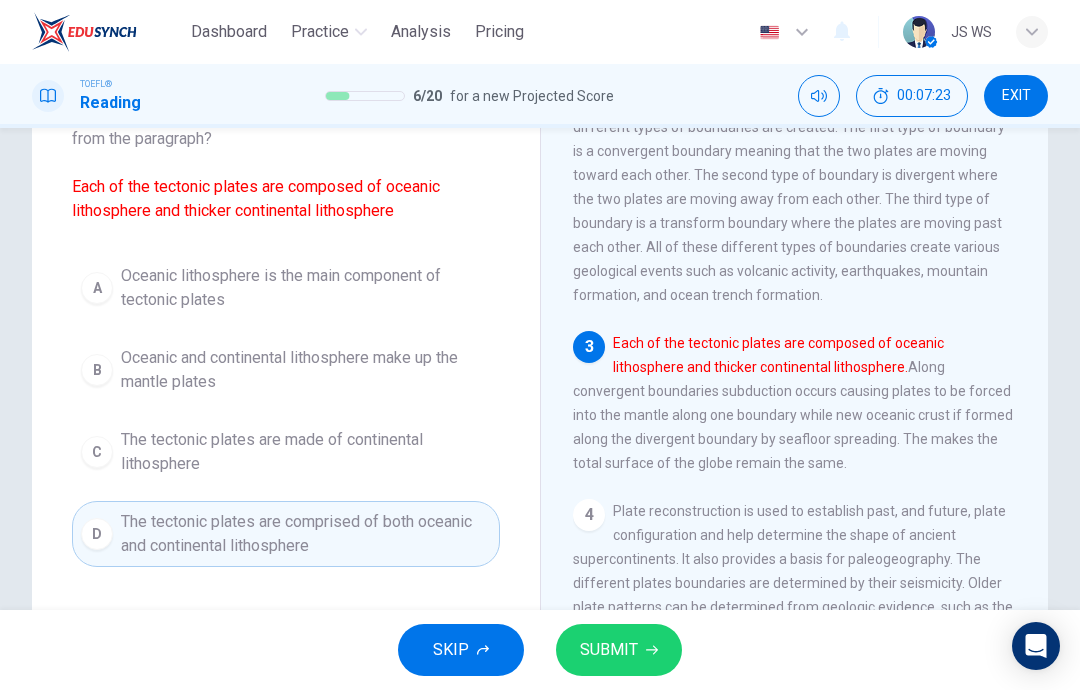 click on "Oceanic and continental lithosphere make up the mantle plates" at bounding box center [306, 370] 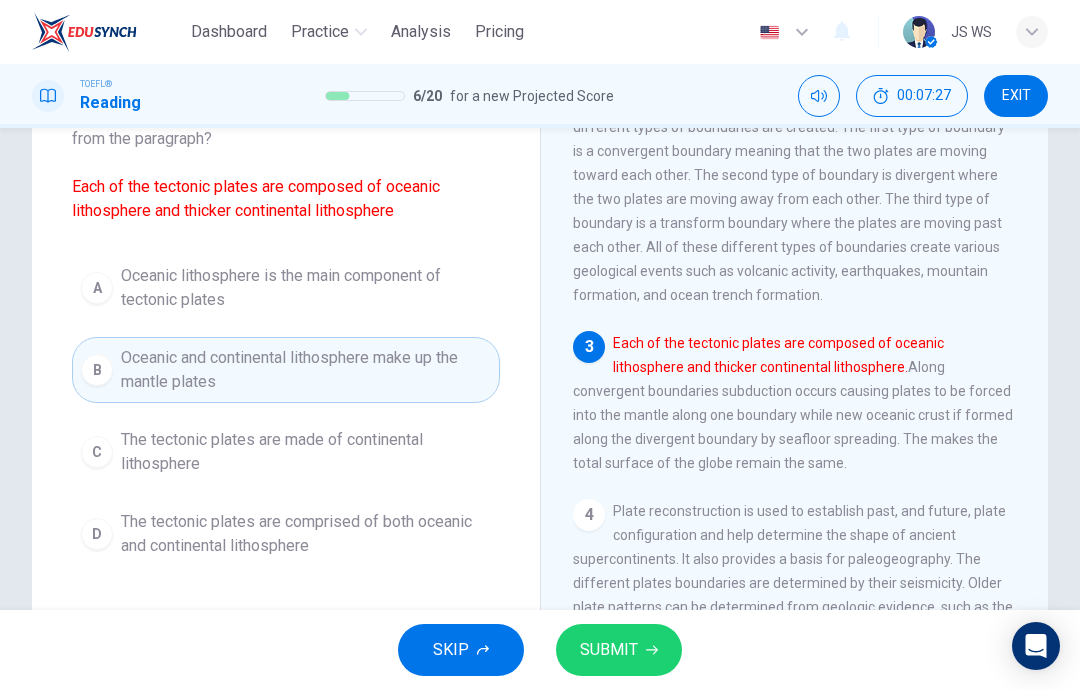 click on "SUBMIT" at bounding box center [619, 650] 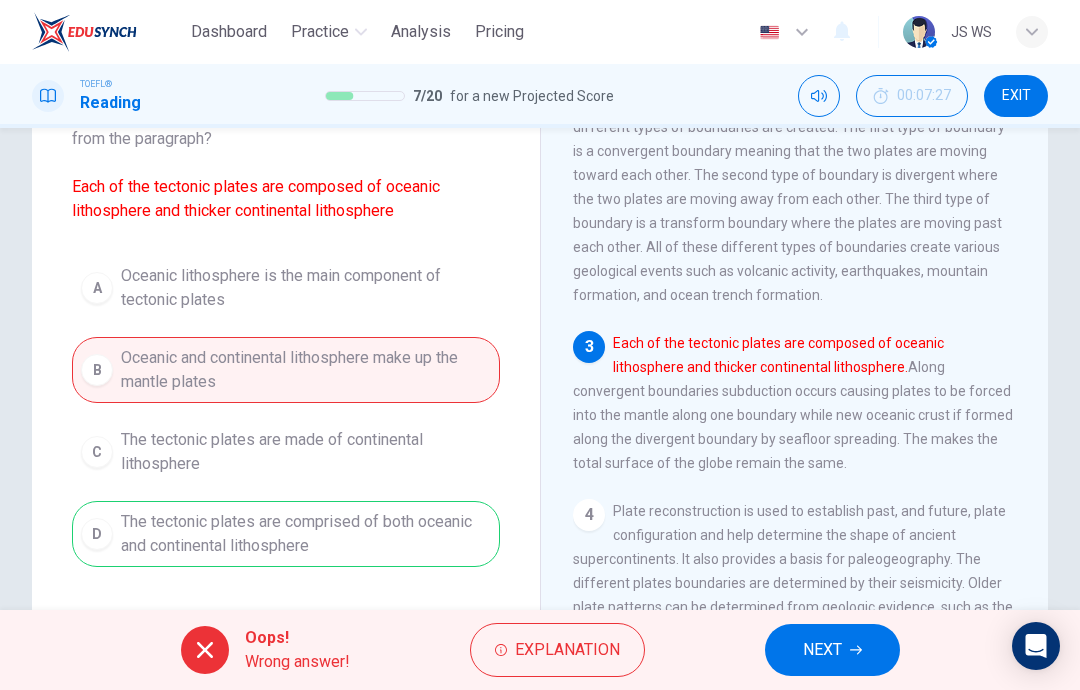 click on "NEXT" at bounding box center [832, 650] 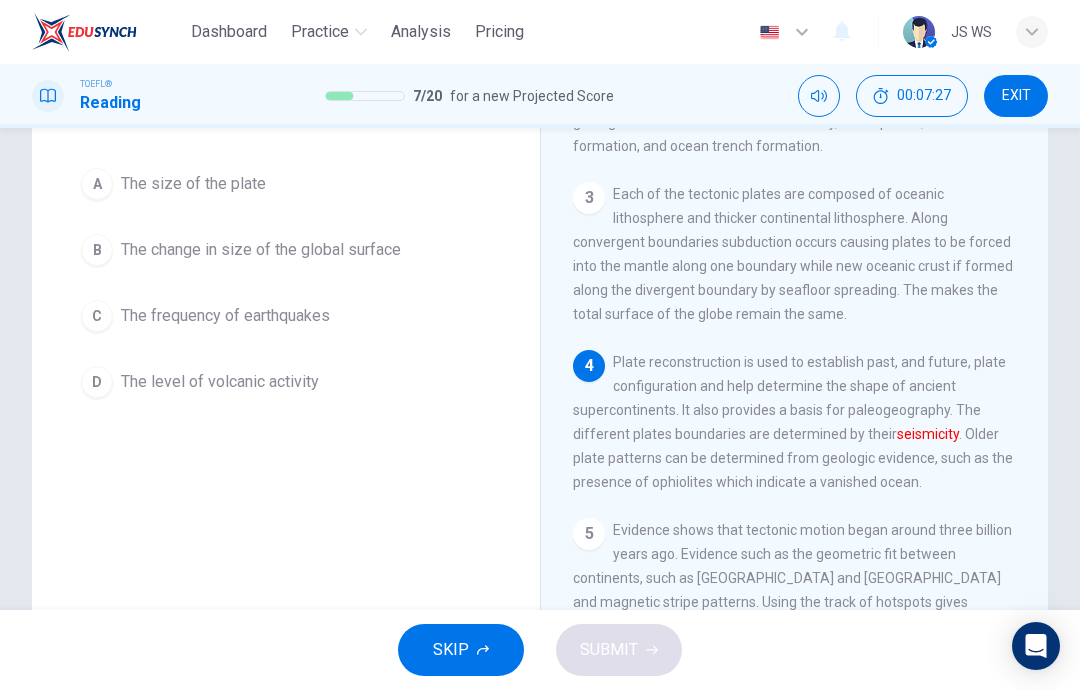 scroll, scrollTop: 522, scrollLeft: 0, axis: vertical 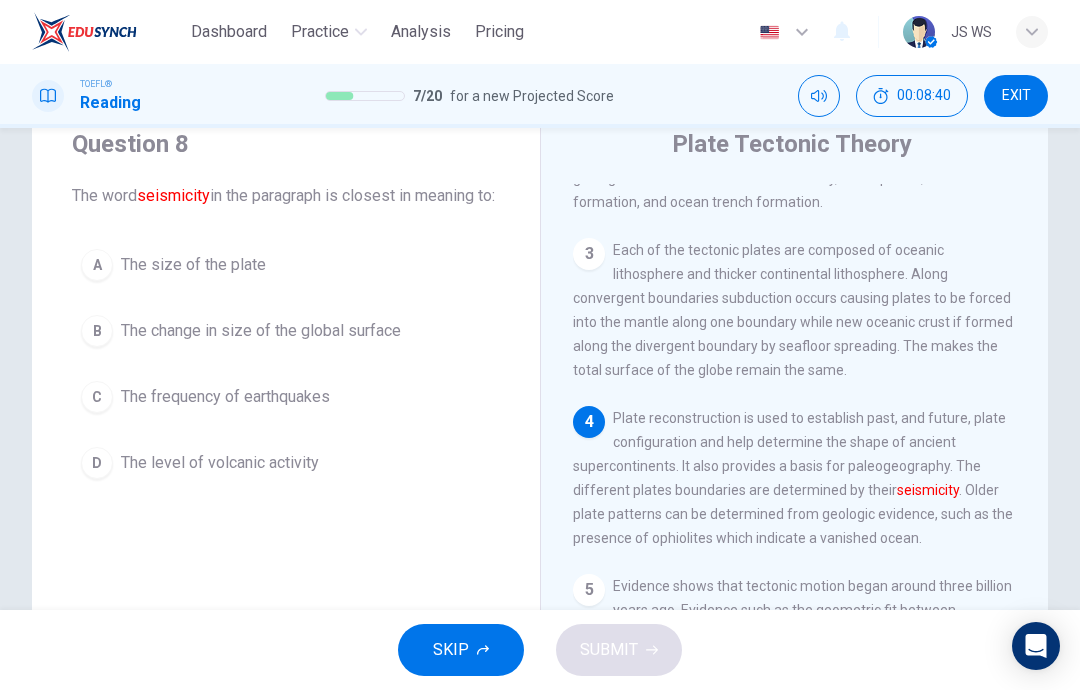 click on "The change in size of the global surface" at bounding box center (261, 331) 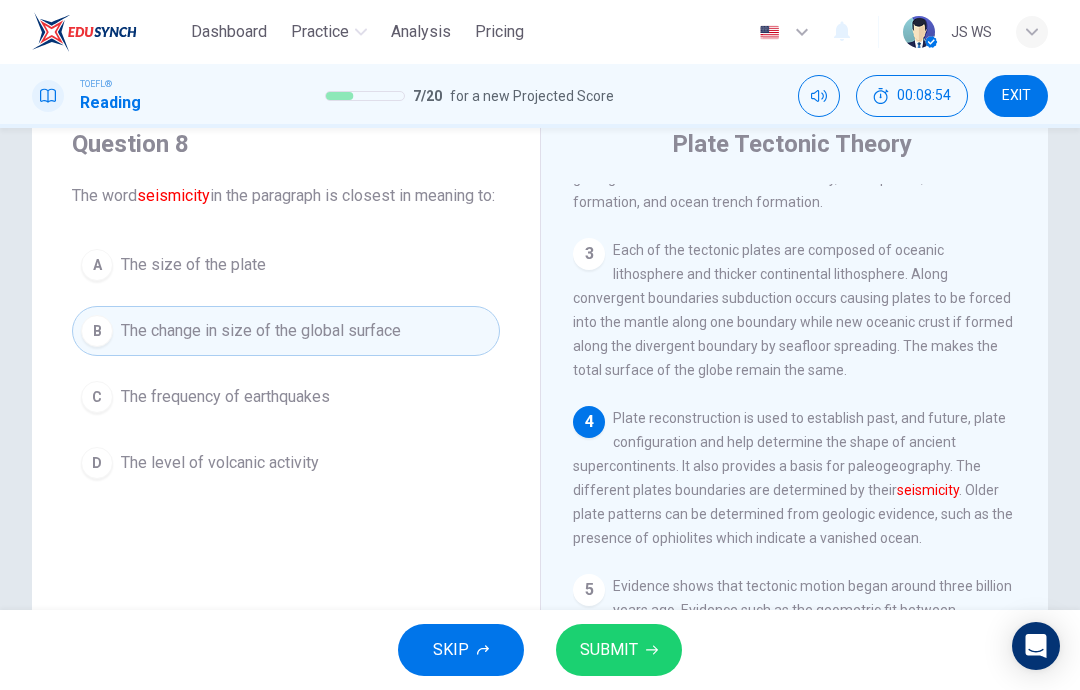 click on "A The size of the plate" at bounding box center (286, 265) 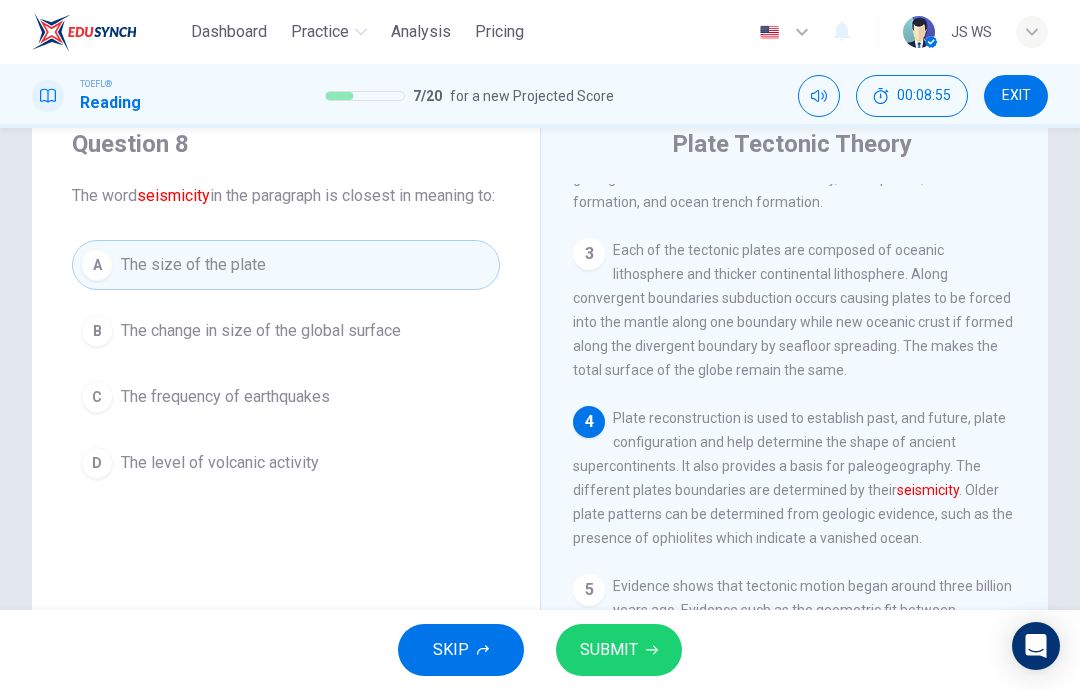 click on "SUBMIT" at bounding box center [609, 650] 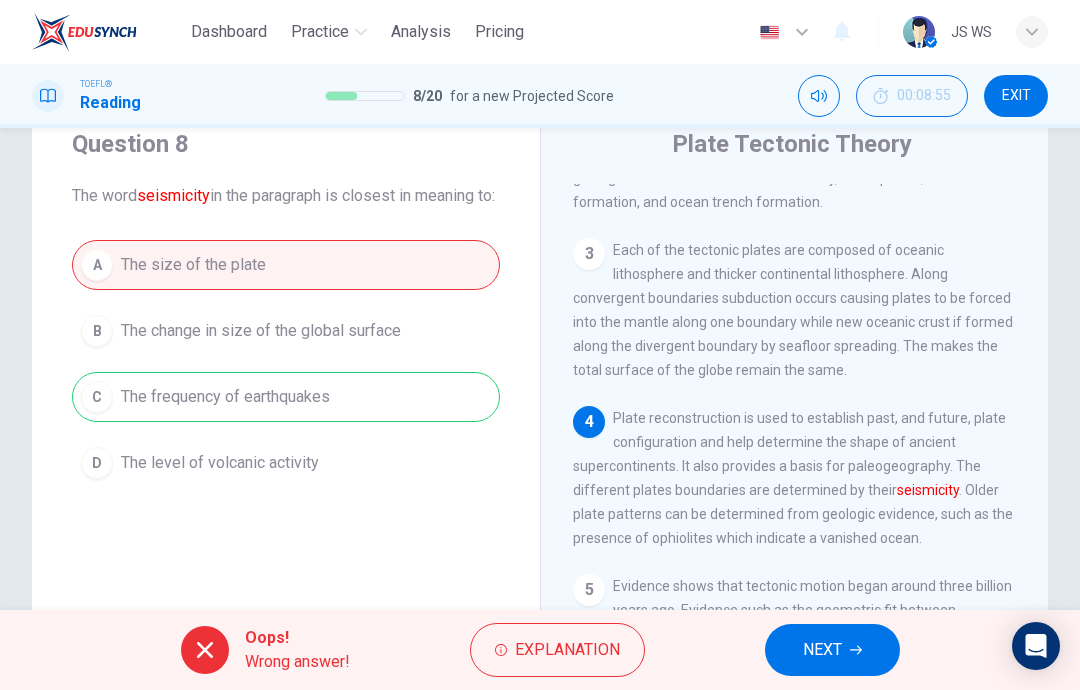 click on "NEXT" at bounding box center [832, 650] 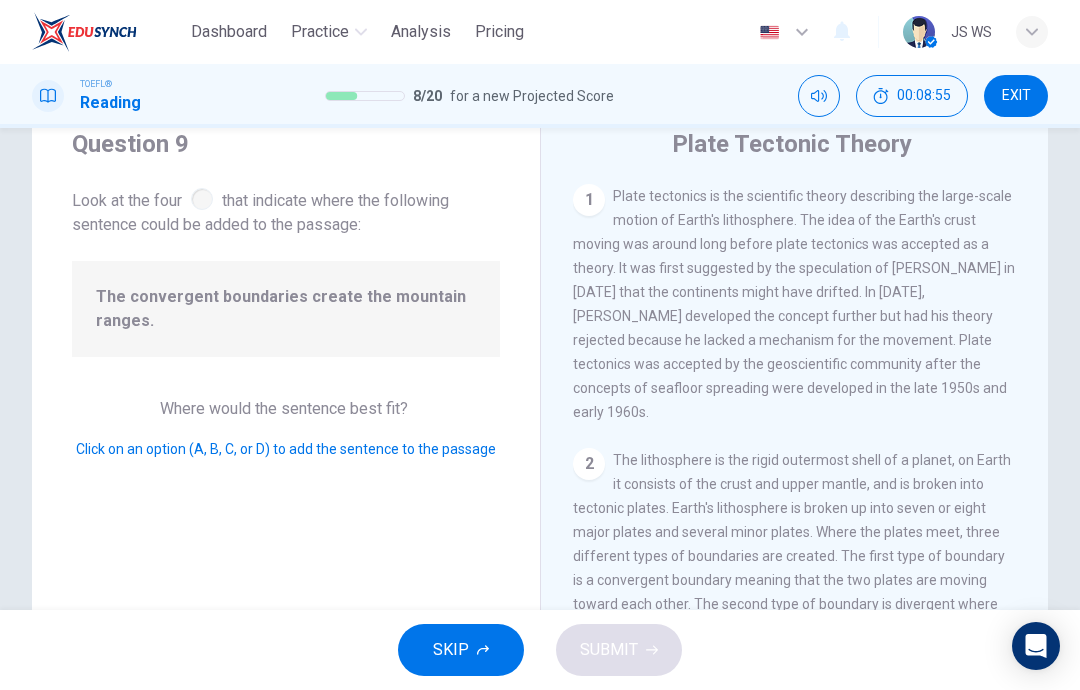 scroll, scrollTop: 374, scrollLeft: 0, axis: vertical 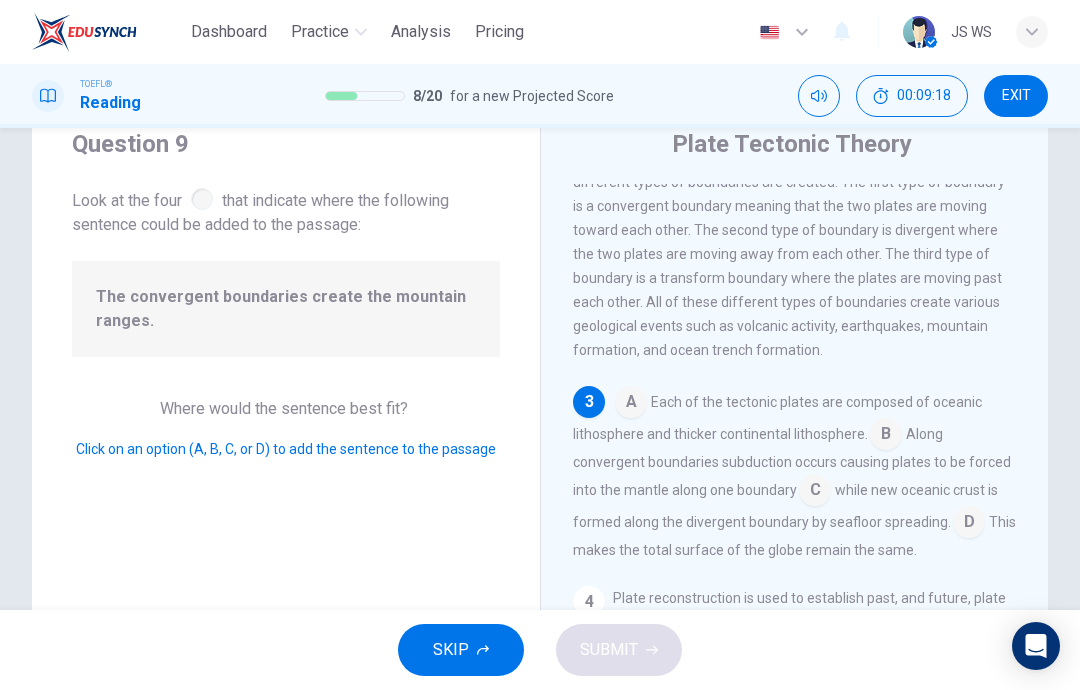 click at bounding box center [969, 524] 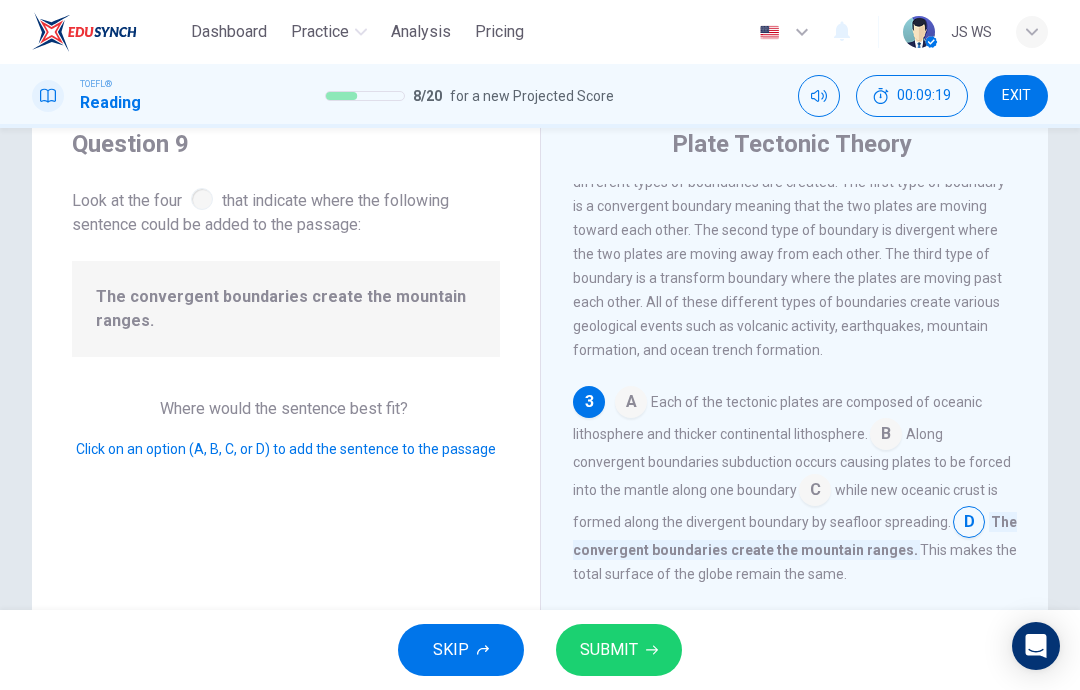 click on "SUBMIT" at bounding box center (609, 650) 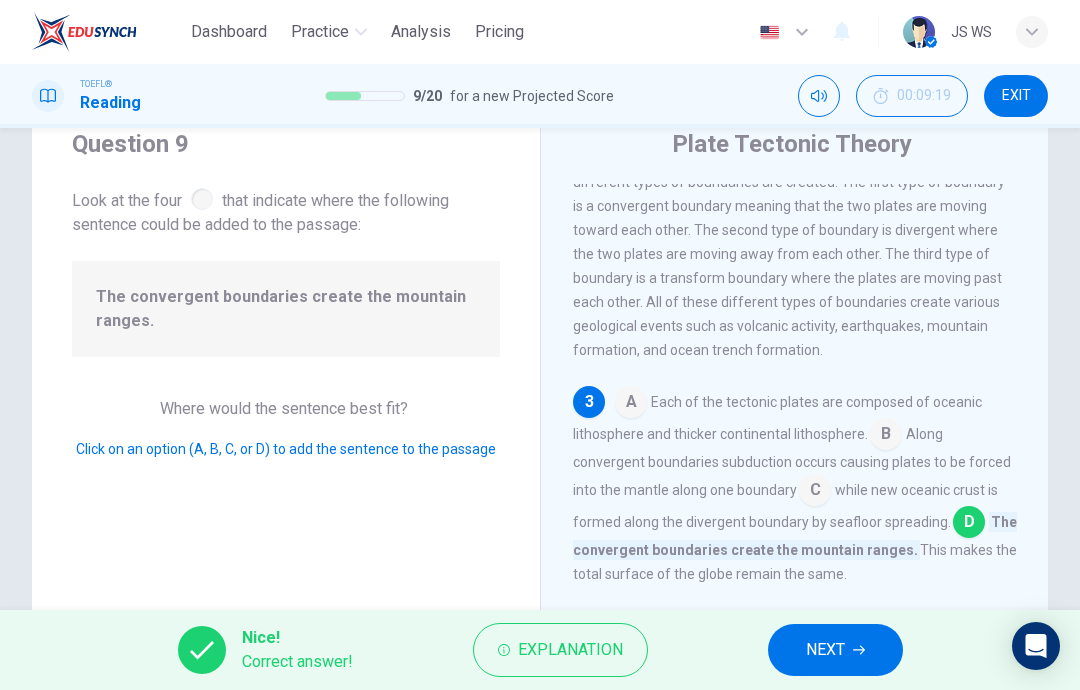 click on "NEXT" at bounding box center [835, 650] 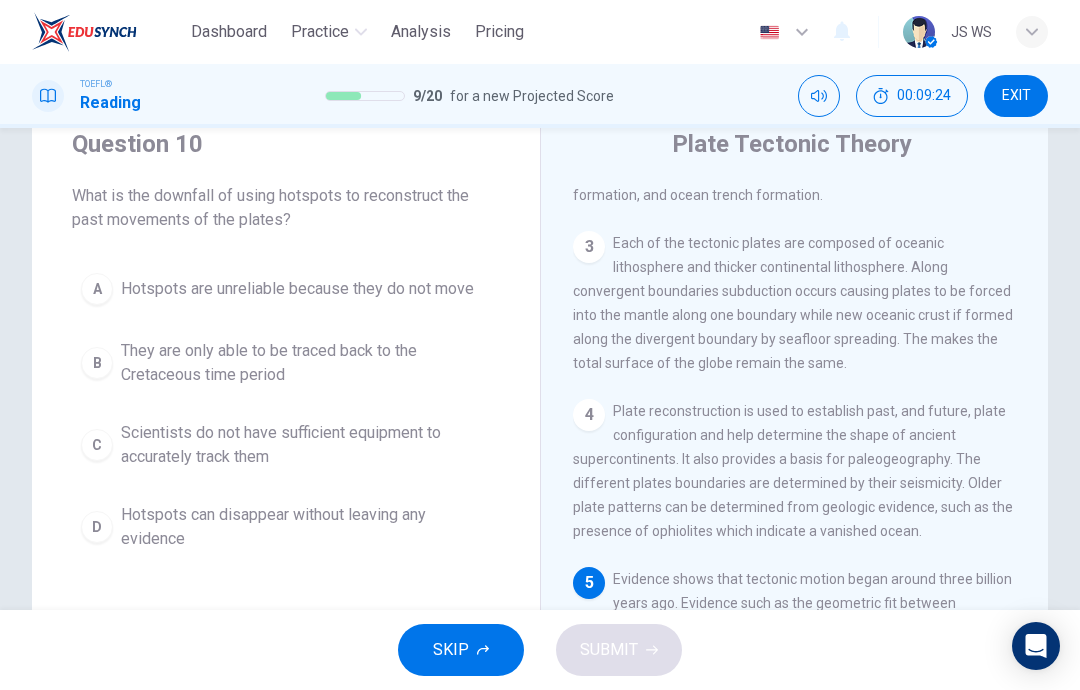 scroll, scrollTop: 545, scrollLeft: 0, axis: vertical 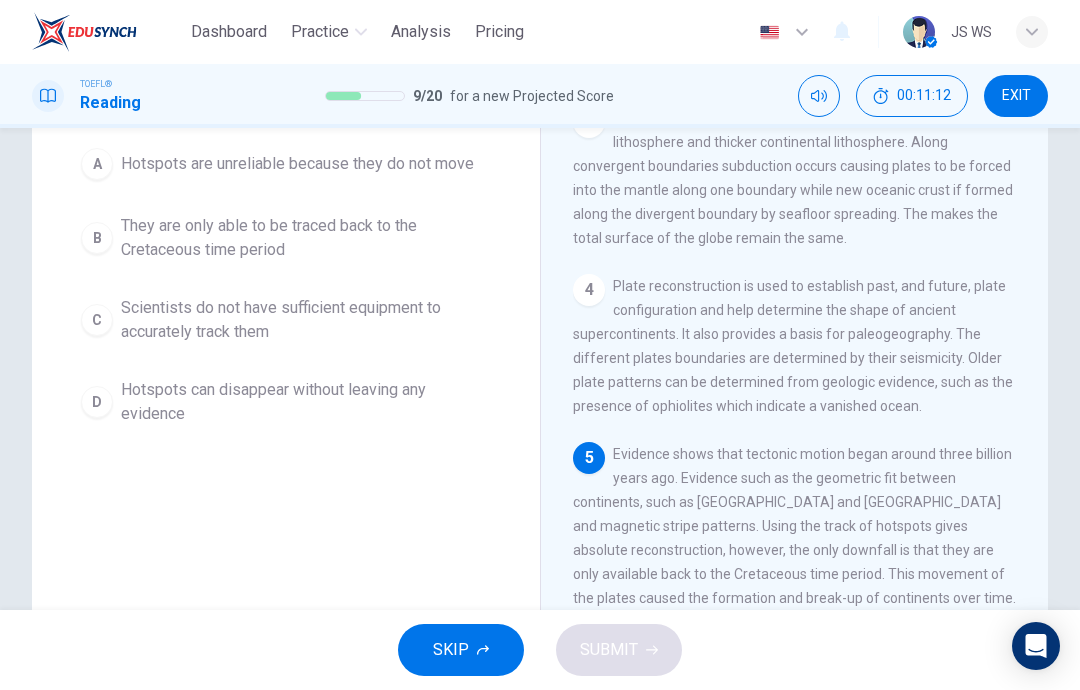 click on "Hotspots are unreliable because they do not move" at bounding box center (297, 164) 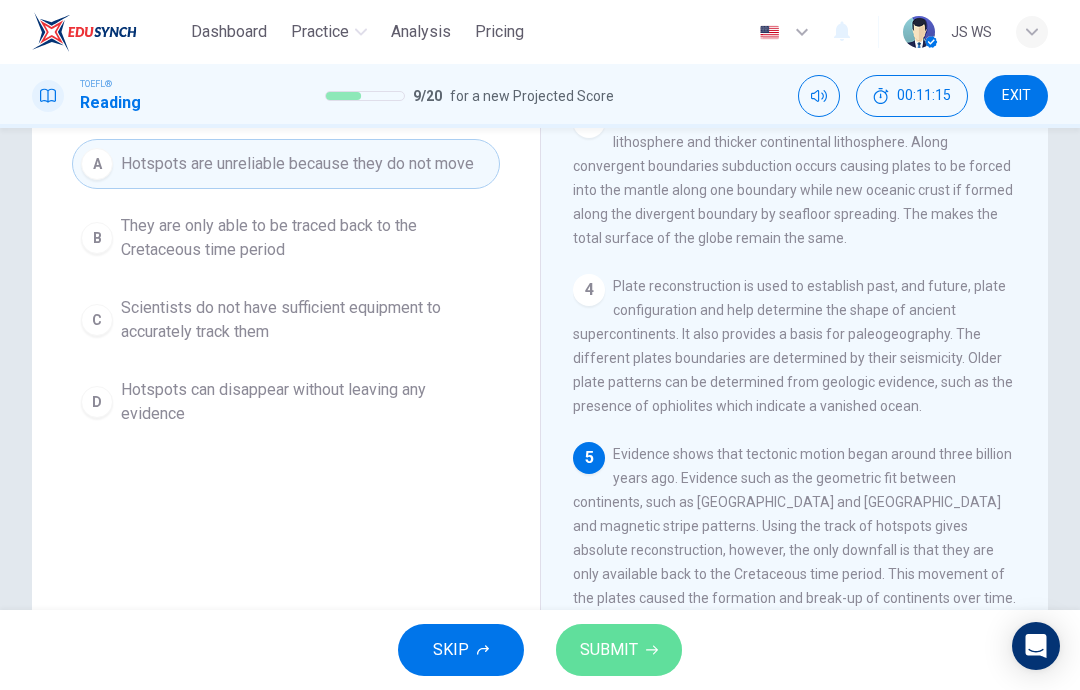 click on "SUBMIT" at bounding box center [609, 650] 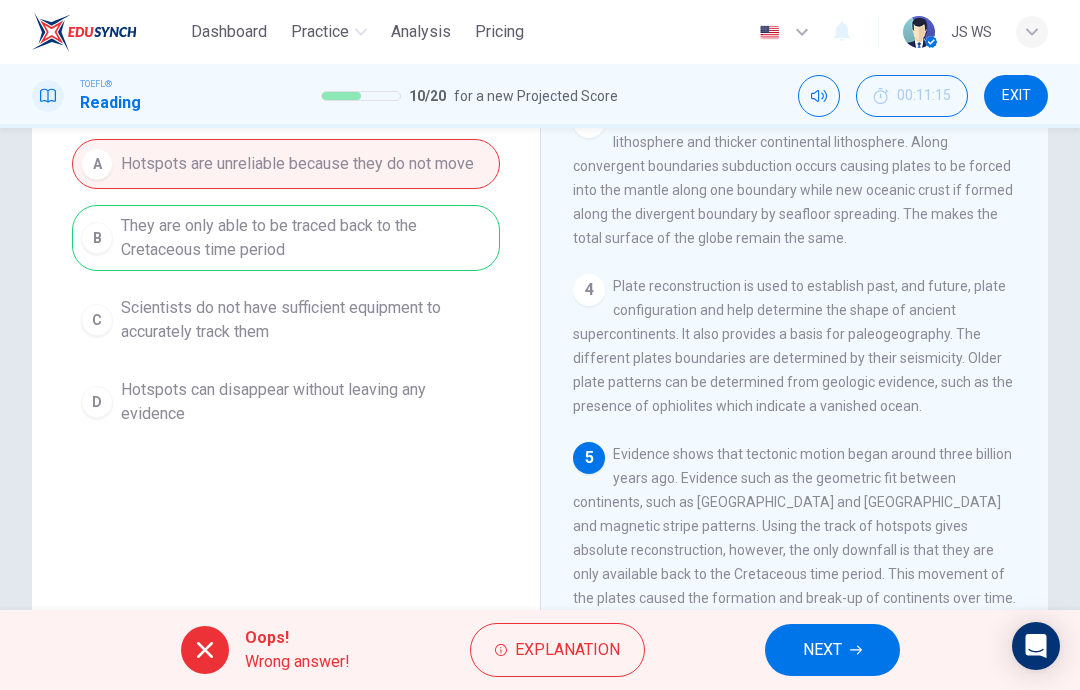 click 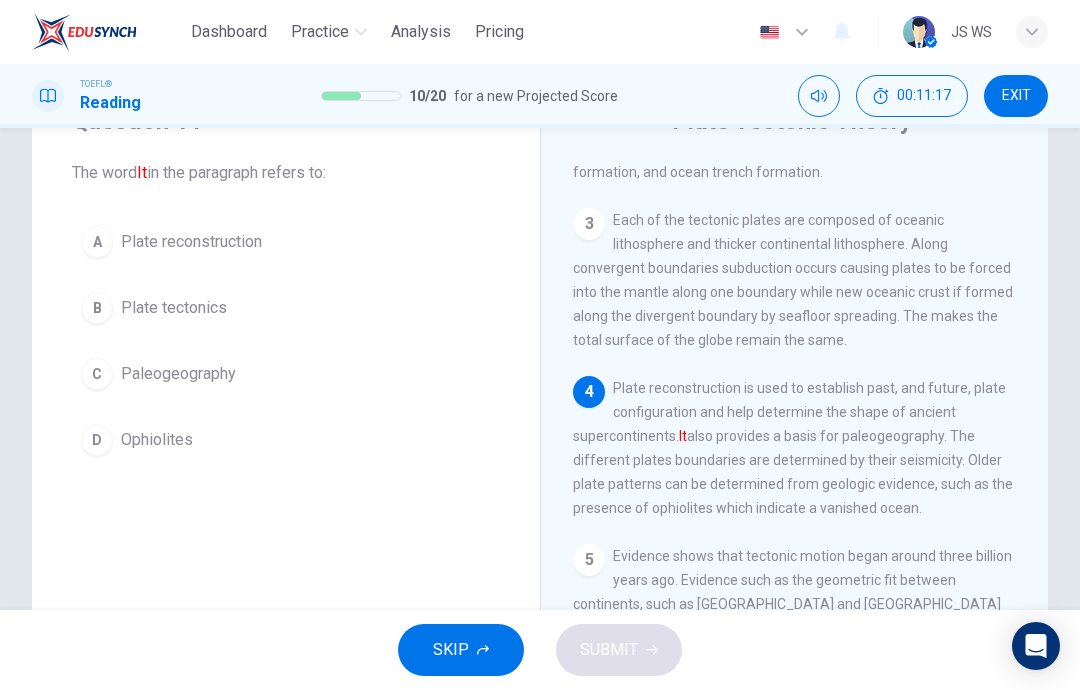 scroll, scrollTop: 92, scrollLeft: 0, axis: vertical 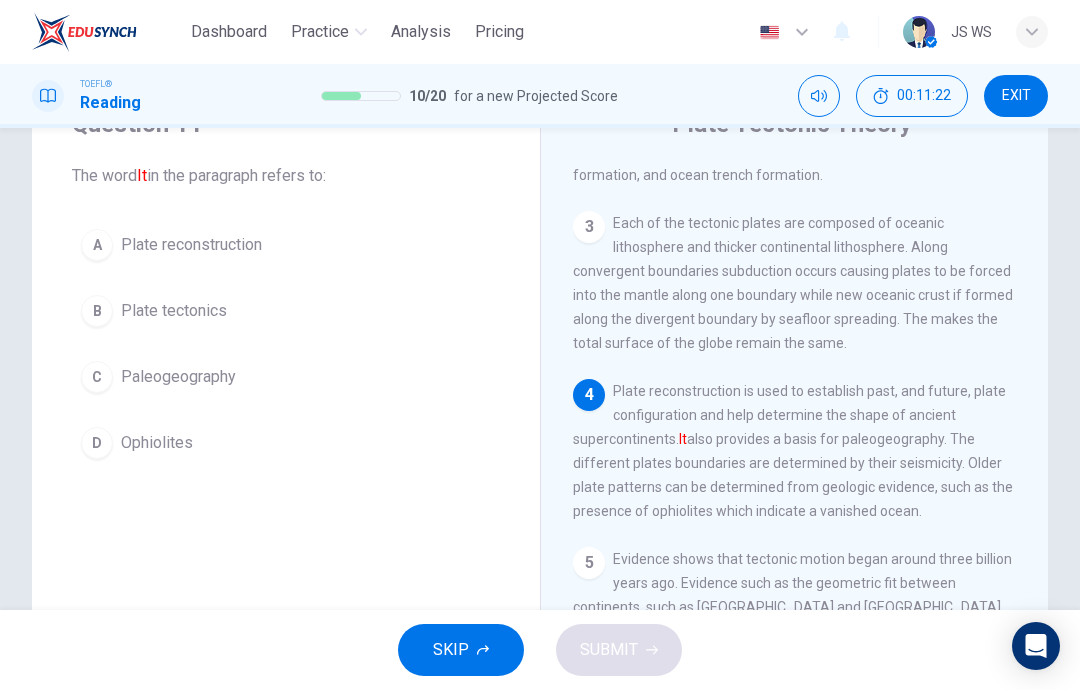 click on "Plate reconstruction" at bounding box center (191, 245) 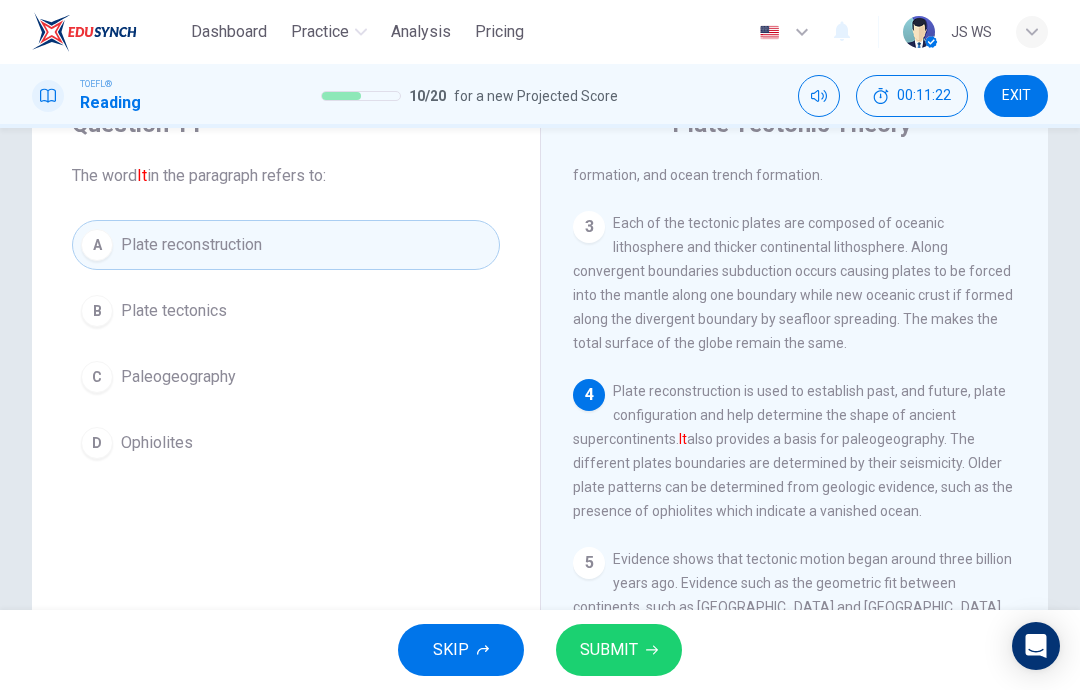 click on "SUBMIT" at bounding box center [619, 650] 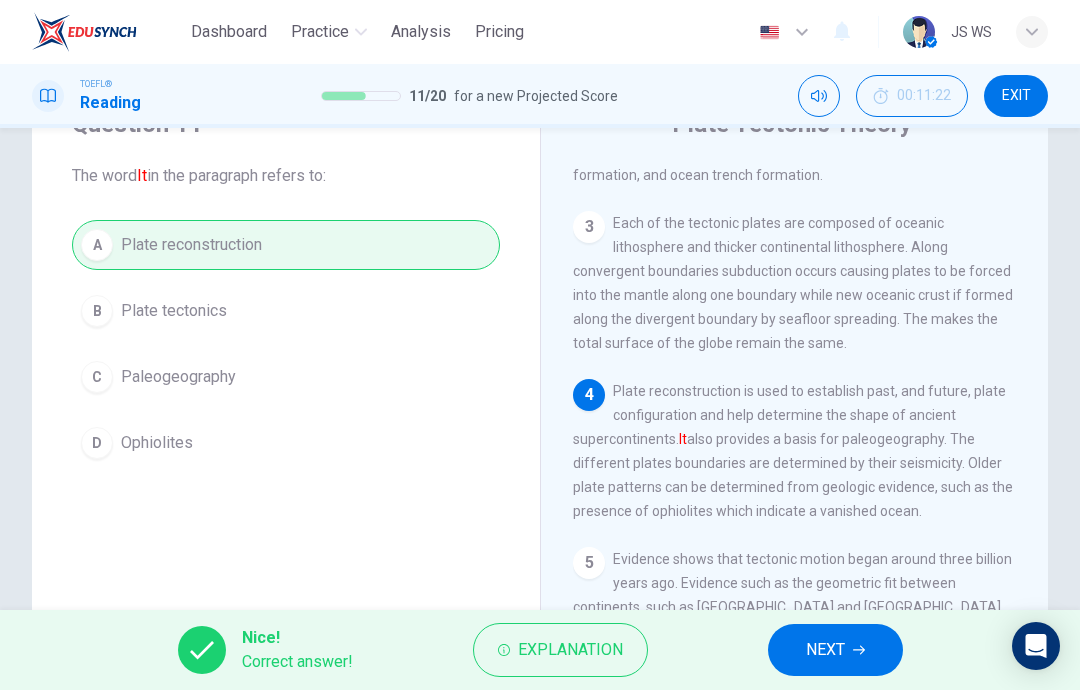 click on "NEXT" at bounding box center [825, 650] 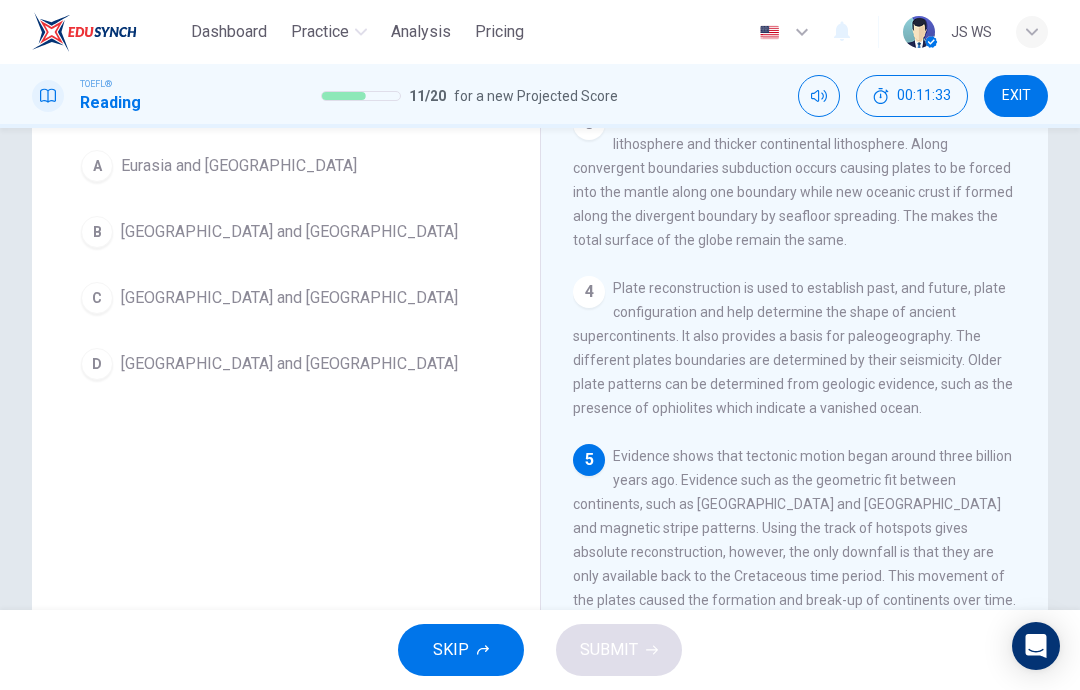 scroll, scrollTop: 192, scrollLeft: 0, axis: vertical 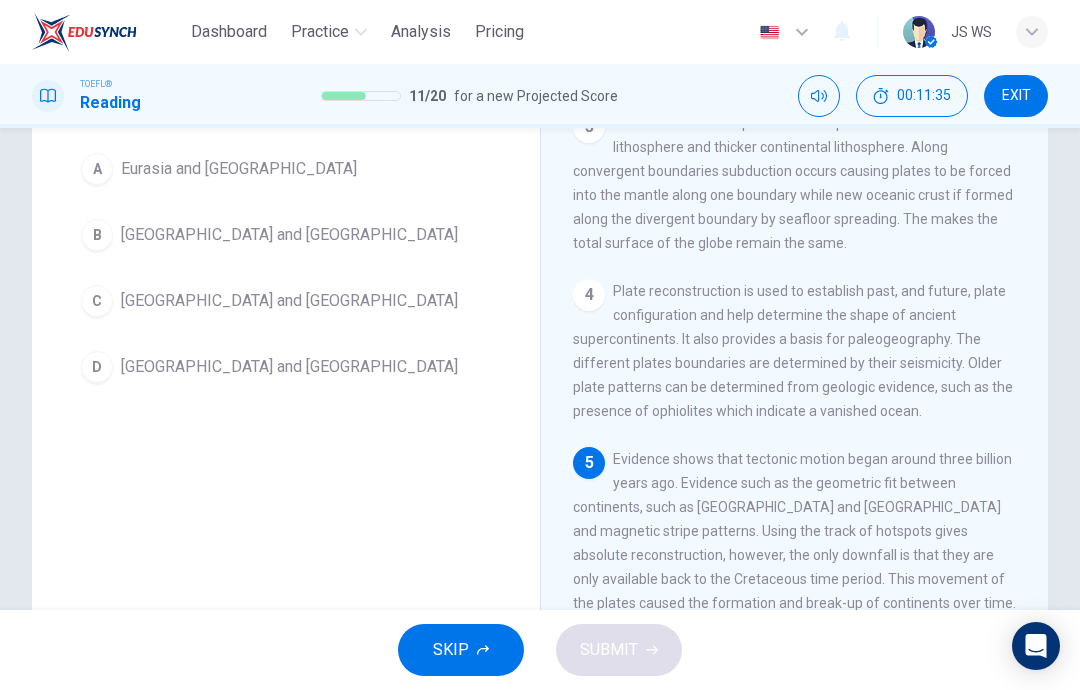 click on "Africa and South America" at bounding box center (289, 367) 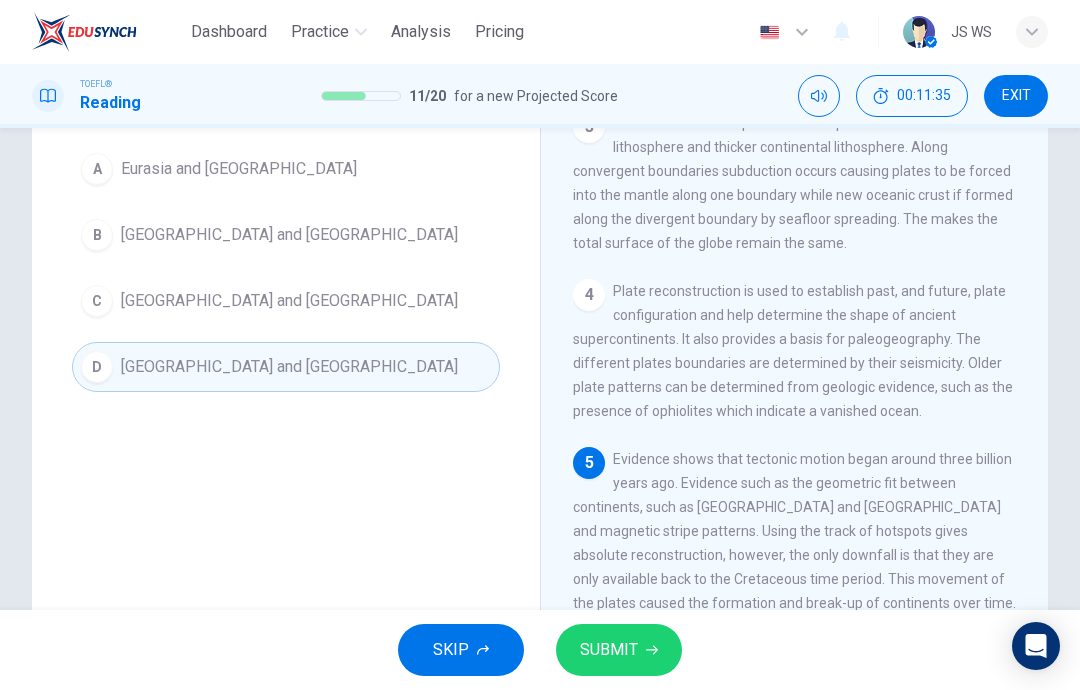 click 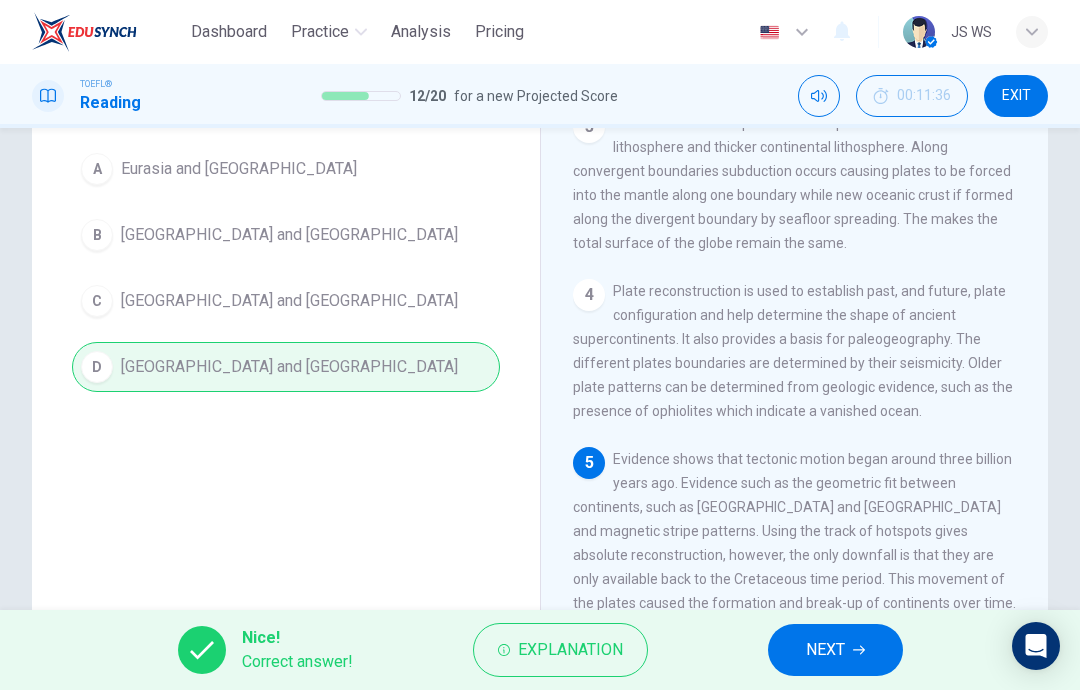 click on "NEXT" at bounding box center [825, 650] 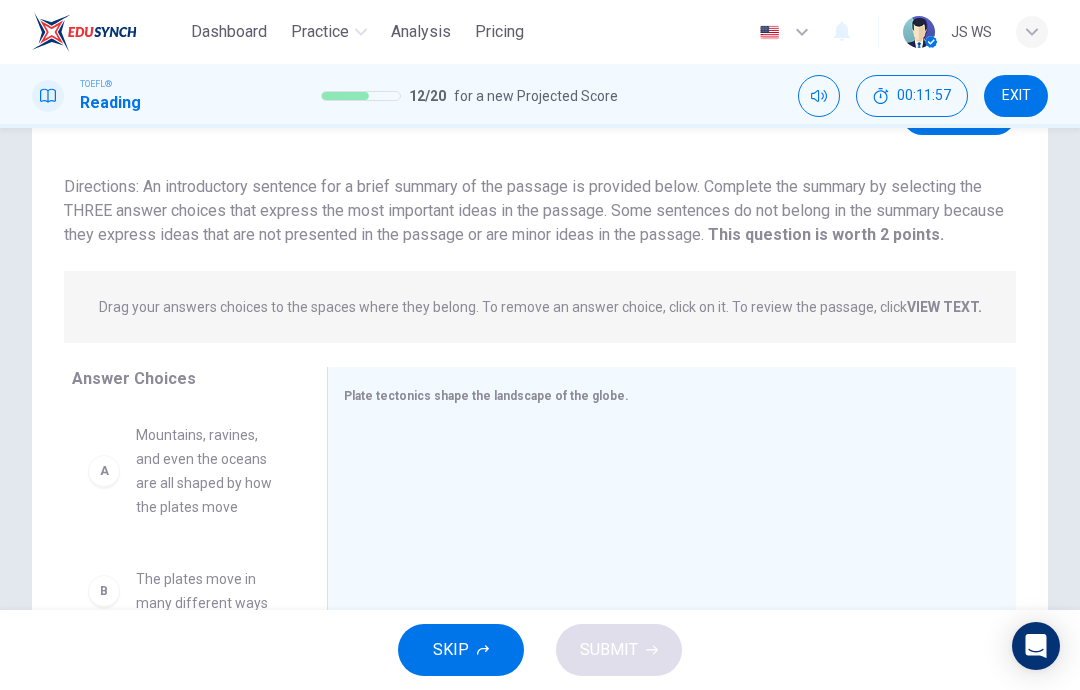 scroll, scrollTop: 129, scrollLeft: 0, axis: vertical 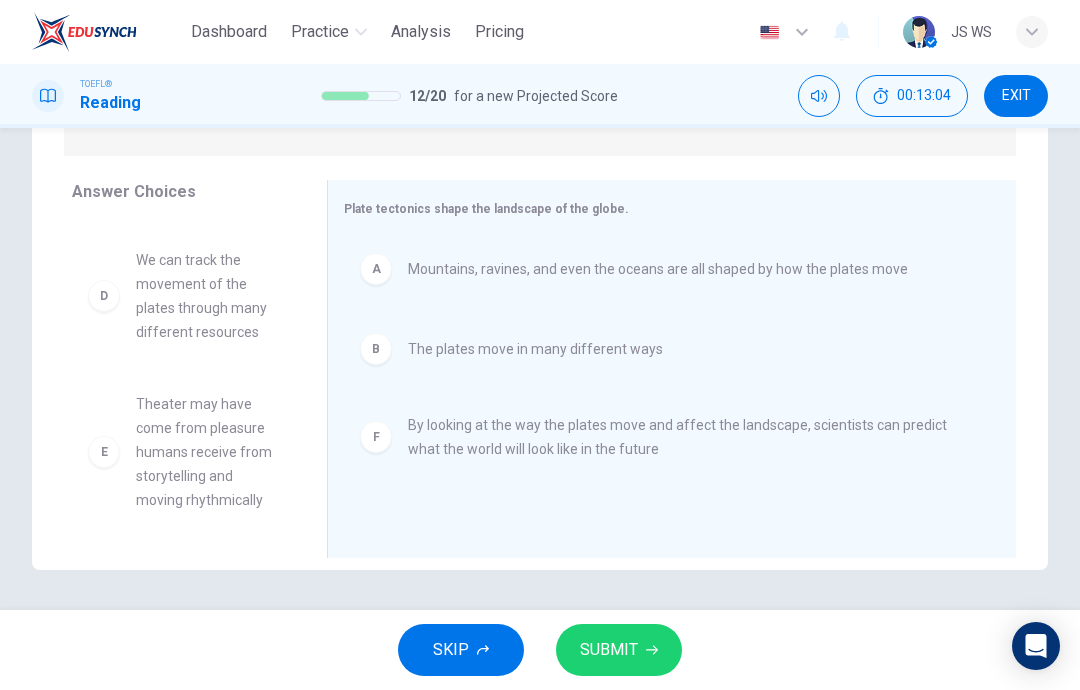 click on "SUBMIT" at bounding box center [609, 650] 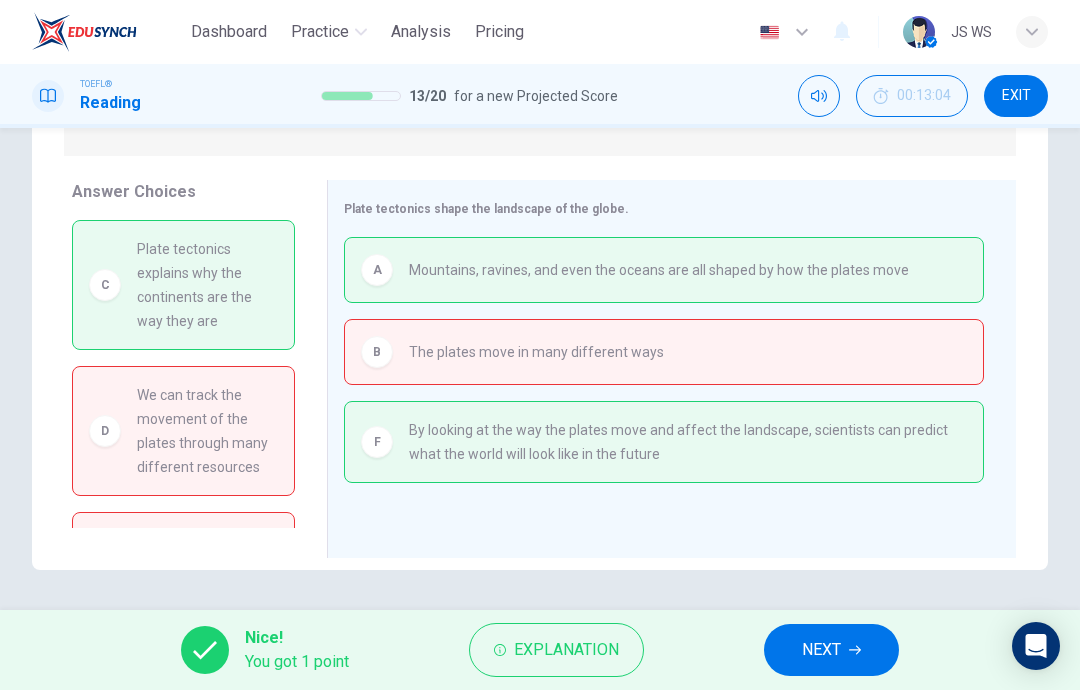 scroll, scrollTop: 0, scrollLeft: 0, axis: both 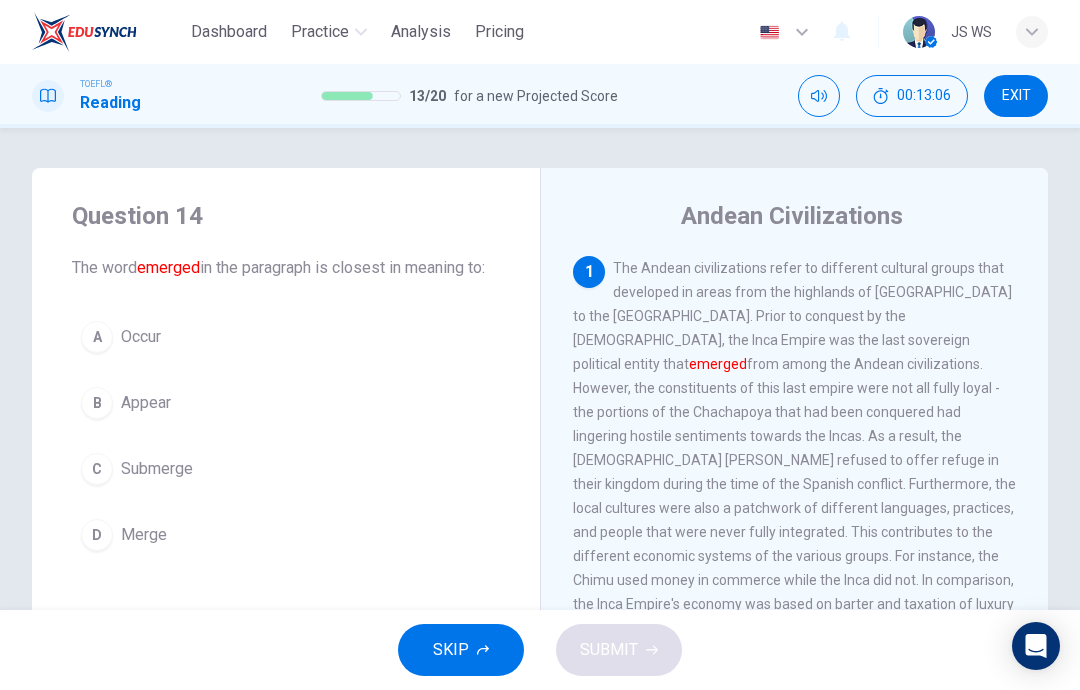 click on "EXIT" at bounding box center [1016, 96] 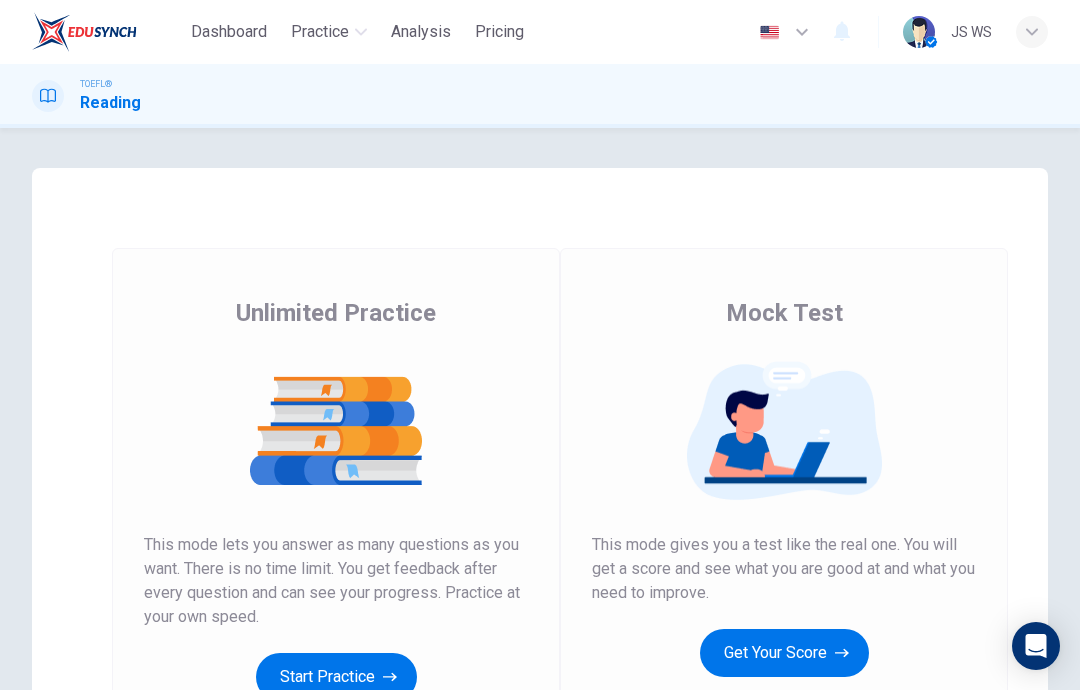 scroll, scrollTop: 0, scrollLeft: 0, axis: both 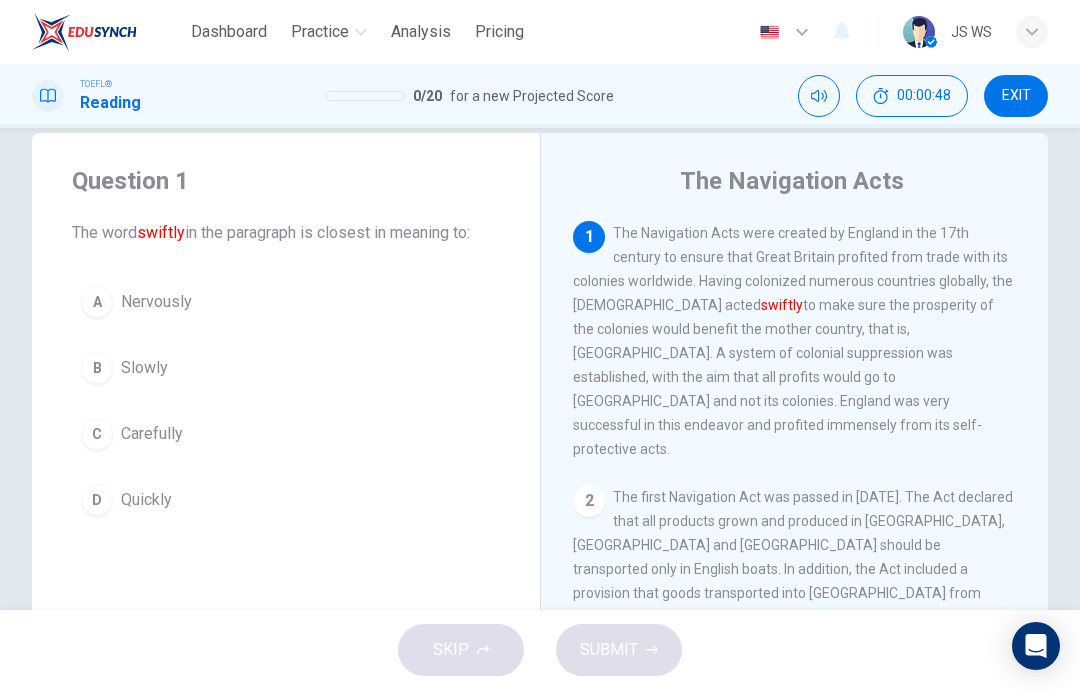 click on "C" at bounding box center [97, 434] 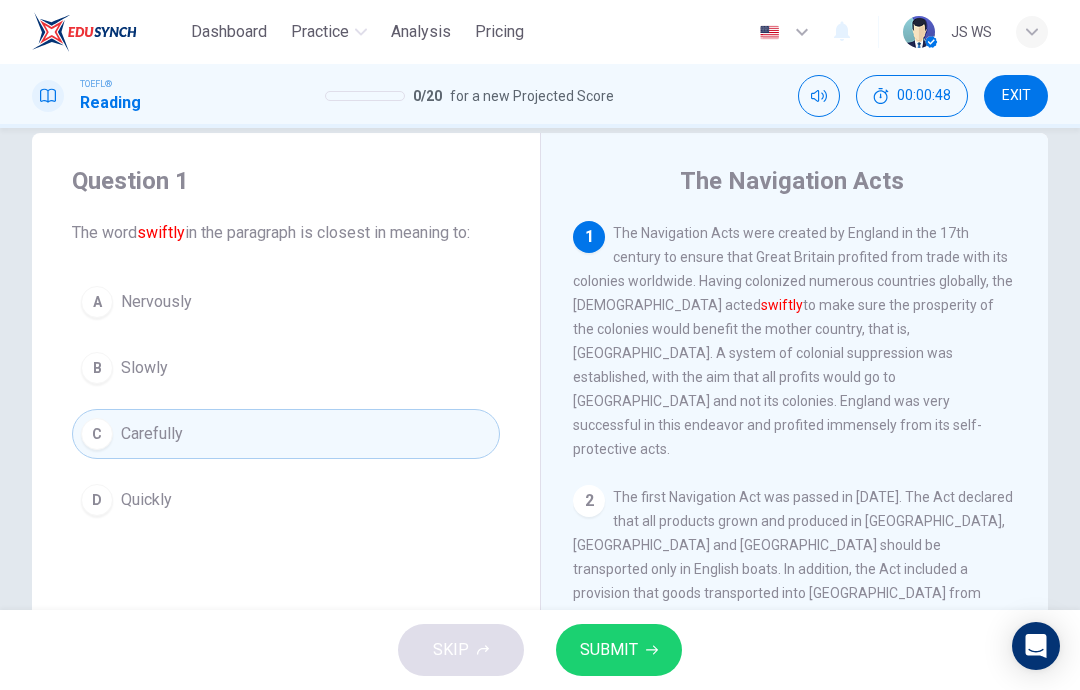 click on "SUBMIT" at bounding box center [619, 650] 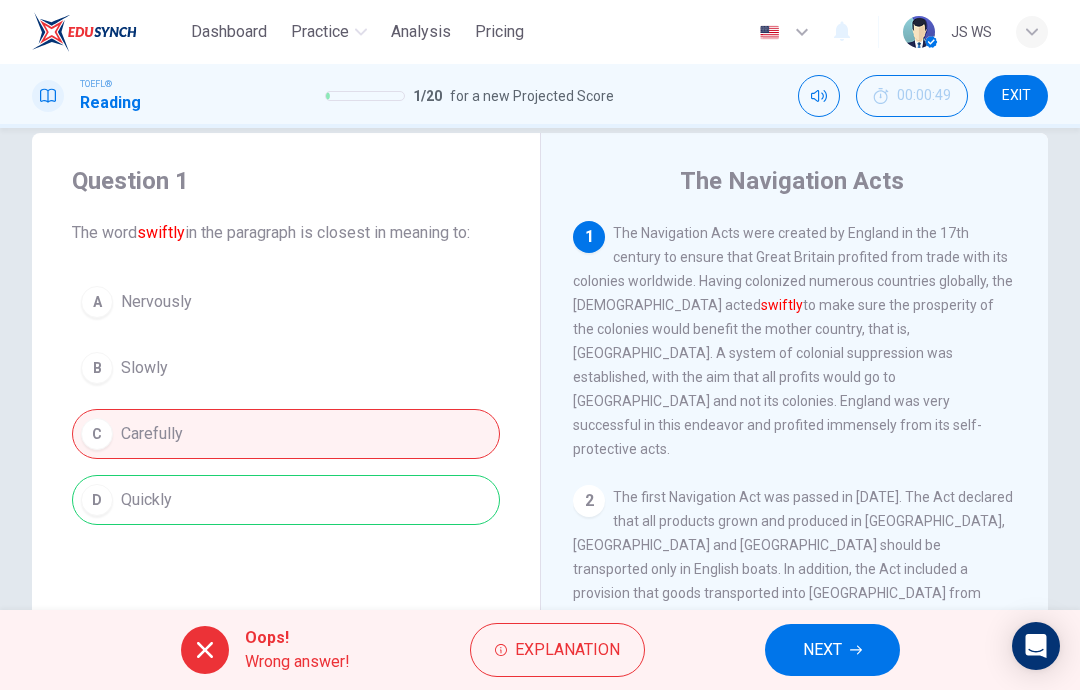click on "NEXT" at bounding box center [832, 650] 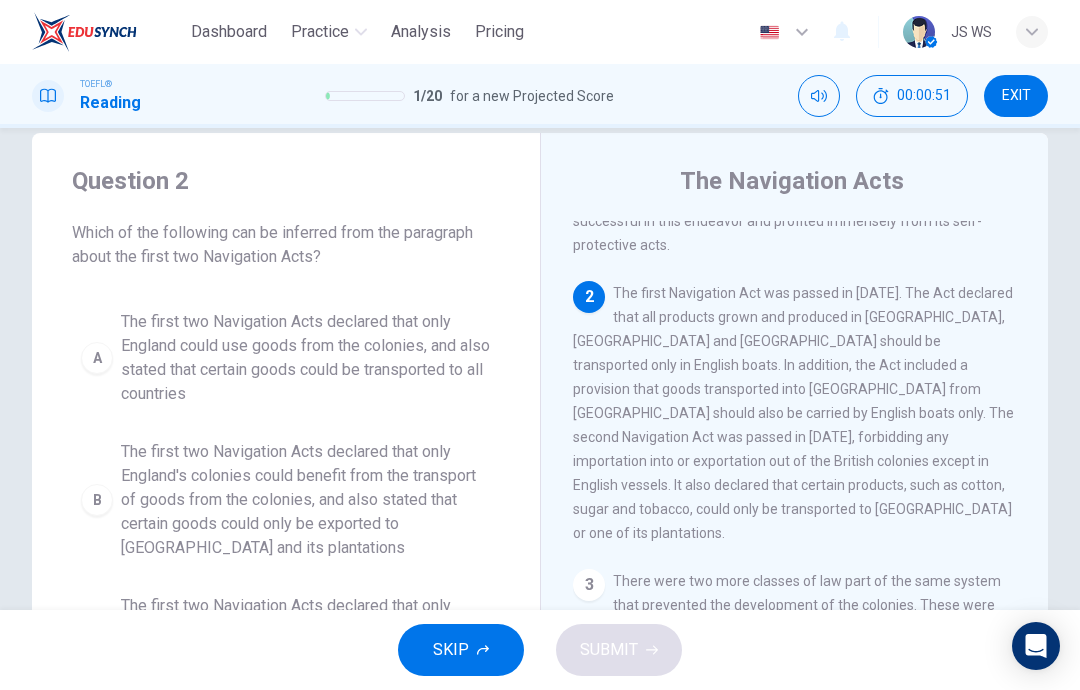 scroll, scrollTop: 208, scrollLeft: 0, axis: vertical 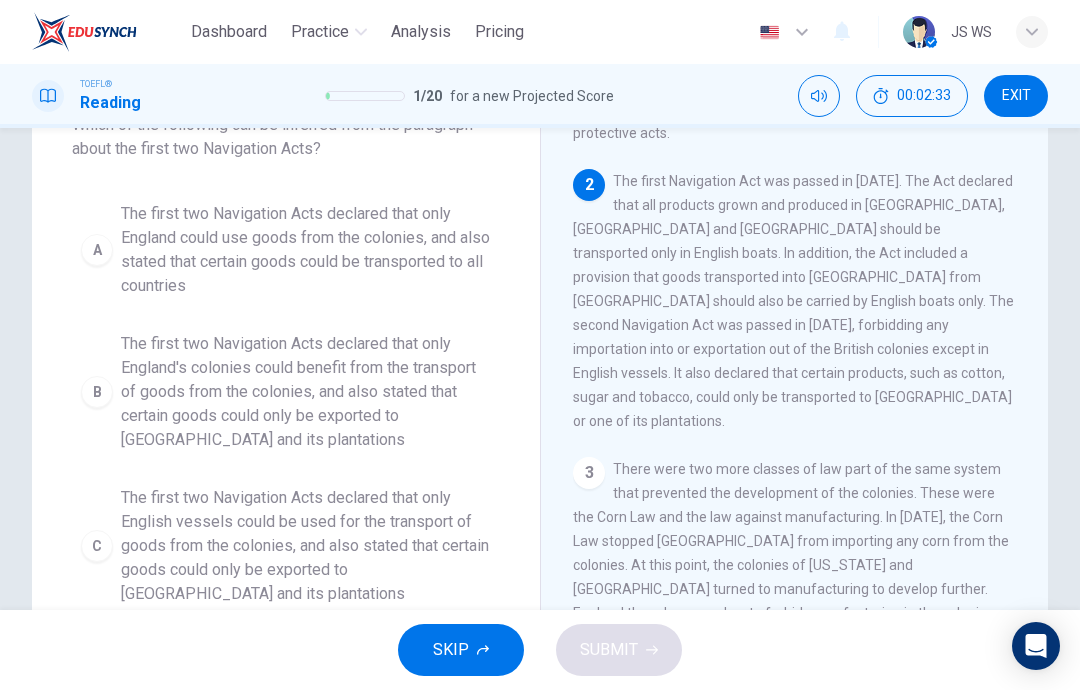 click on "B" at bounding box center (97, 392) 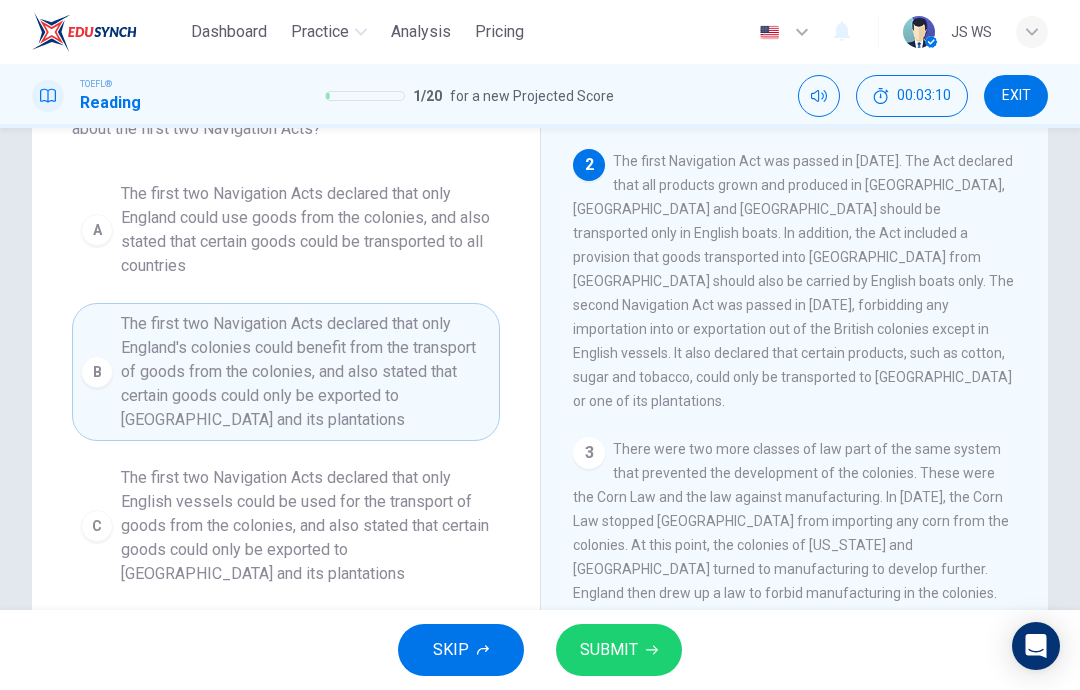scroll, scrollTop: 199, scrollLeft: 0, axis: vertical 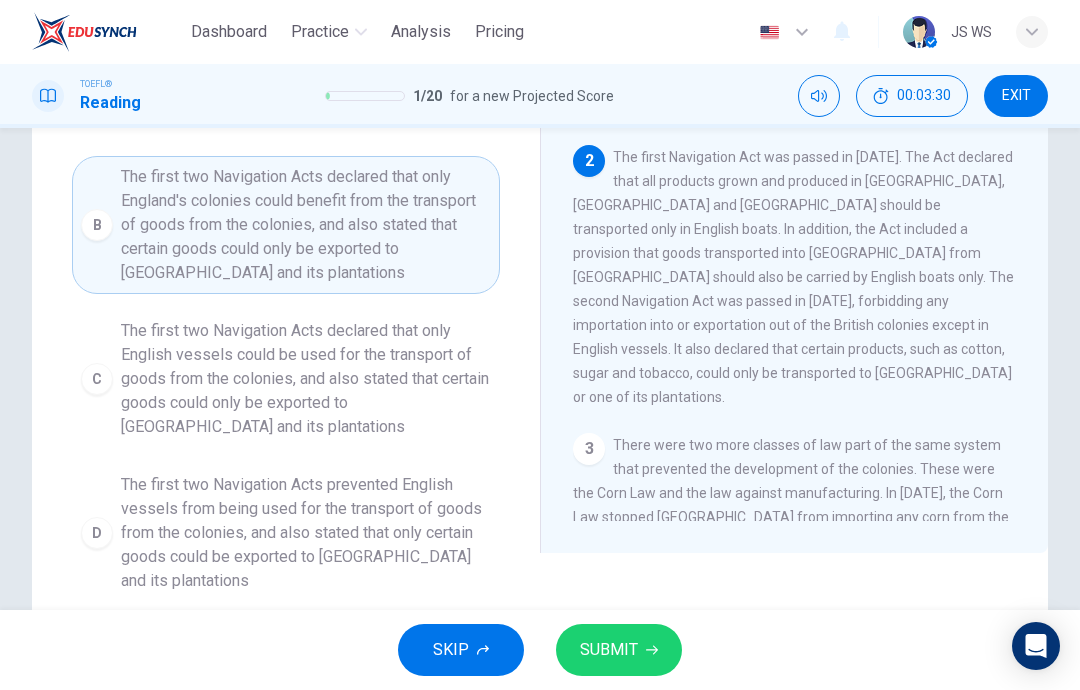 click on "SUBMIT" at bounding box center (609, 650) 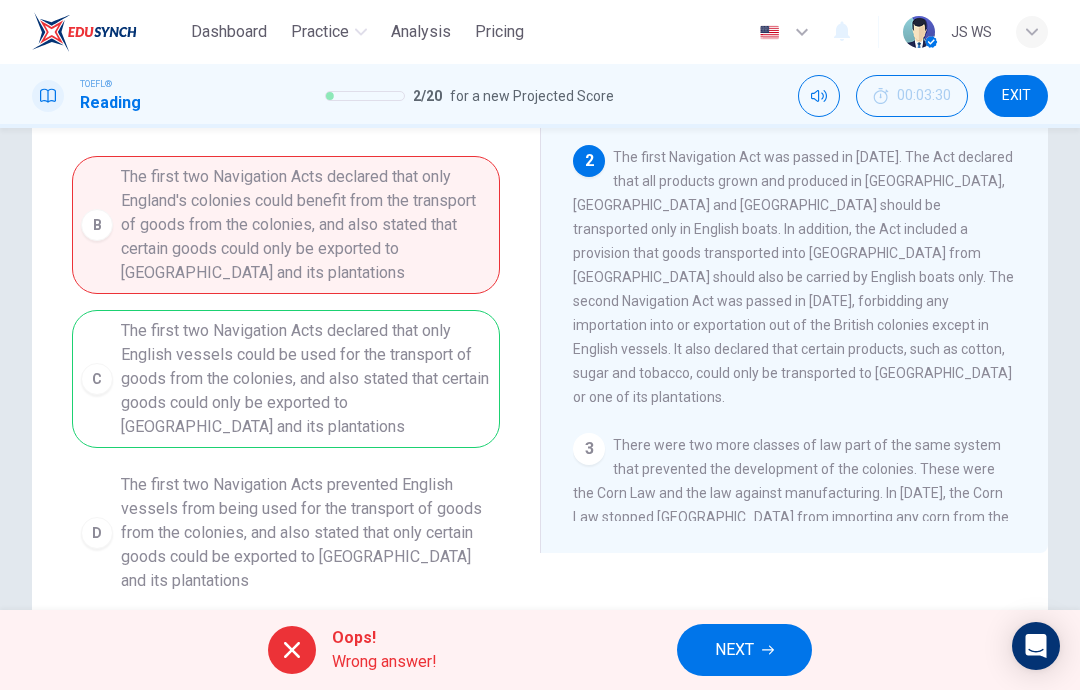 click on "NEXT" at bounding box center (734, 650) 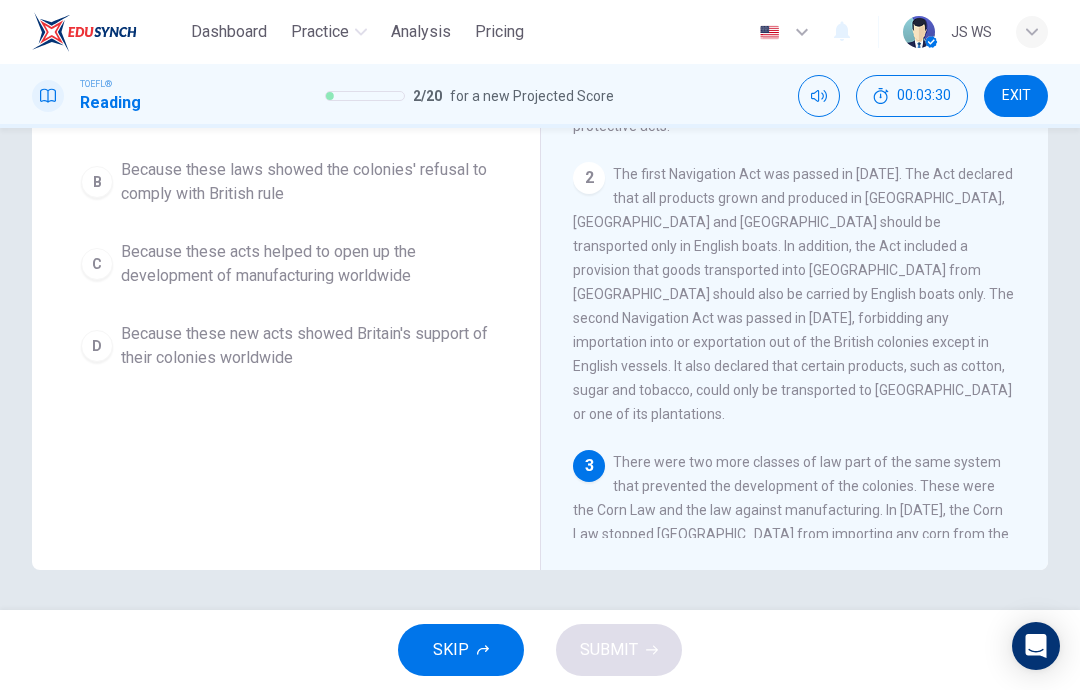 scroll, scrollTop: 293, scrollLeft: 0, axis: vertical 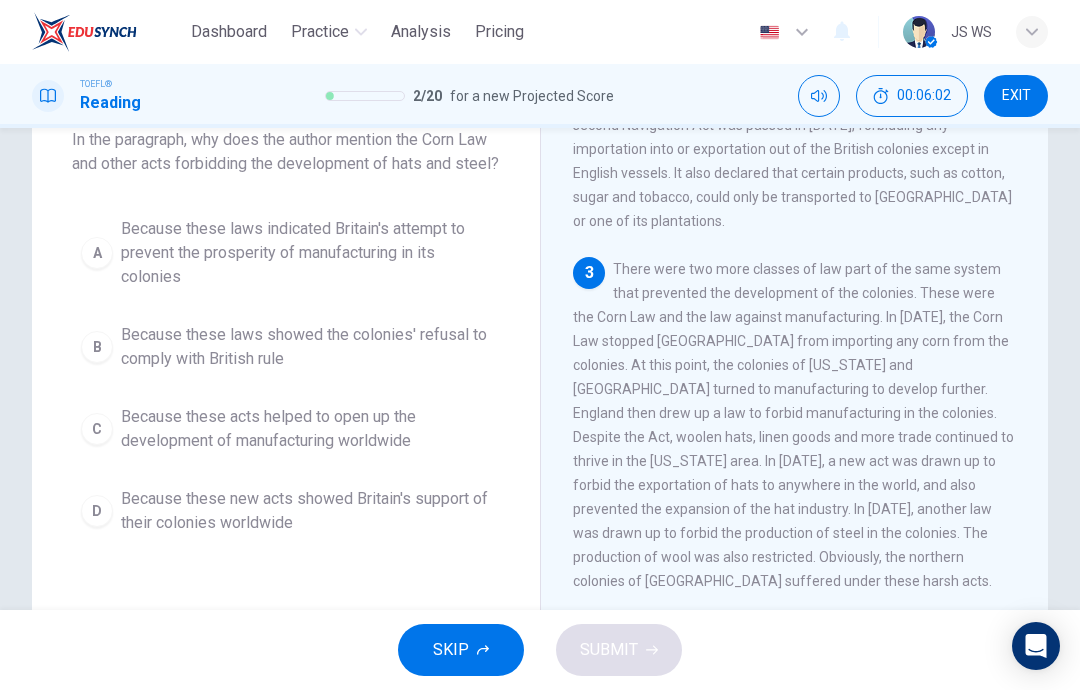 click on "Because these acts helped to open up the development of manufacturing worldwide" at bounding box center (306, 429) 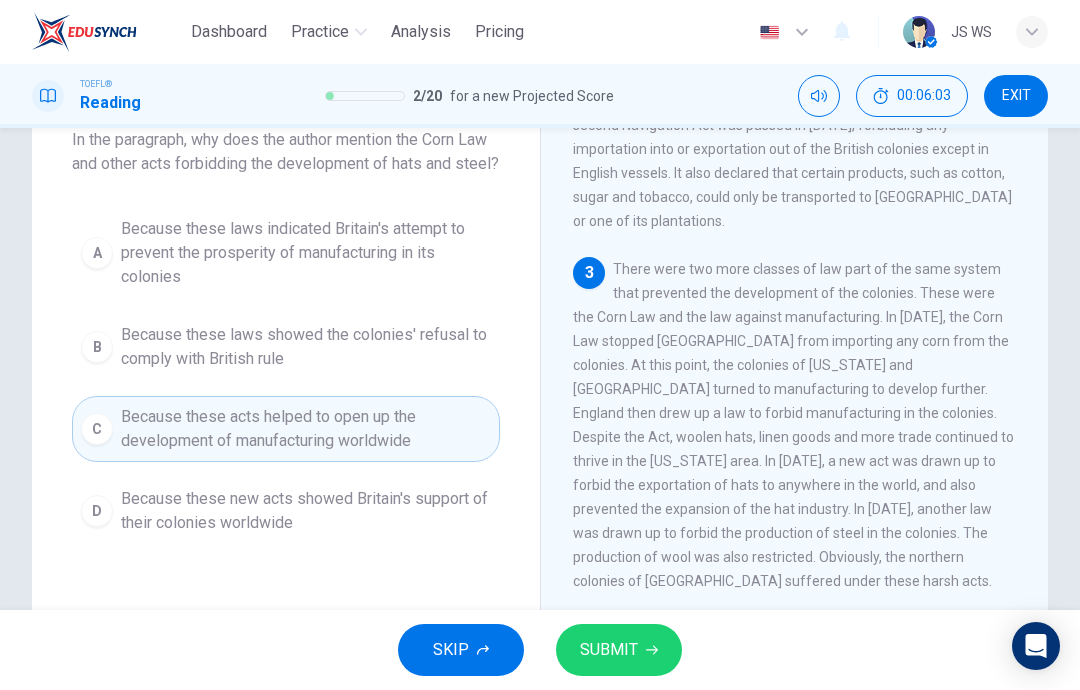 click on "SUBMIT" at bounding box center [609, 650] 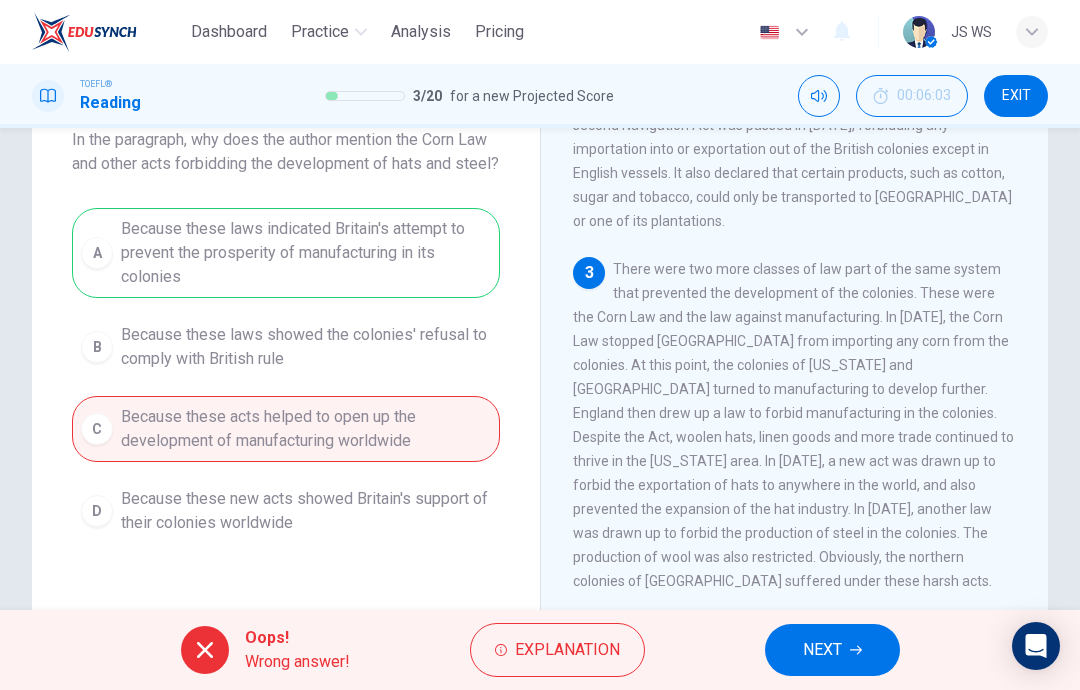 click on "NEXT" at bounding box center (832, 650) 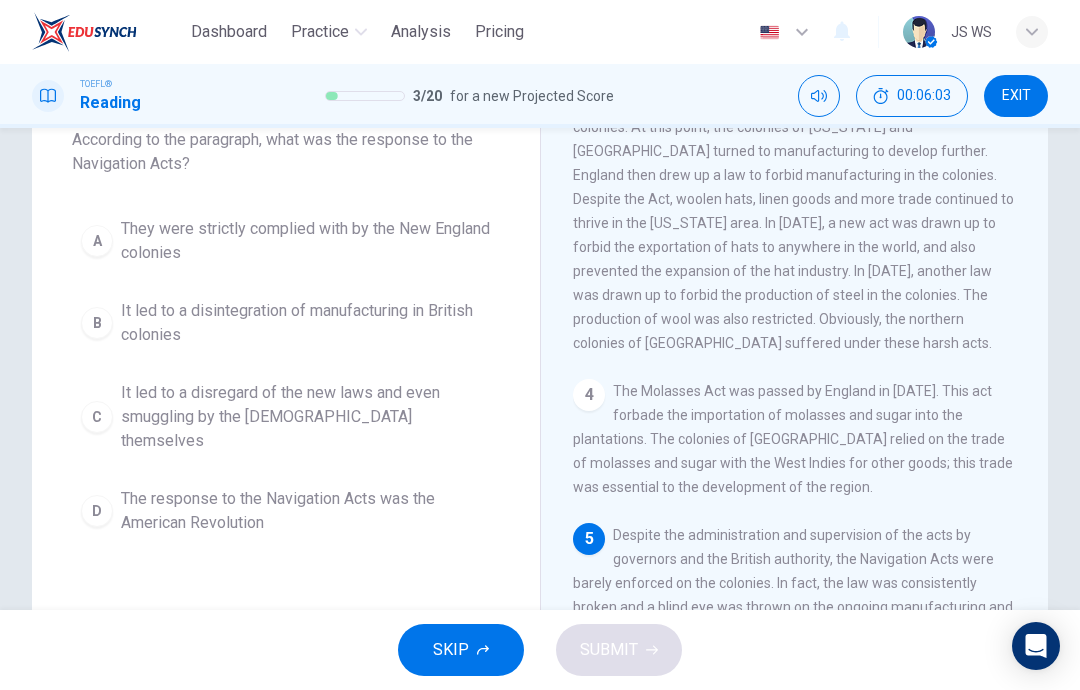 scroll, scrollTop: 771, scrollLeft: 0, axis: vertical 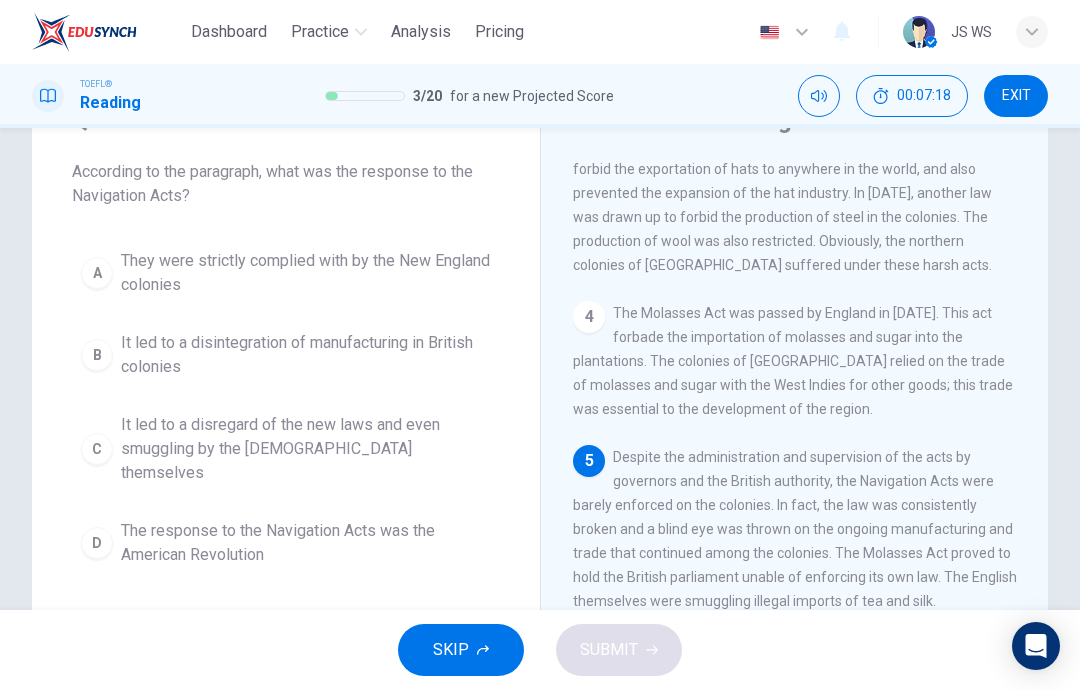click on "They were strictly complied with by the New England colonies" at bounding box center [306, 273] 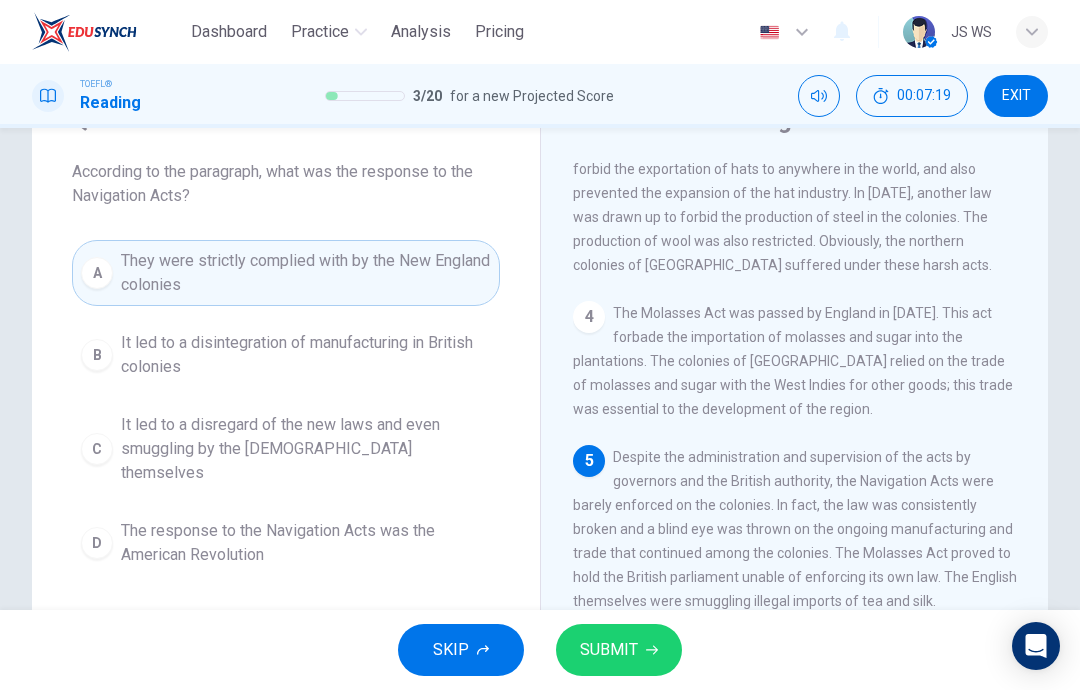 click on "SUBMIT" at bounding box center [609, 650] 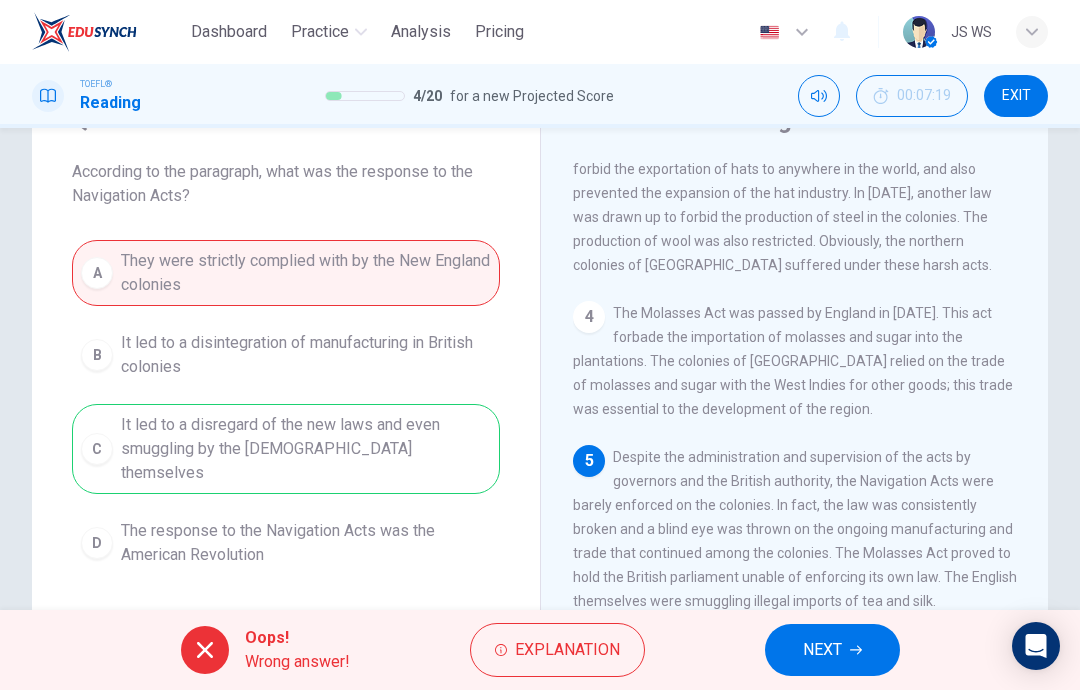 click on "NEXT" at bounding box center [832, 650] 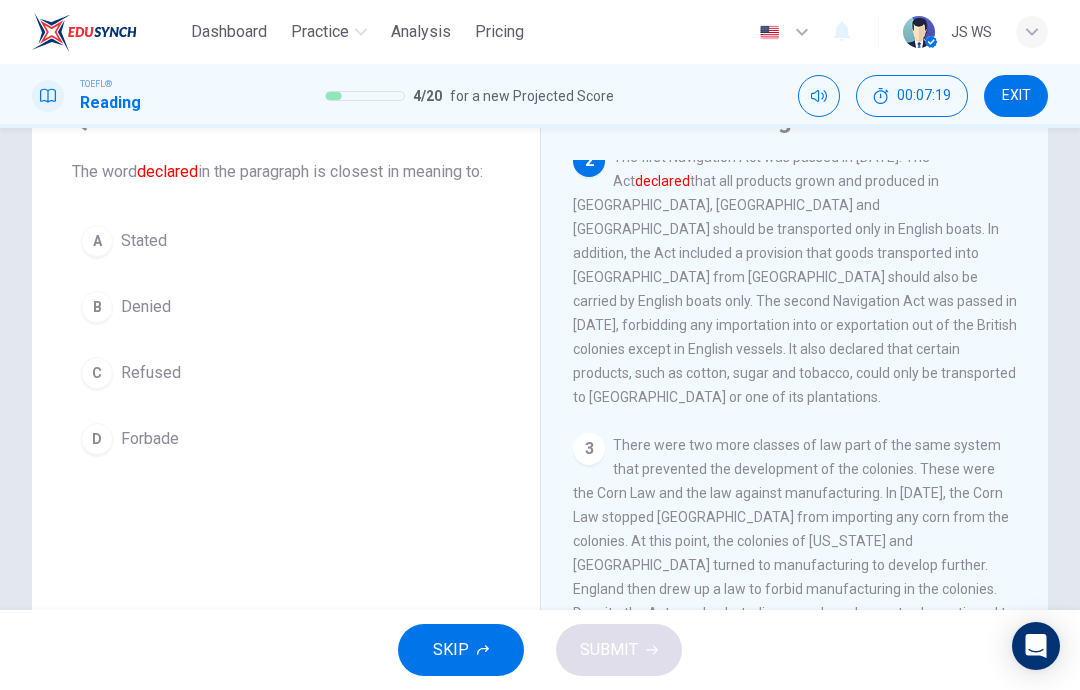 scroll, scrollTop: 224, scrollLeft: 0, axis: vertical 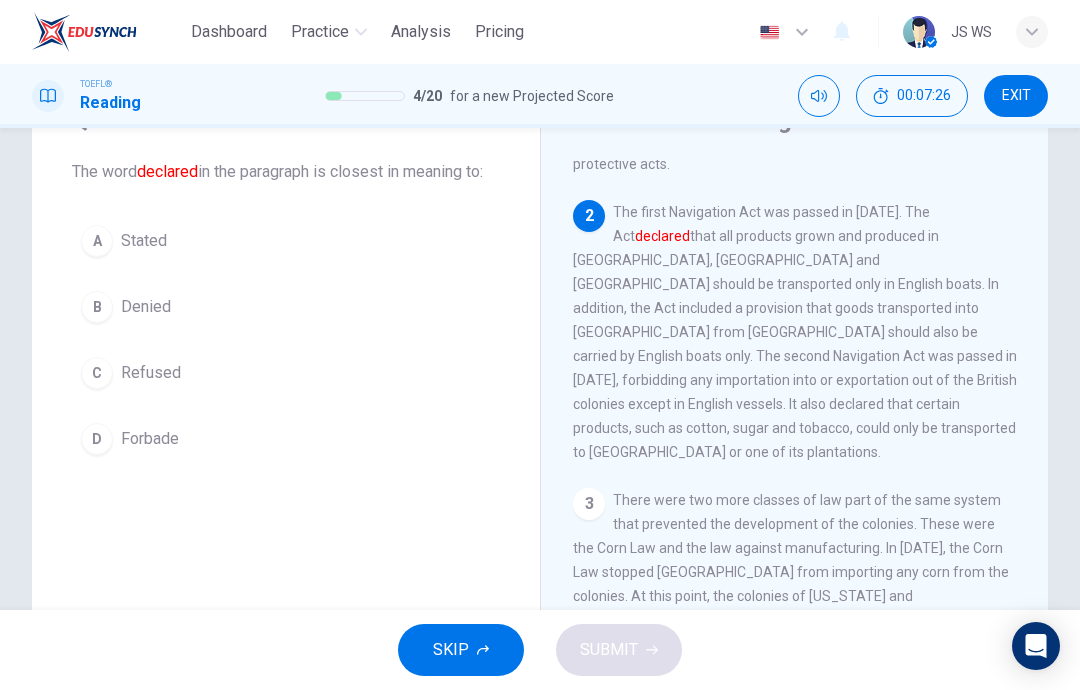 click on "A Stated" at bounding box center [286, 241] 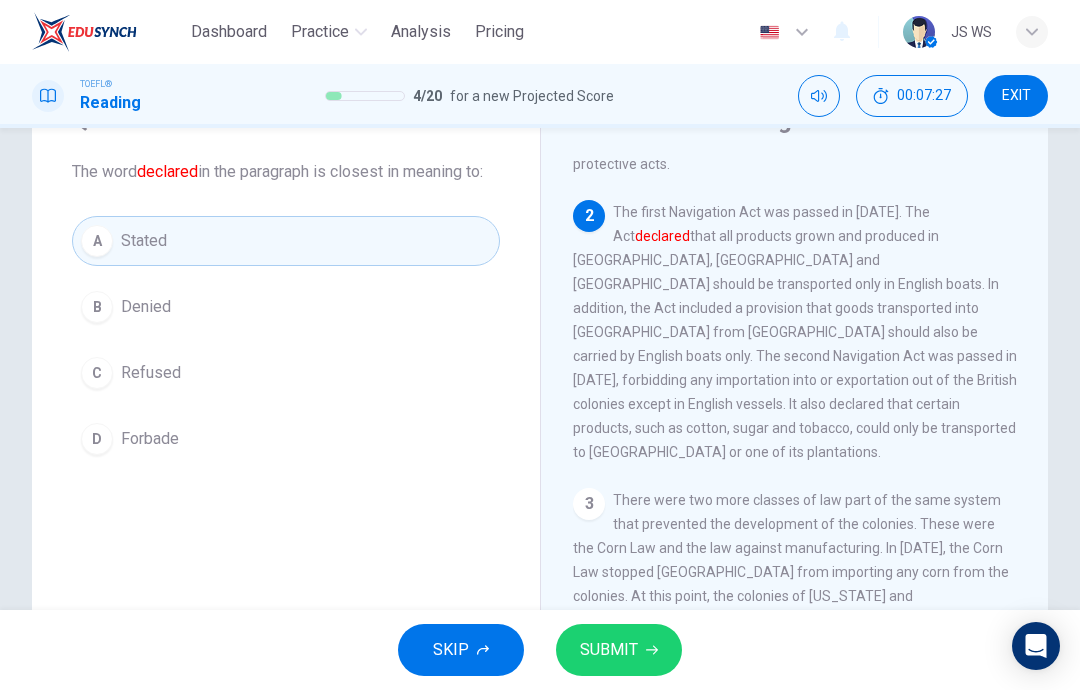 click on "SUBMIT" at bounding box center [609, 650] 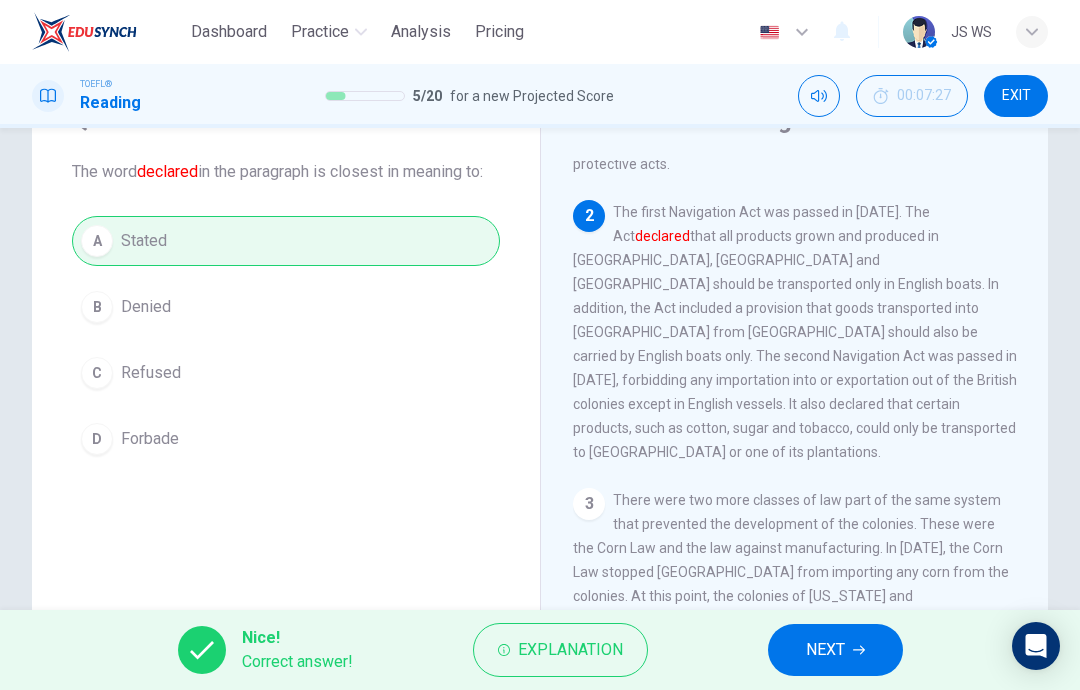 click on "NEXT" at bounding box center (835, 650) 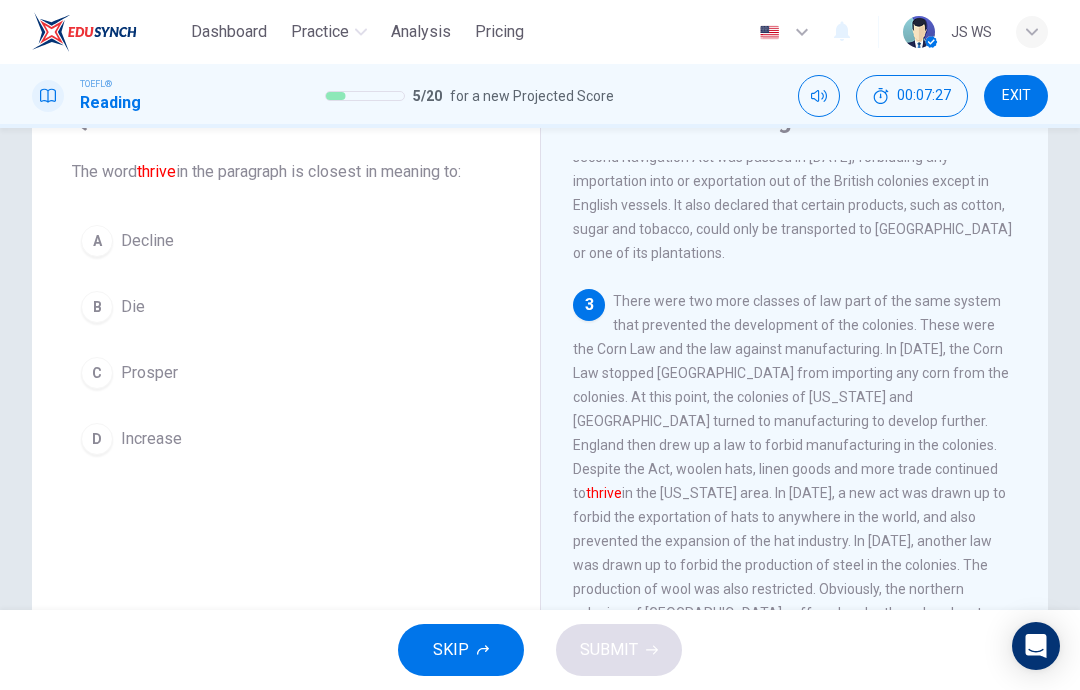 scroll, scrollTop: 423, scrollLeft: 0, axis: vertical 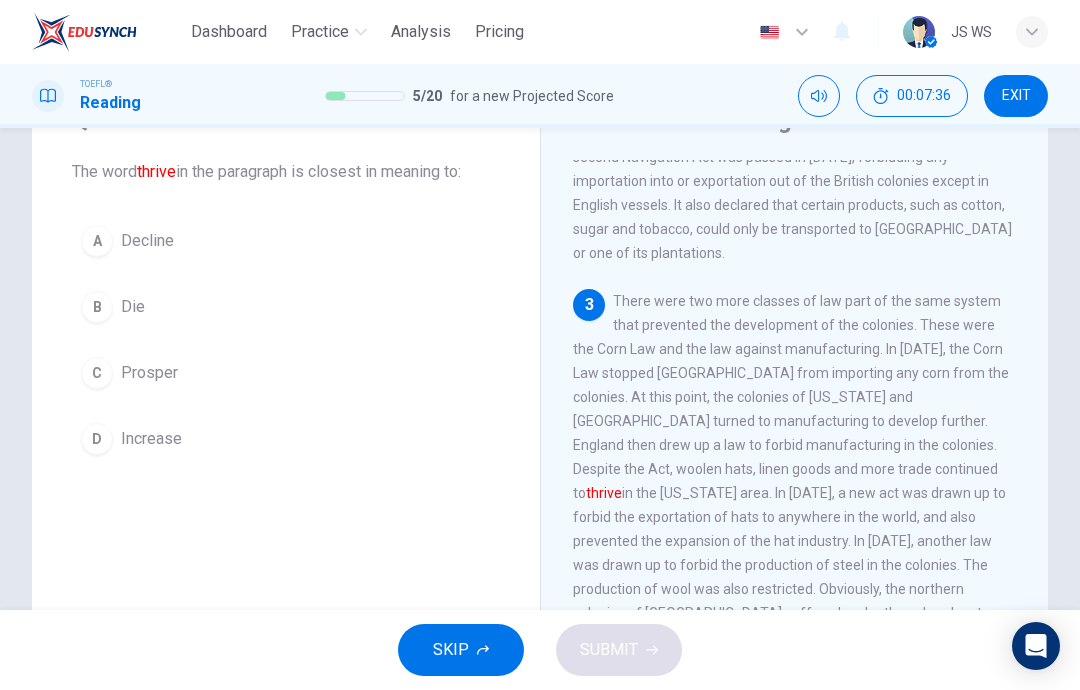 click on "D" at bounding box center [97, 439] 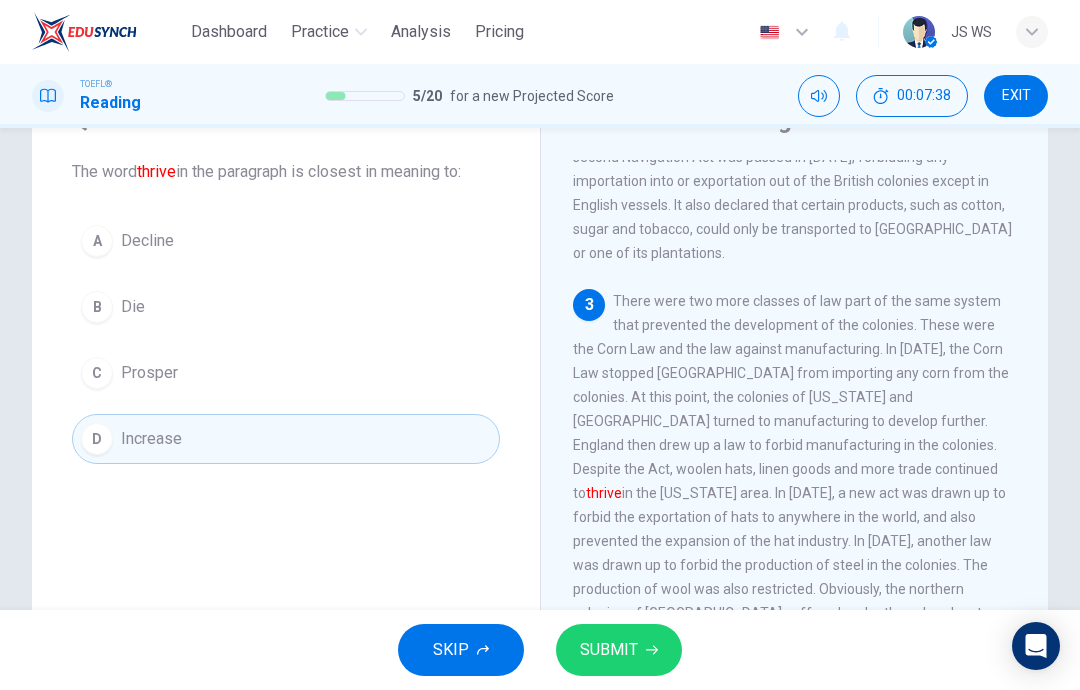 click on "SUBMIT" at bounding box center (609, 650) 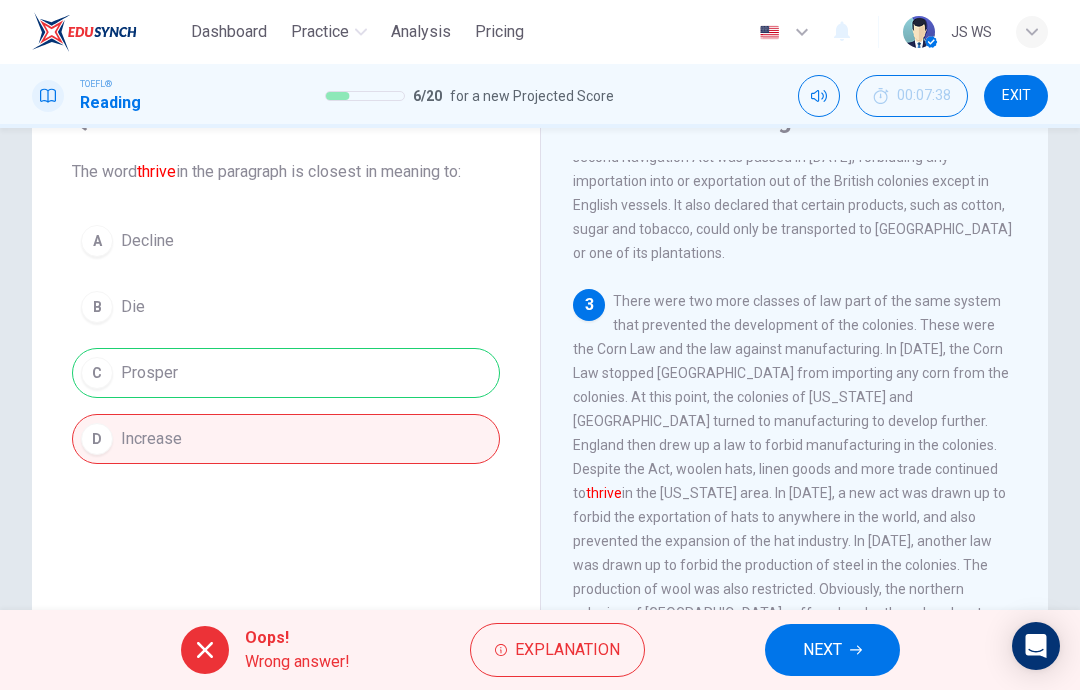 click on "Explanation" at bounding box center (567, 650) 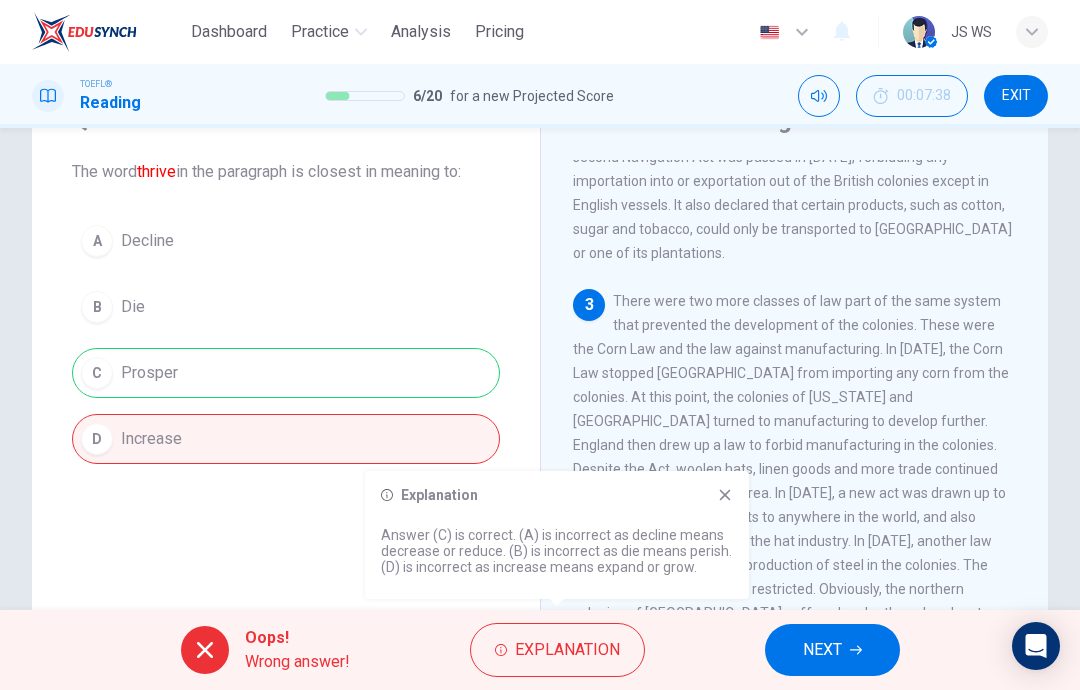 click on "NEXT" at bounding box center (822, 650) 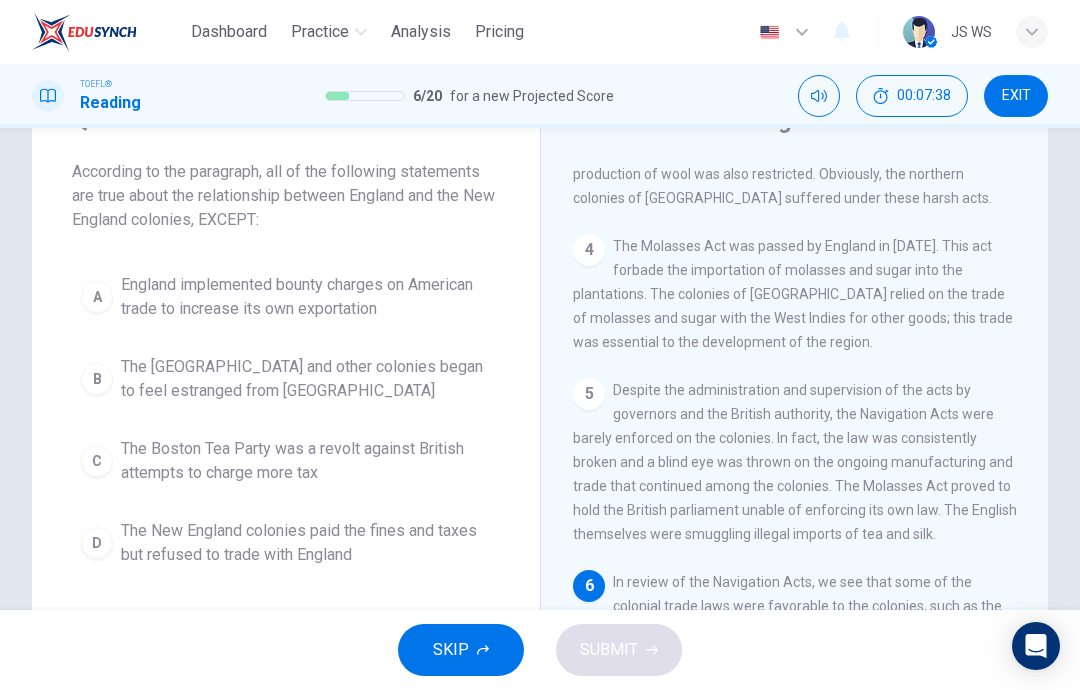 scroll, scrollTop: 869, scrollLeft: 0, axis: vertical 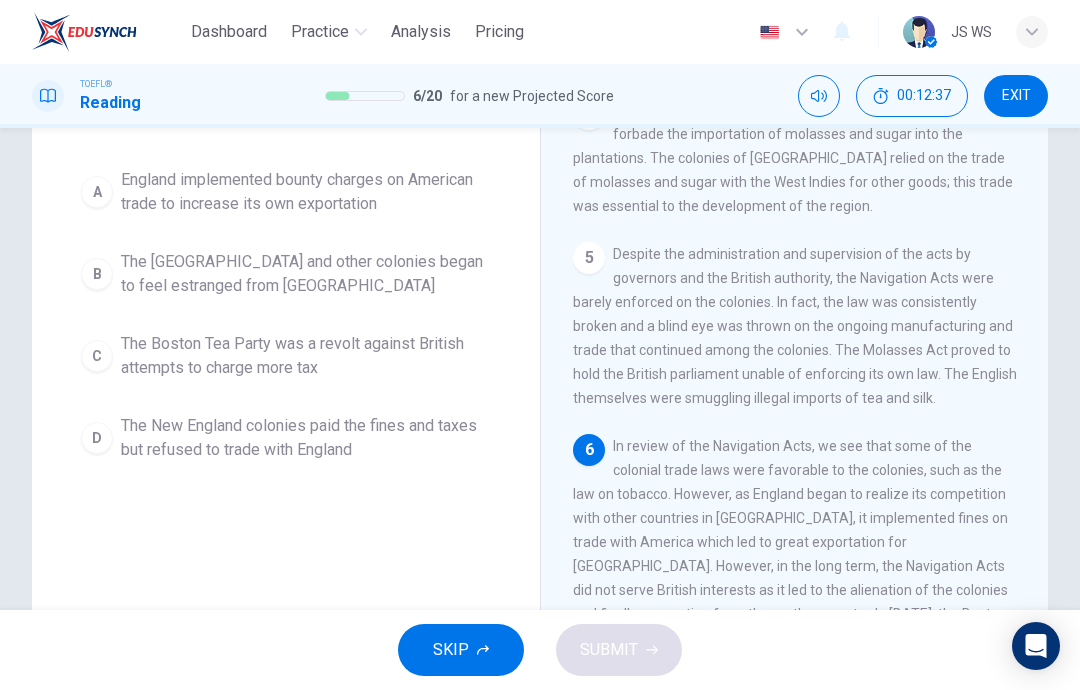 click on "A" at bounding box center [97, 192] 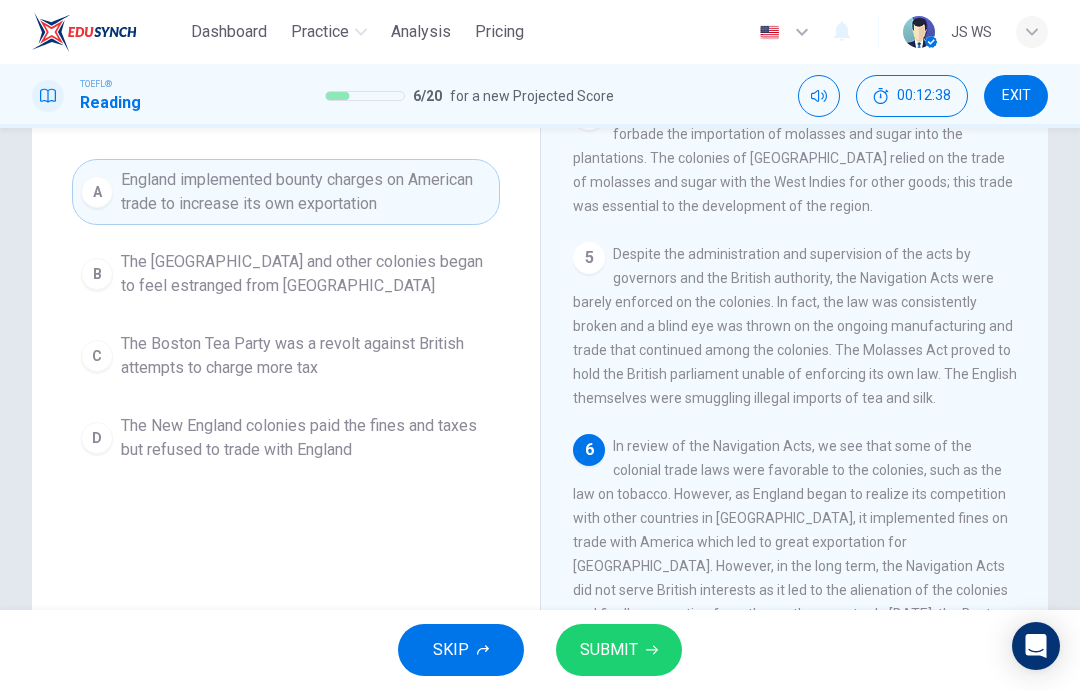 click on "SUBMIT" at bounding box center [609, 650] 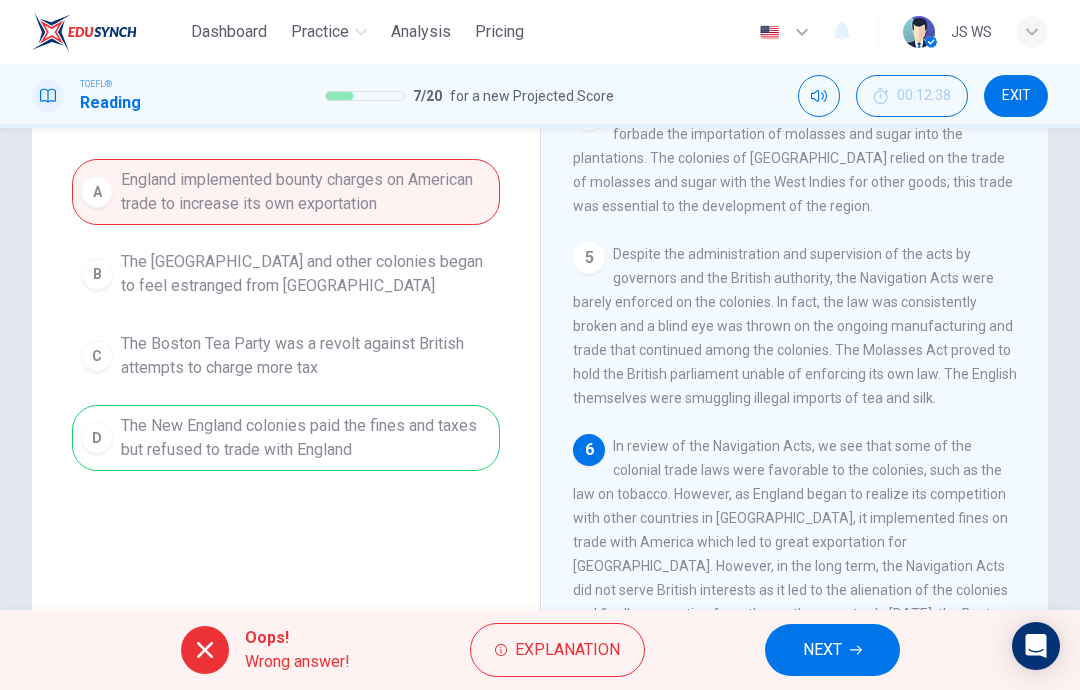 click 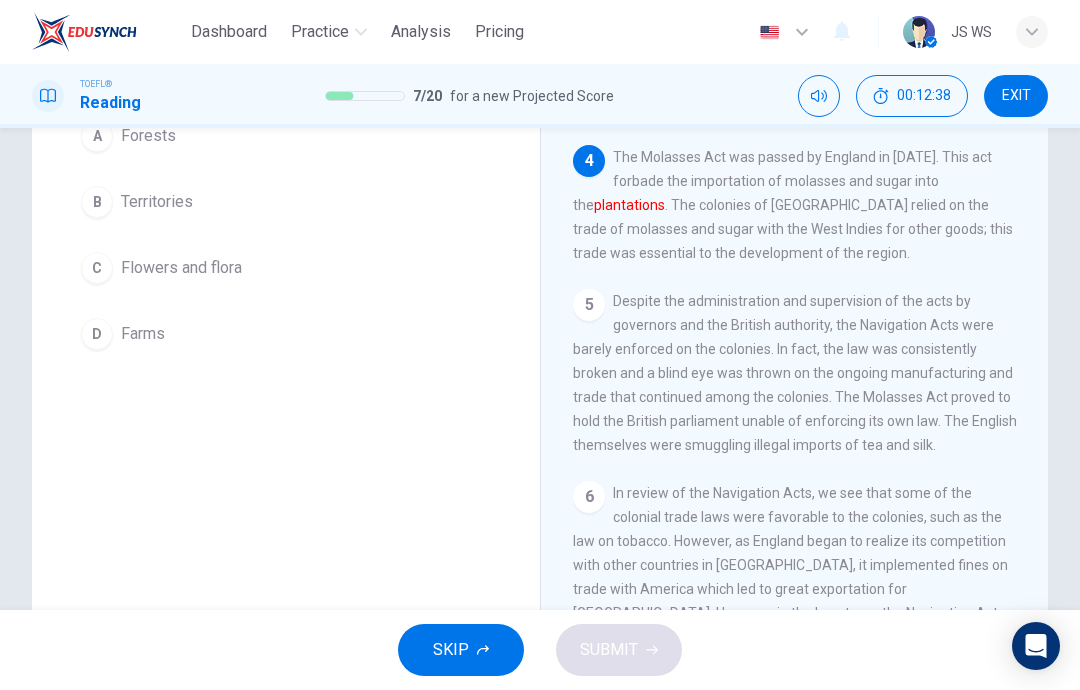 scroll, scrollTop: 822, scrollLeft: 0, axis: vertical 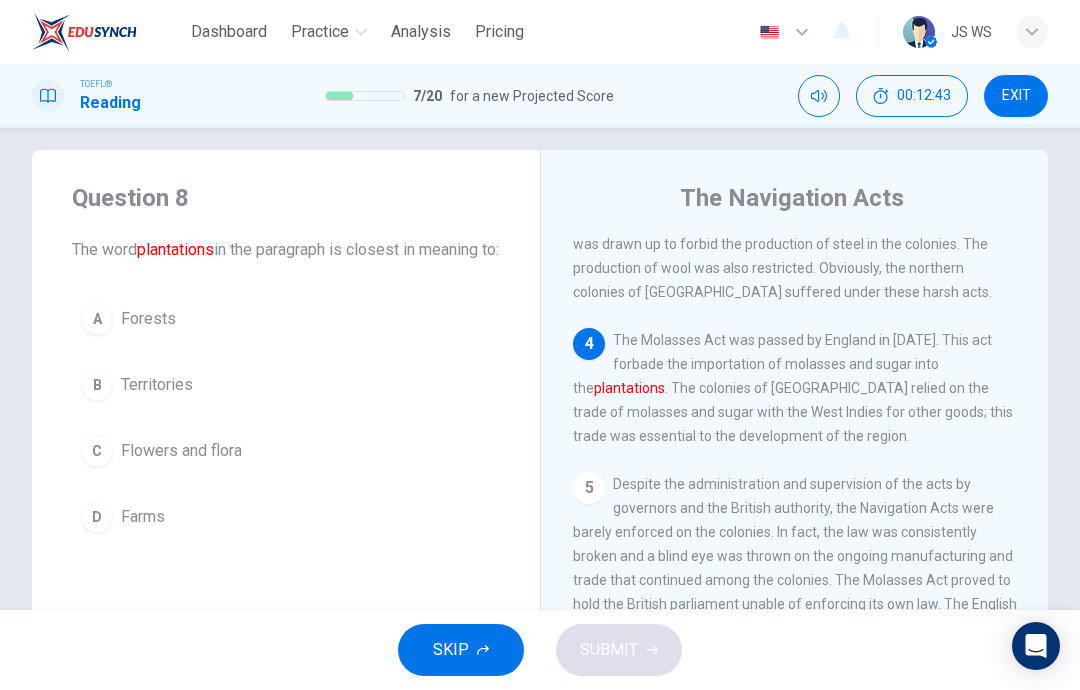 click on "A Forests" at bounding box center [286, 319] 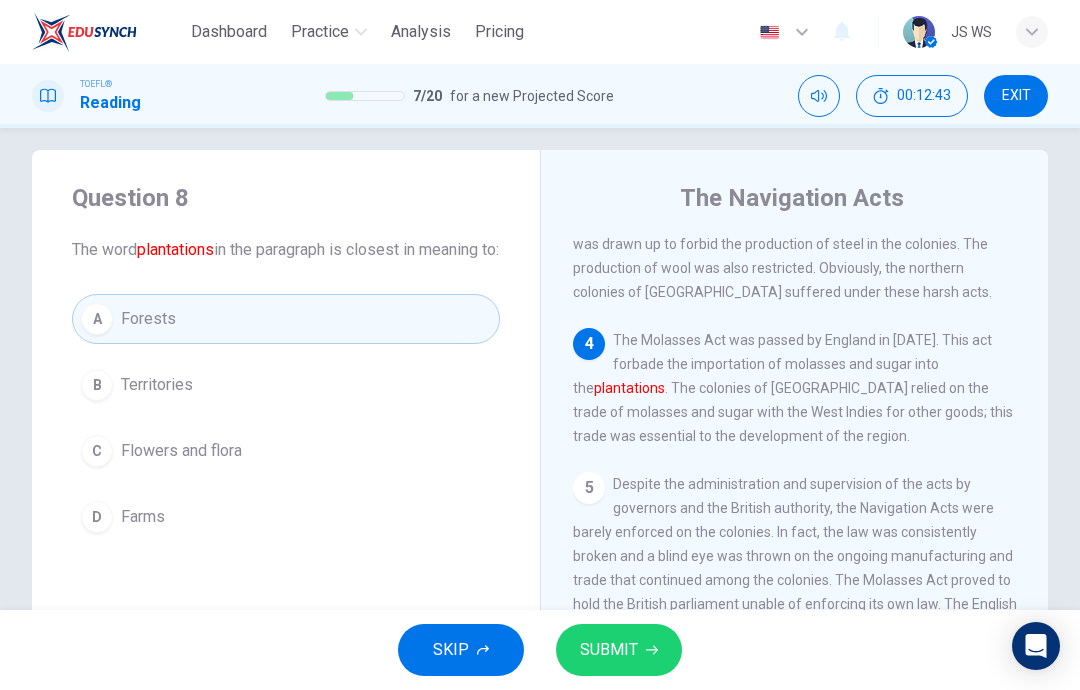 click on "SUBMIT" at bounding box center [619, 650] 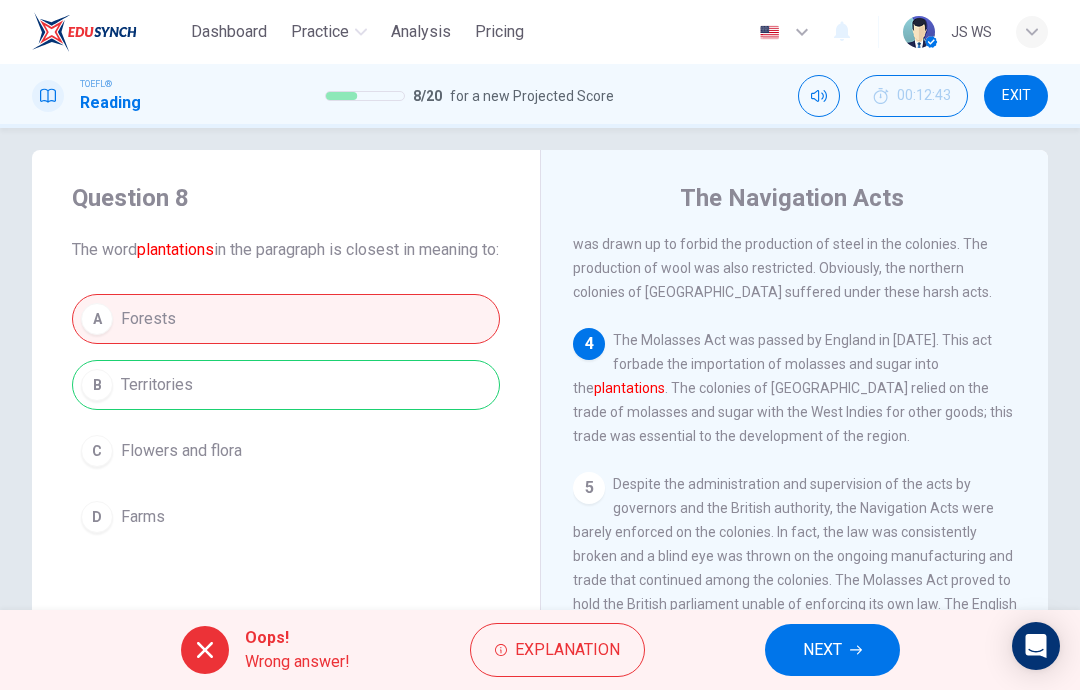 click on "Explanation" at bounding box center (567, 650) 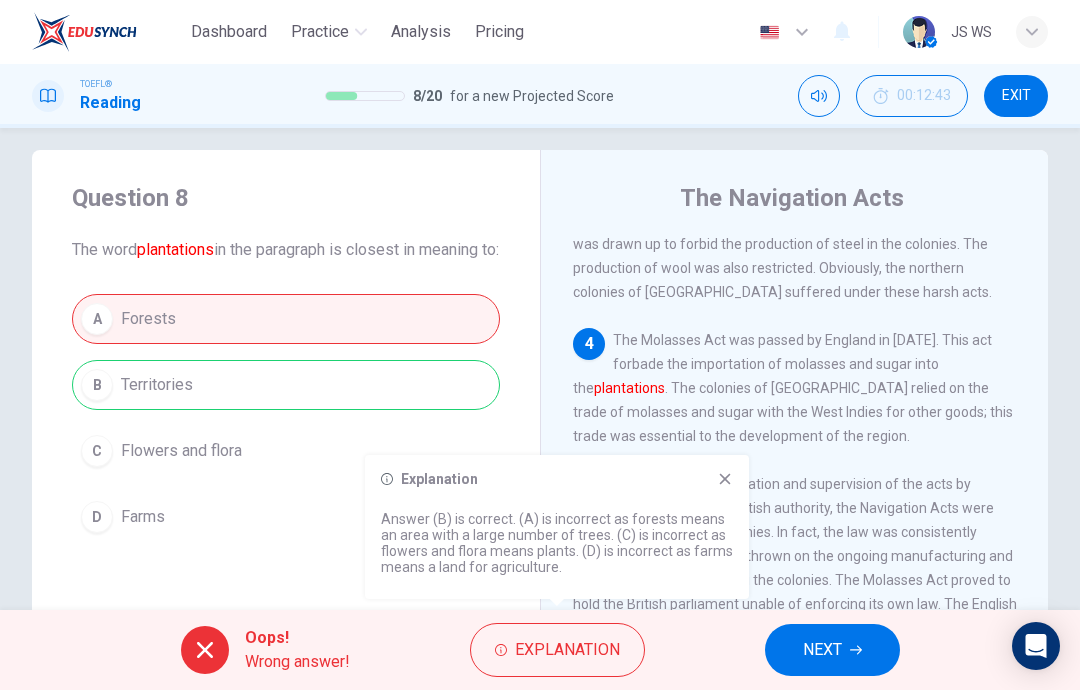 click on "NEXT" at bounding box center (822, 650) 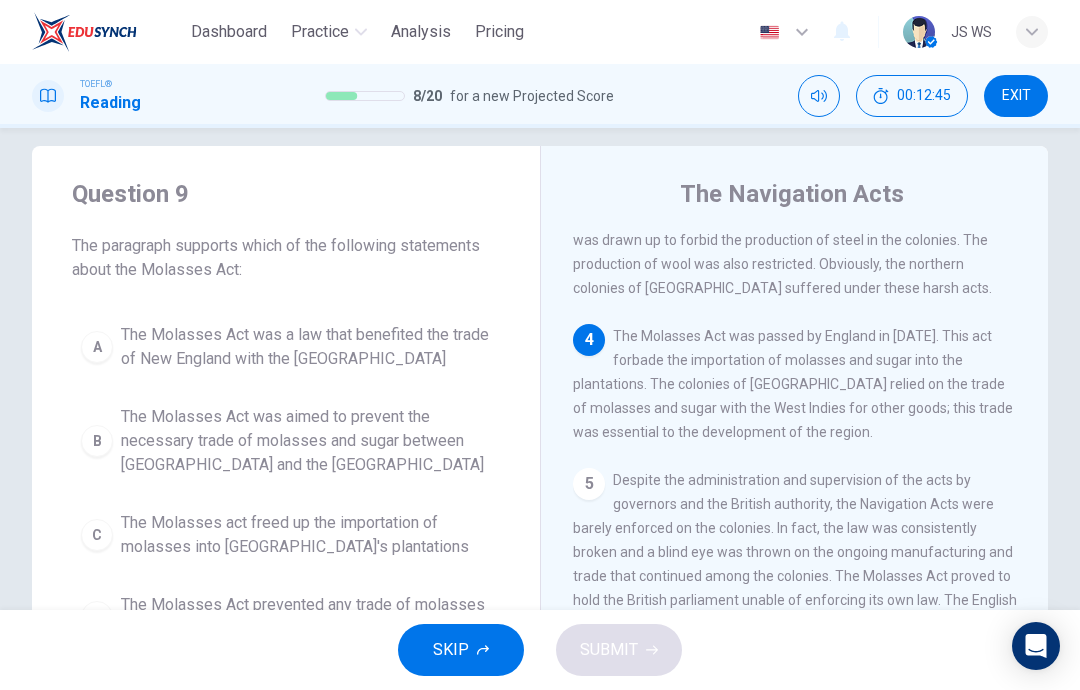 scroll, scrollTop: 21, scrollLeft: 0, axis: vertical 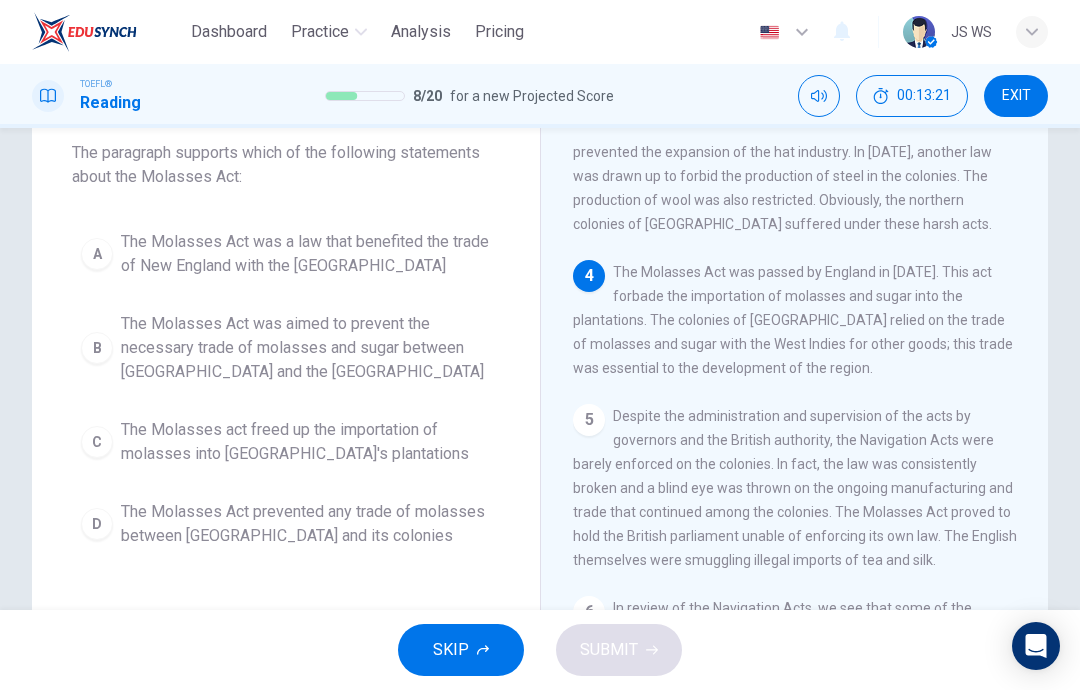 click on "The Molasses Act was aimed to prevent the necessary trade of molasses and sugar between New England and the West Indies" at bounding box center (306, 348) 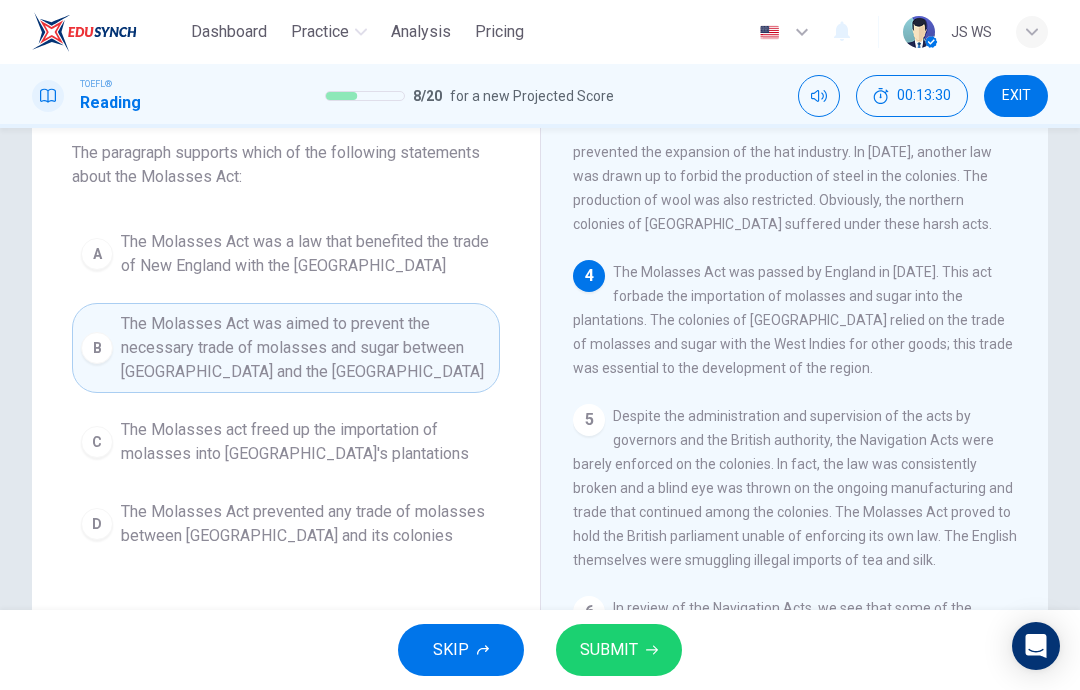 click on "SUBMIT" at bounding box center (609, 650) 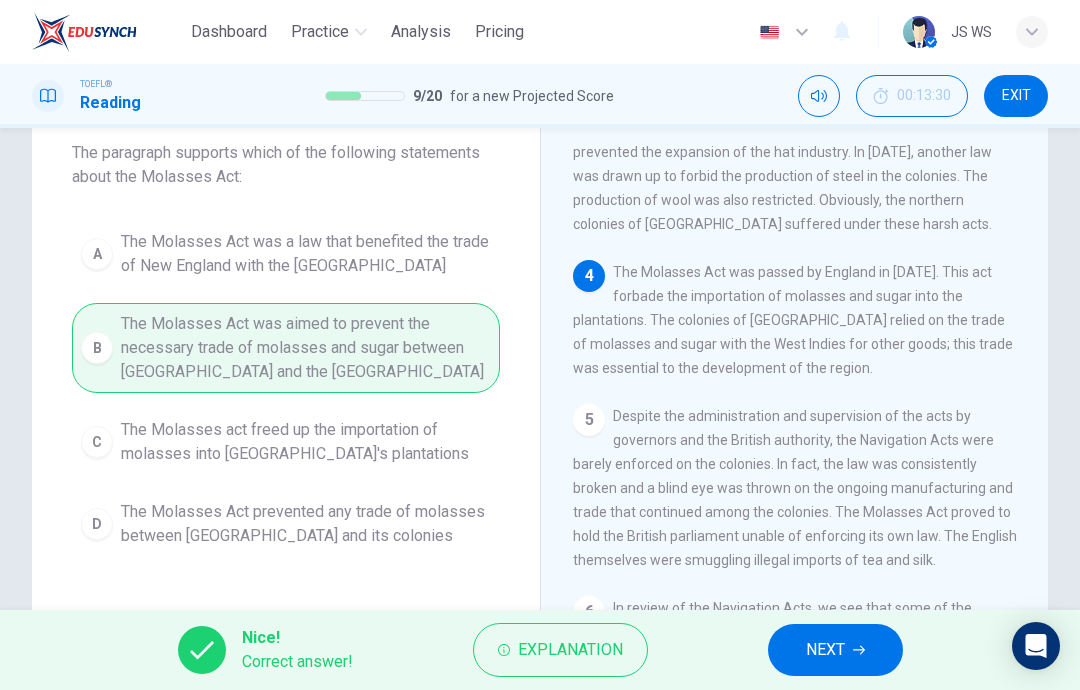 click on "NEXT" at bounding box center [825, 650] 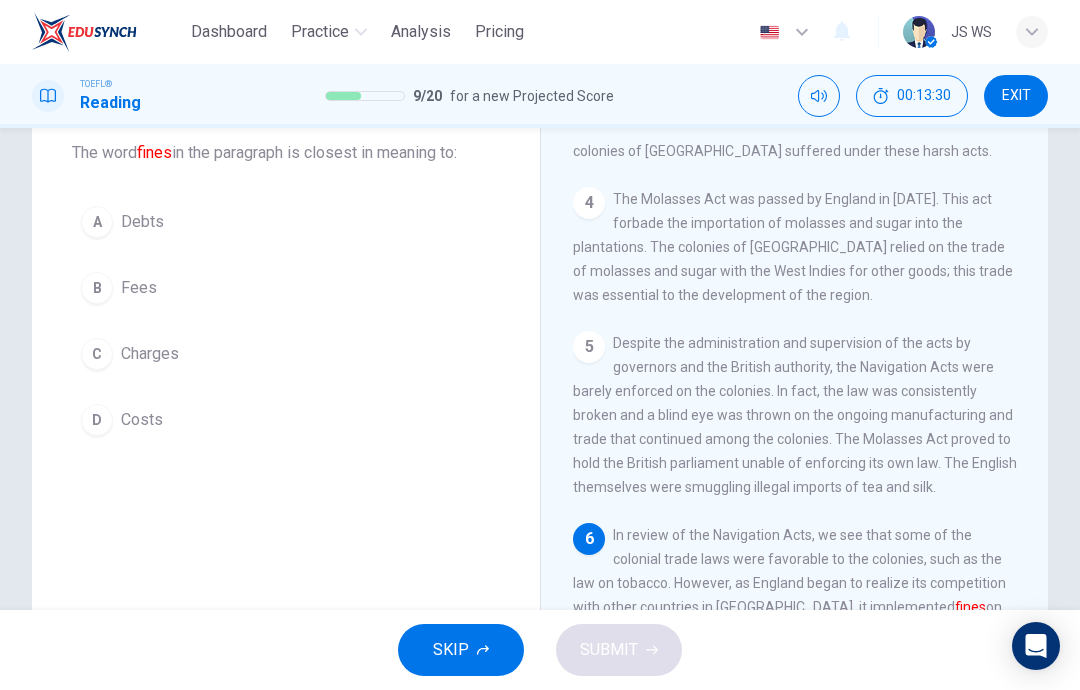 scroll, scrollTop: 869, scrollLeft: 0, axis: vertical 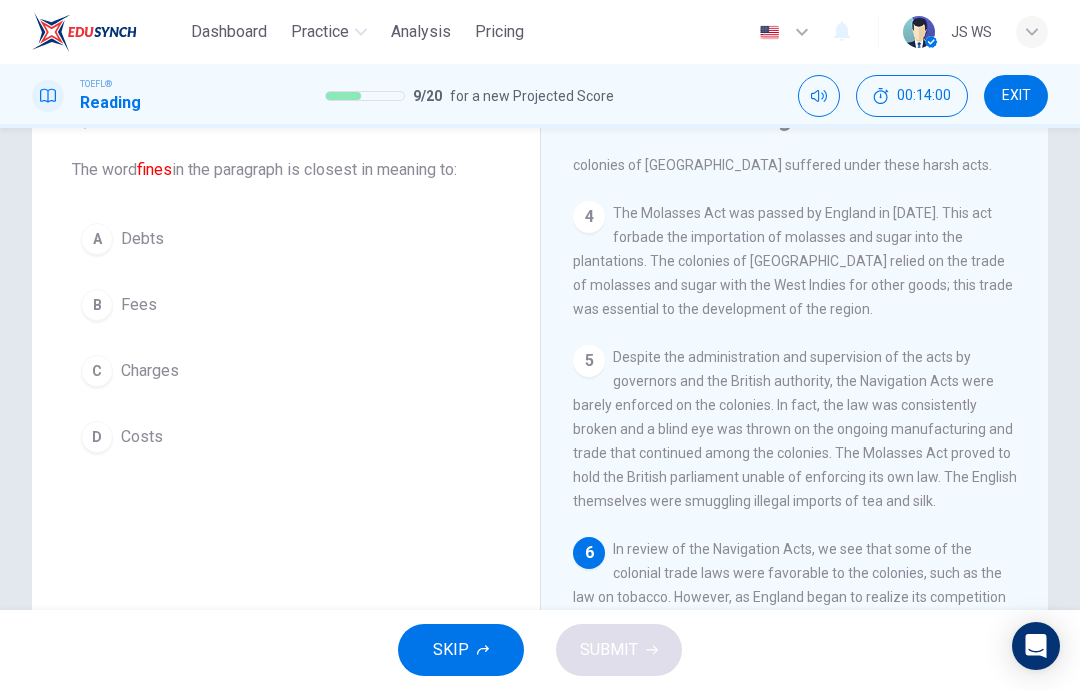 click on "B Fees" at bounding box center [286, 305] 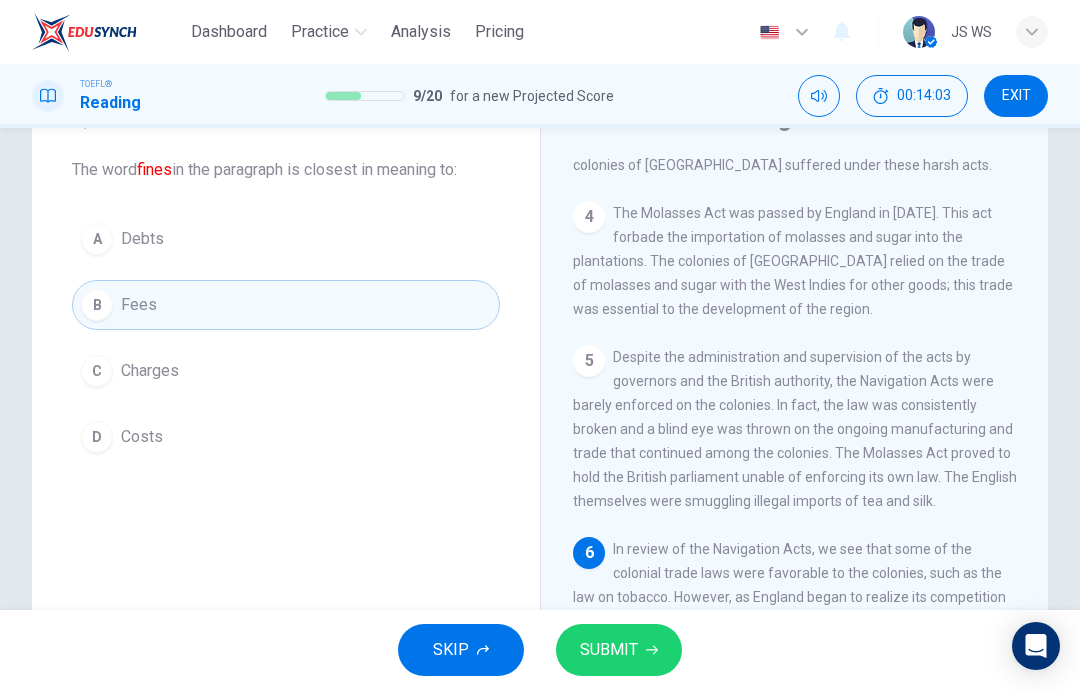 click on "SUBMIT" at bounding box center [619, 650] 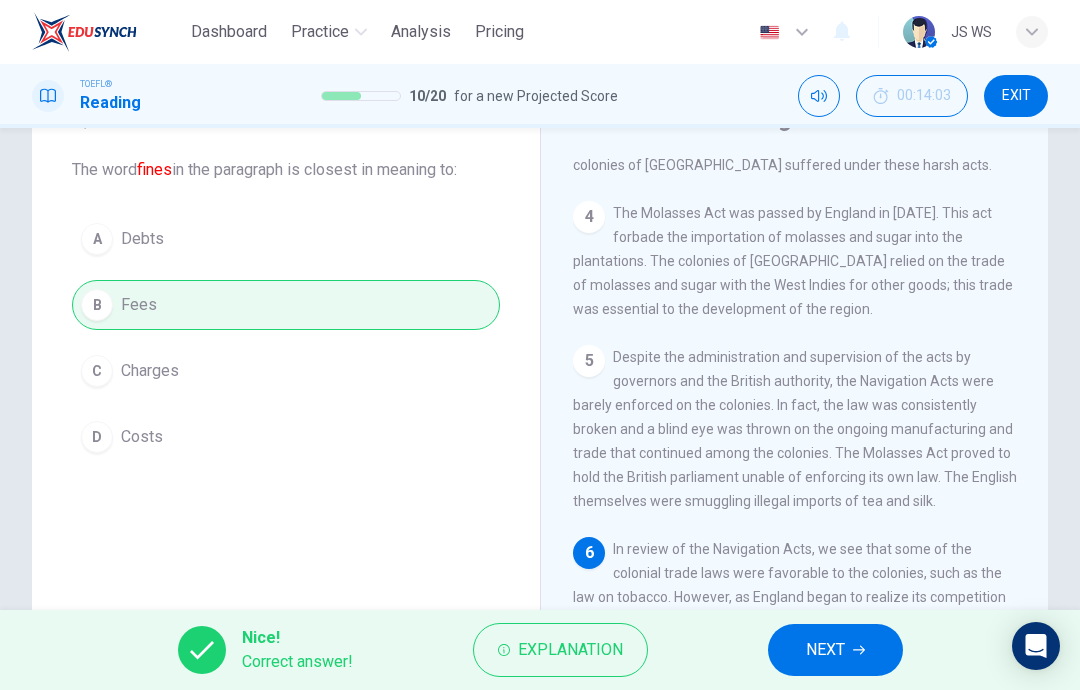 click on "NEXT" at bounding box center (825, 650) 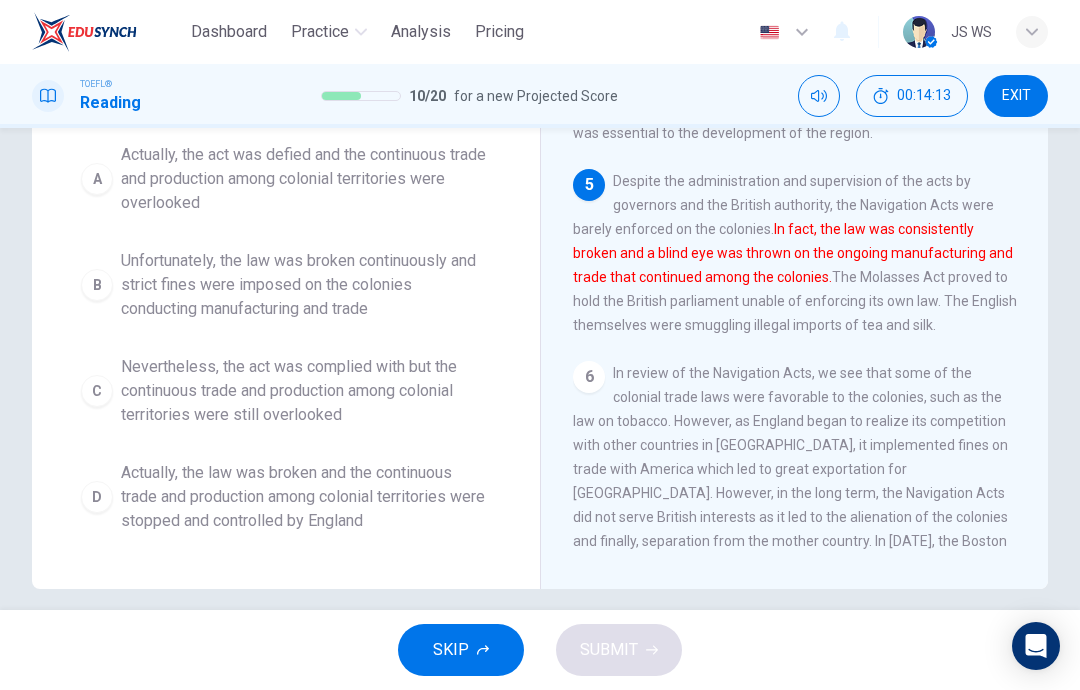scroll, scrollTop: 267, scrollLeft: 0, axis: vertical 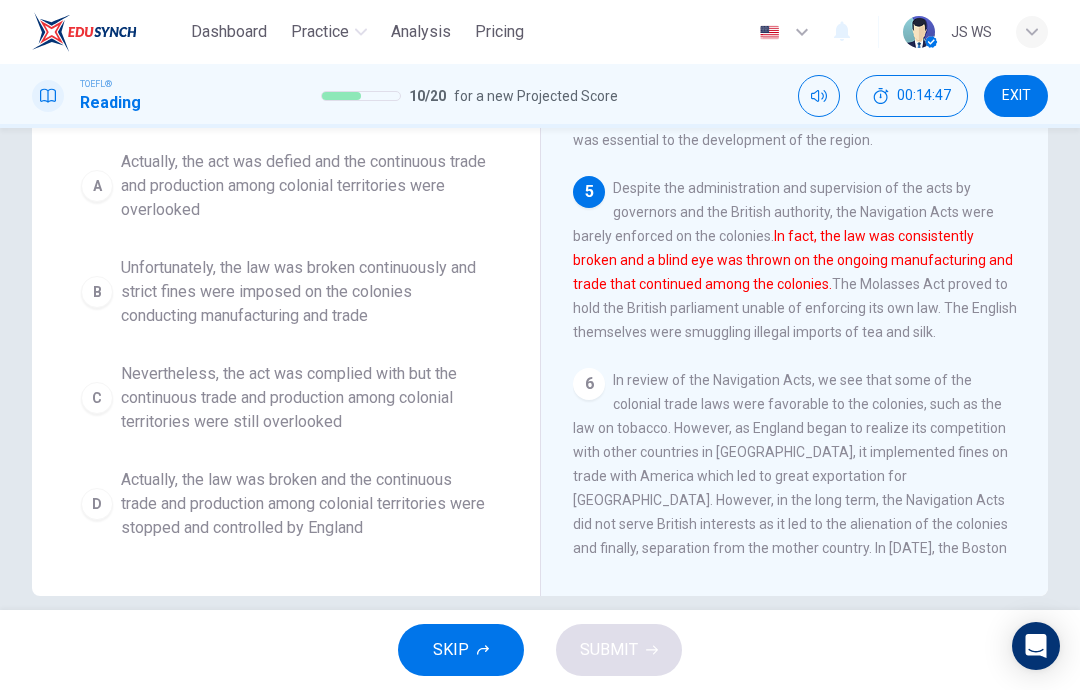 click on "Actually, the act was defied and the continuous trade and production among colonial territories were overlooked" at bounding box center (306, 186) 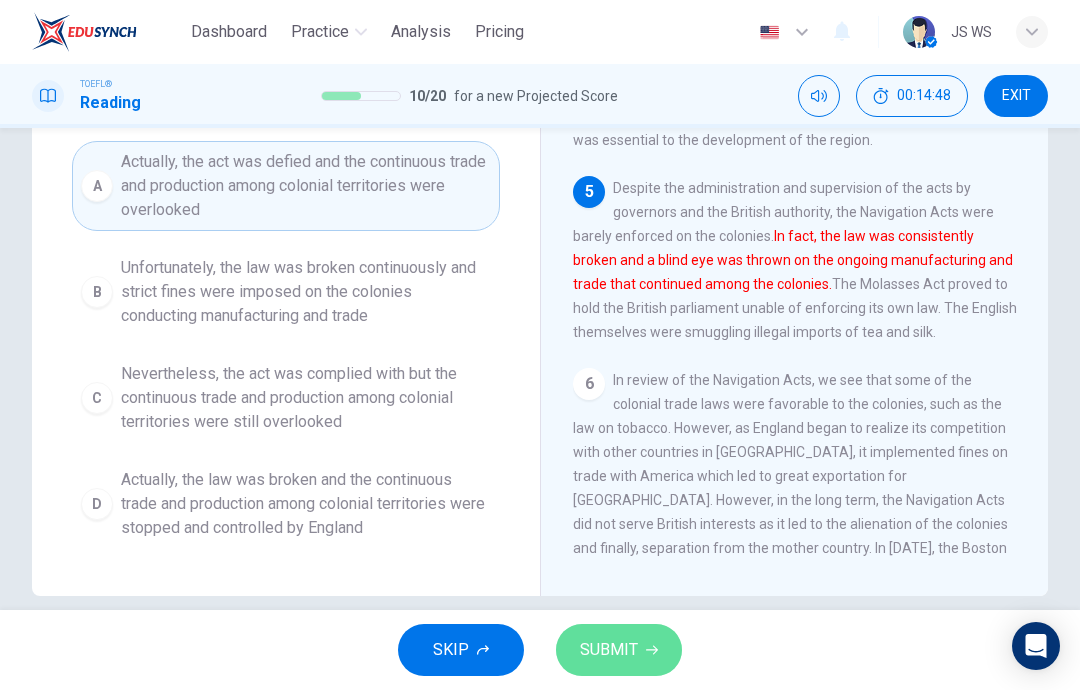 click on "SUBMIT" at bounding box center [609, 650] 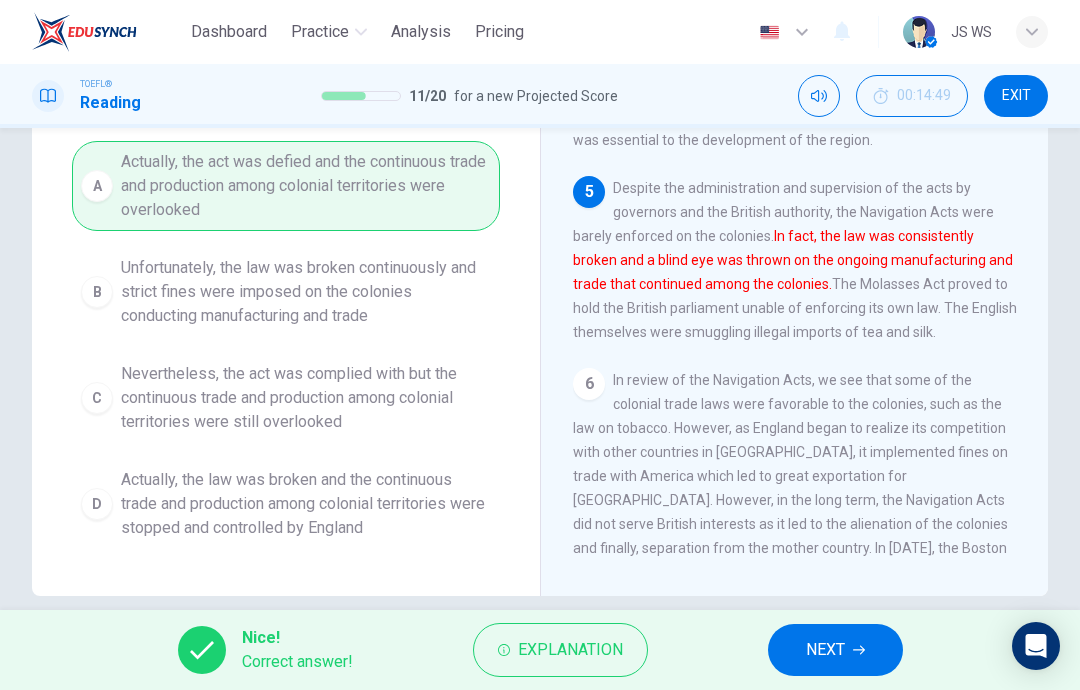 click on "NEXT" at bounding box center (825, 650) 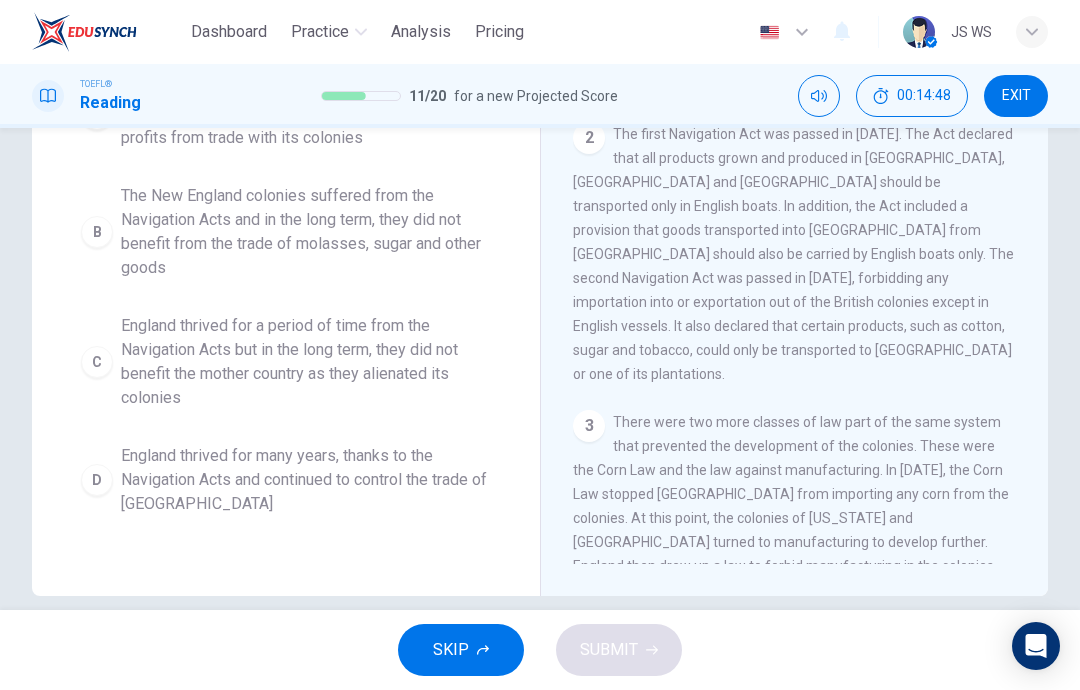 scroll, scrollTop: 0, scrollLeft: 0, axis: both 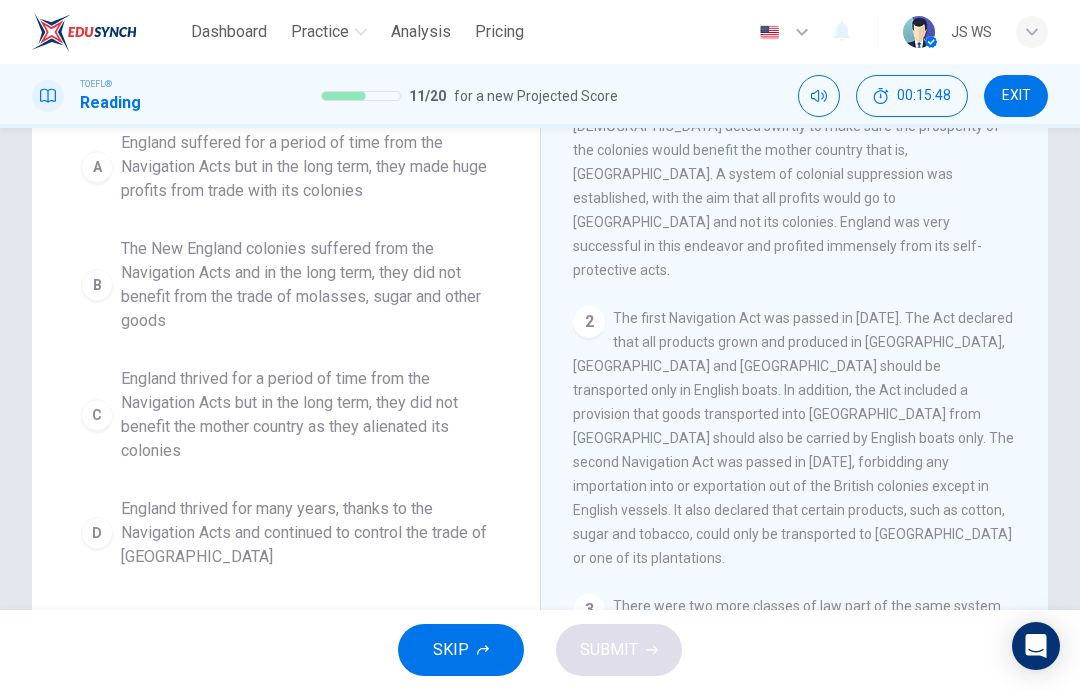 click on "England thrived for many years, thanks to the Navigation Acts and continued to control the trade of North America" at bounding box center [306, 533] 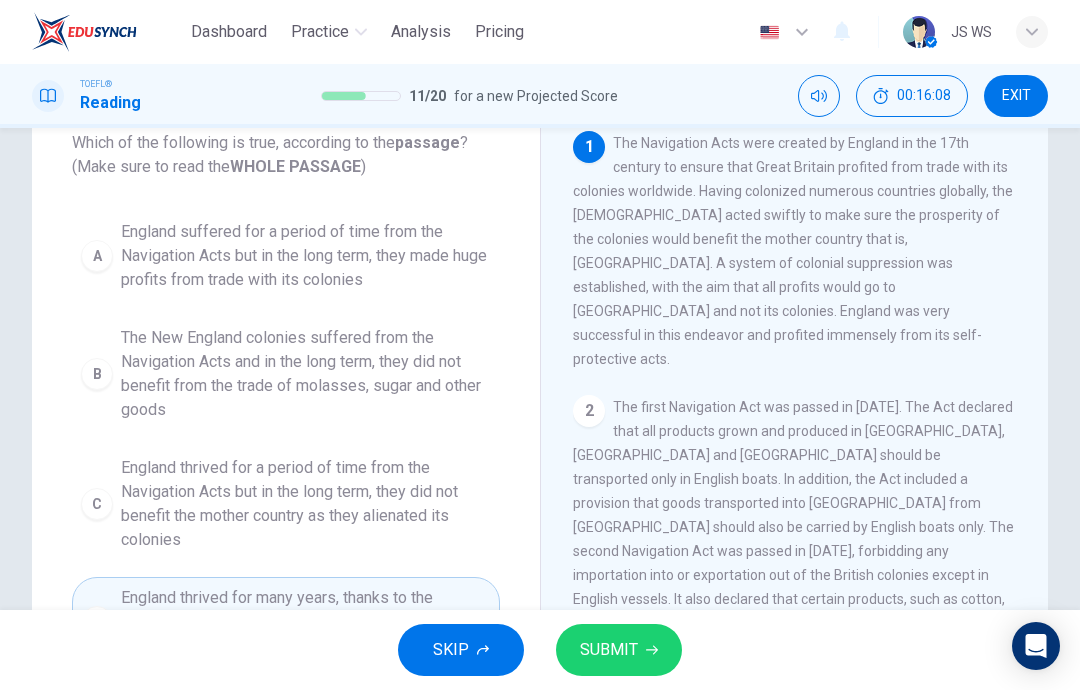 scroll, scrollTop: 127, scrollLeft: 0, axis: vertical 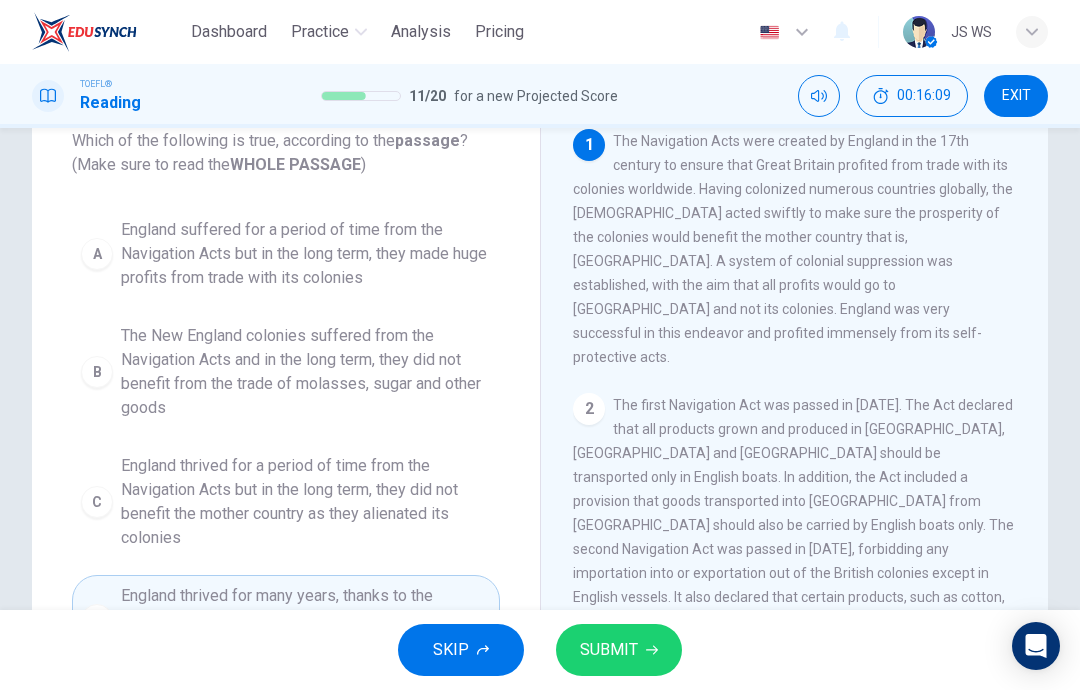 click on "England suffered for a period of time from the Navigation Acts but in the long term, they made huge profits from trade with its colonies" at bounding box center (306, 254) 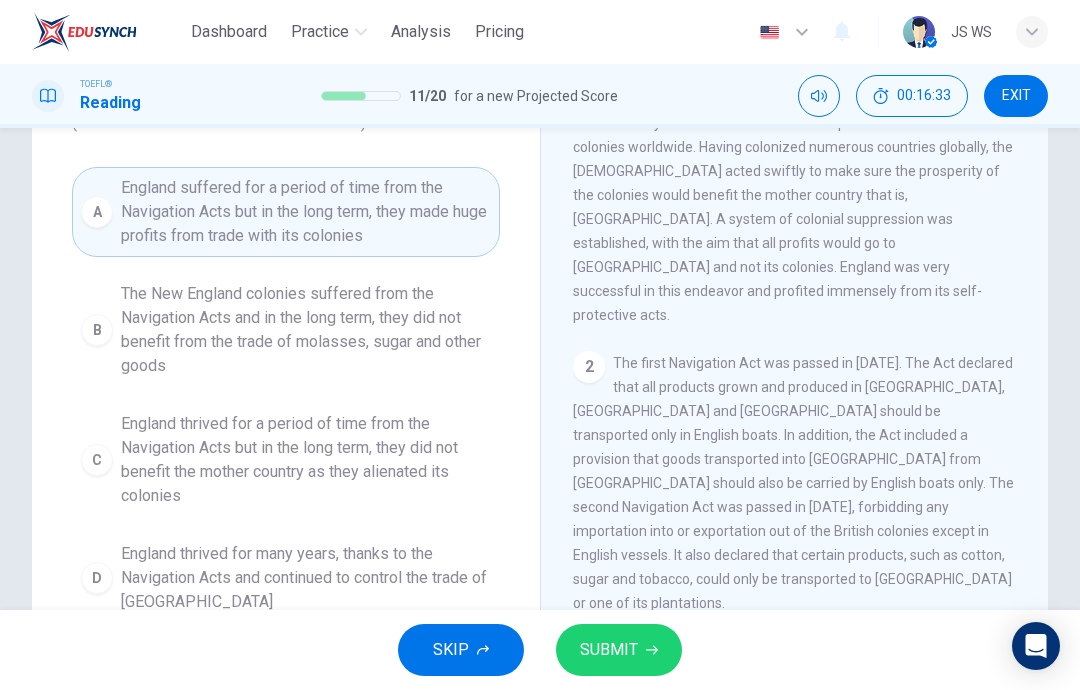 scroll, scrollTop: 170, scrollLeft: 0, axis: vertical 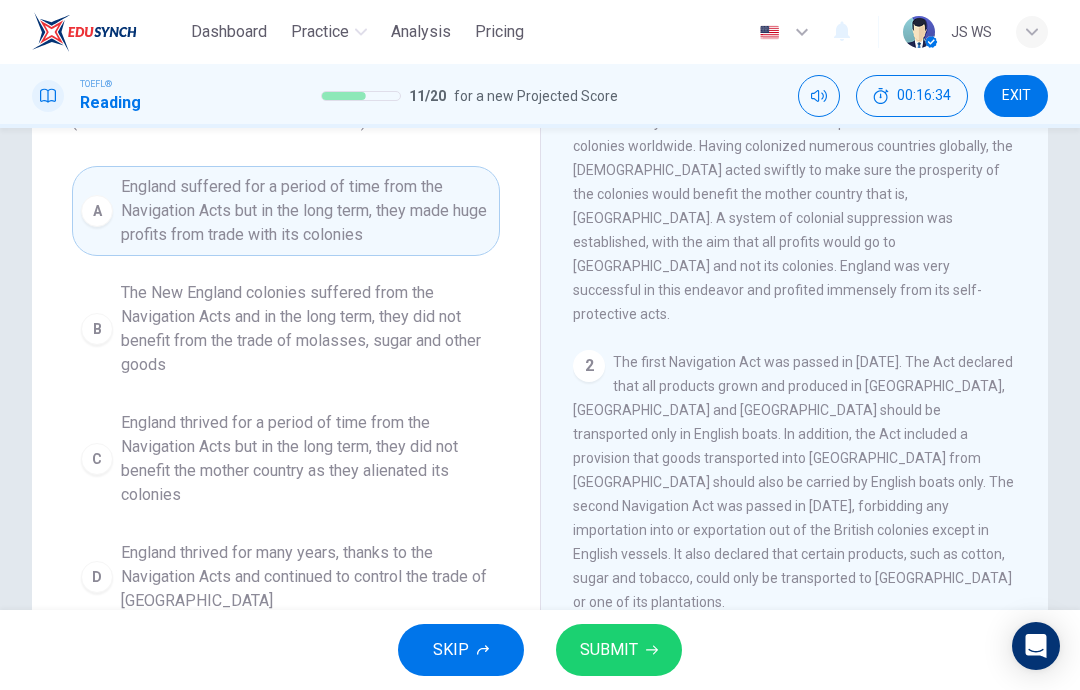 click on "England thrived for many years, thanks to the Navigation Acts and continued to control the trade of North America" at bounding box center (306, 577) 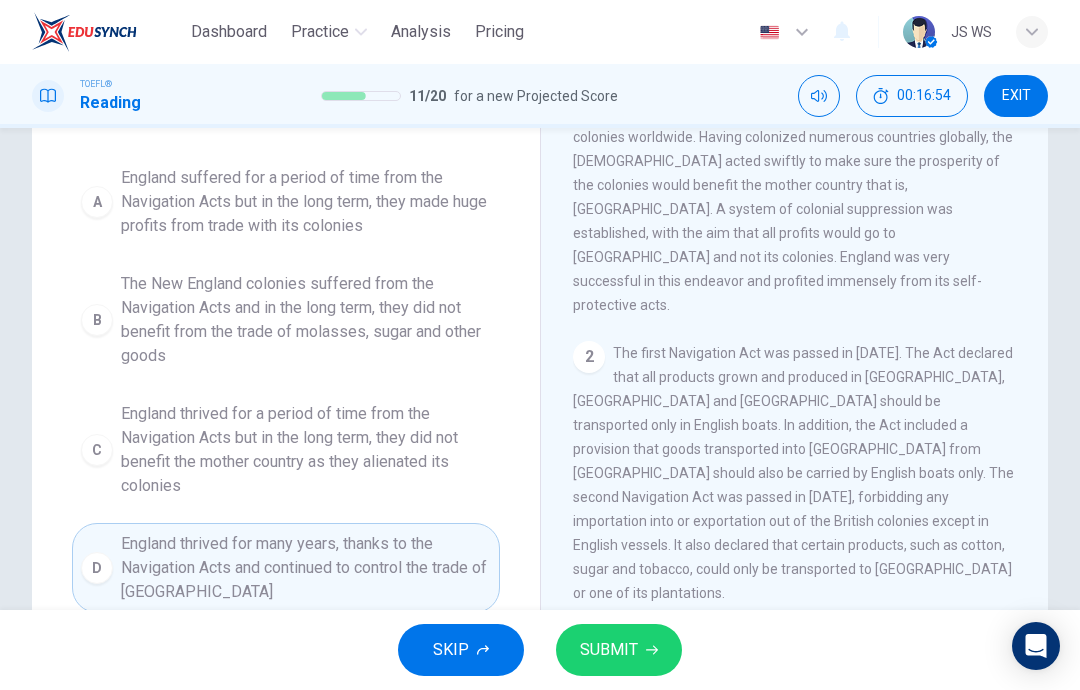 scroll, scrollTop: 182, scrollLeft: 0, axis: vertical 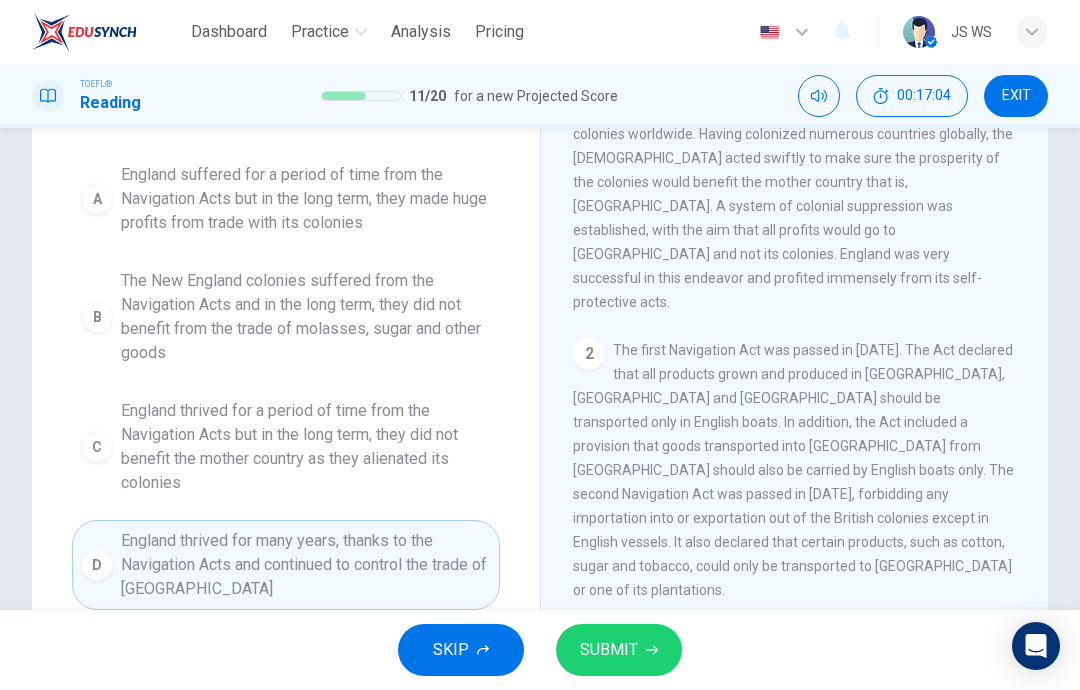 click on "SUBMIT" at bounding box center [609, 650] 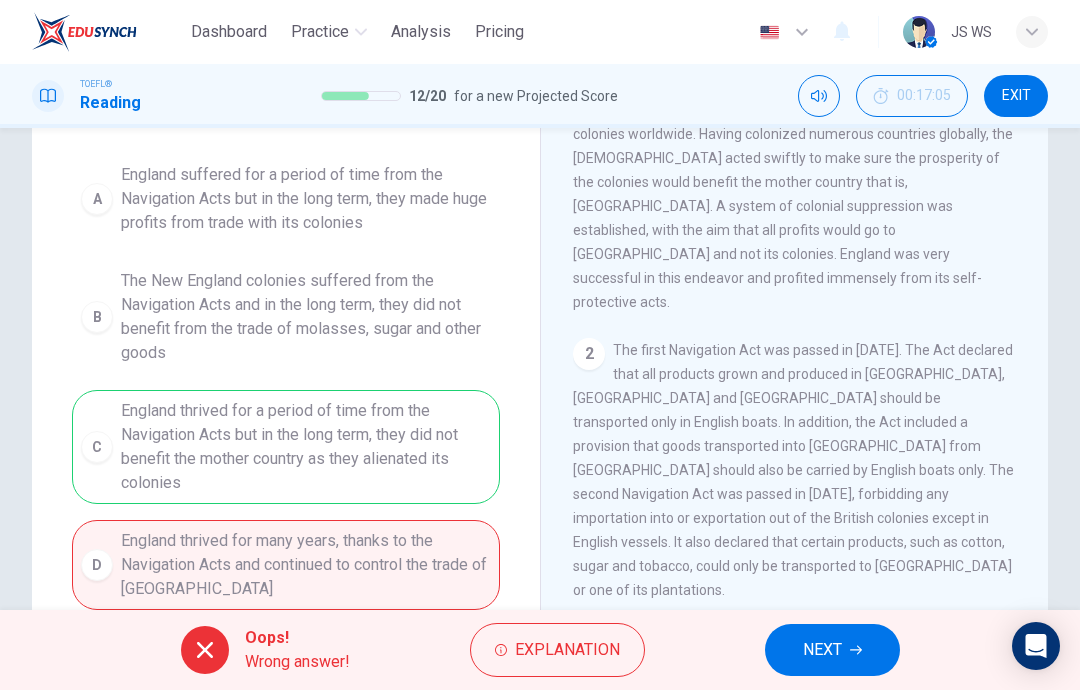 click on "NEXT" at bounding box center (832, 650) 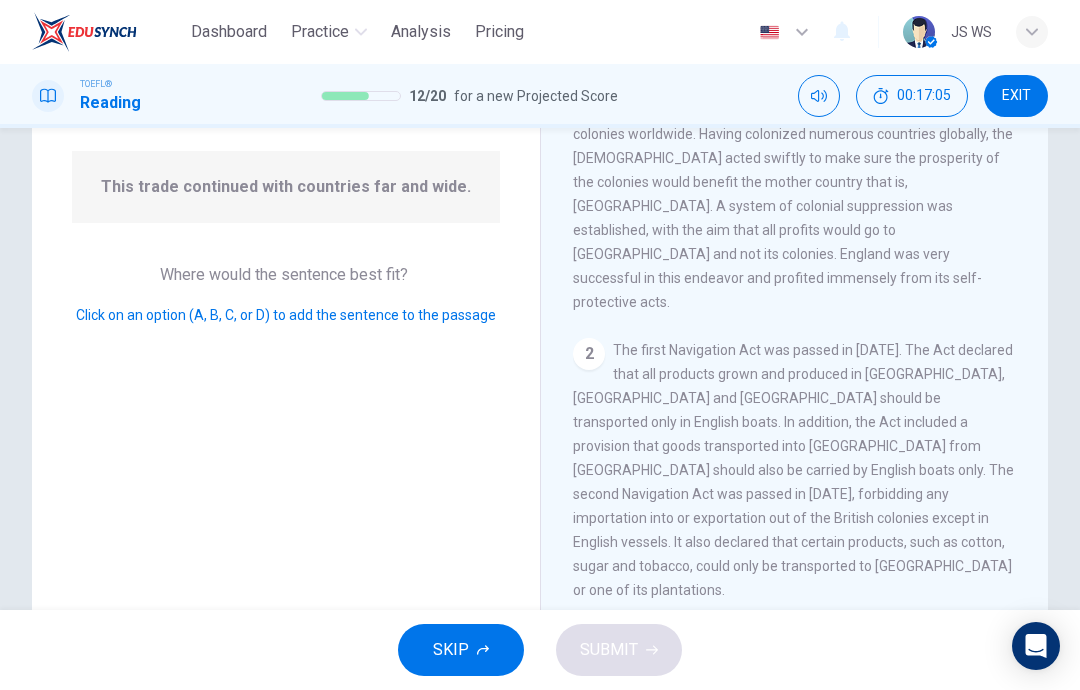 scroll, scrollTop: 915, scrollLeft: 0, axis: vertical 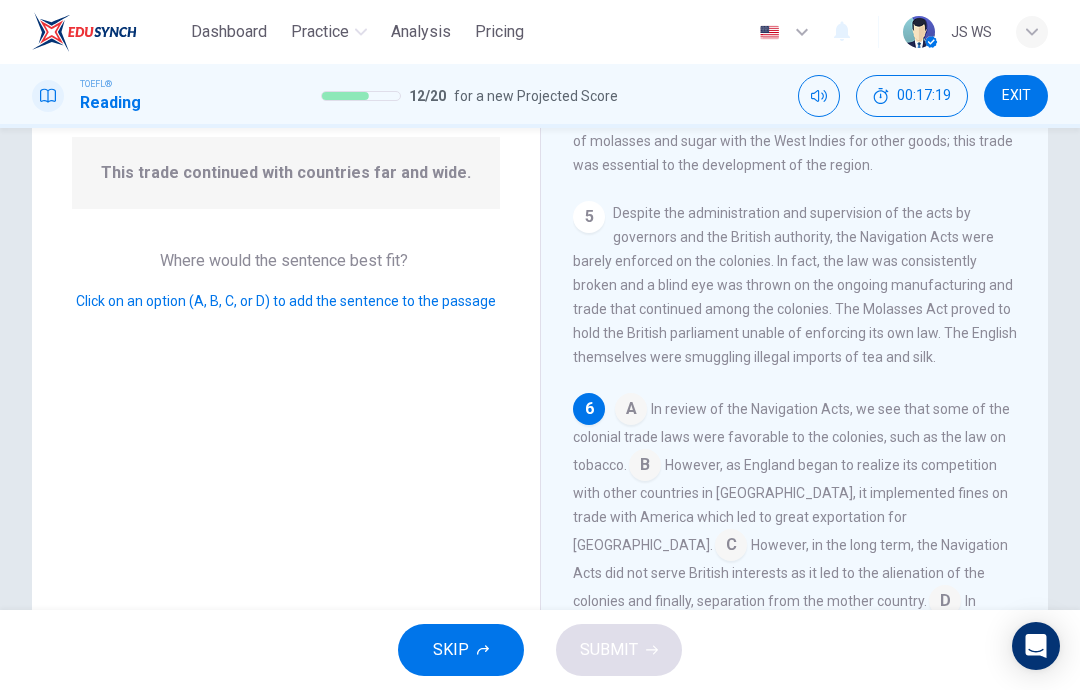 click at bounding box center (945, 603) 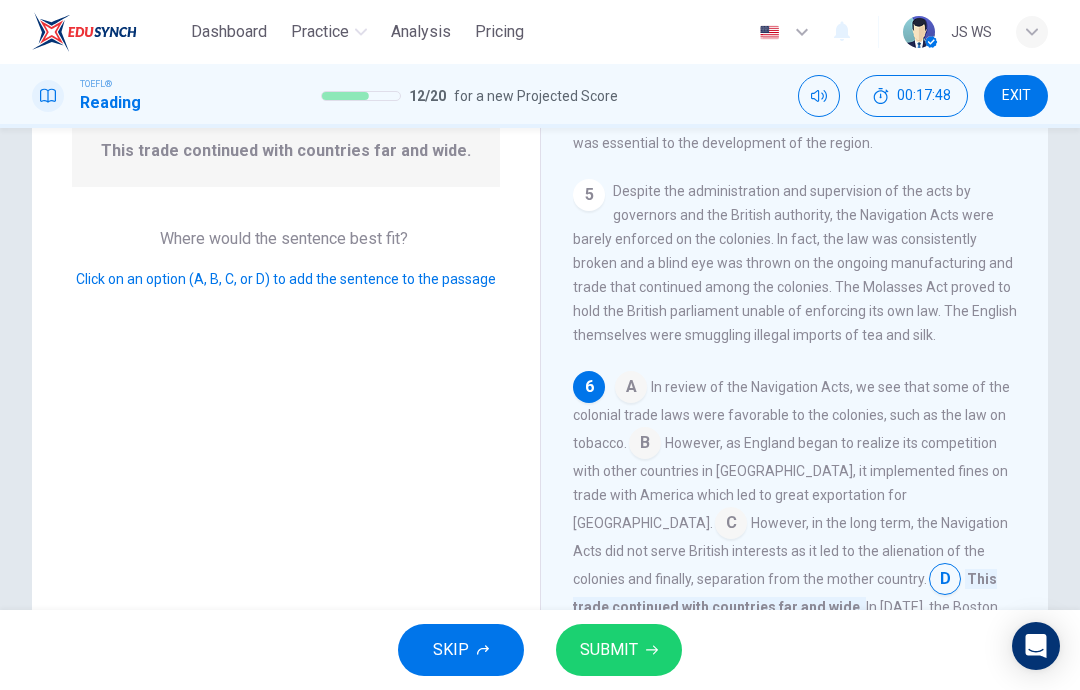 scroll, scrollTop: 232, scrollLeft: 0, axis: vertical 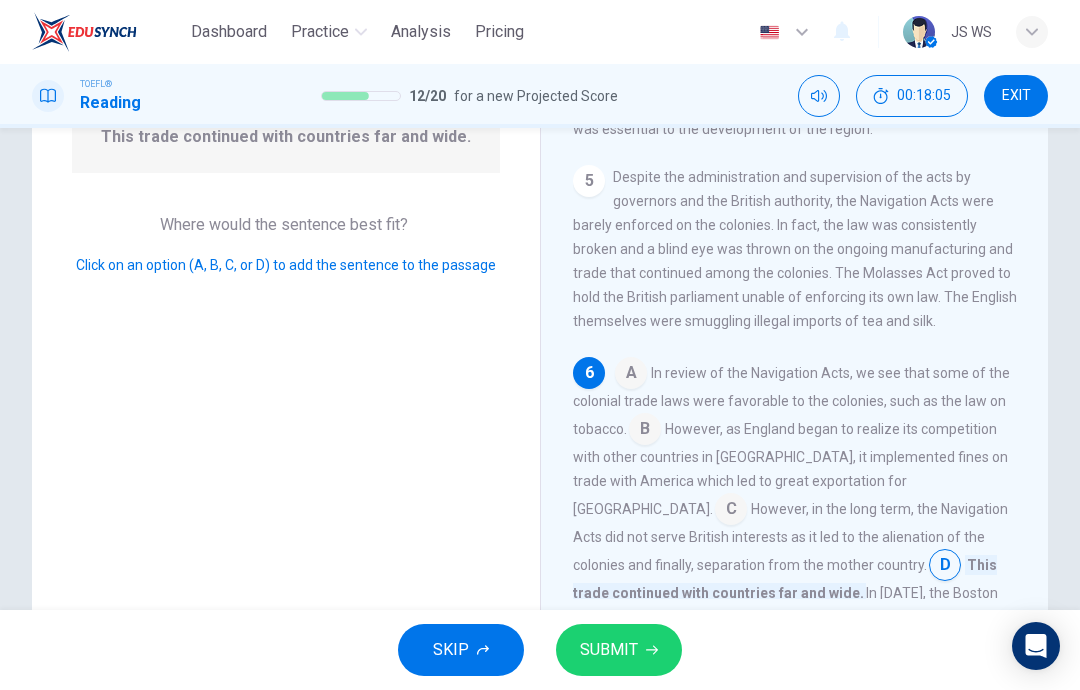 click on "SUBMIT" at bounding box center [619, 650] 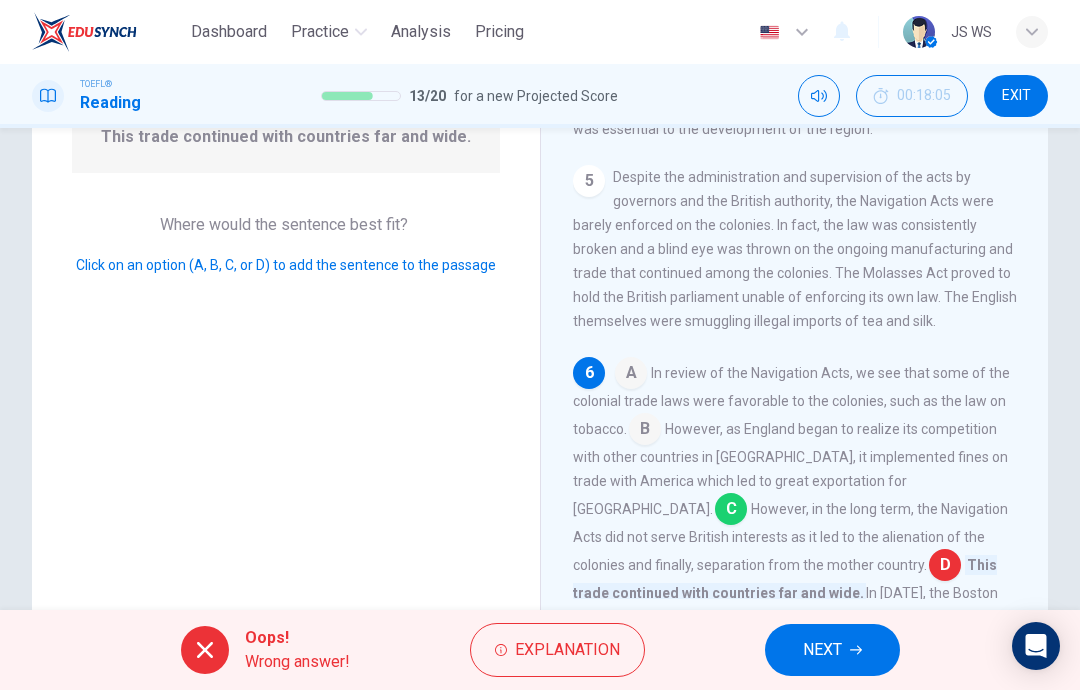 click on "NEXT" at bounding box center [832, 650] 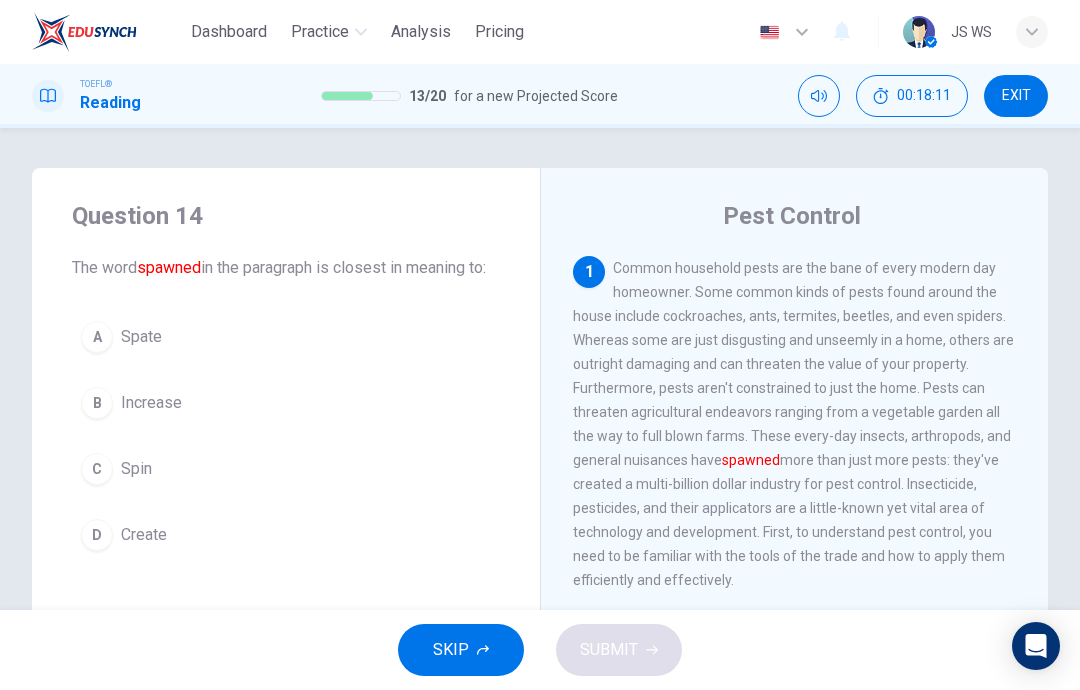 scroll, scrollTop: 0, scrollLeft: 0, axis: both 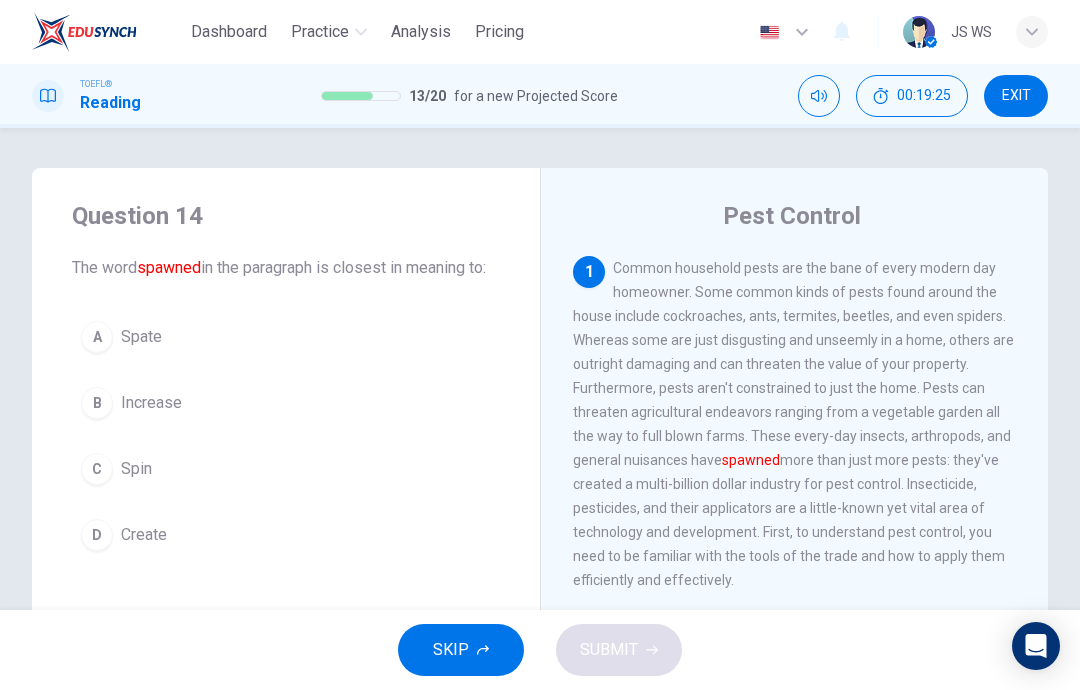 click on "A Spate" at bounding box center [286, 337] 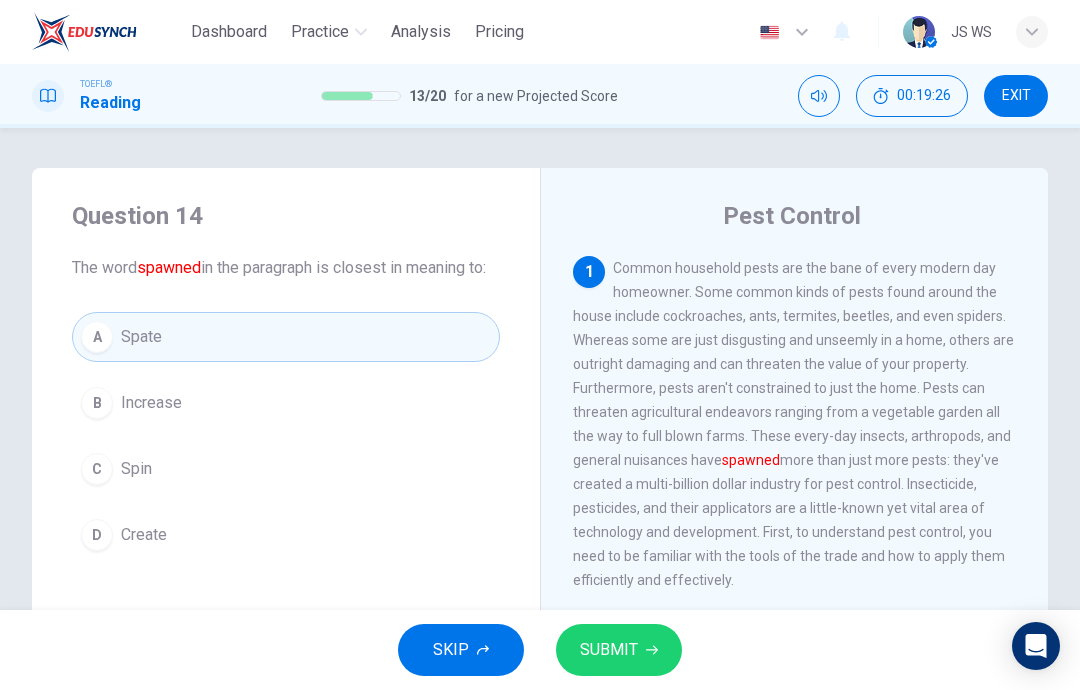 click on "SUBMIT" at bounding box center (609, 650) 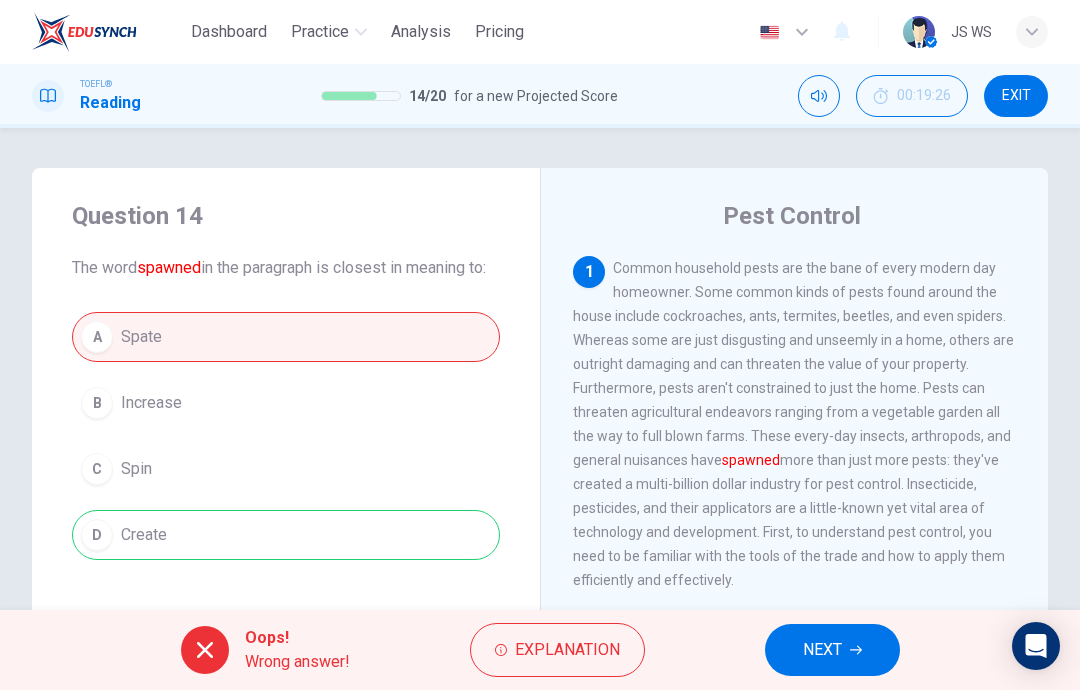 click on "NEXT" at bounding box center (832, 650) 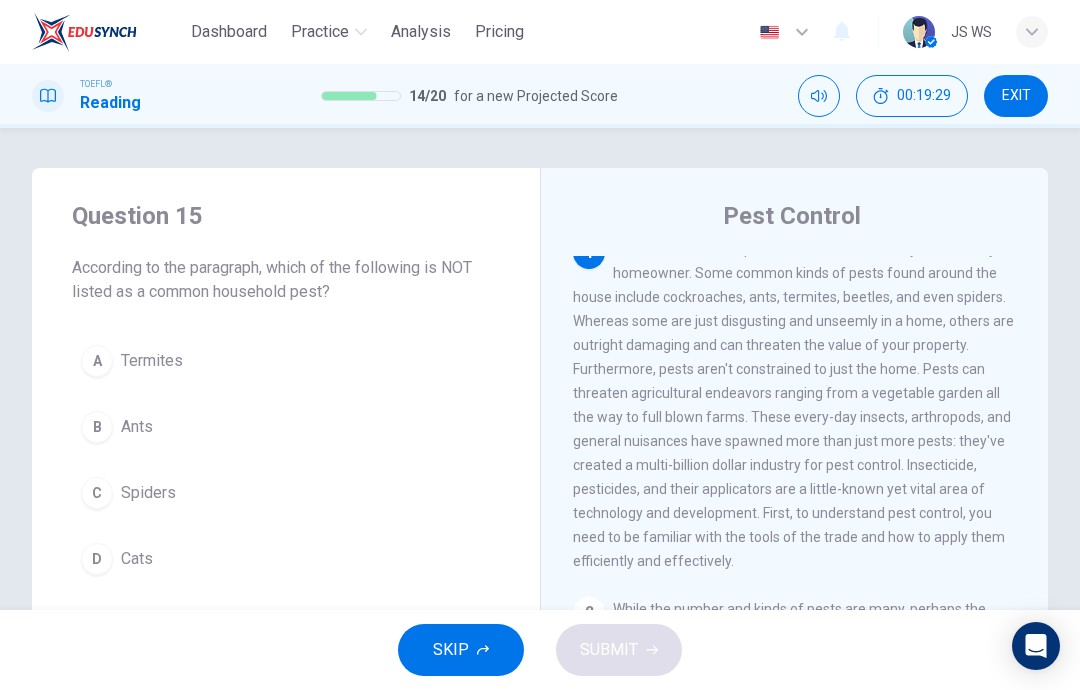 scroll, scrollTop: 13, scrollLeft: 0, axis: vertical 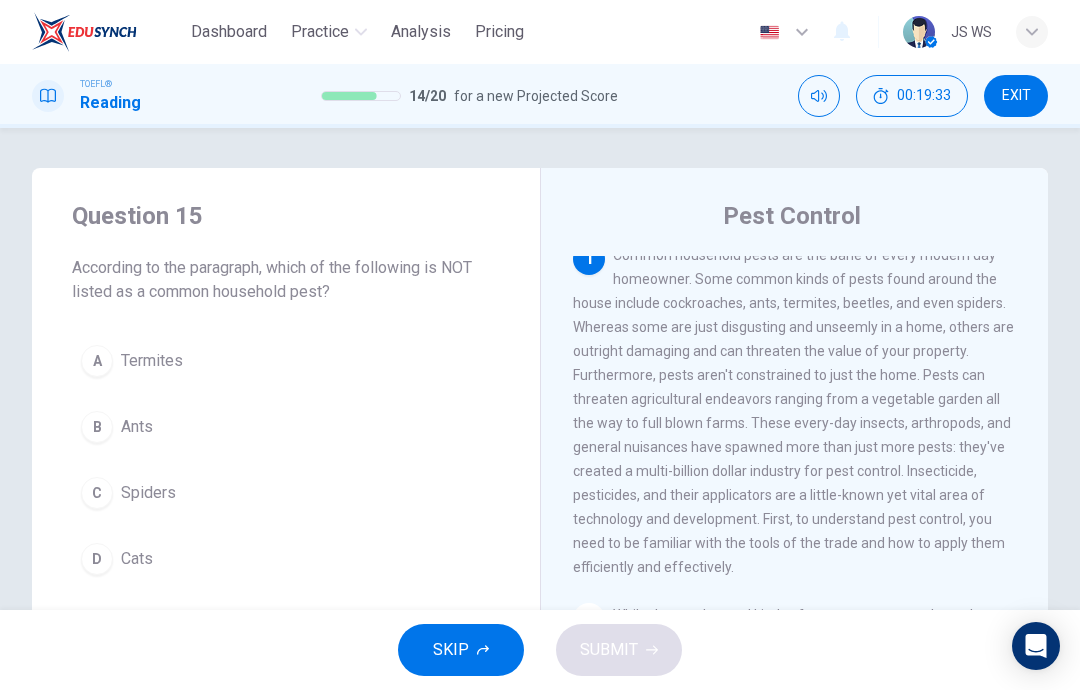 click on "D Cats" at bounding box center [286, 559] 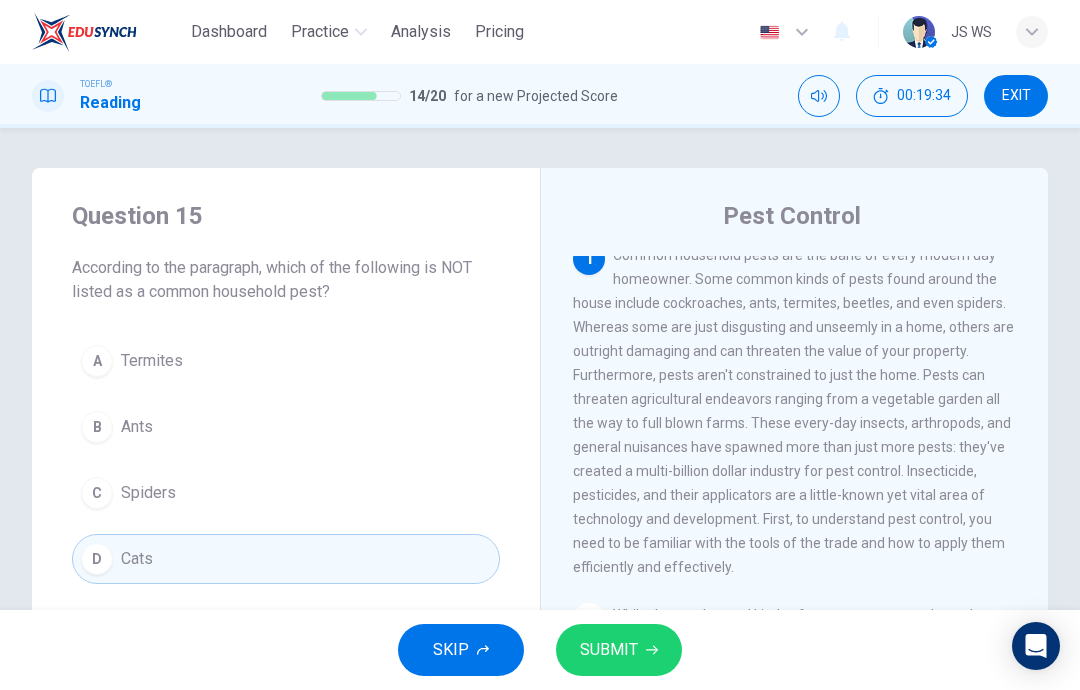 click on "SUBMIT" at bounding box center [619, 650] 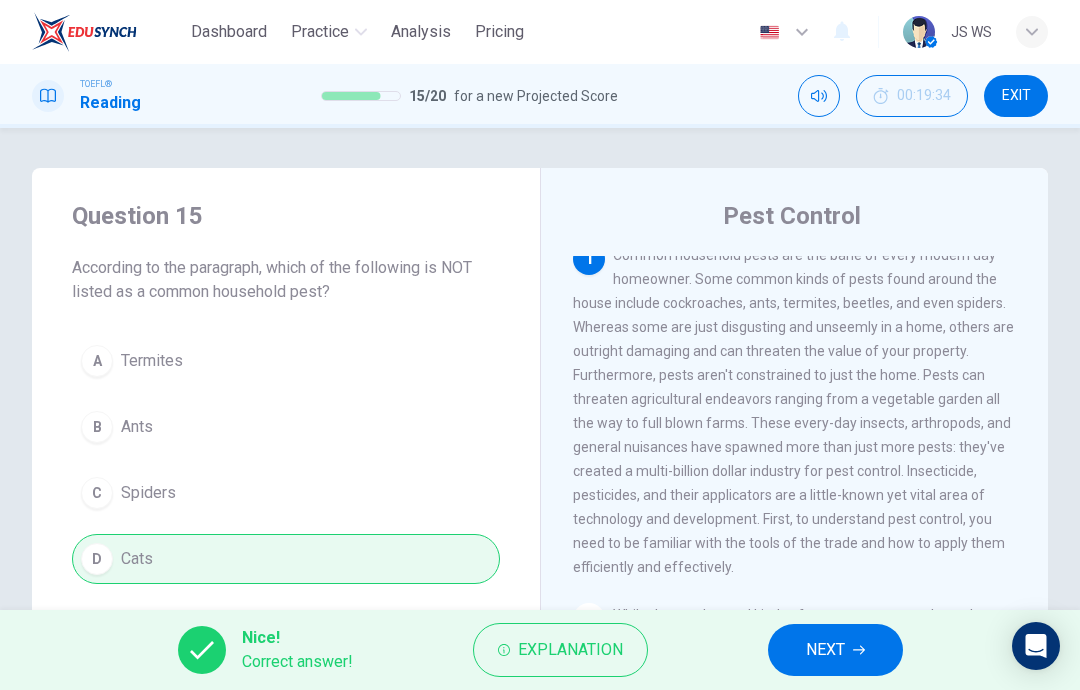 click on "NEXT" at bounding box center (825, 650) 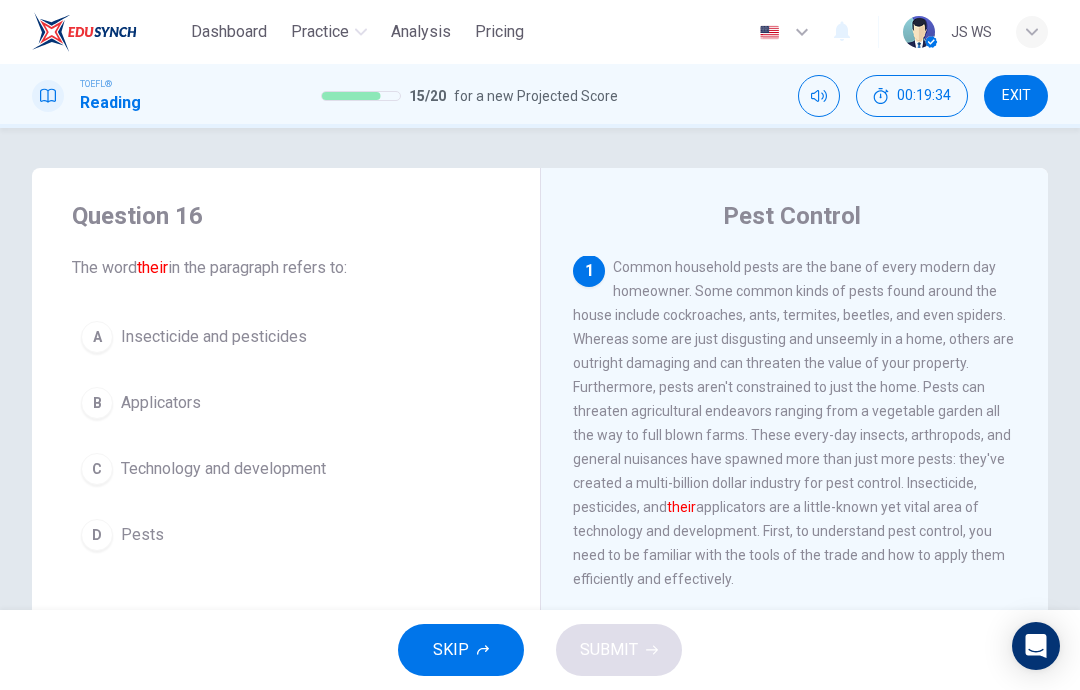 scroll, scrollTop: 0, scrollLeft: 0, axis: both 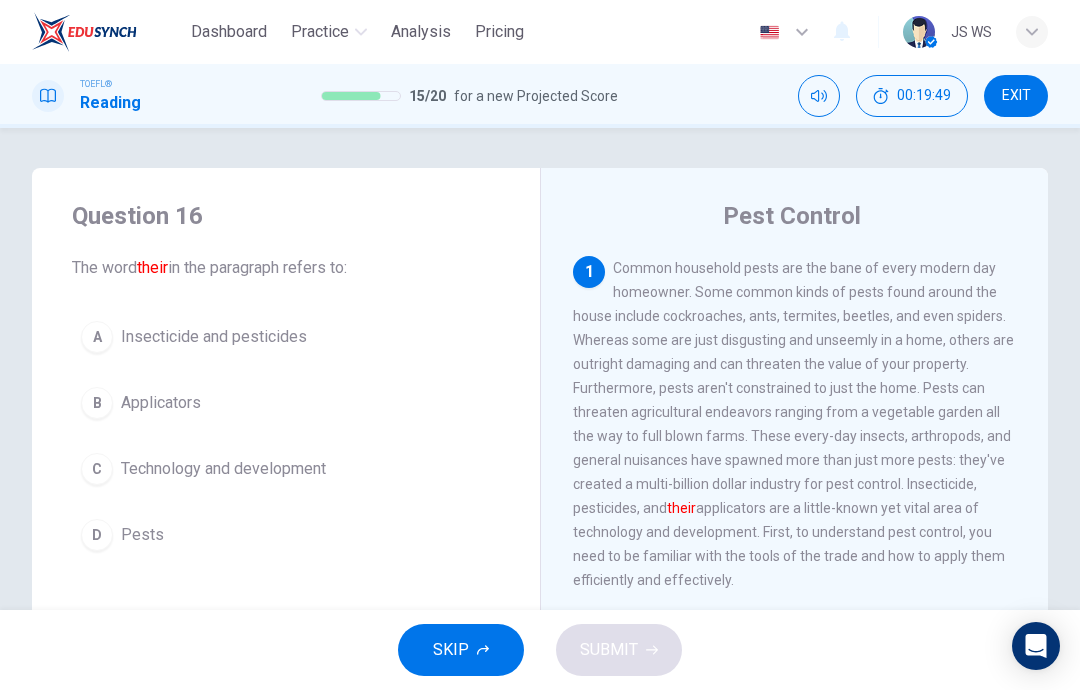 click on "B Applicators" at bounding box center [286, 403] 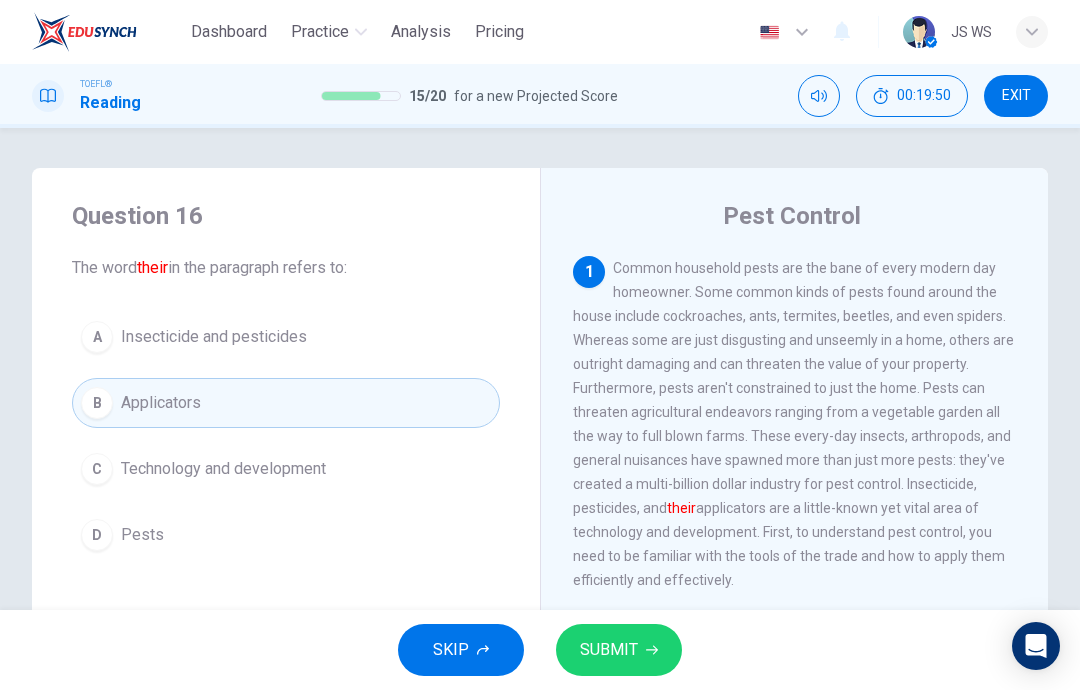 click on "SUBMIT" at bounding box center (609, 650) 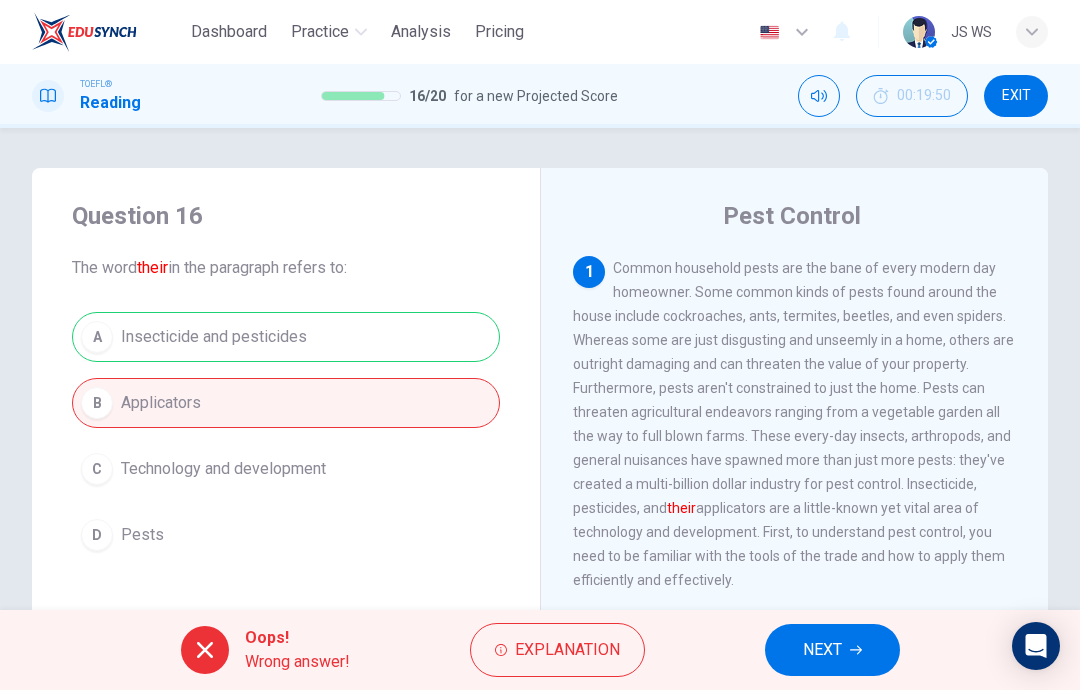 click on "NEXT" at bounding box center (832, 650) 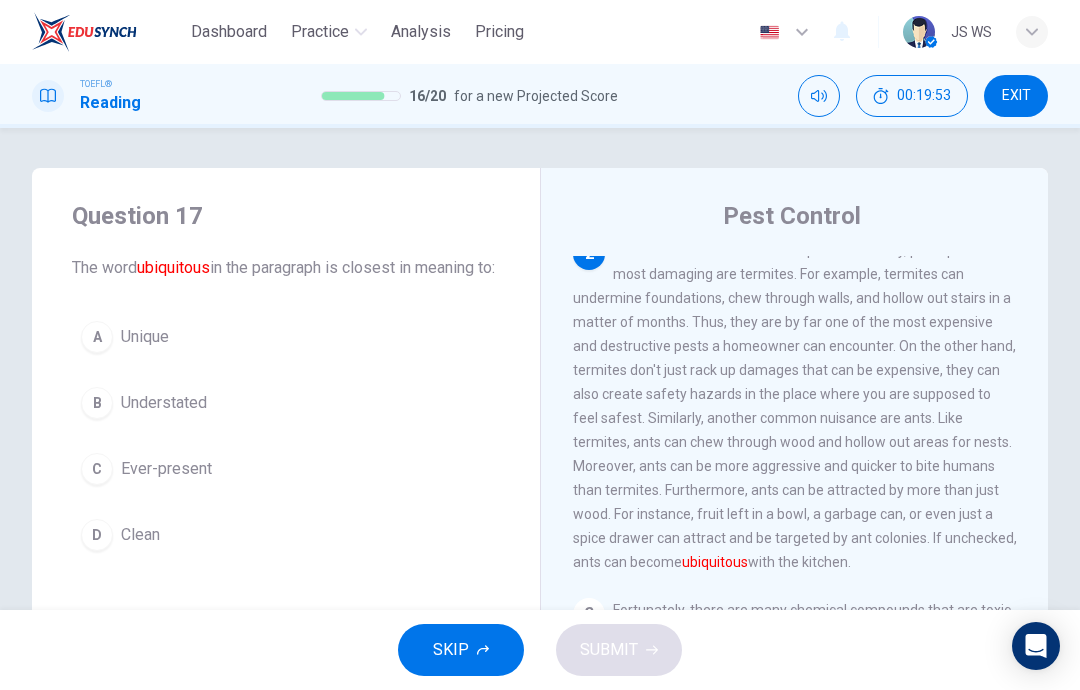 scroll, scrollTop: 379, scrollLeft: 0, axis: vertical 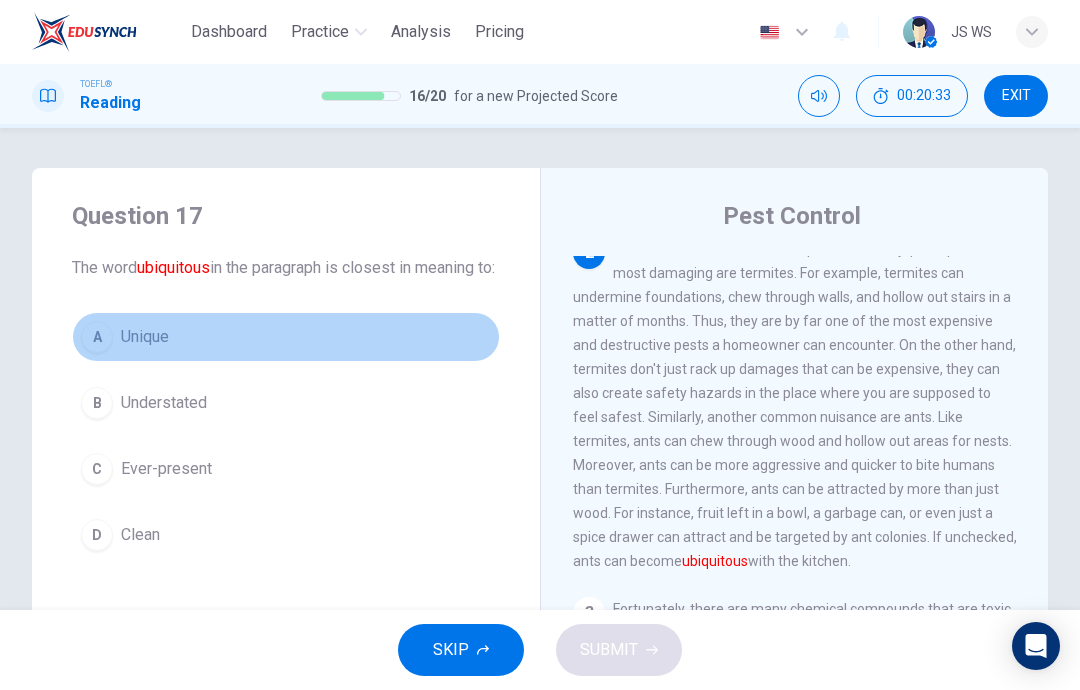 click on "A Unique" at bounding box center (286, 337) 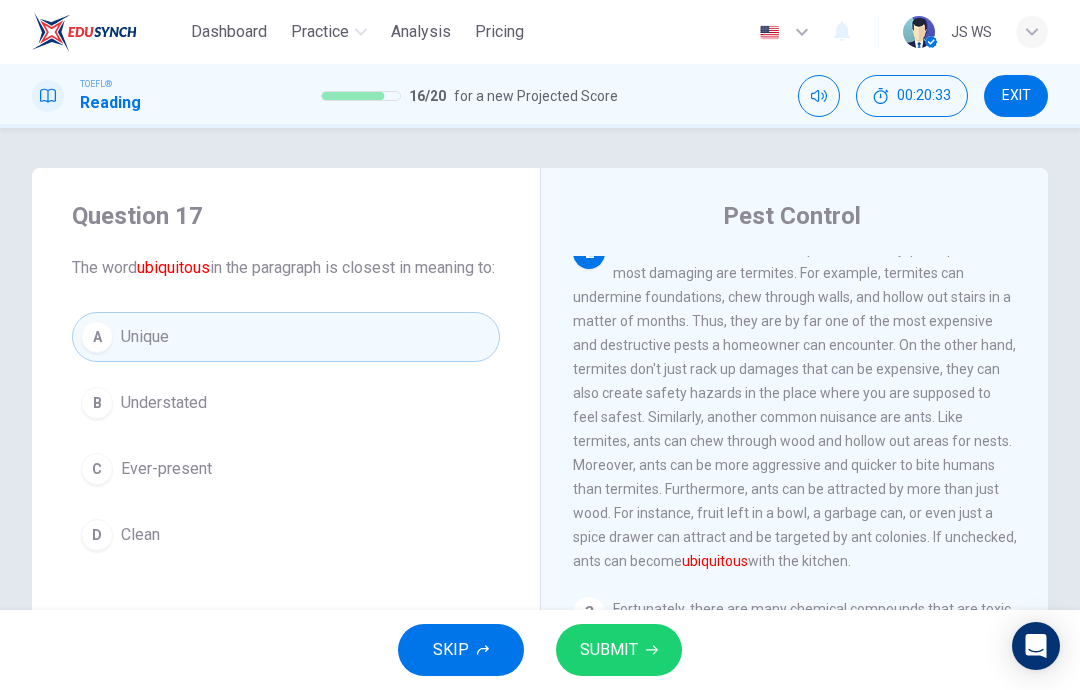 click on "SUBMIT" at bounding box center [609, 650] 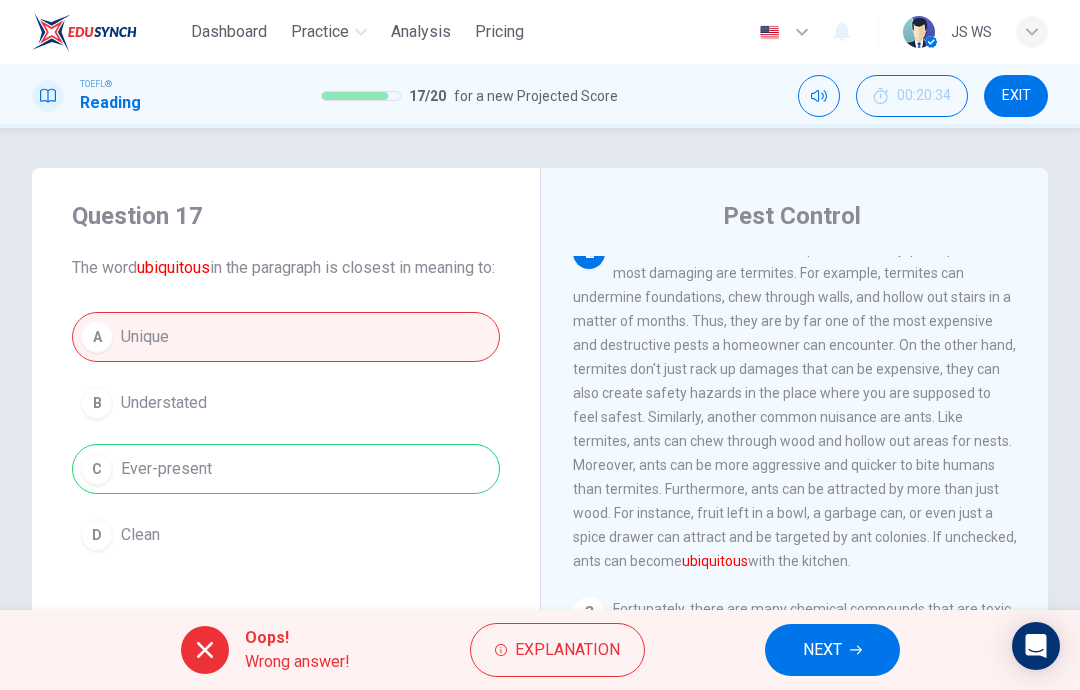 click on "Explanation" at bounding box center [567, 650] 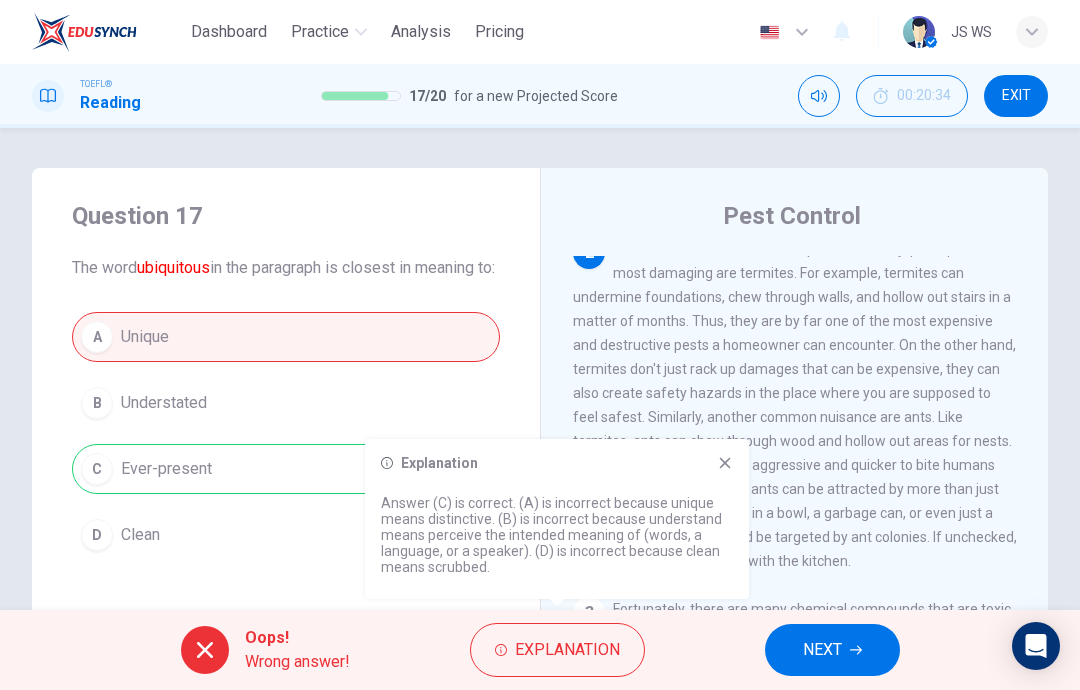 click on "Oops! Wrong answer! Explanation NEXT" at bounding box center (540, 650) 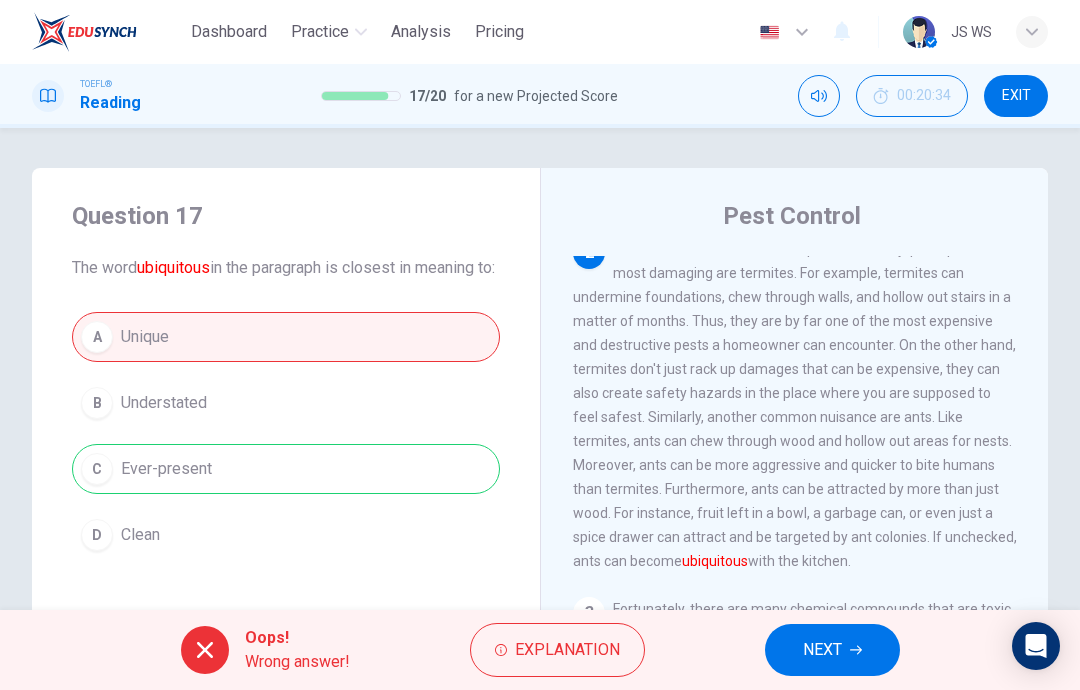 click on "NEXT" at bounding box center (832, 650) 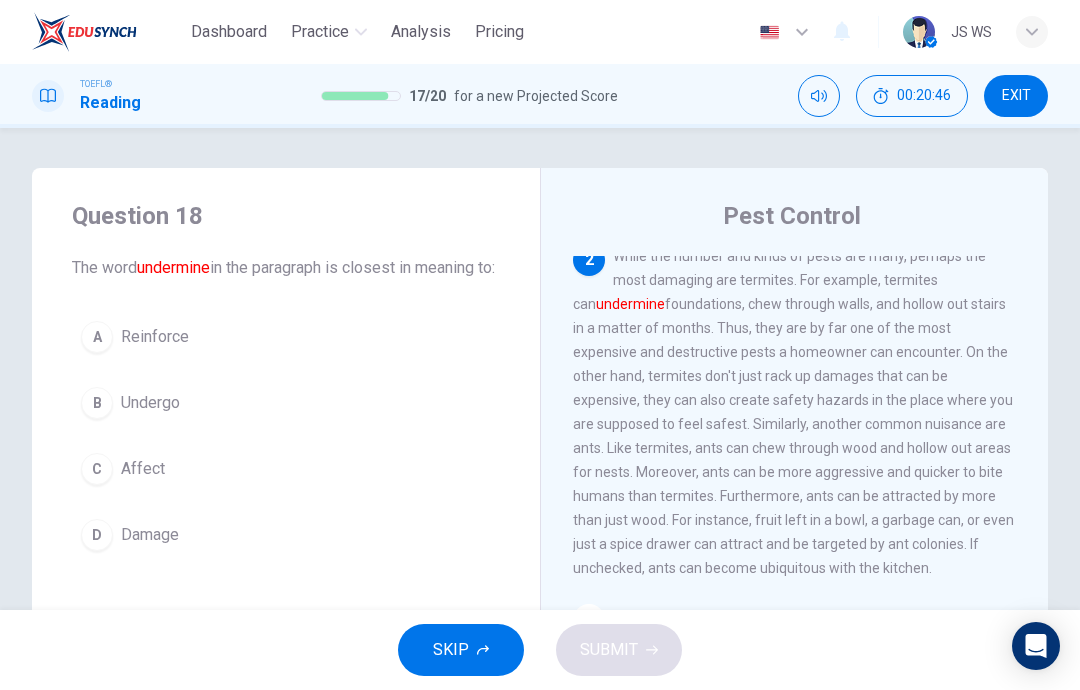 scroll, scrollTop: 372, scrollLeft: 0, axis: vertical 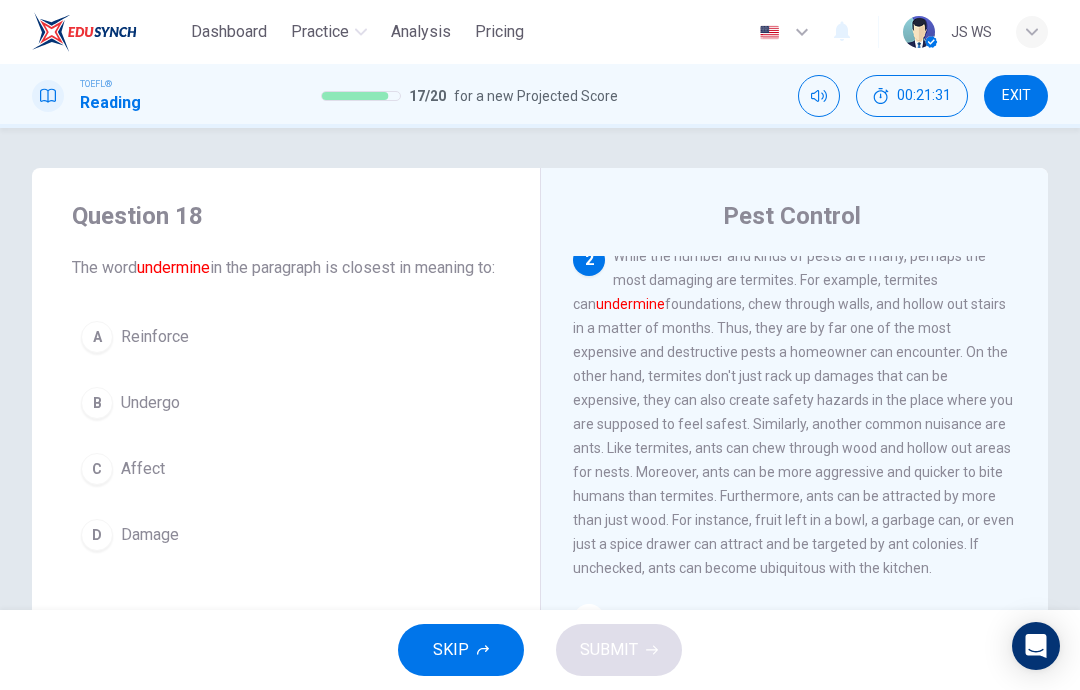 click on "D Damage" at bounding box center [286, 535] 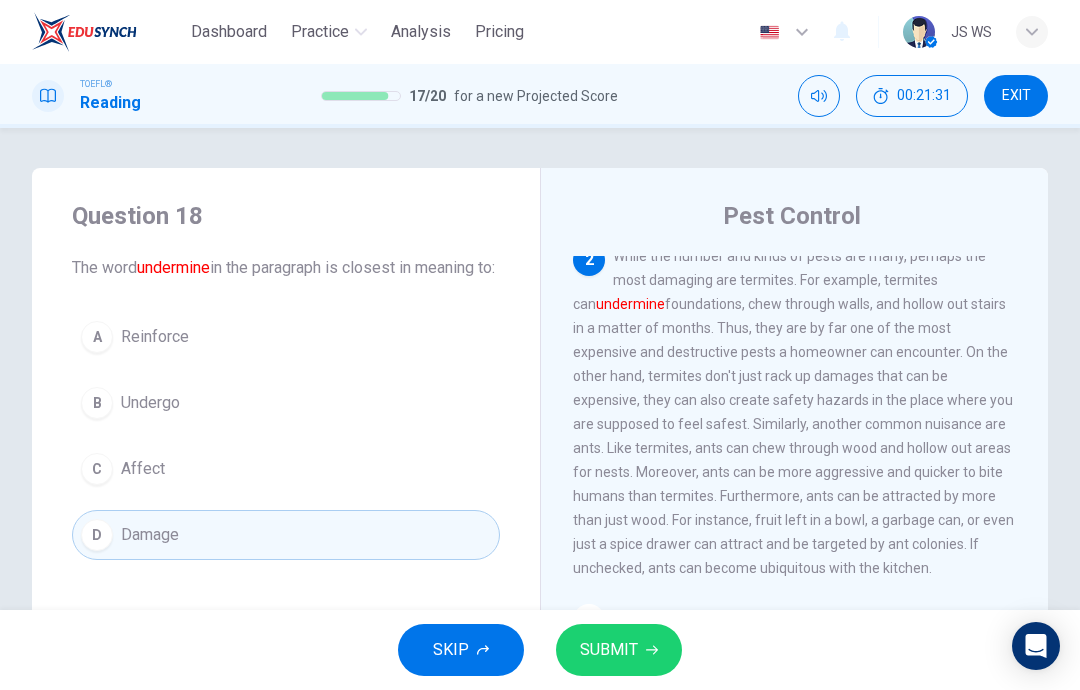 click on "C Affect" at bounding box center (286, 469) 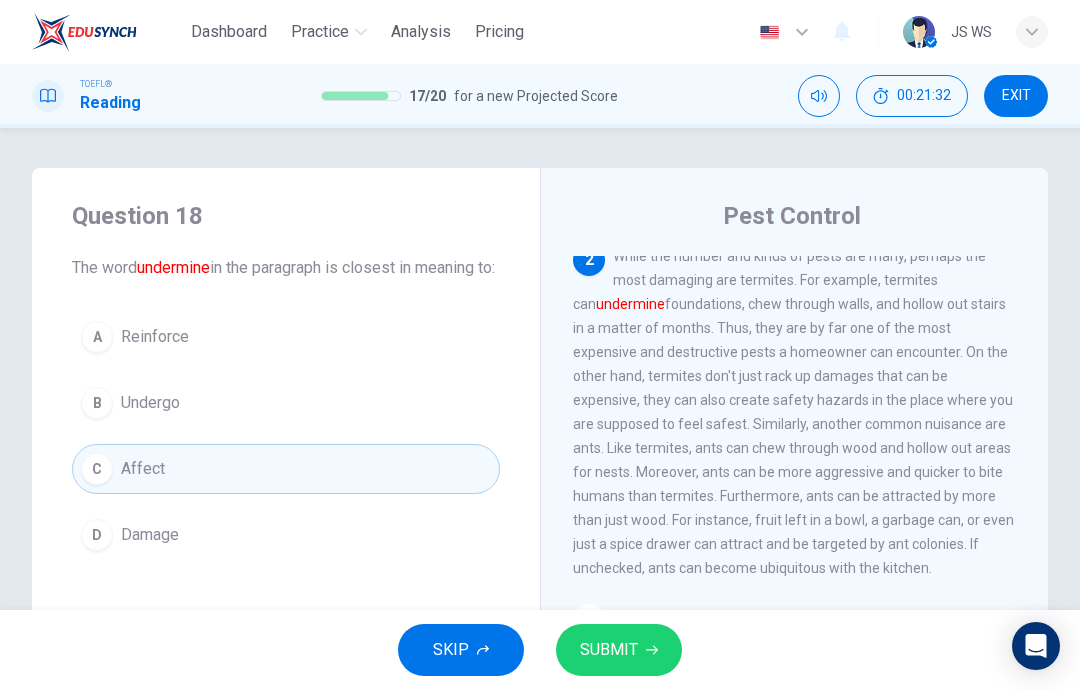 click on "SUBMIT" at bounding box center (619, 650) 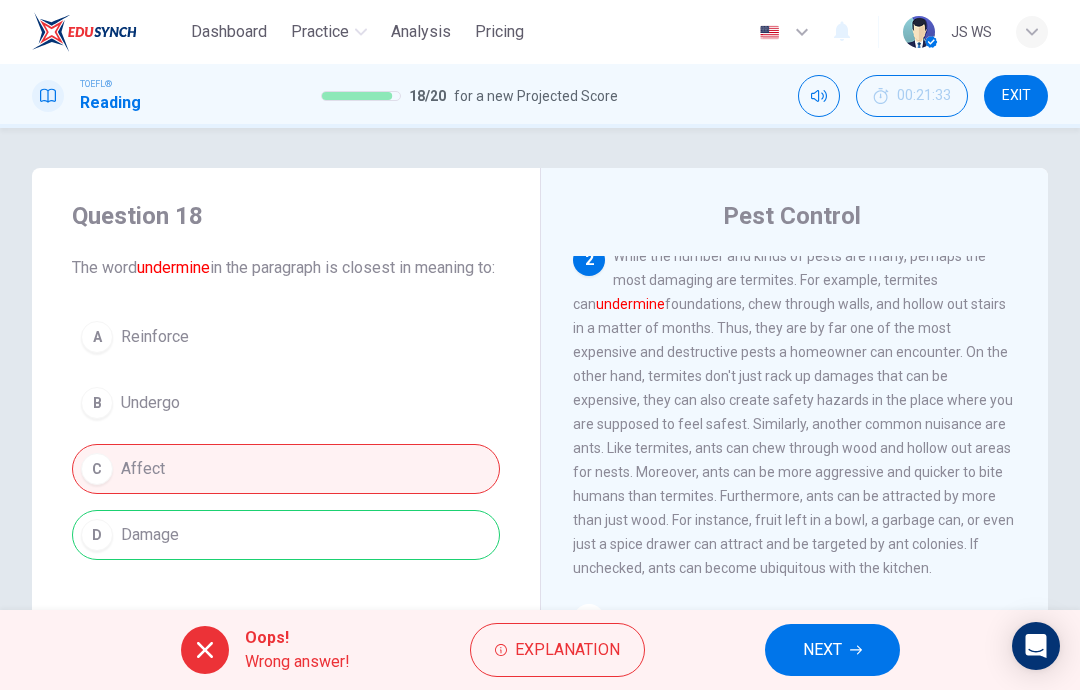 click on "Explanation" at bounding box center [557, 650] 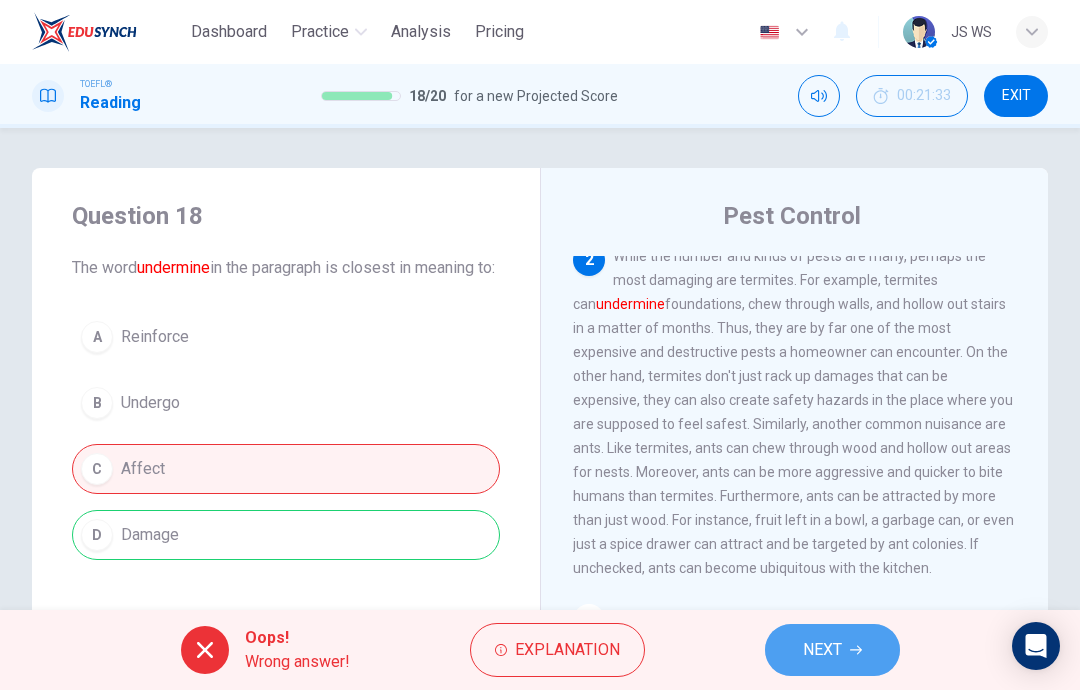 click on "NEXT" at bounding box center [822, 650] 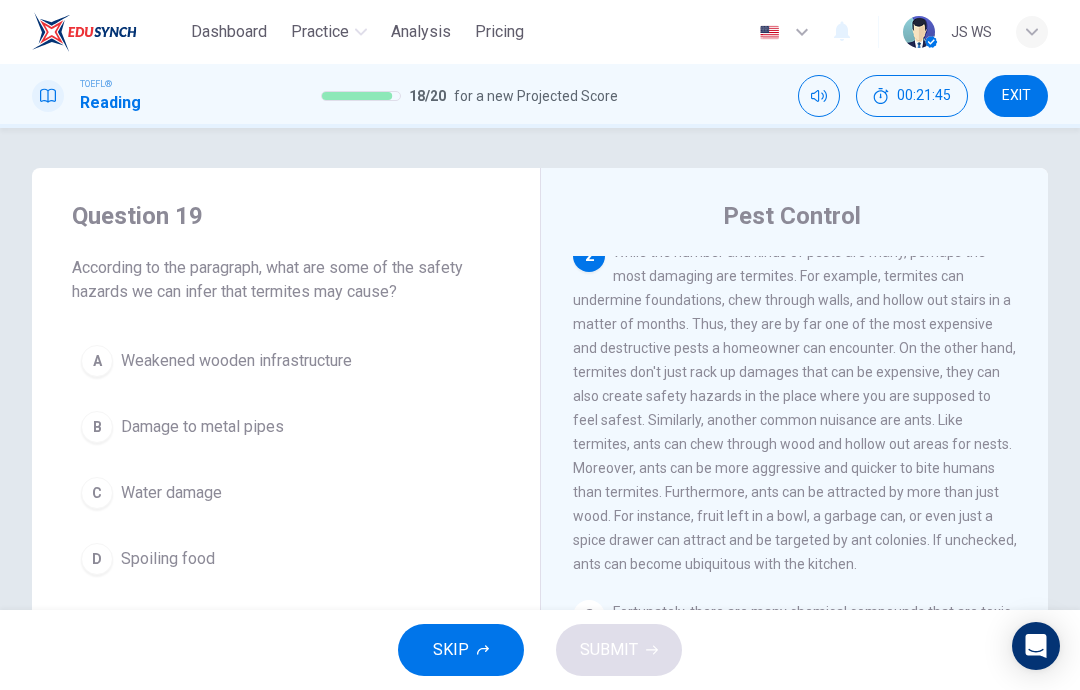 scroll, scrollTop: 376, scrollLeft: 0, axis: vertical 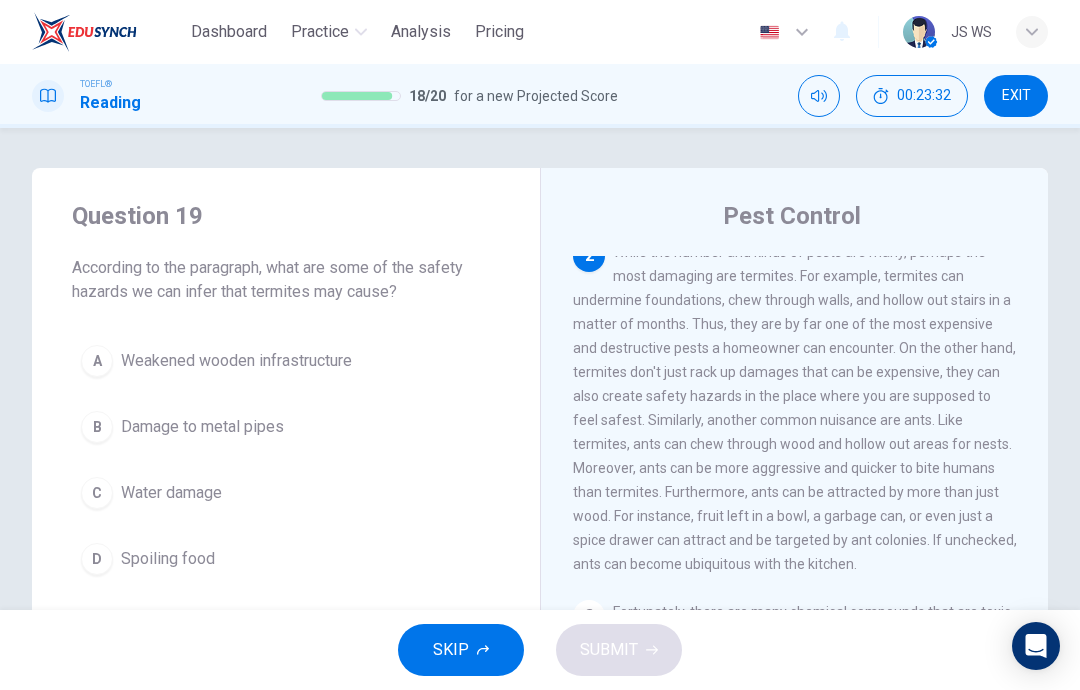 click on "B Damage to metal pipes" at bounding box center [286, 427] 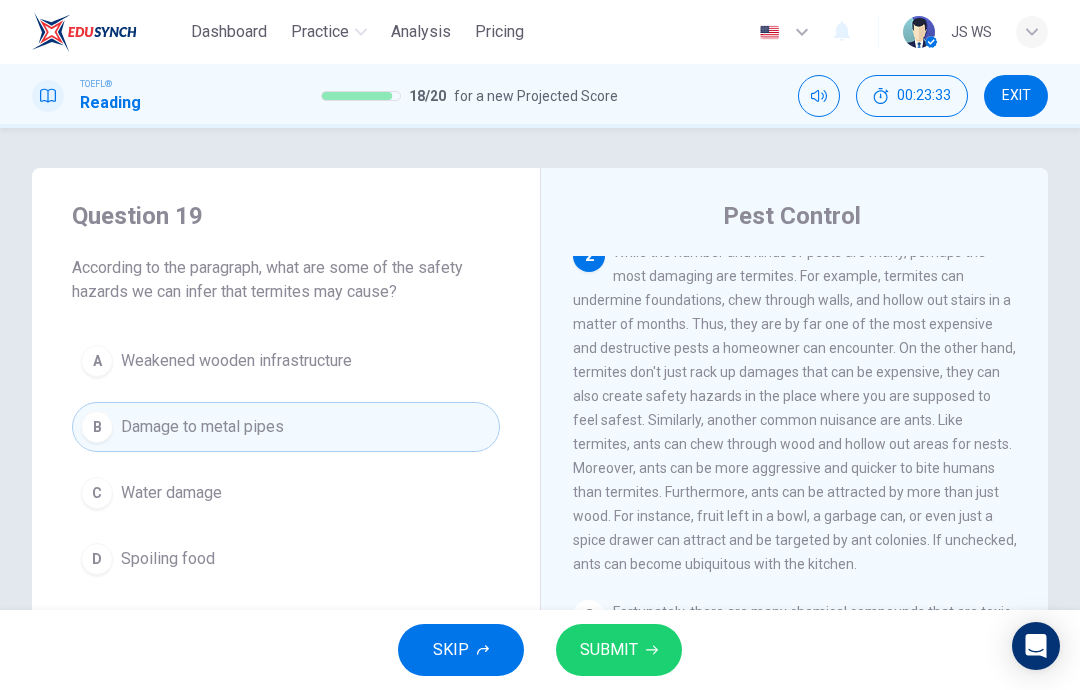 click on "SUBMIT" at bounding box center [609, 650] 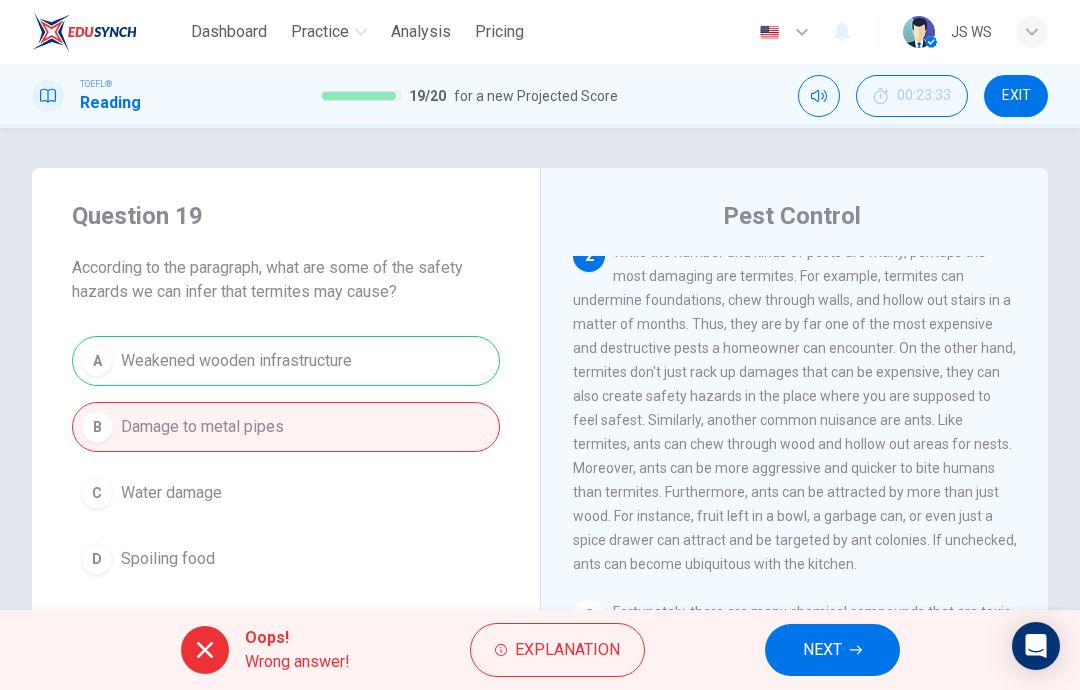 click on "Explanation" at bounding box center [567, 650] 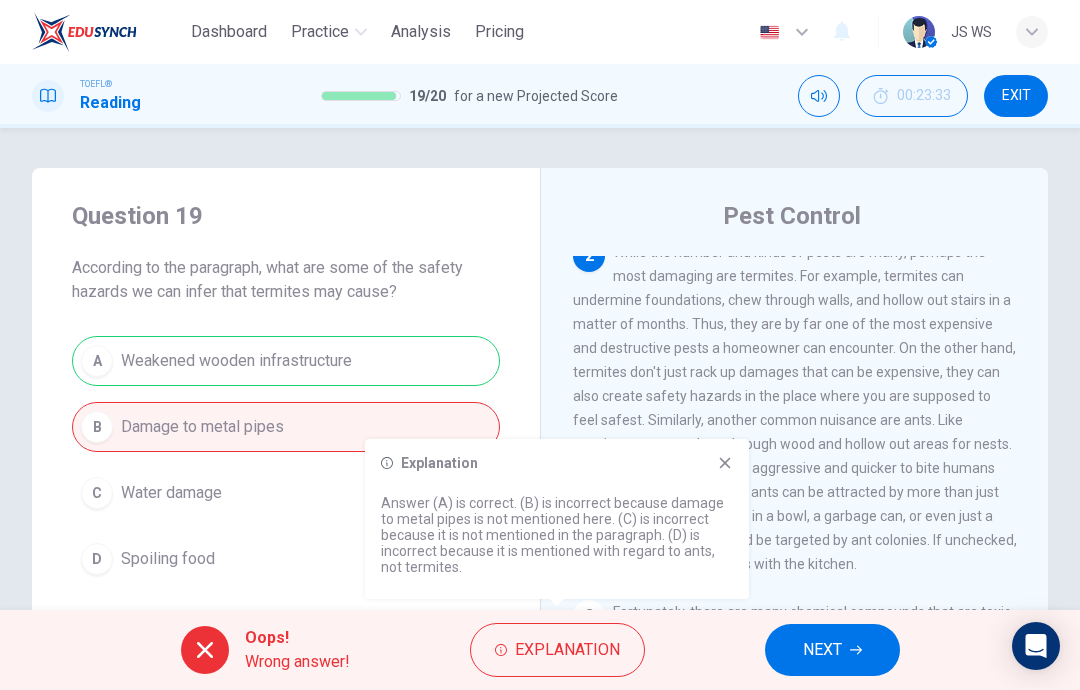 click on "NEXT" at bounding box center [822, 650] 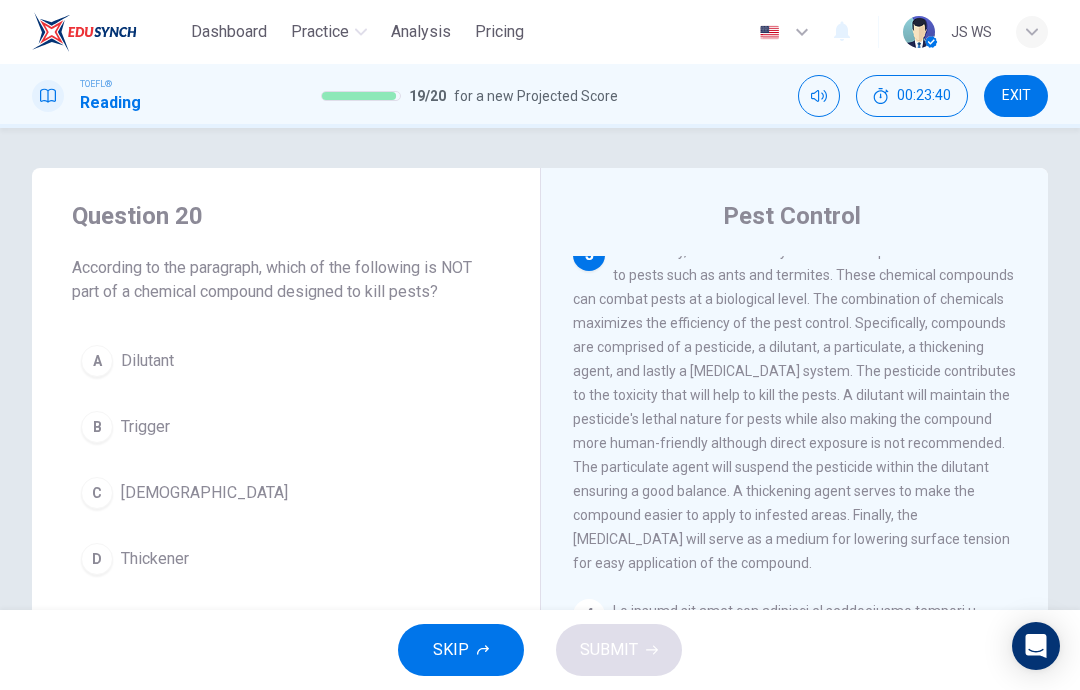 scroll, scrollTop: 736, scrollLeft: 0, axis: vertical 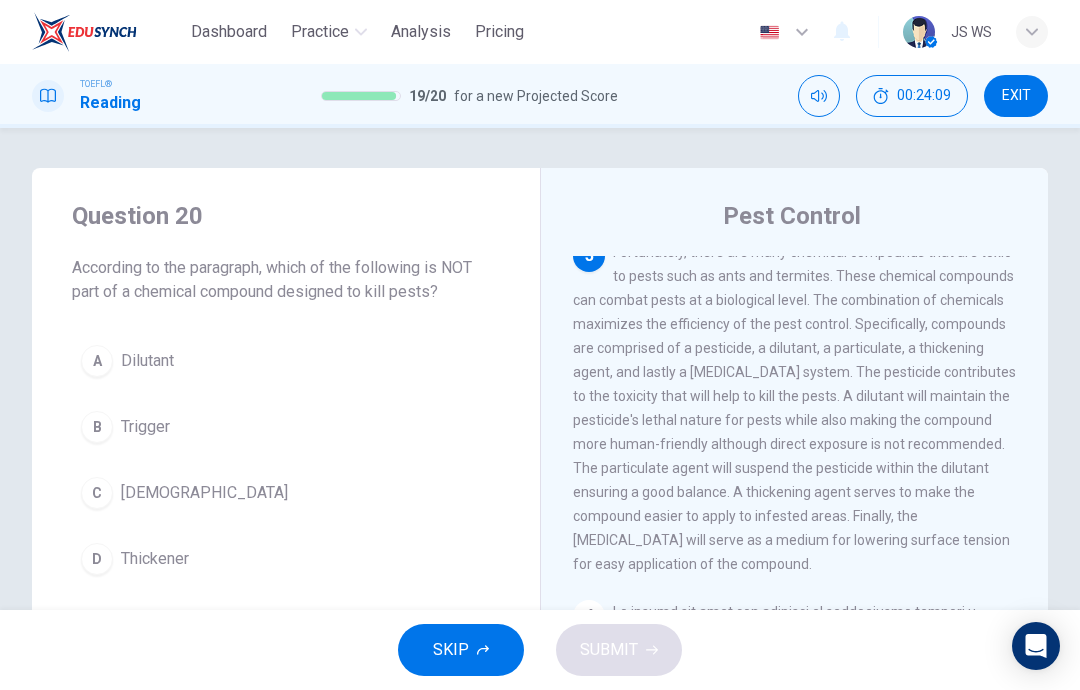click on "C Surfactant" at bounding box center (286, 493) 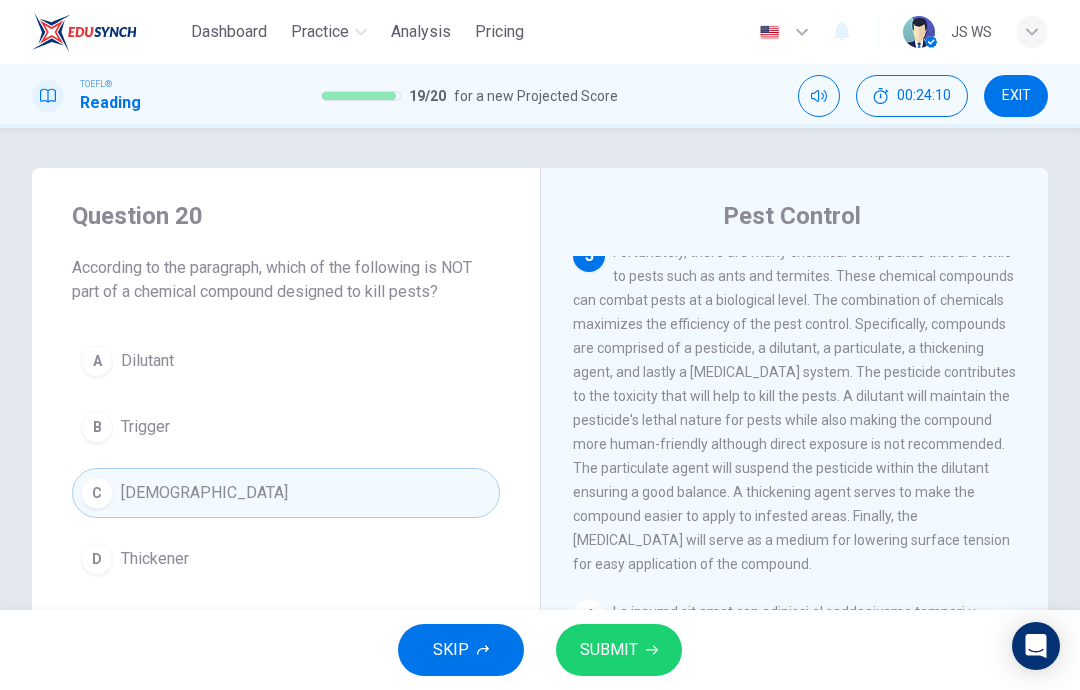 click on "SUBMIT" at bounding box center [609, 650] 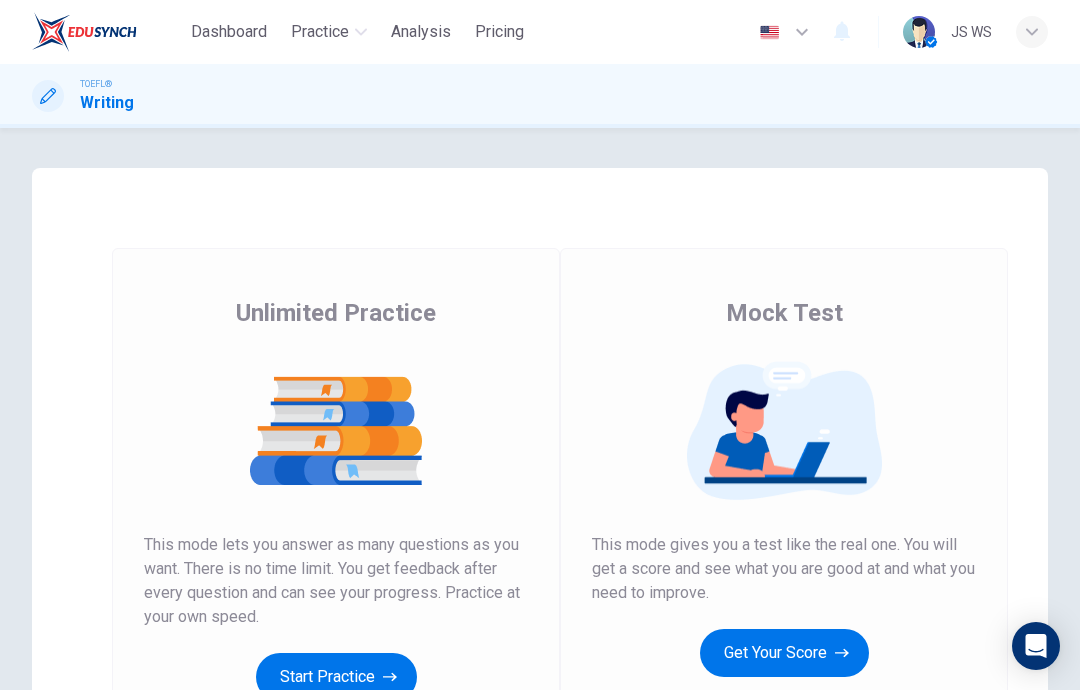 scroll, scrollTop: 0, scrollLeft: 0, axis: both 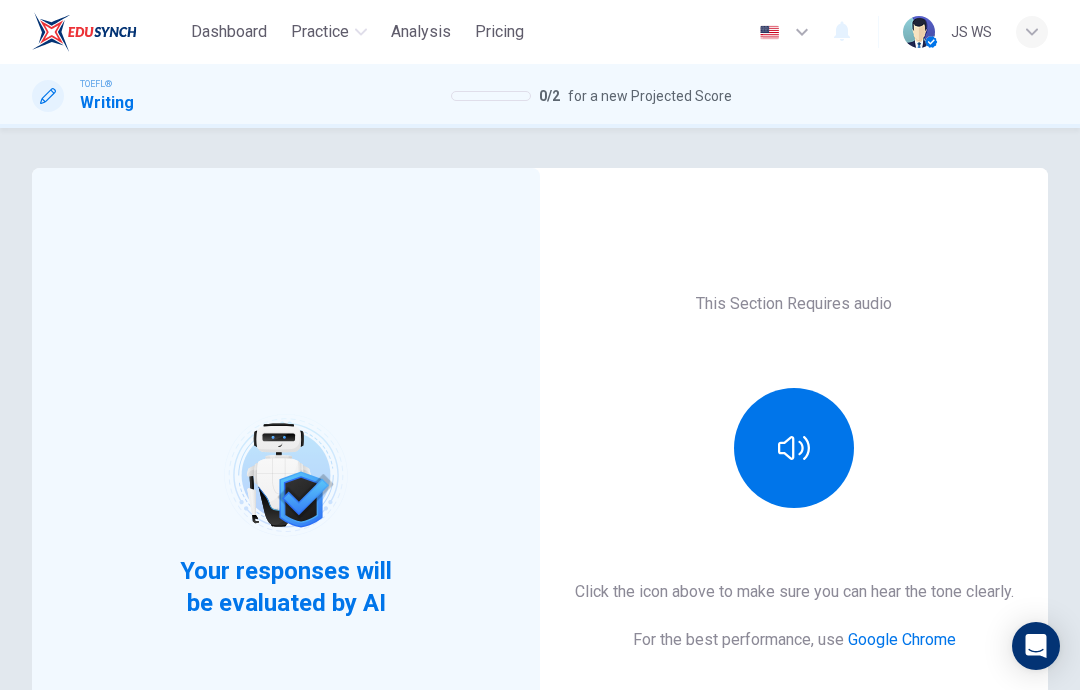 click 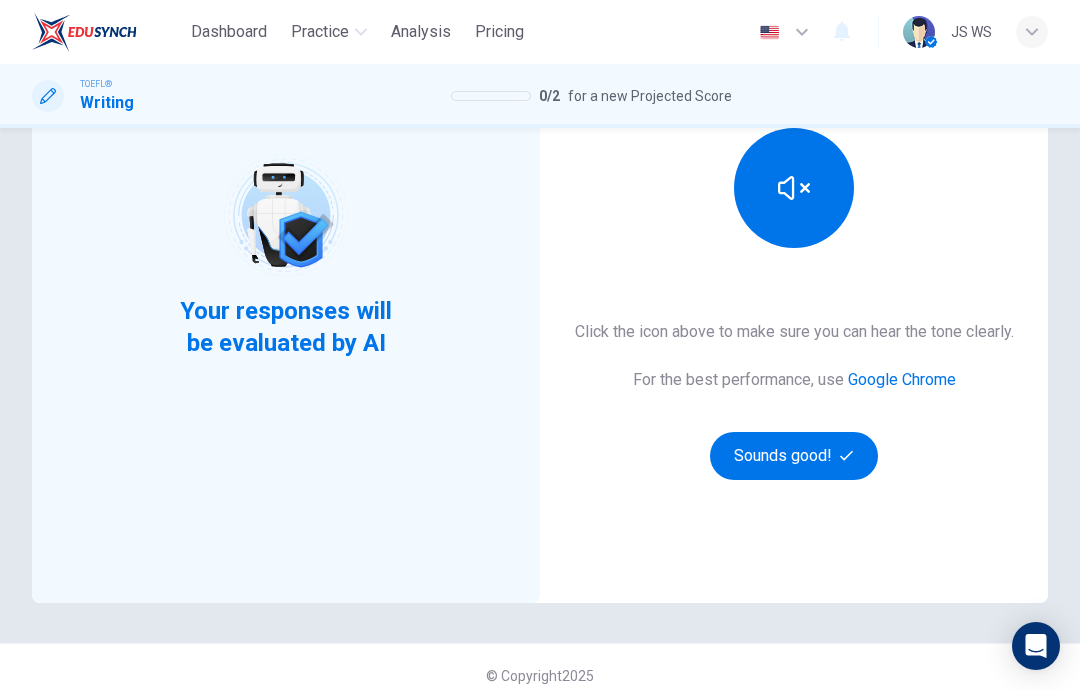 scroll, scrollTop: 262, scrollLeft: 0, axis: vertical 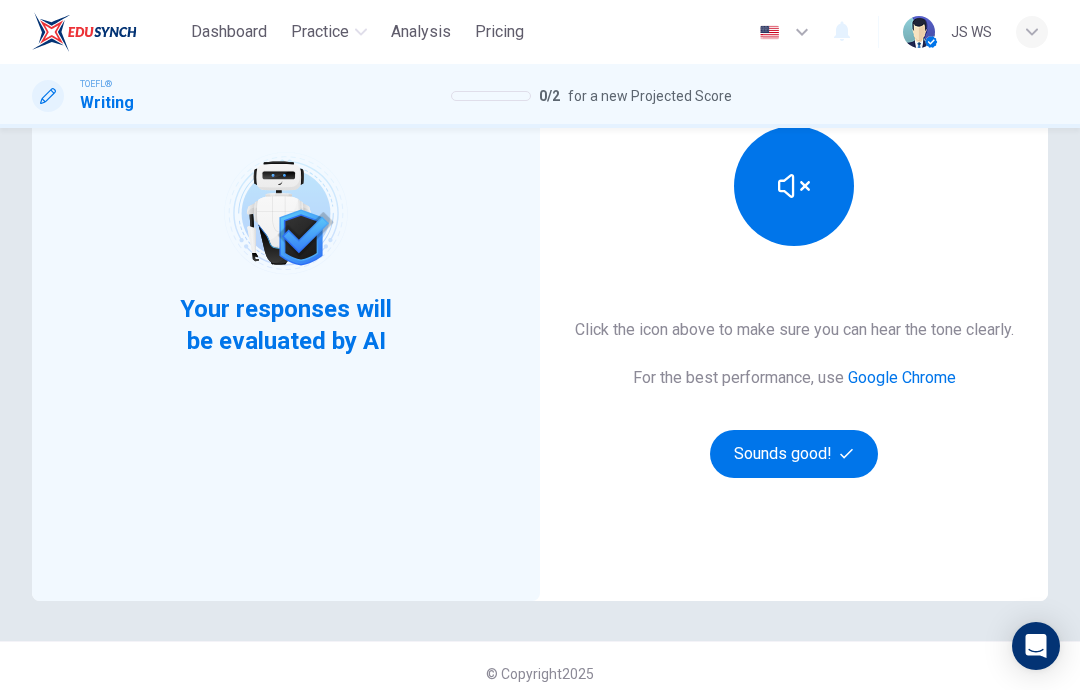 click on "Sounds good!" at bounding box center (794, 454) 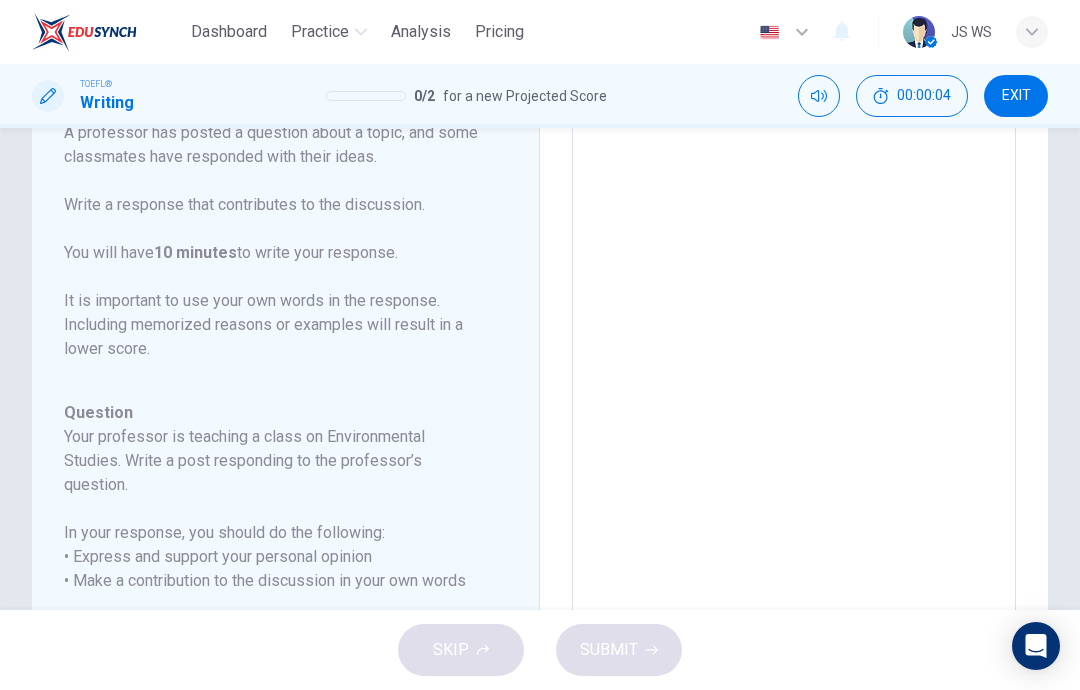 scroll, scrollTop: 267, scrollLeft: 0, axis: vertical 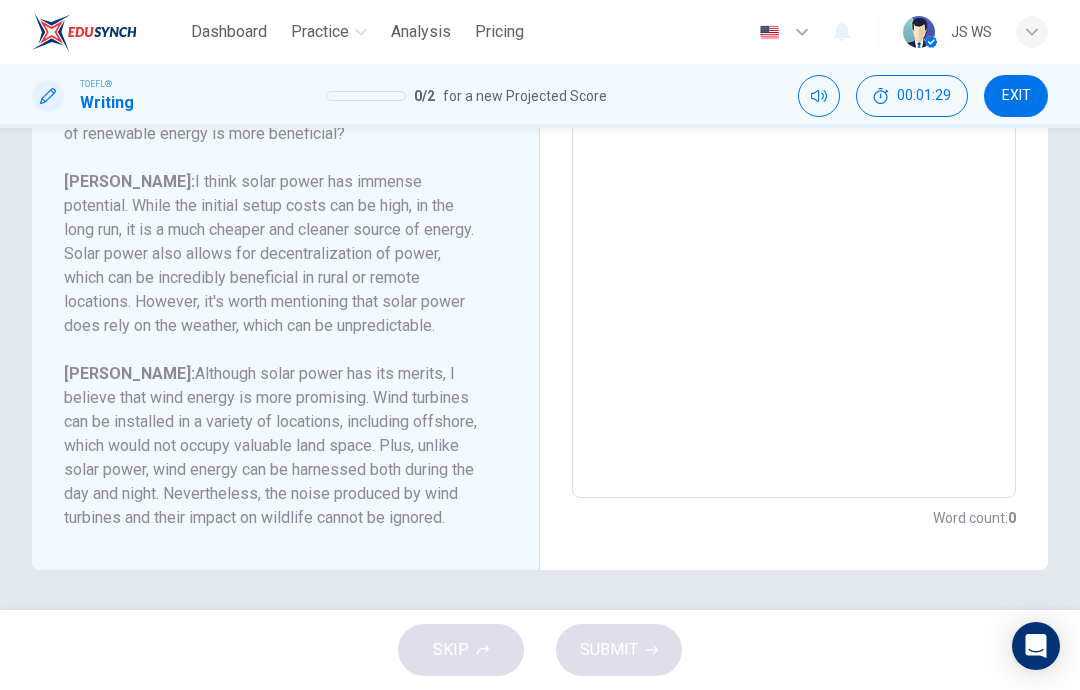 click at bounding box center (794, 164) 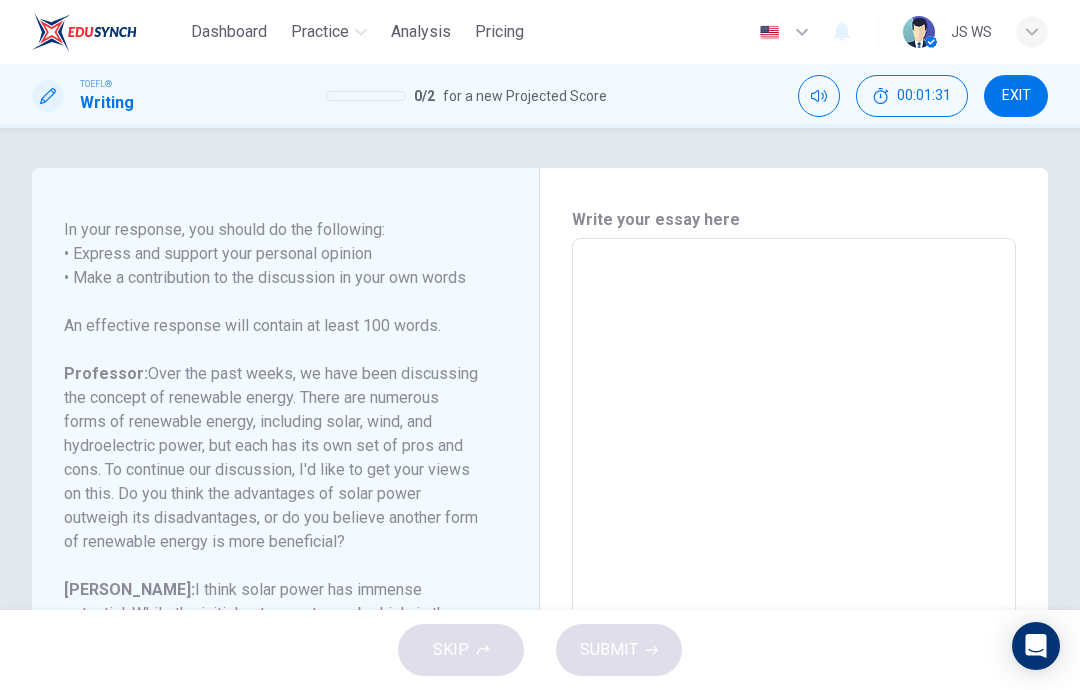 scroll, scrollTop: 0, scrollLeft: 0, axis: both 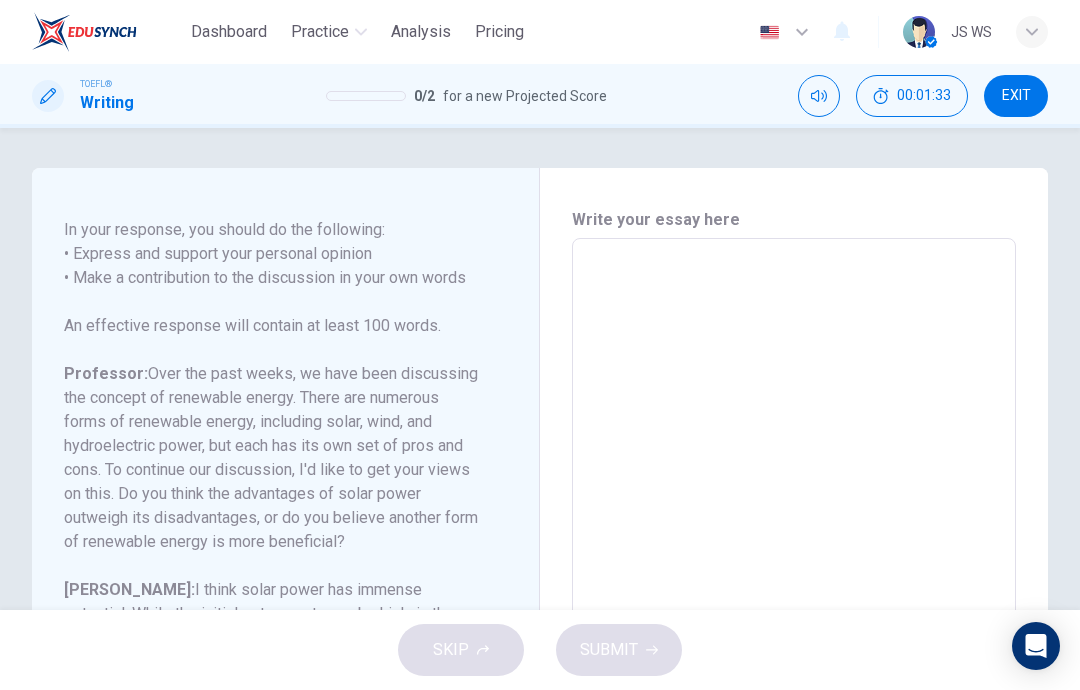 click at bounding box center (794, 572) 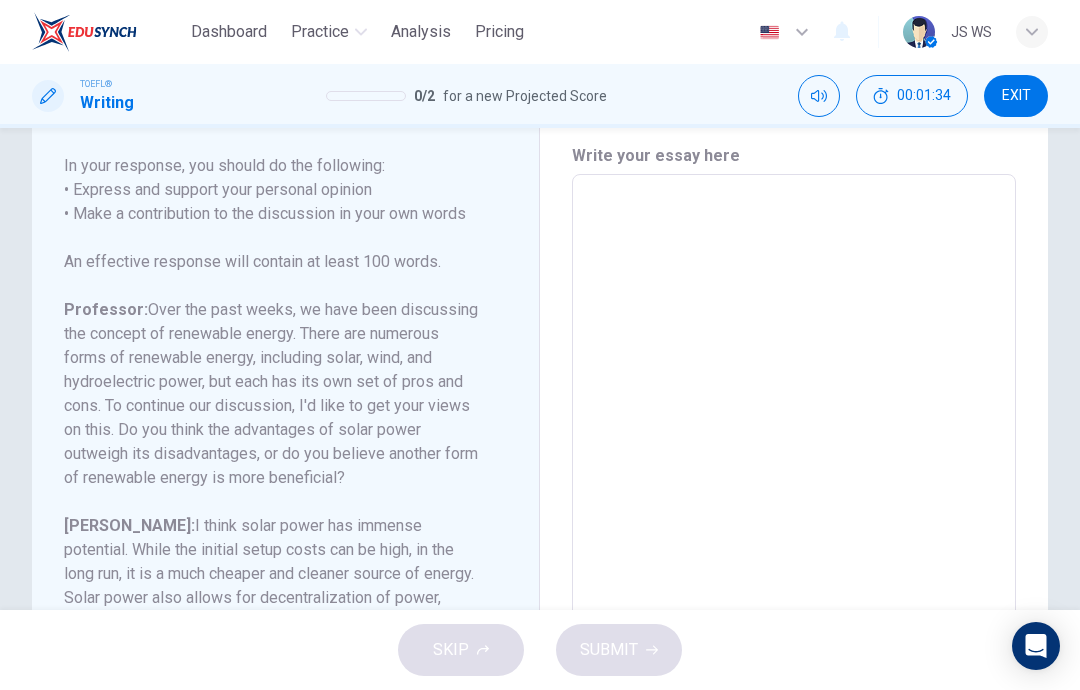 scroll, scrollTop: 63, scrollLeft: 0, axis: vertical 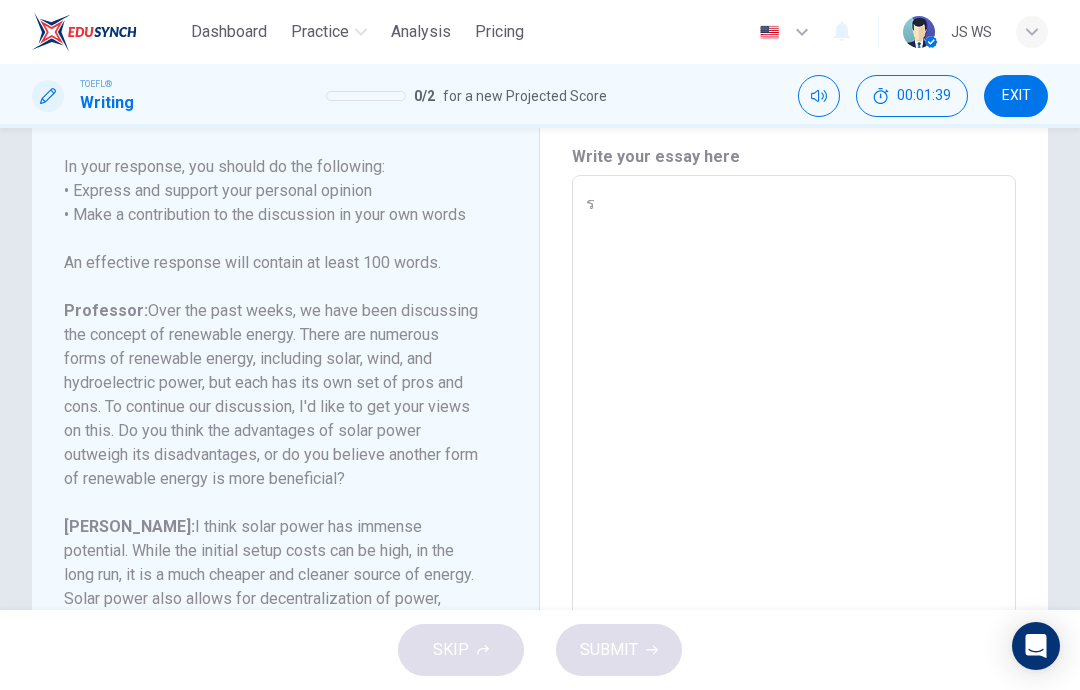 type on "ร" 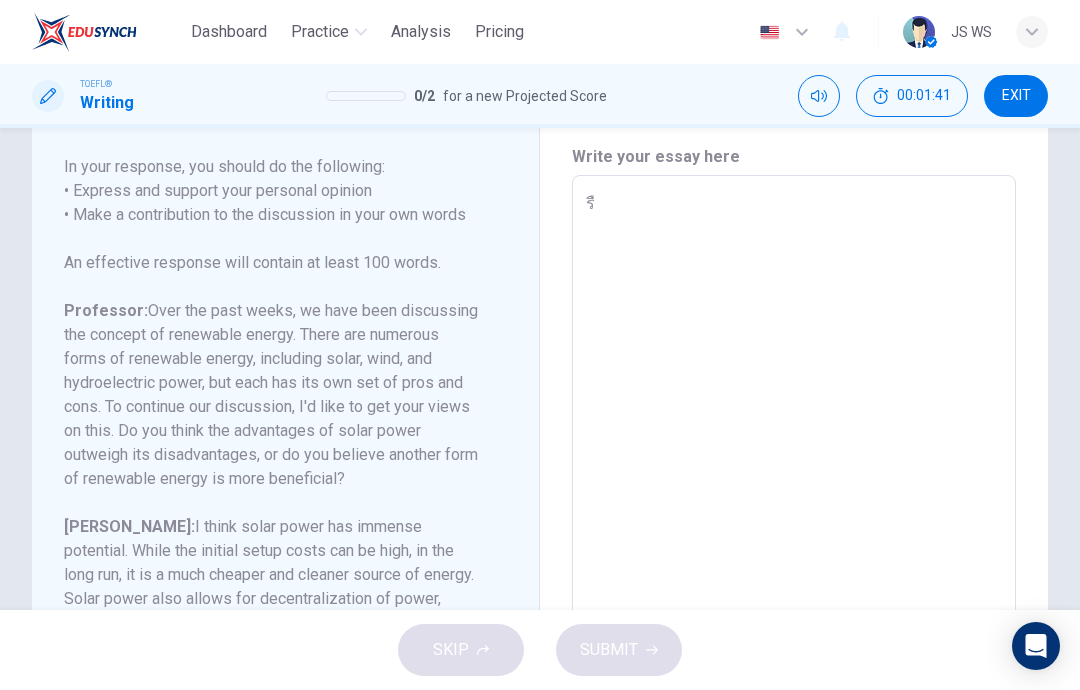 type on "ร" 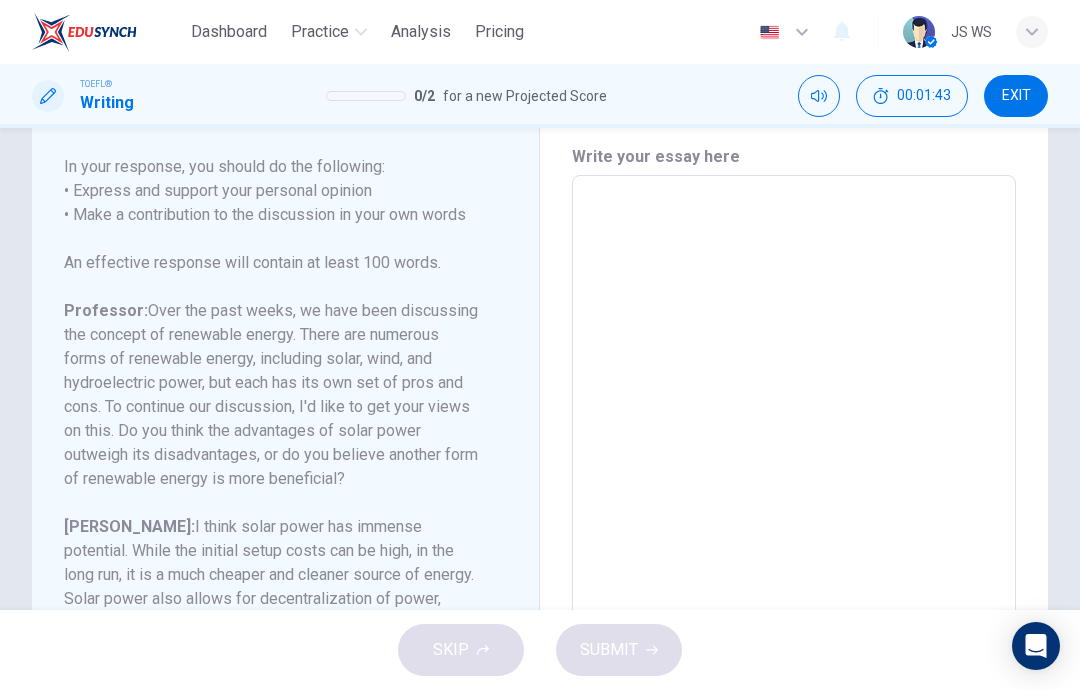 type 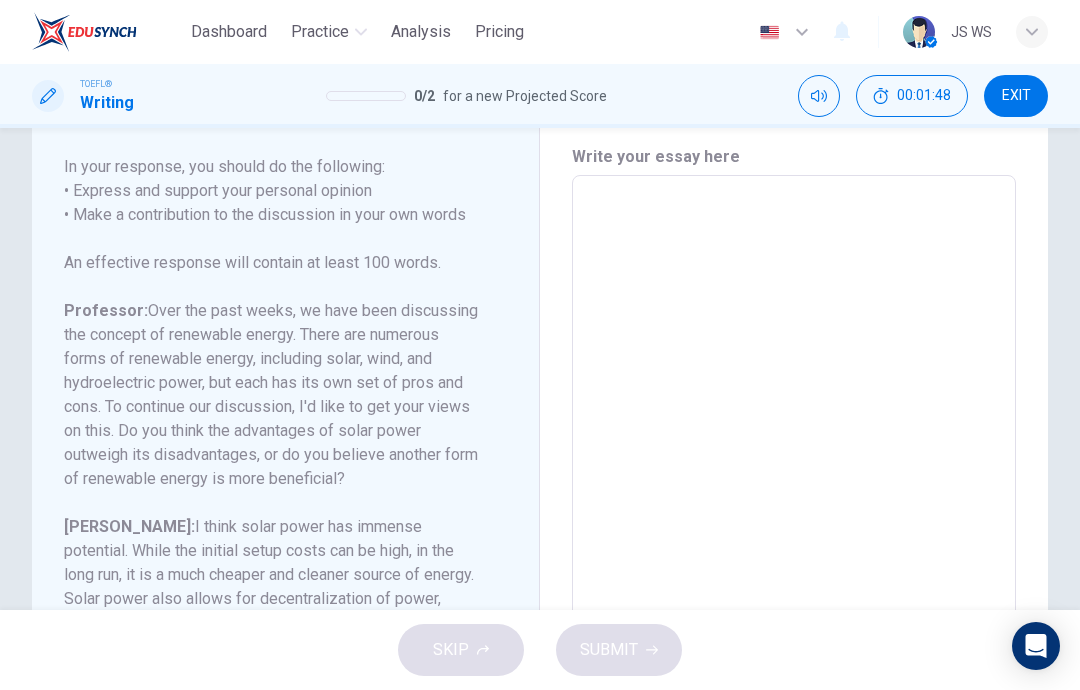 type on "I" 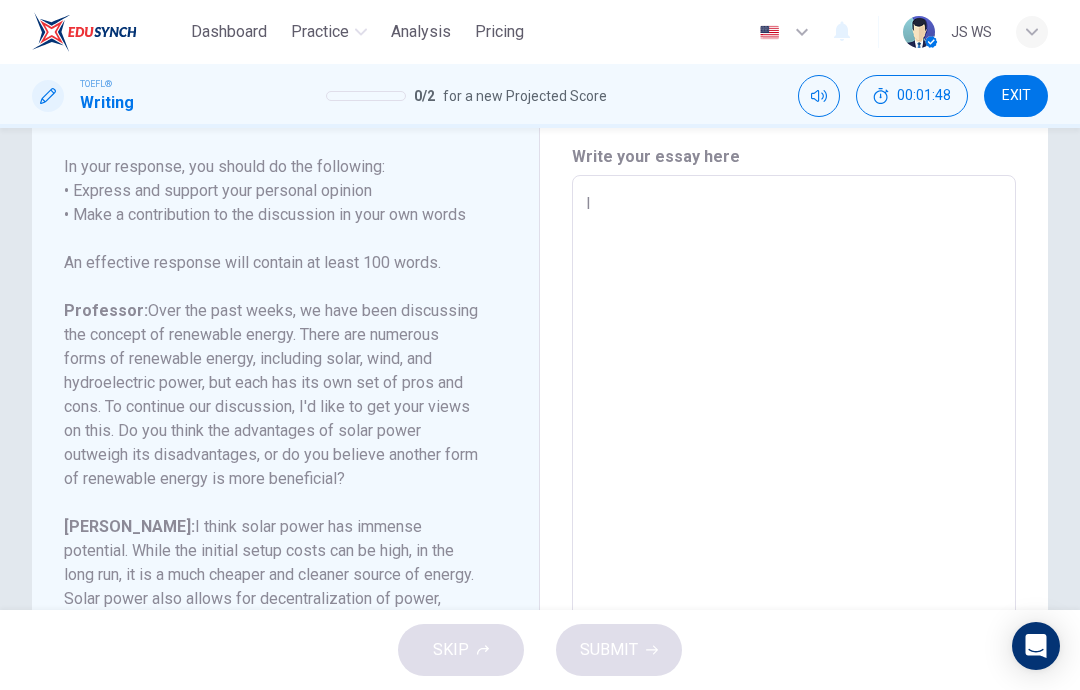 type on "x" 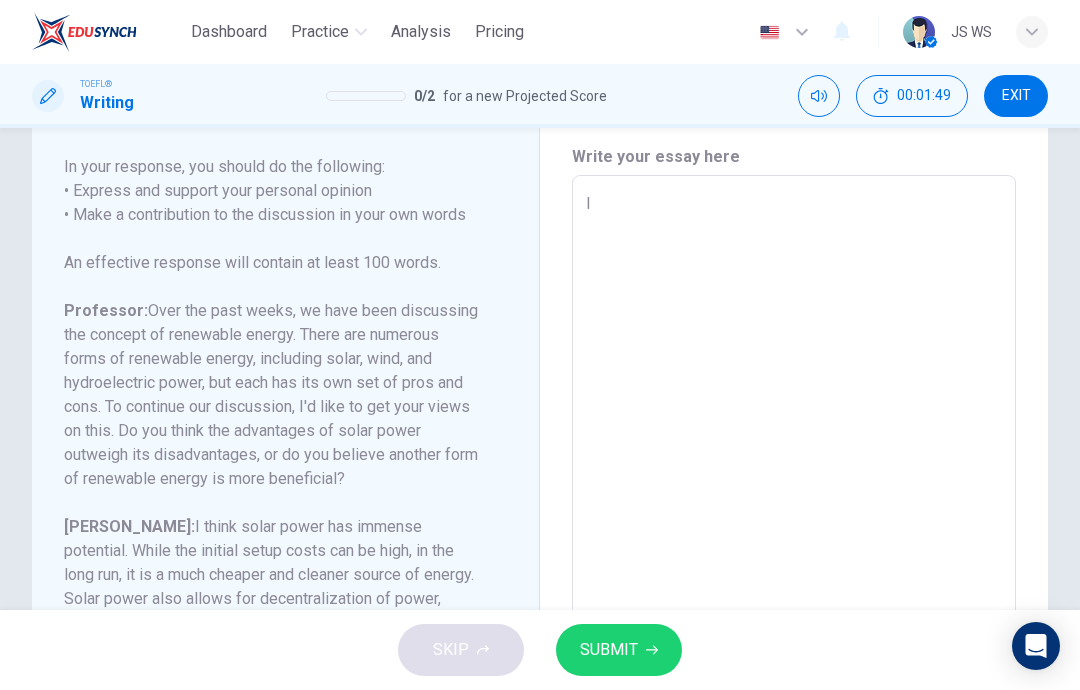 type on "In" 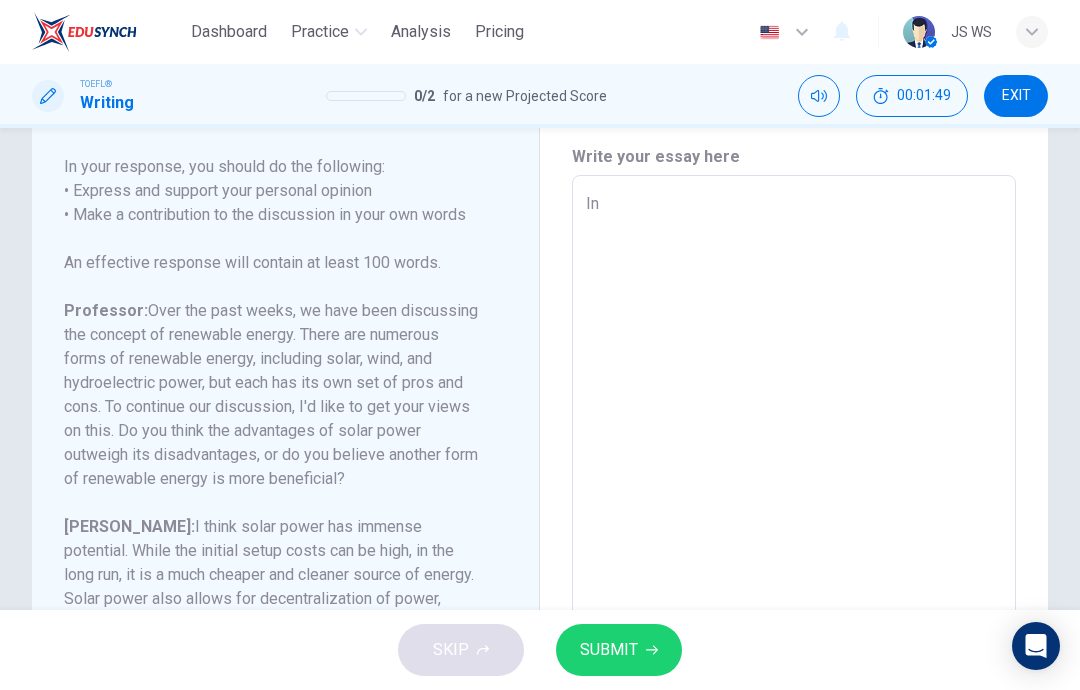 type on "x" 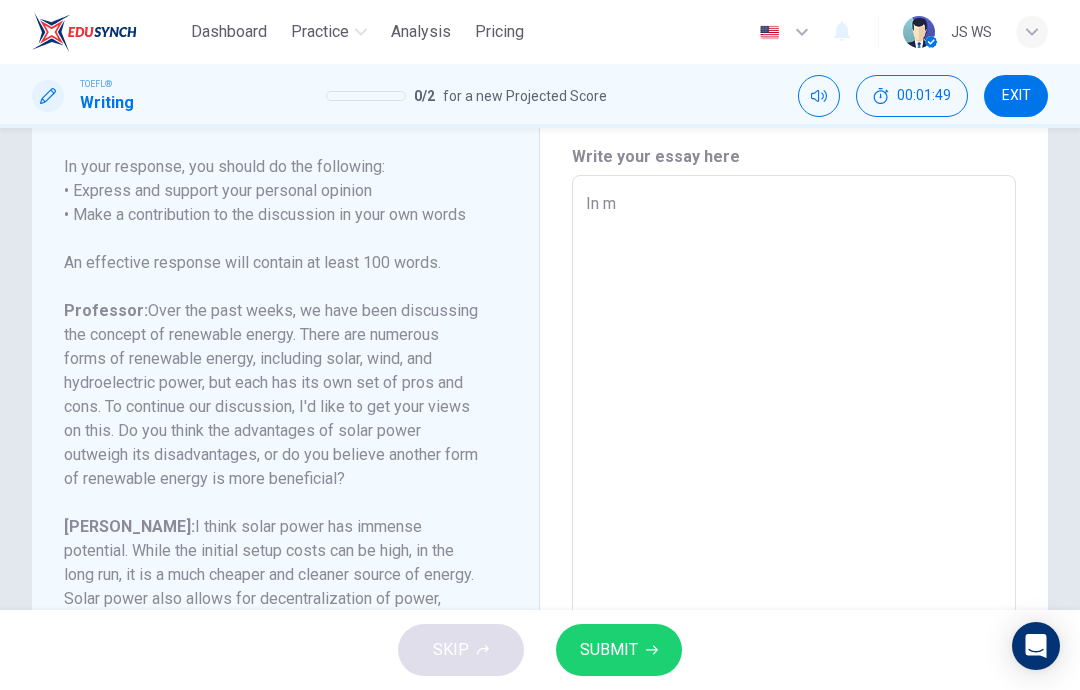 type on "x" 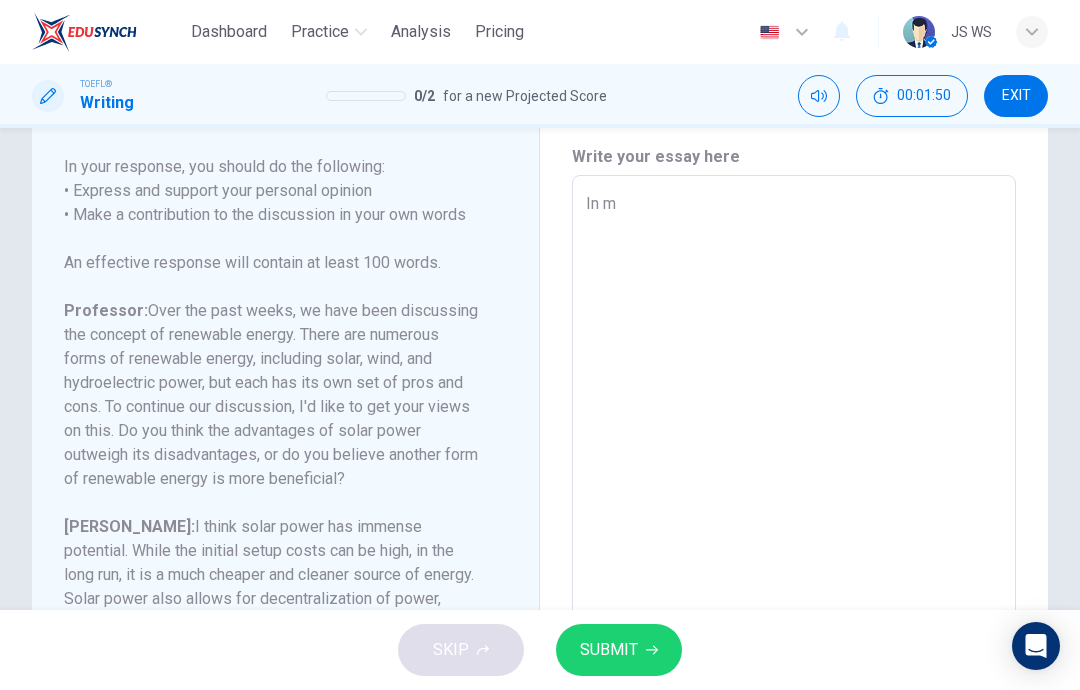 type on "In my" 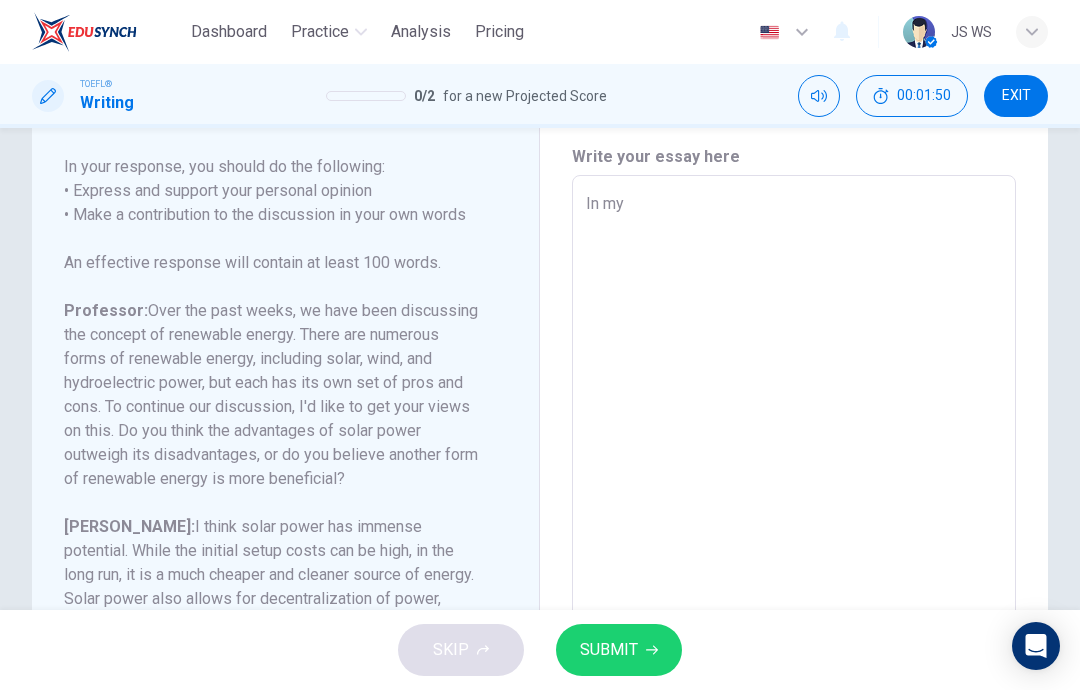 type on "x" 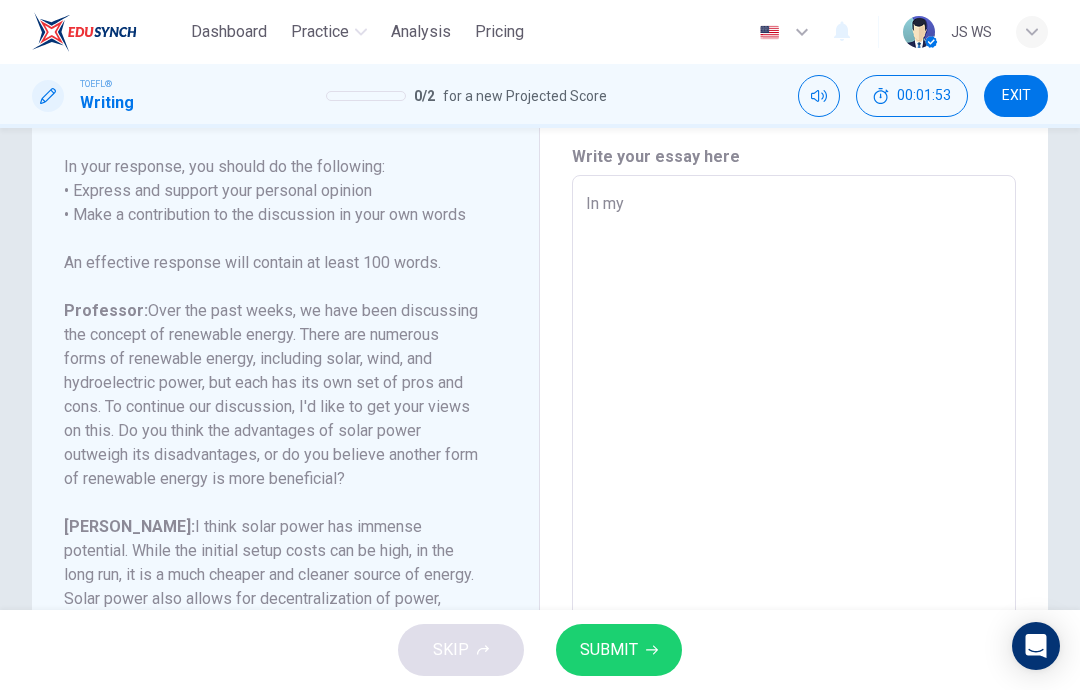 type on "In my" 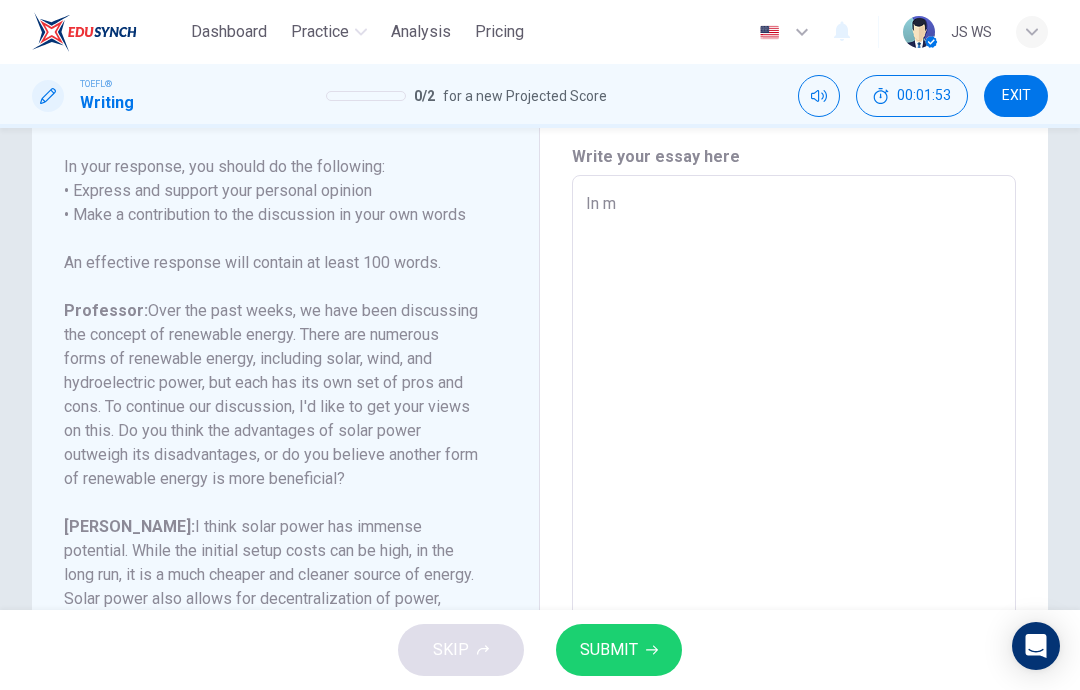 type on "x" 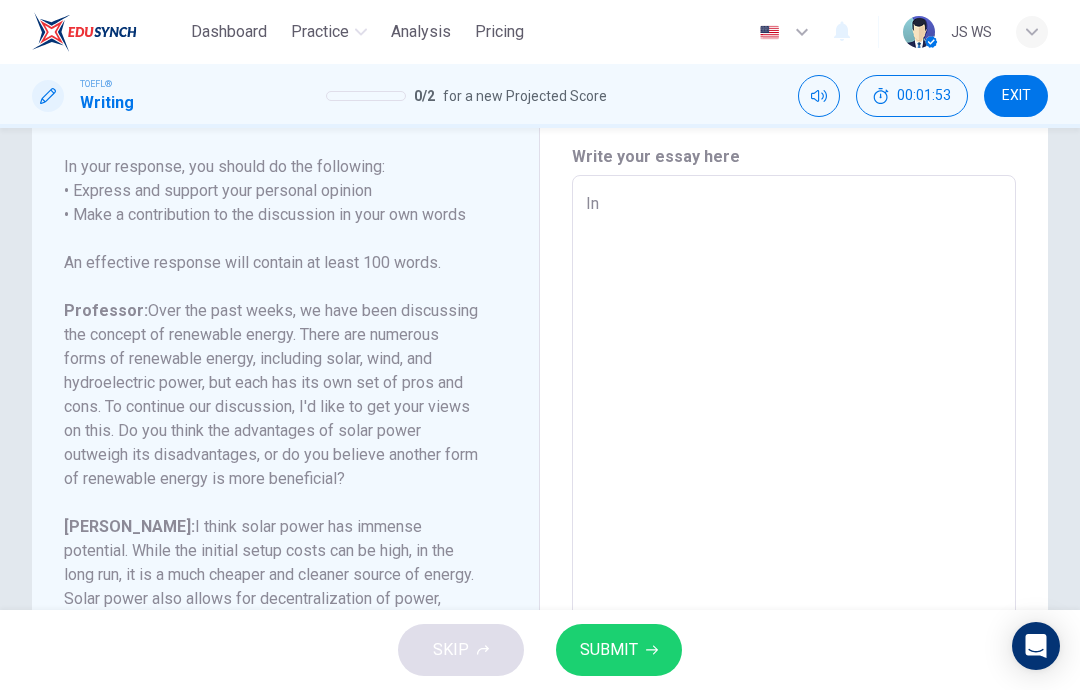type on "x" 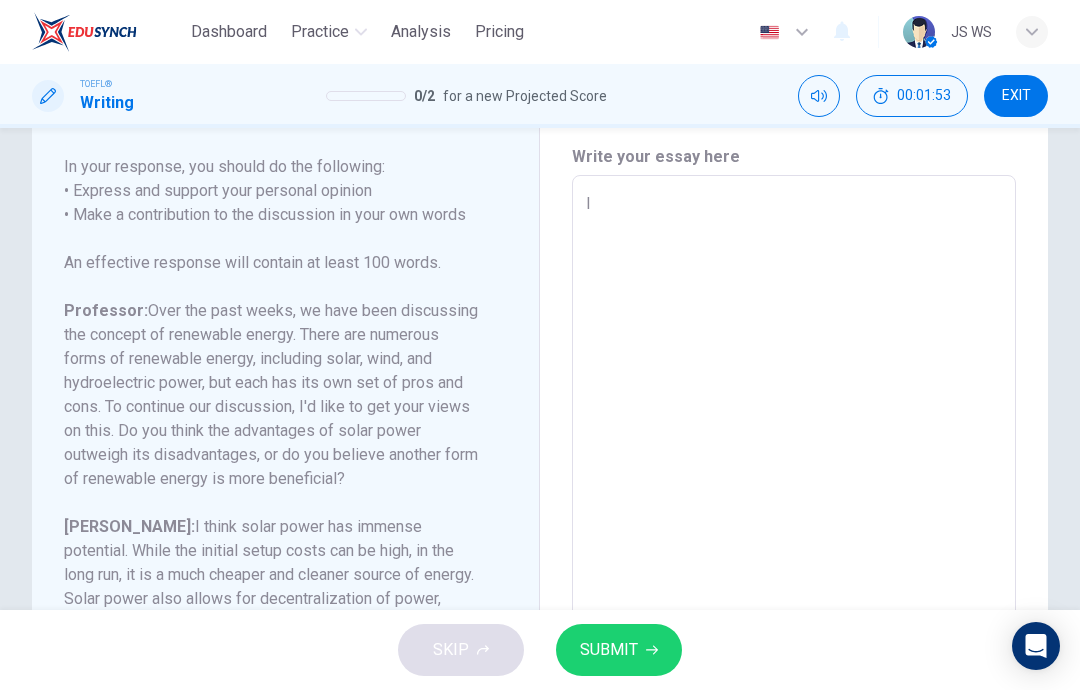 type on "x" 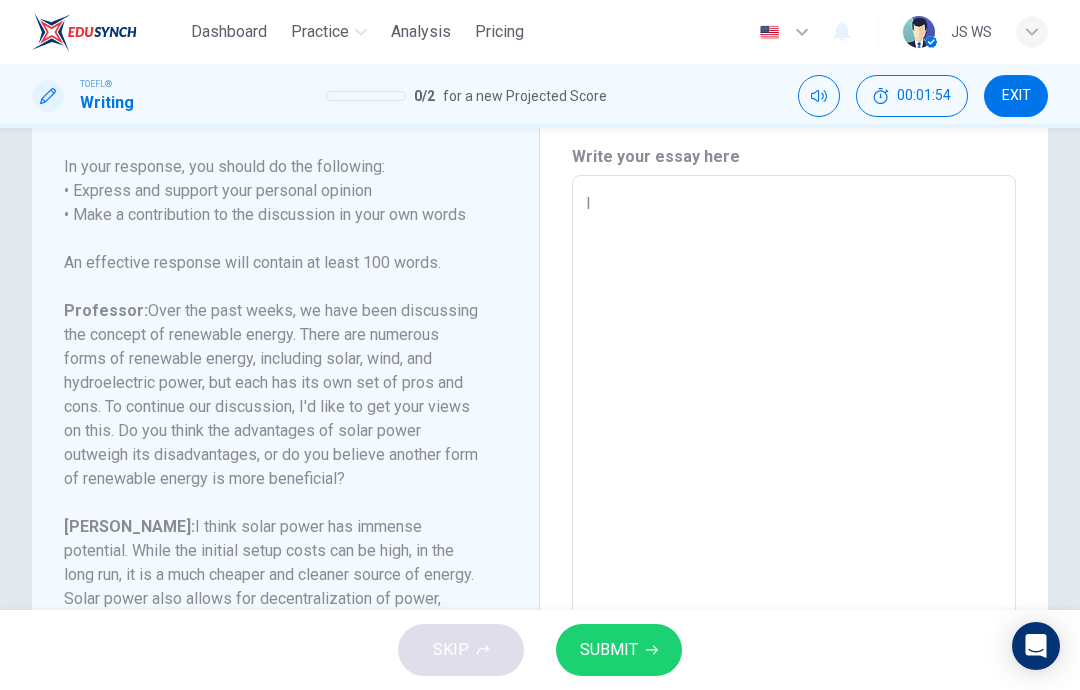 type 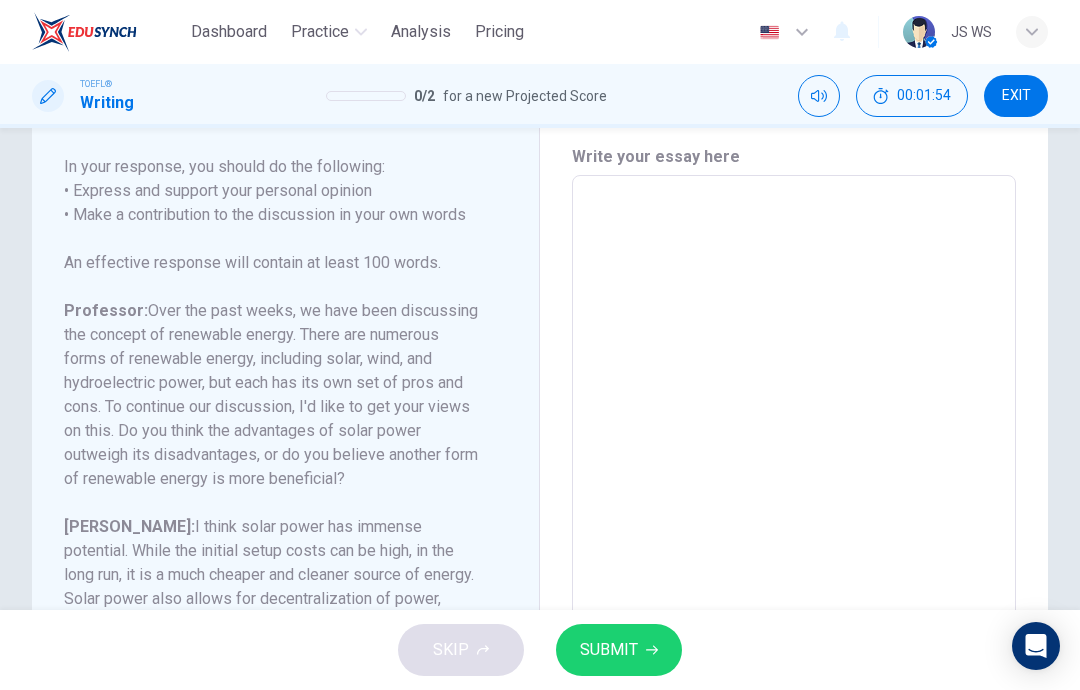 type on "x" 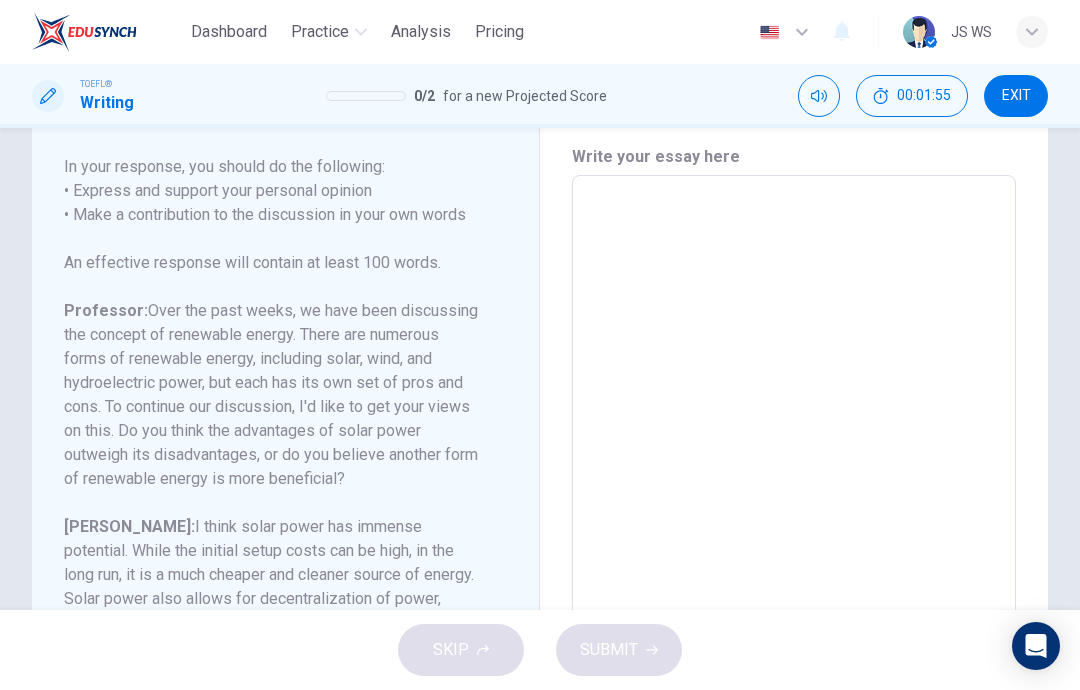 type on "I" 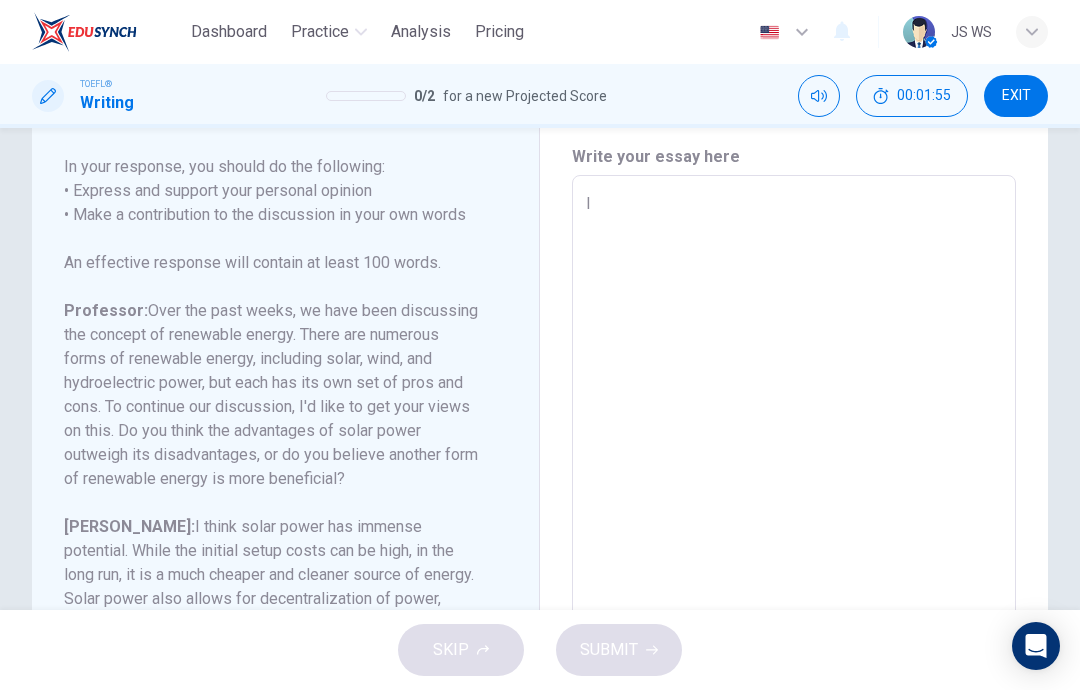 type on "x" 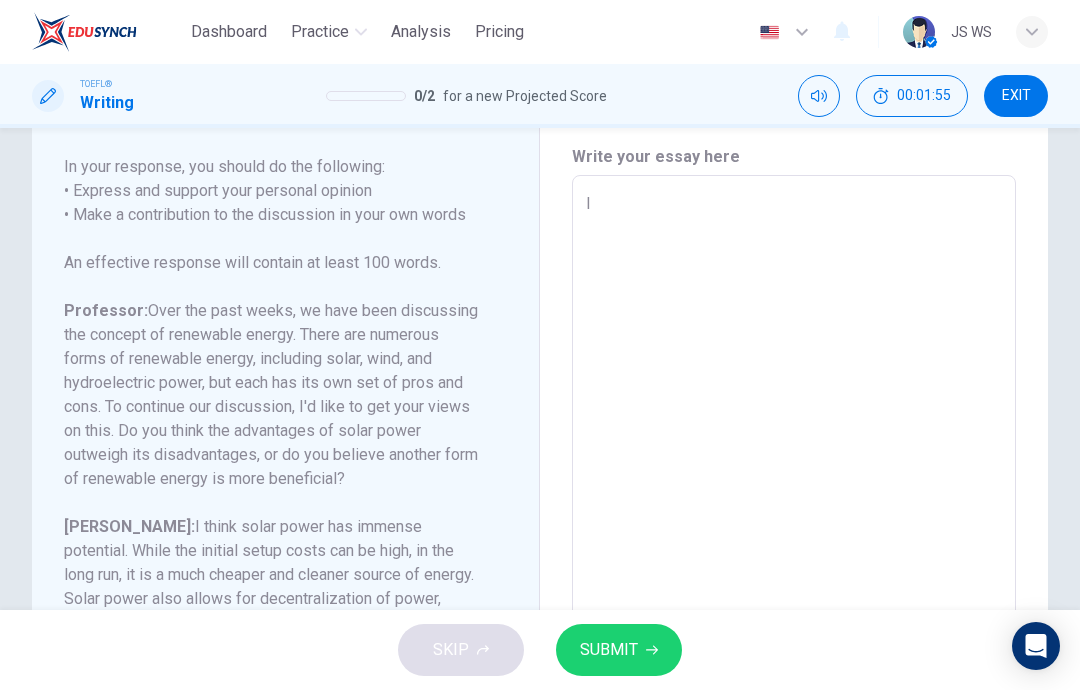 type on "I" 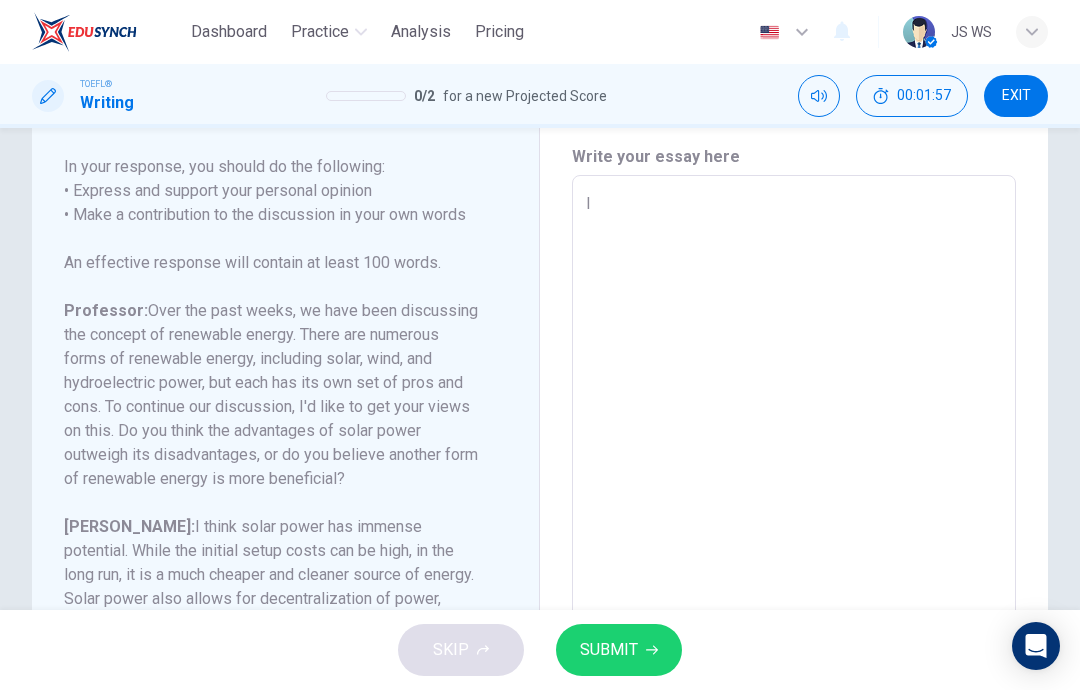 type on "I a" 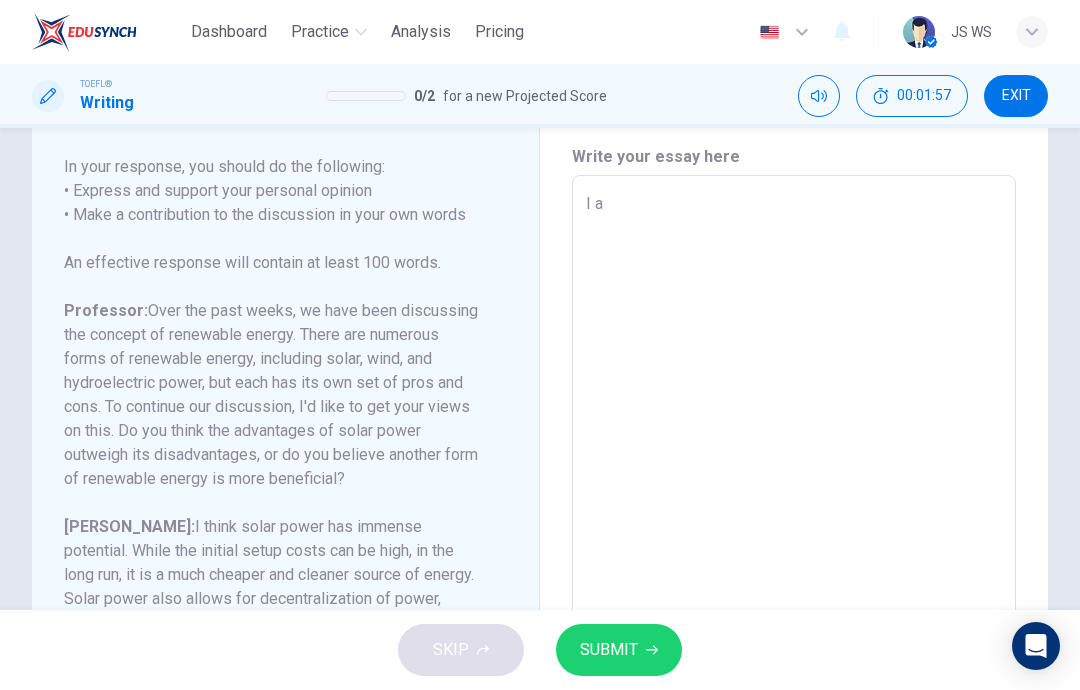type on "x" 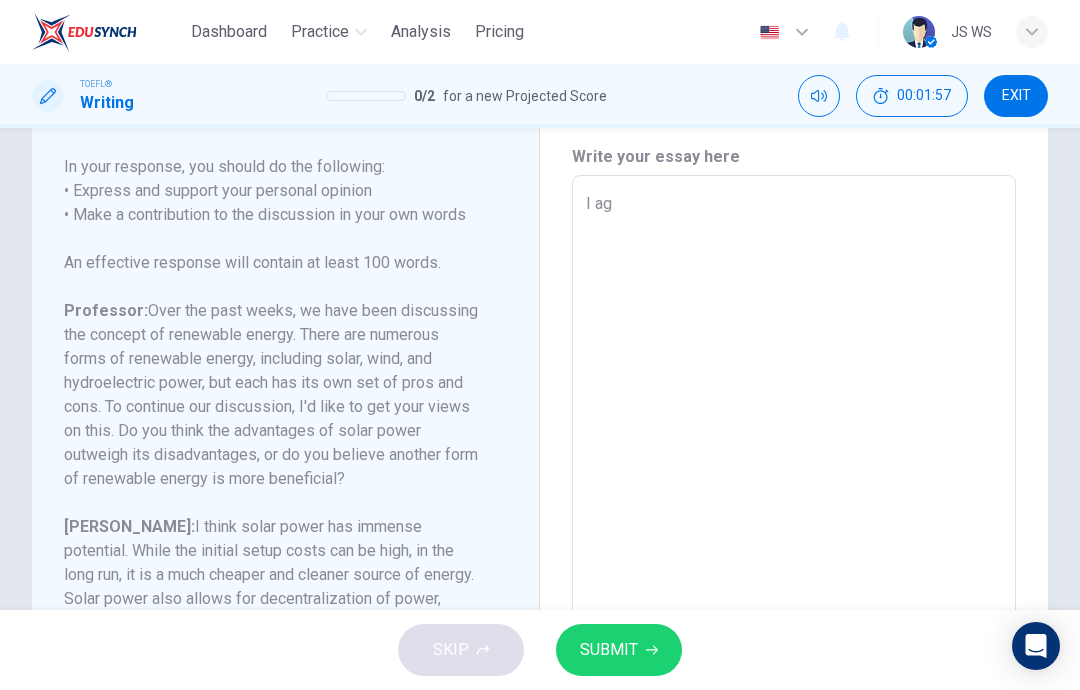 type on "x" 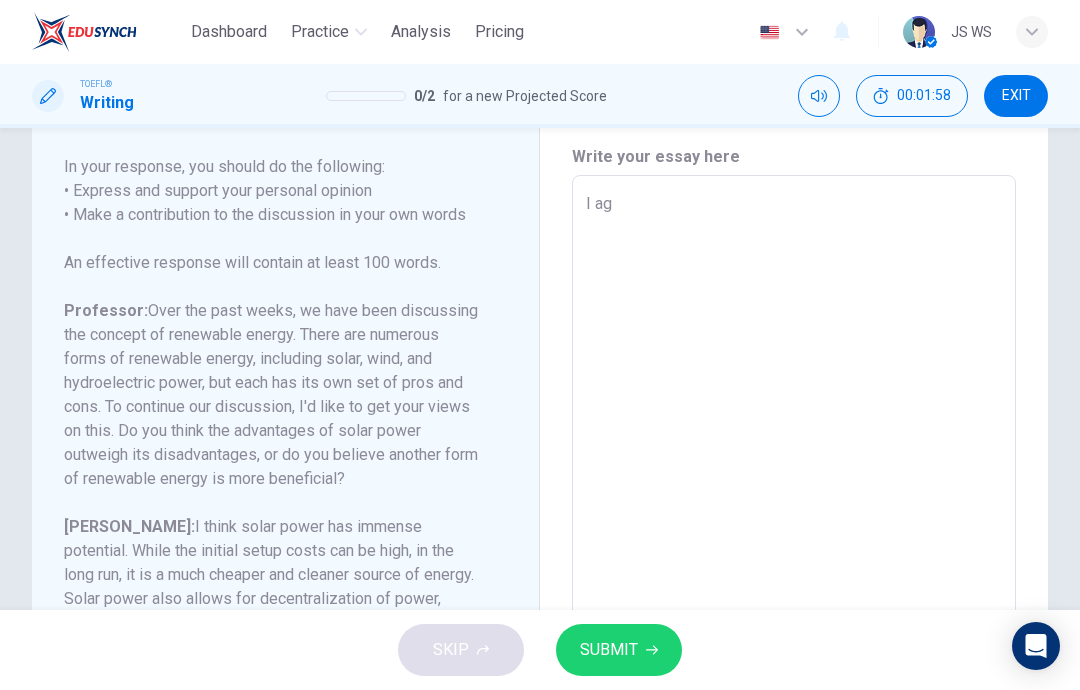 type on "I agr" 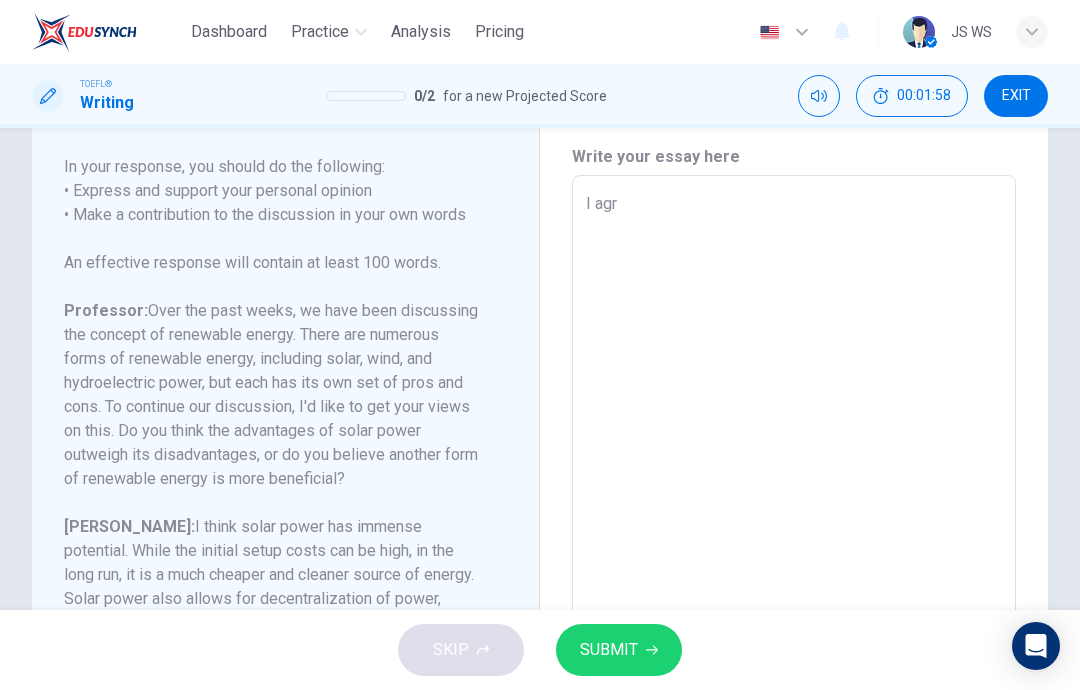 type on "x" 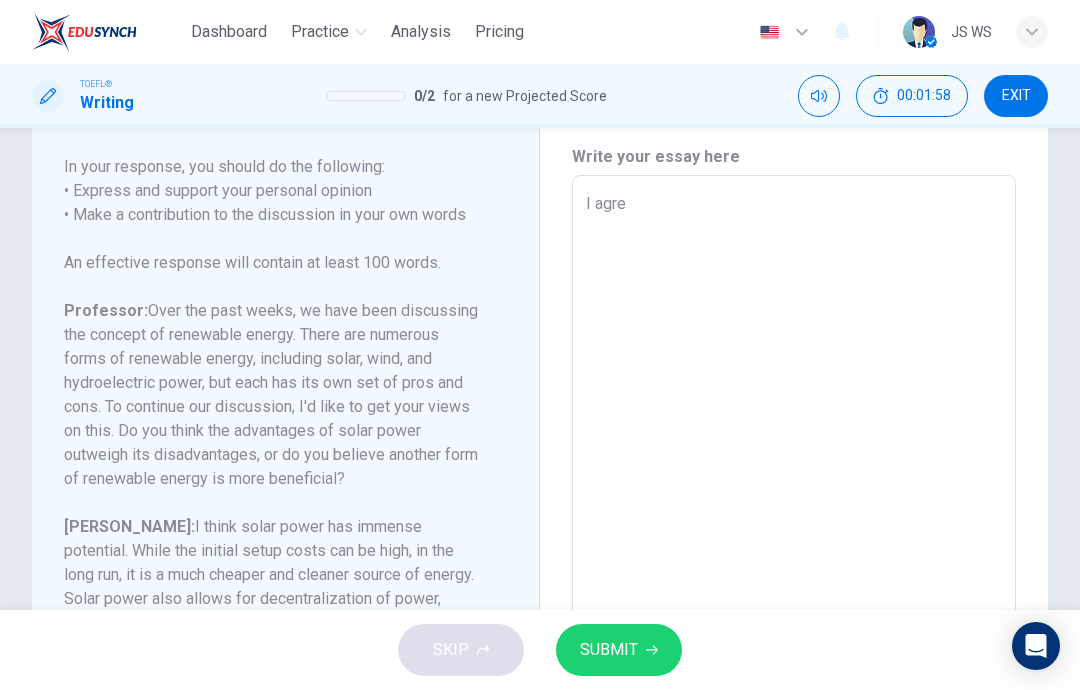 type on "x" 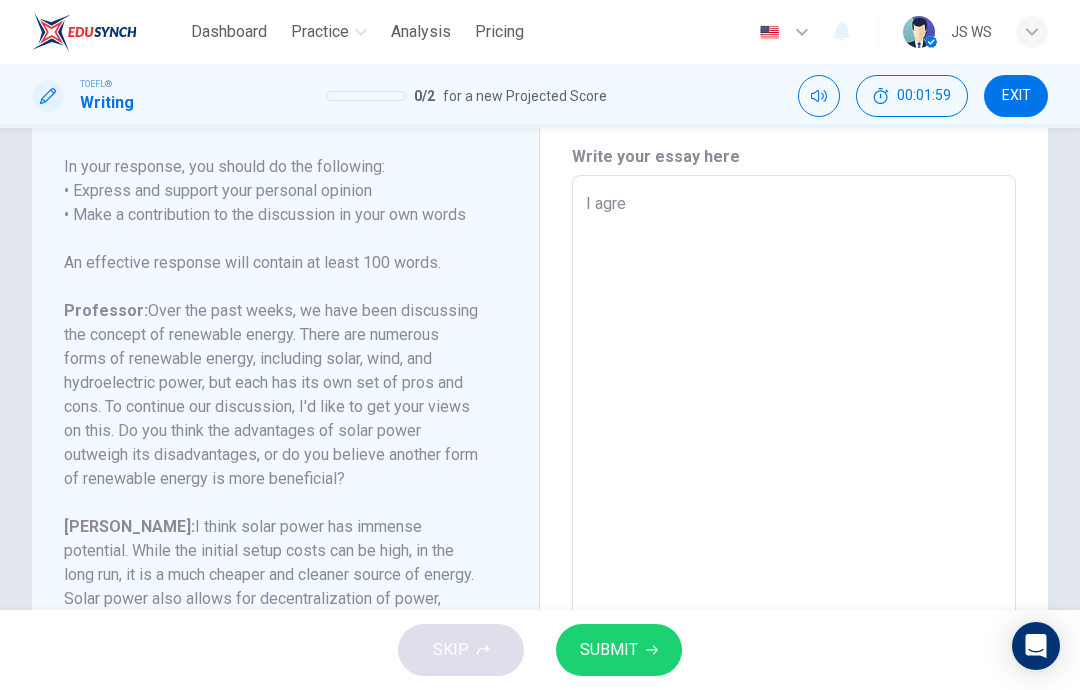 type on "I agree" 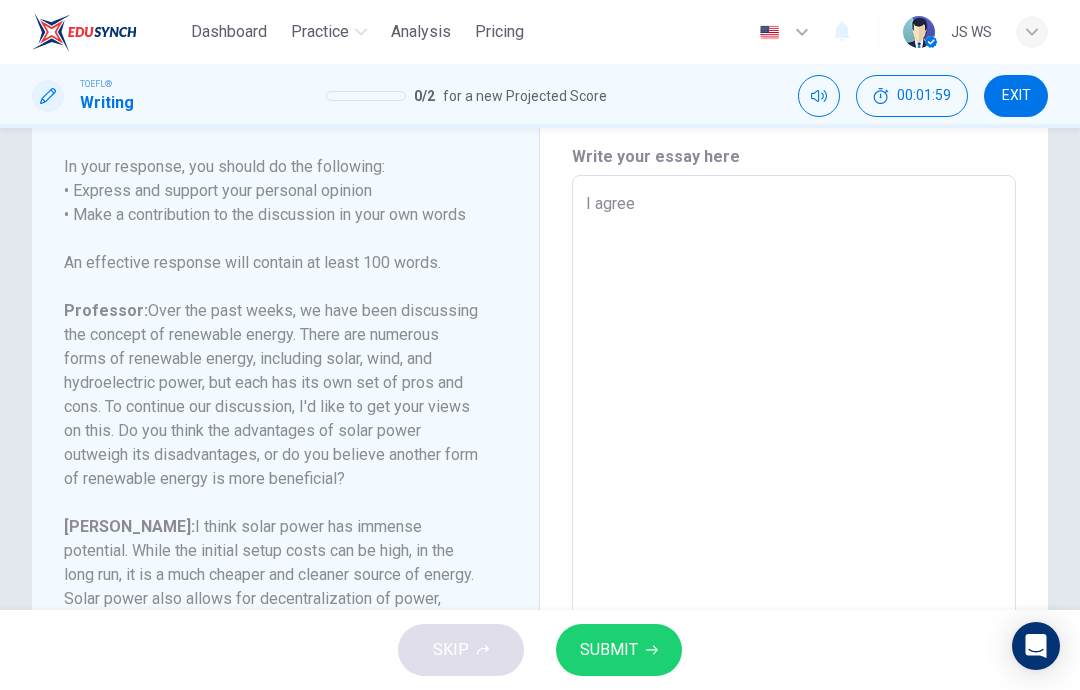 type on "x" 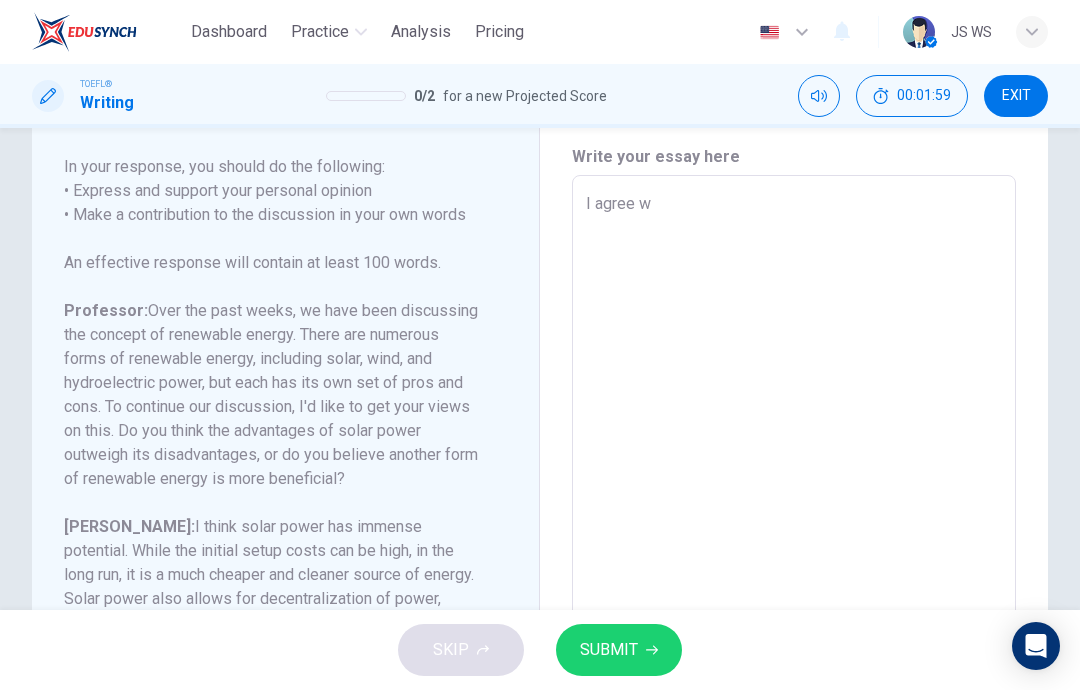 type on "x" 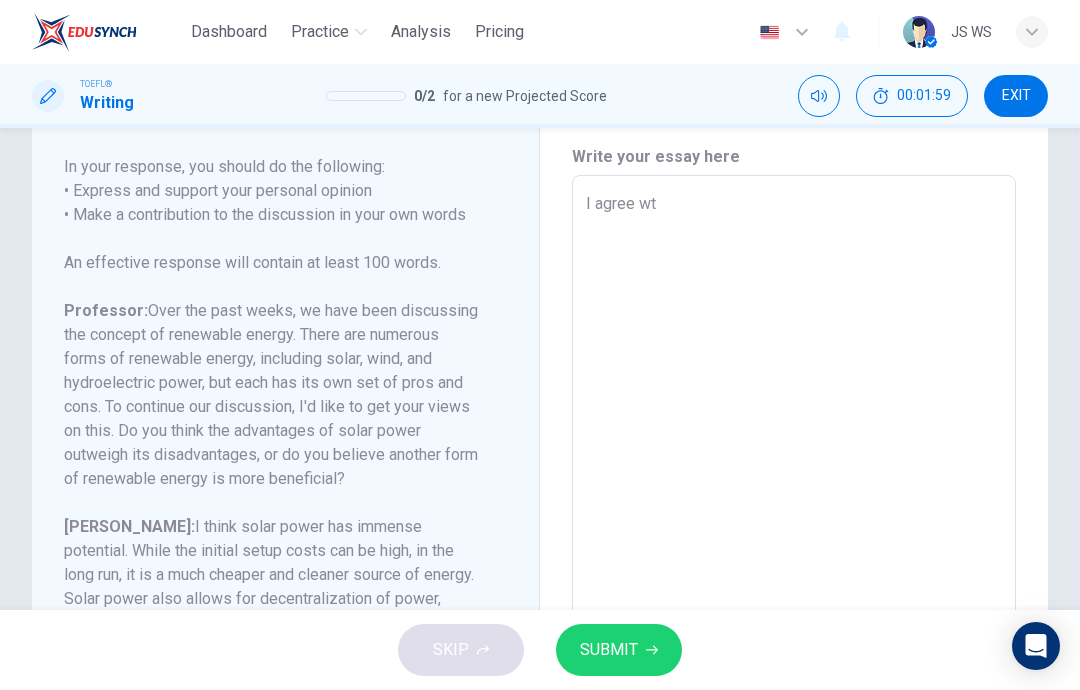 type on "x" 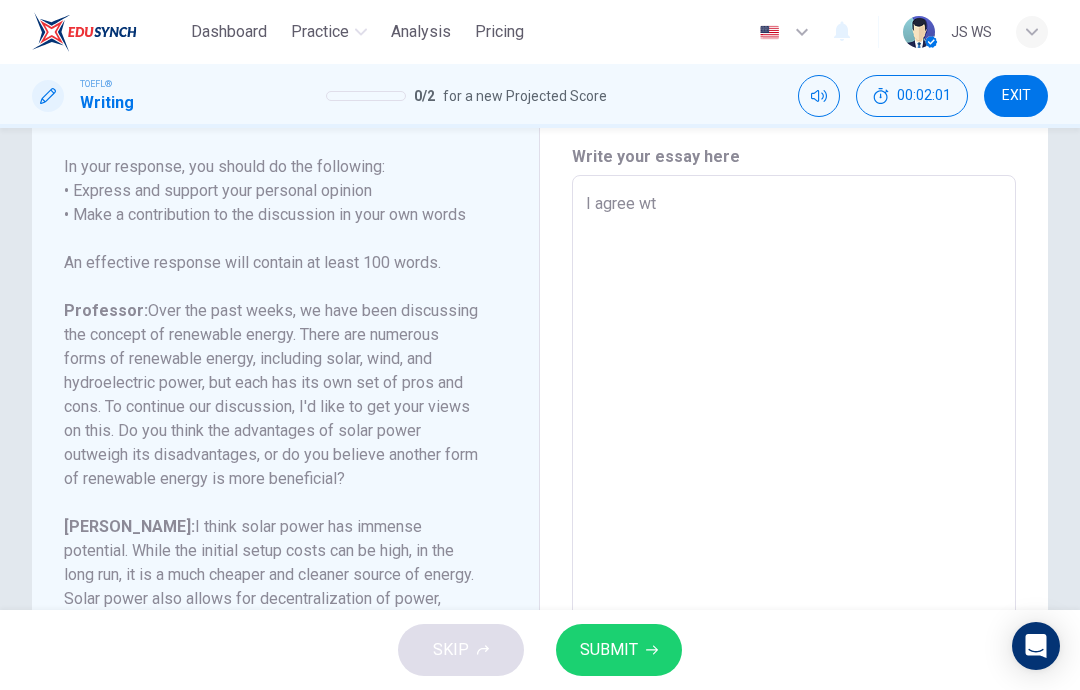 type on "I agree w" 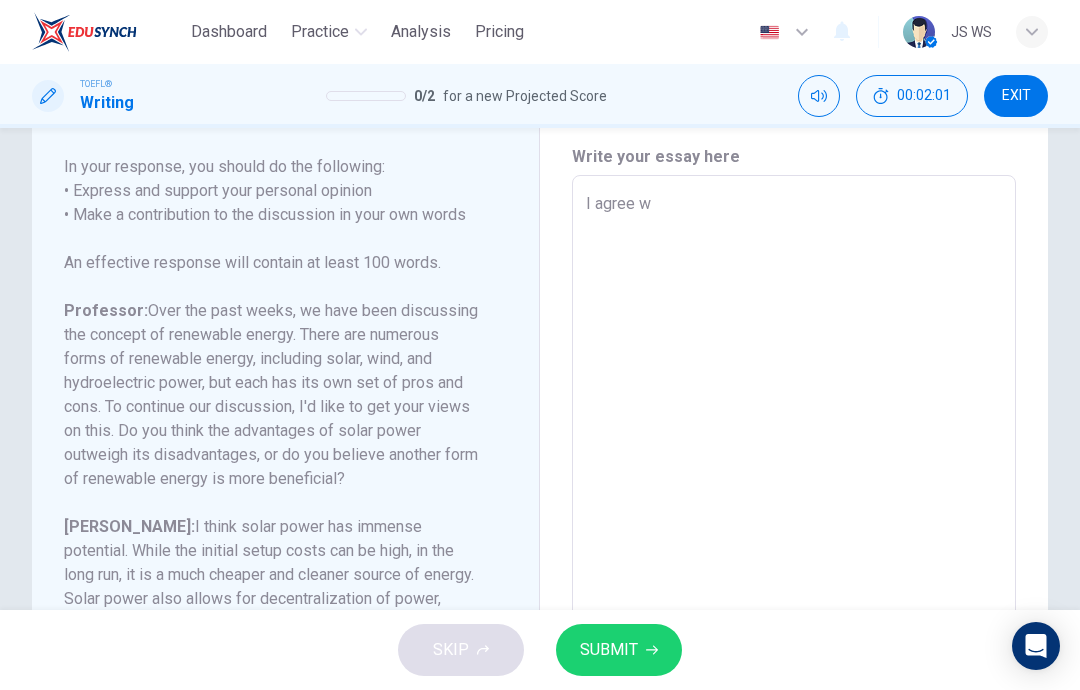 type on "x" 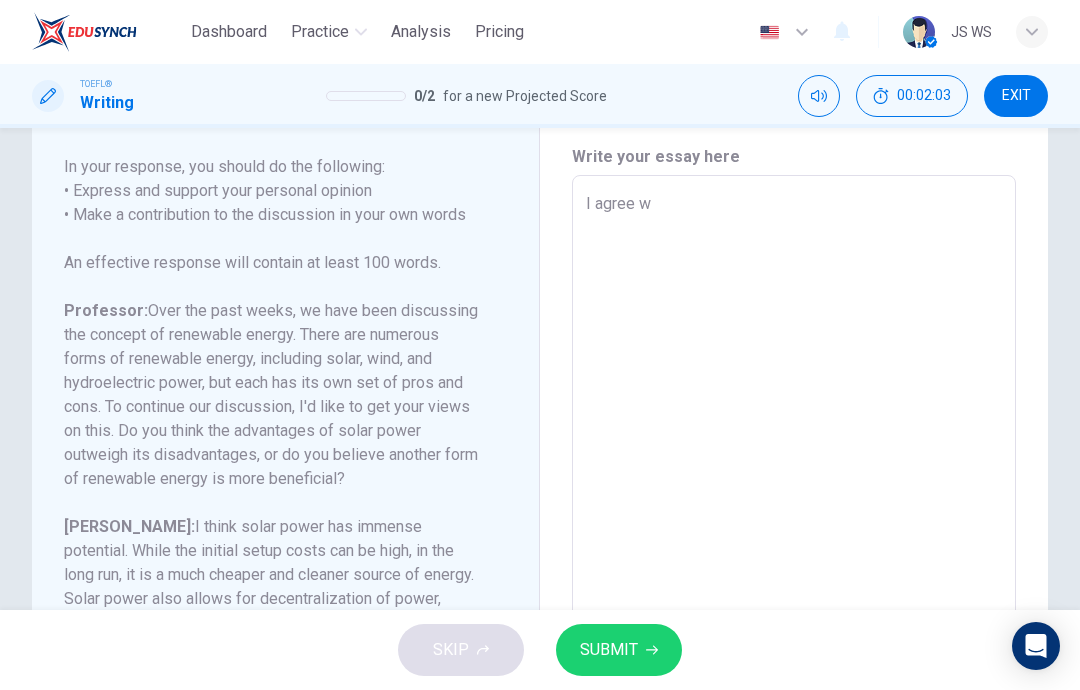 type on "I agree wi" 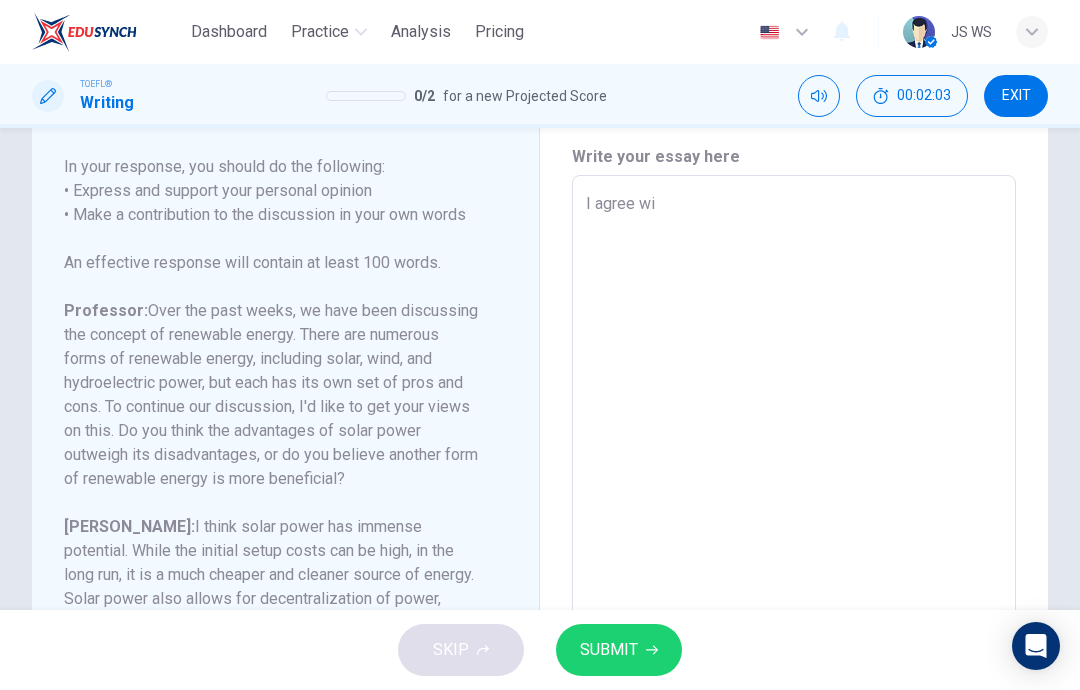 type on "x" 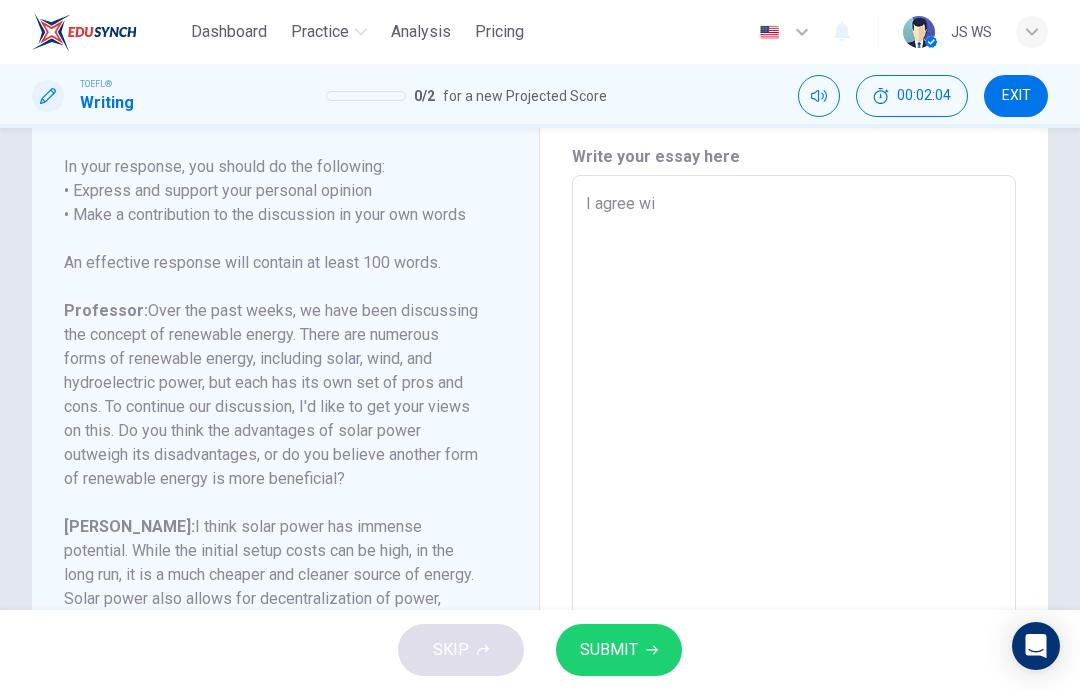 type on "I agree wih" 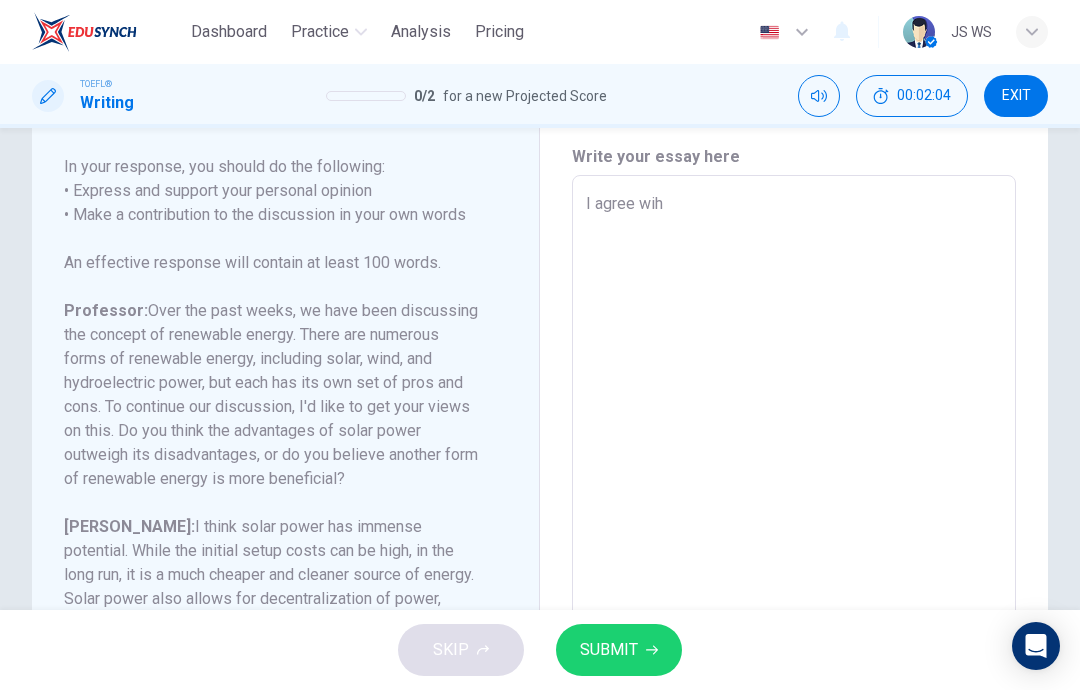 type on "x" 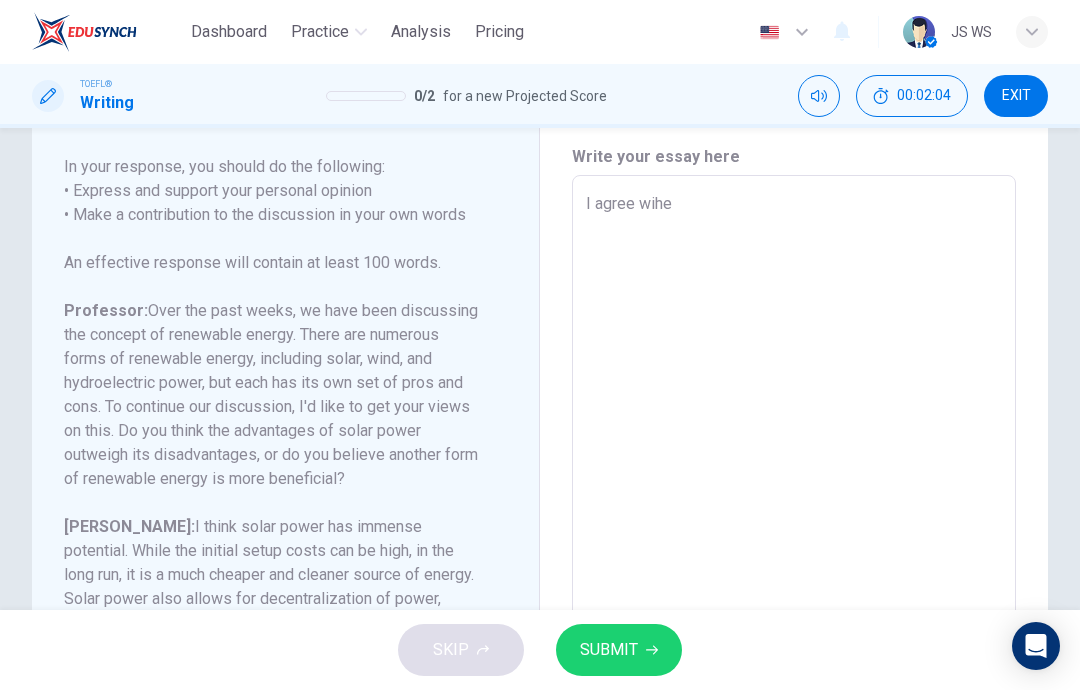type on "x" 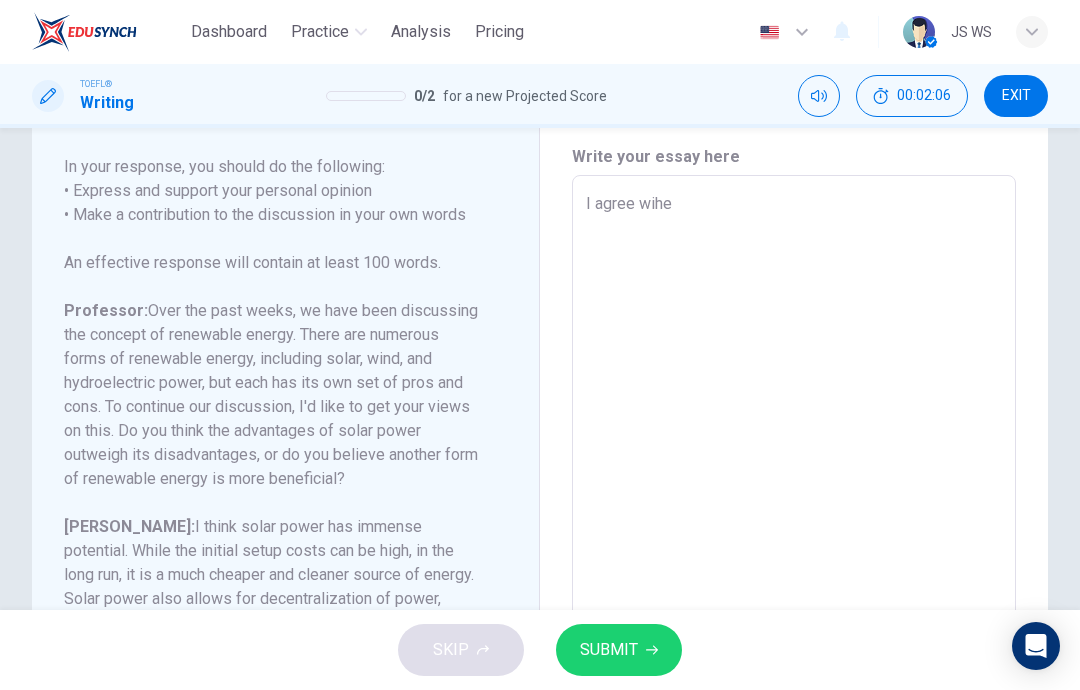 type on "I agree wih" 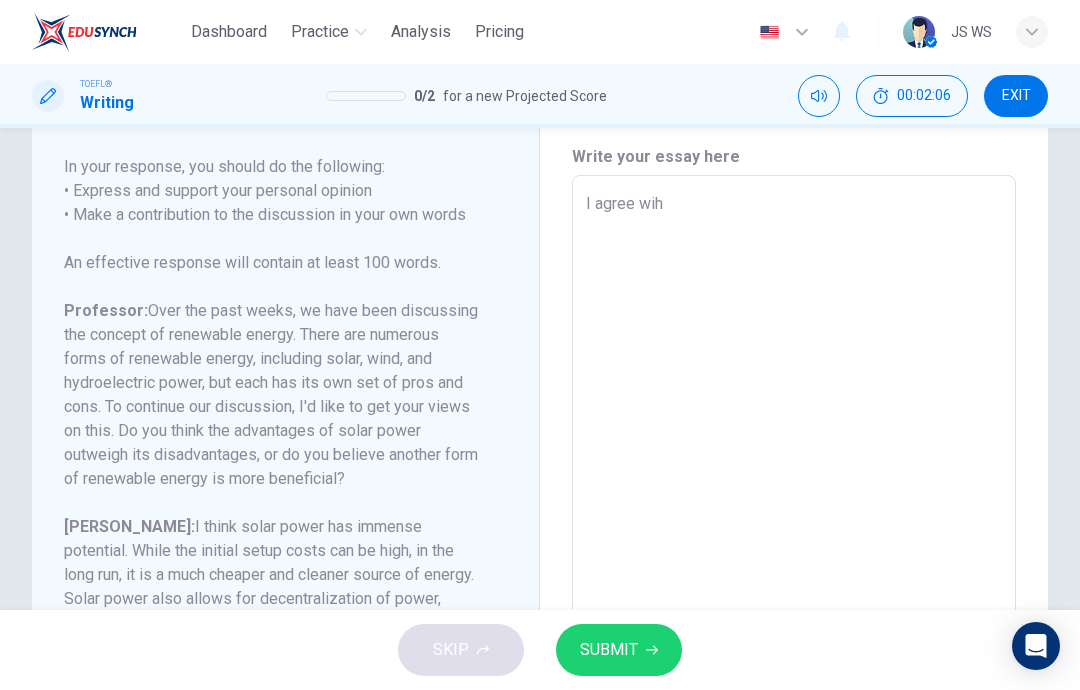 type on "x" 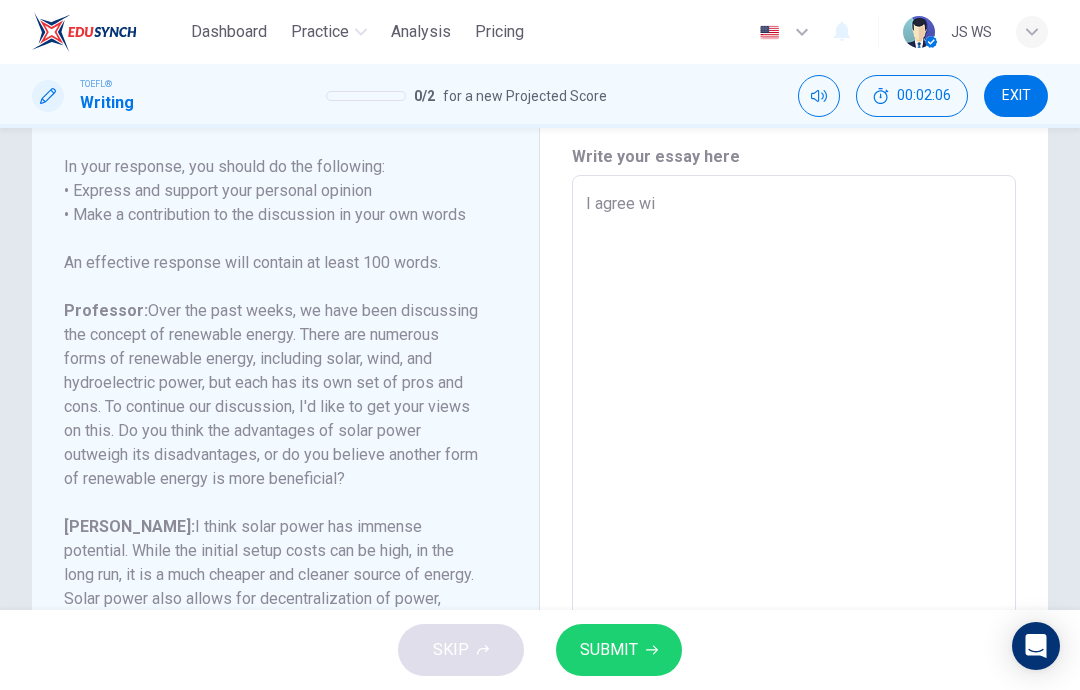 type on "x" 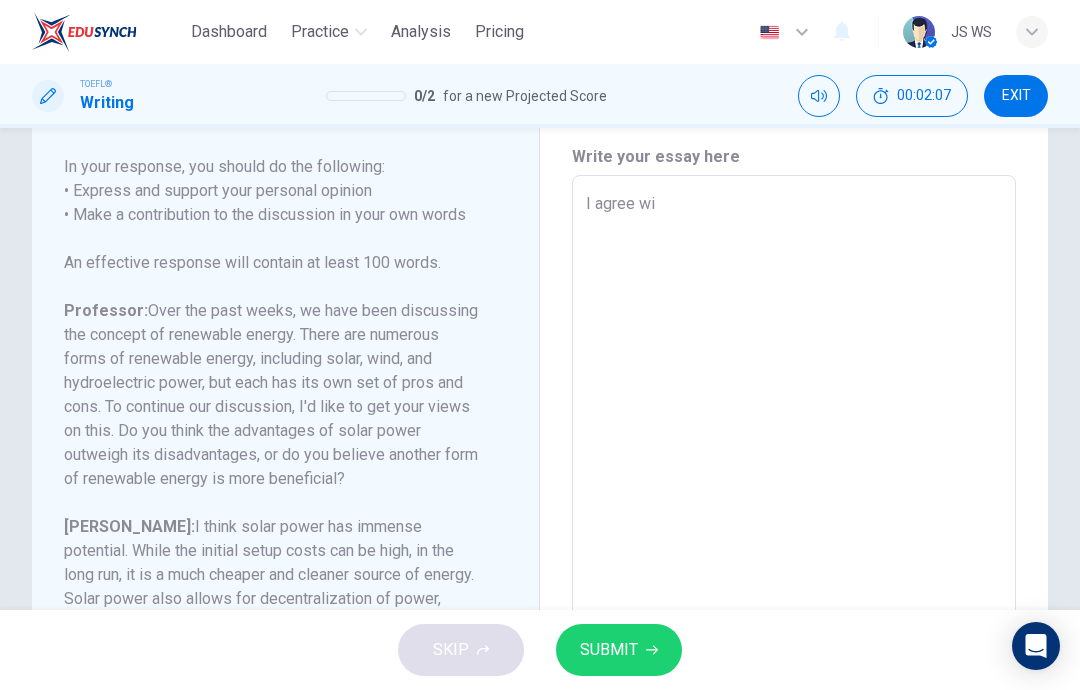 type on "I agree wit" 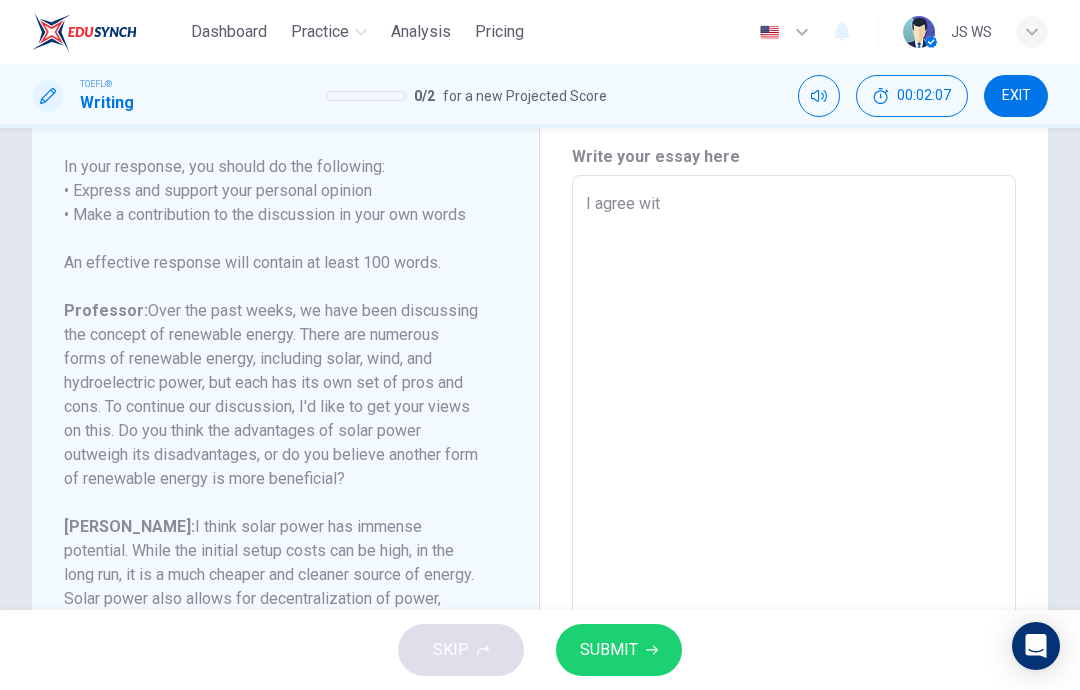 type on "x" 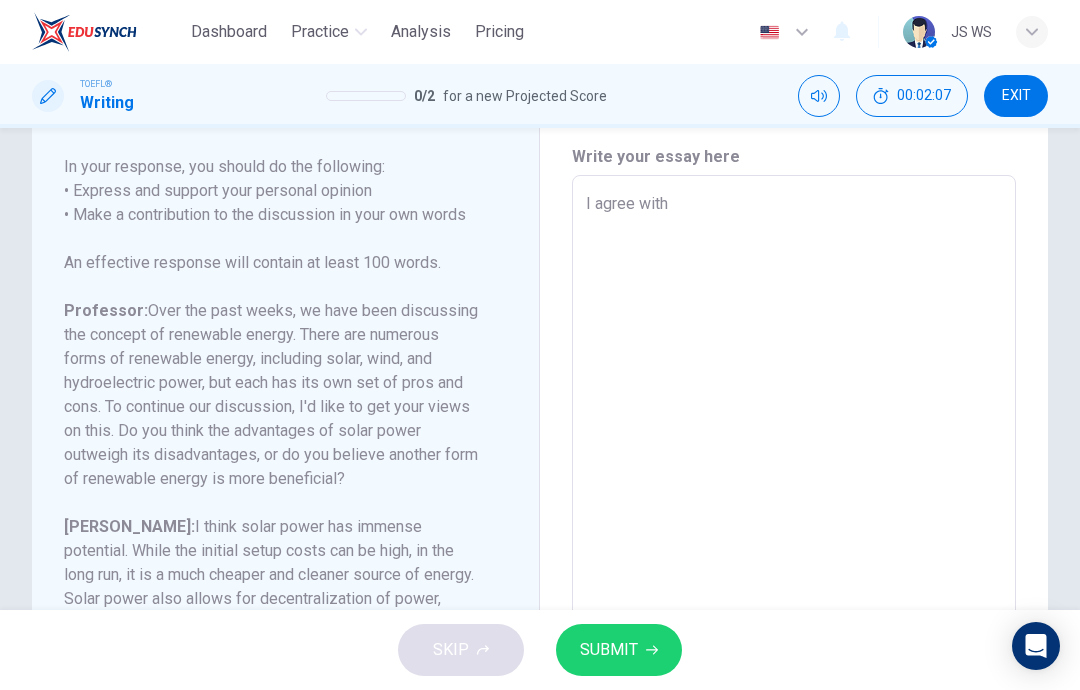 type on "x" 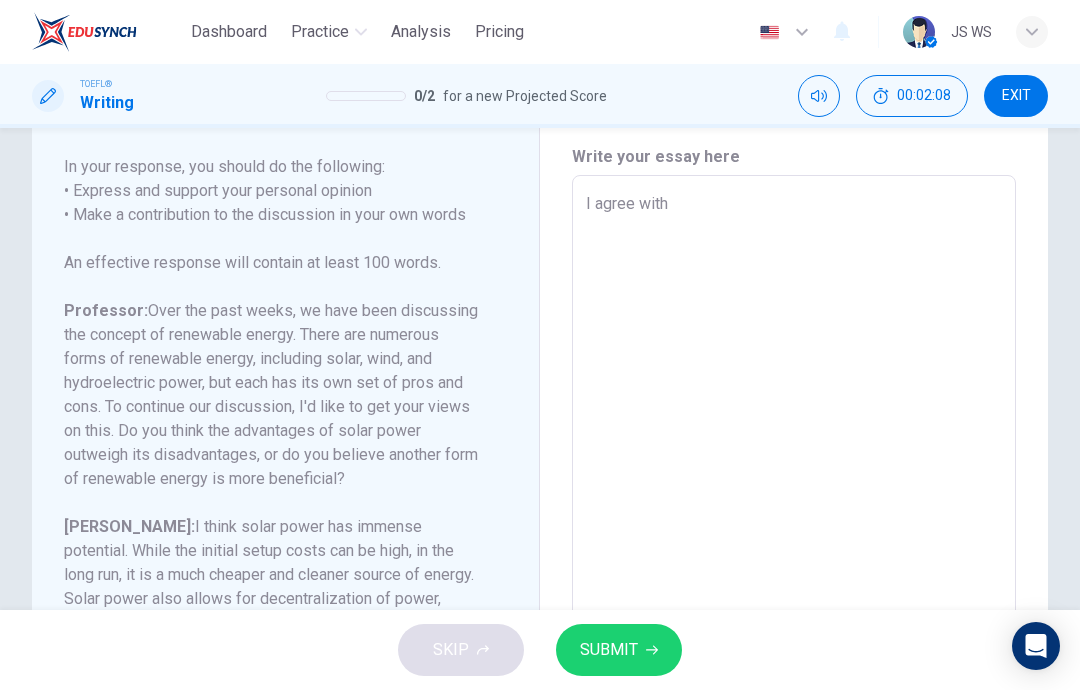 type on "I agree with" 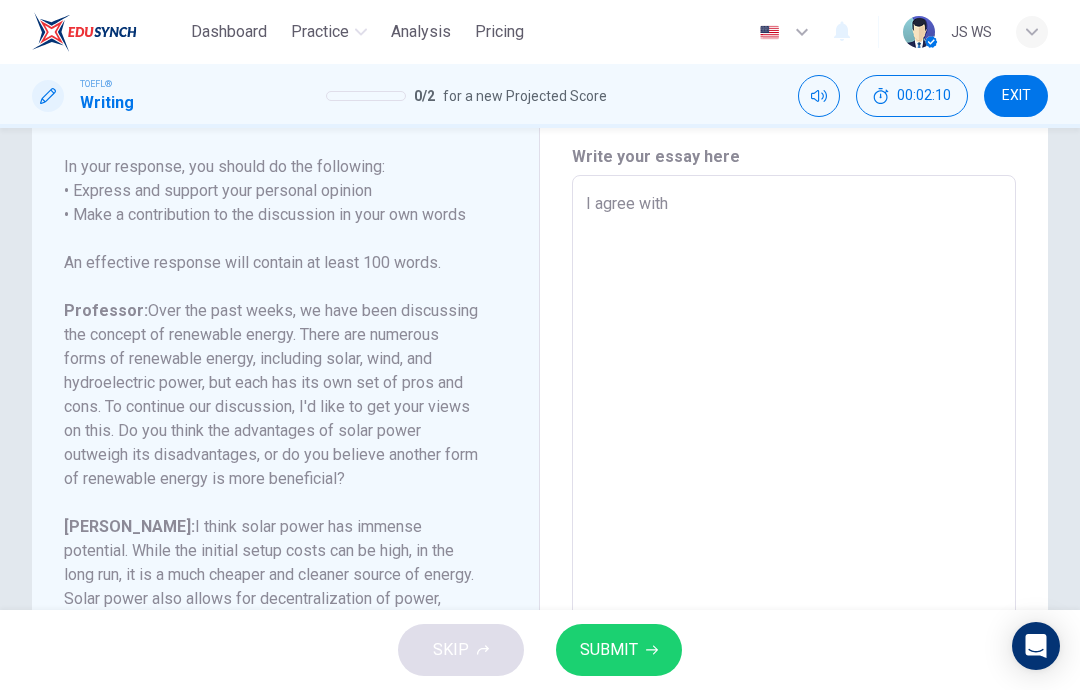 type on "I agree with L" 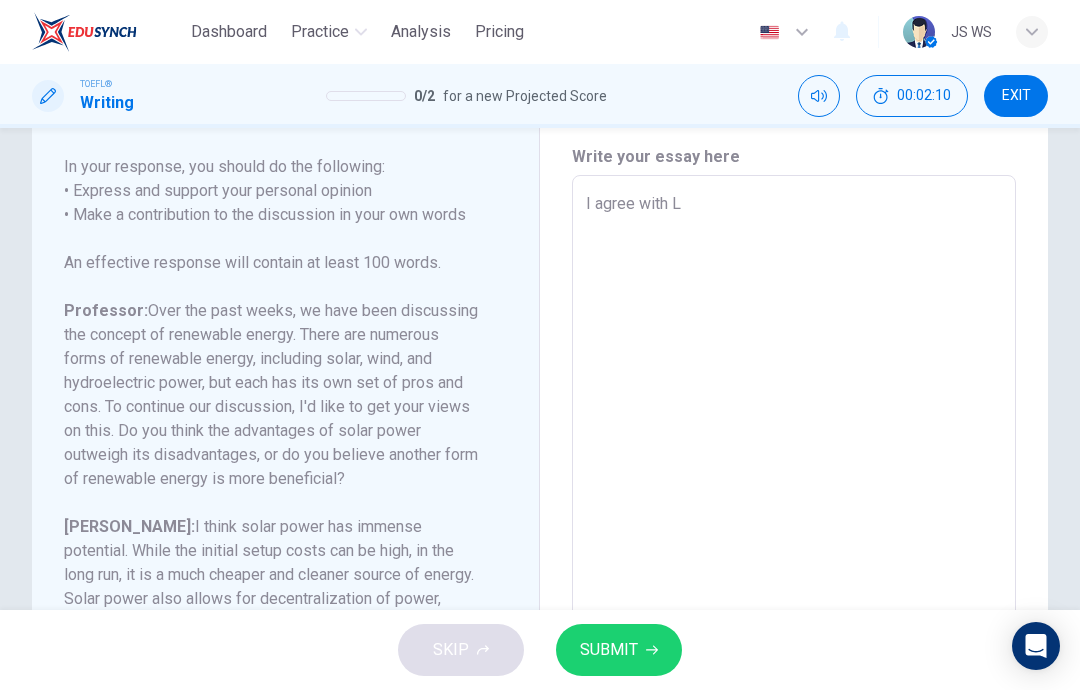 type on "x" 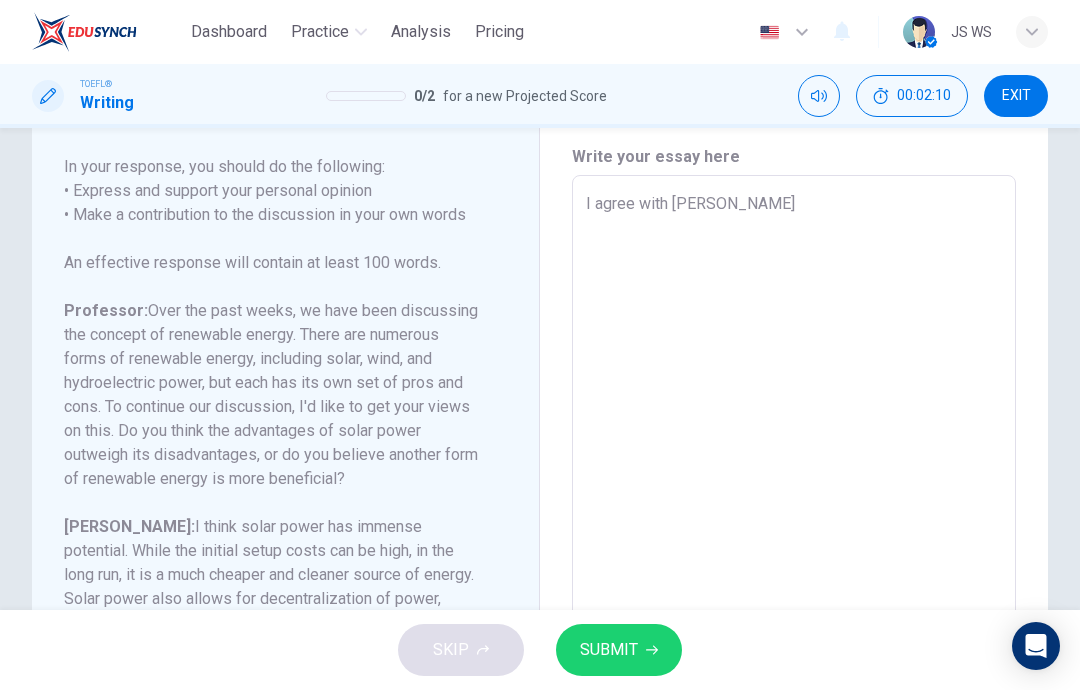 type on "x" 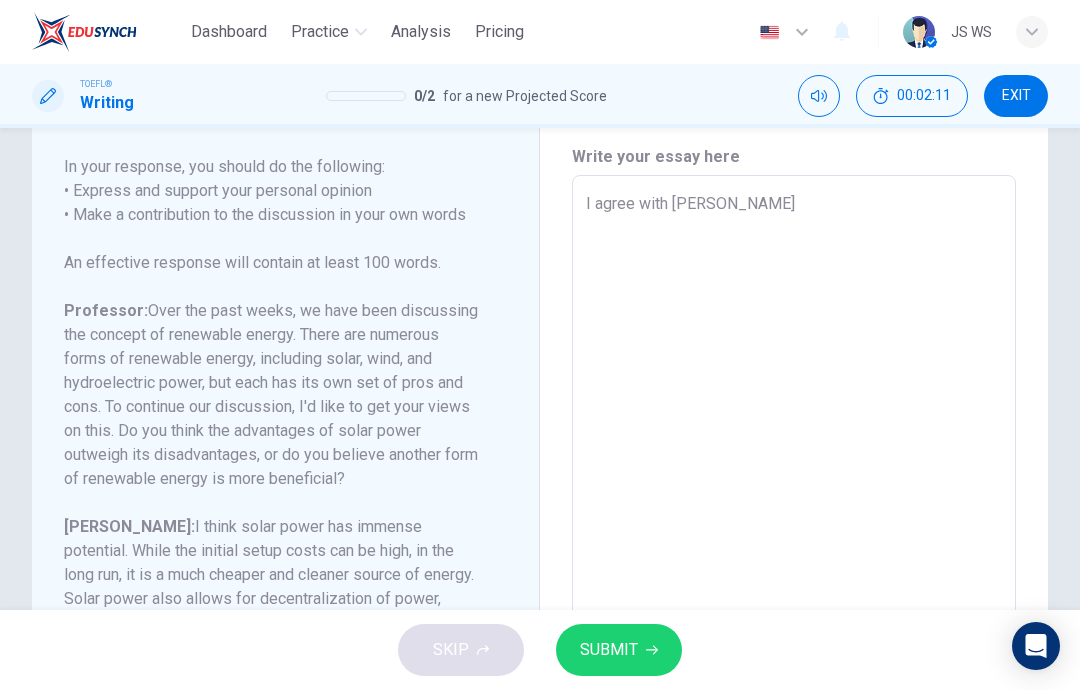 type on "I agree with [PERSON_NAME]" 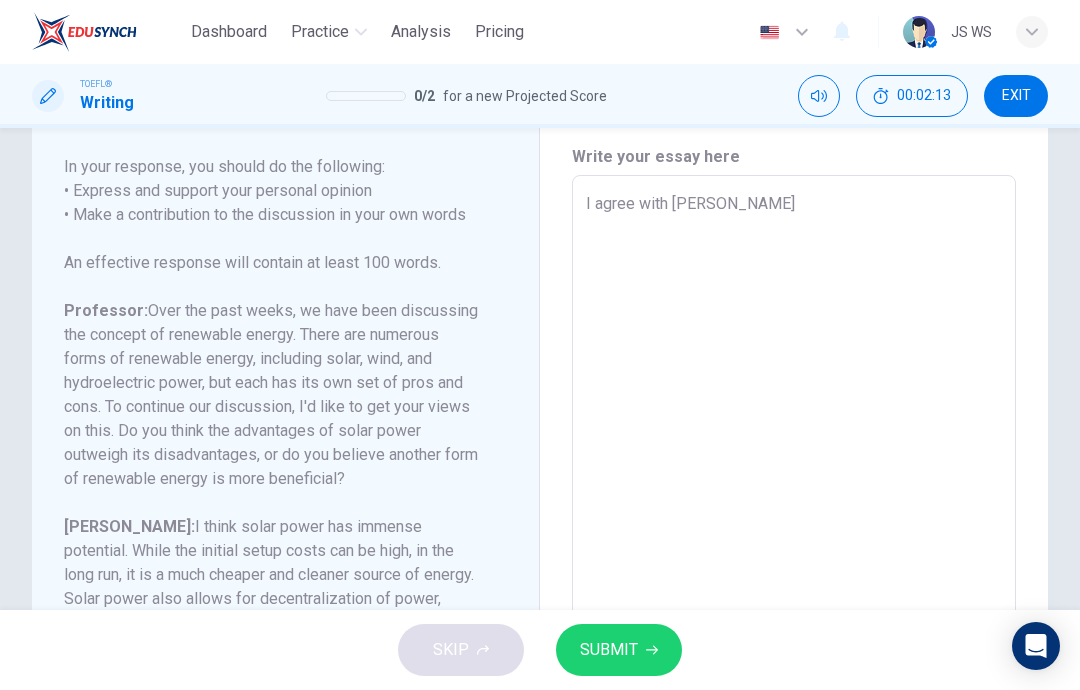 type on "I agree with [PERSON_NAME]" 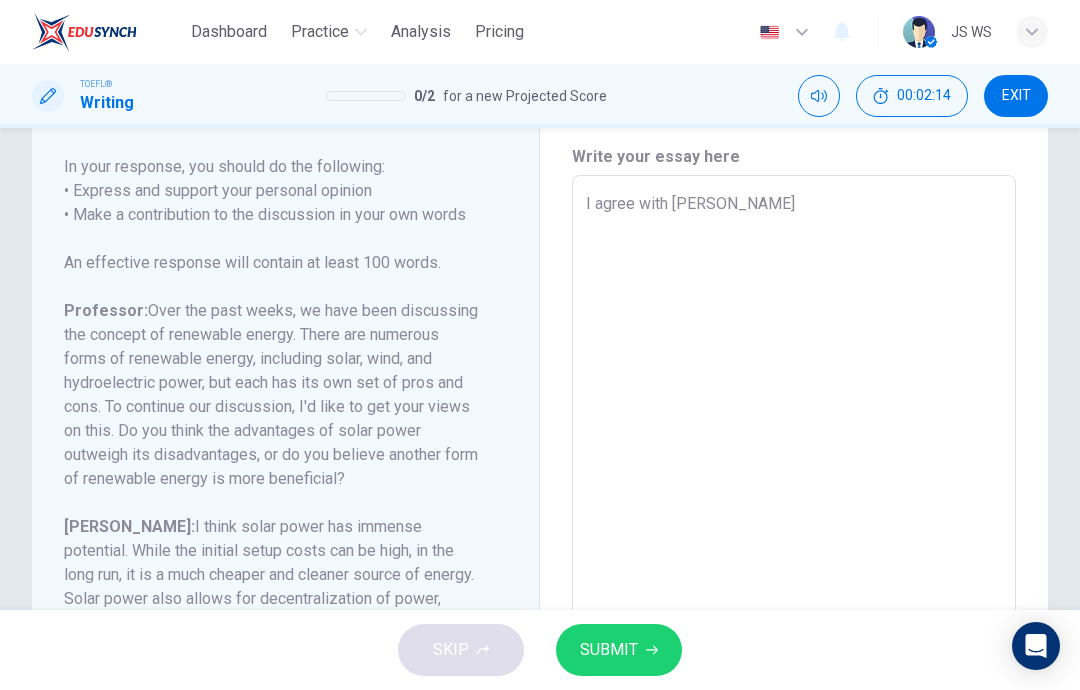 type on "I agree with [PERSON_NAME]" 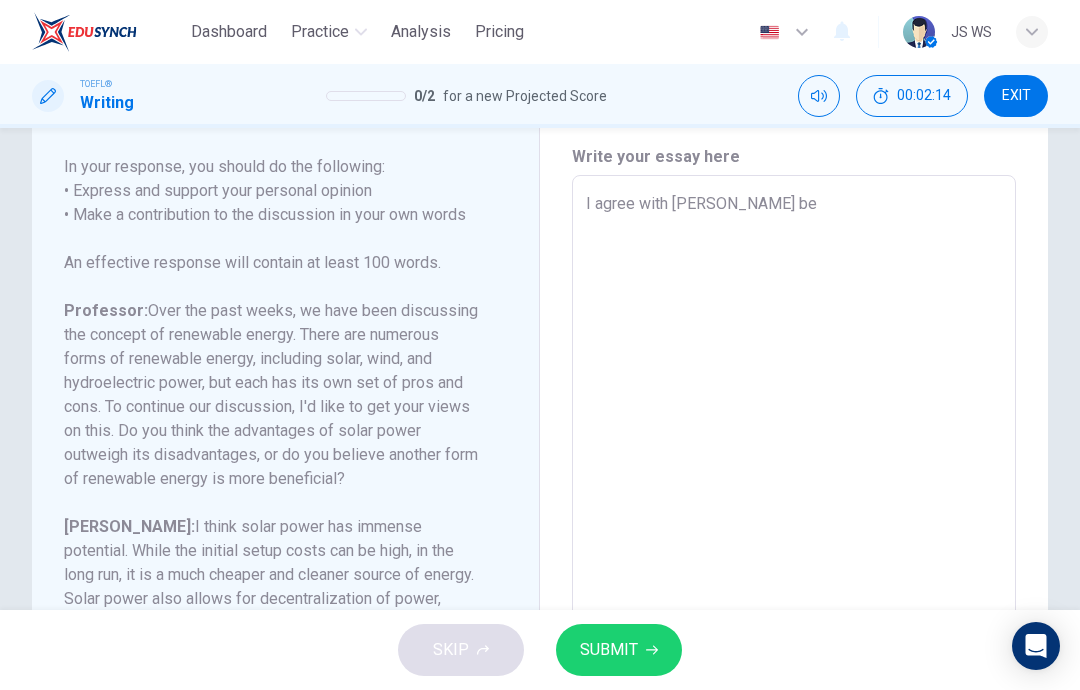 type on "x" 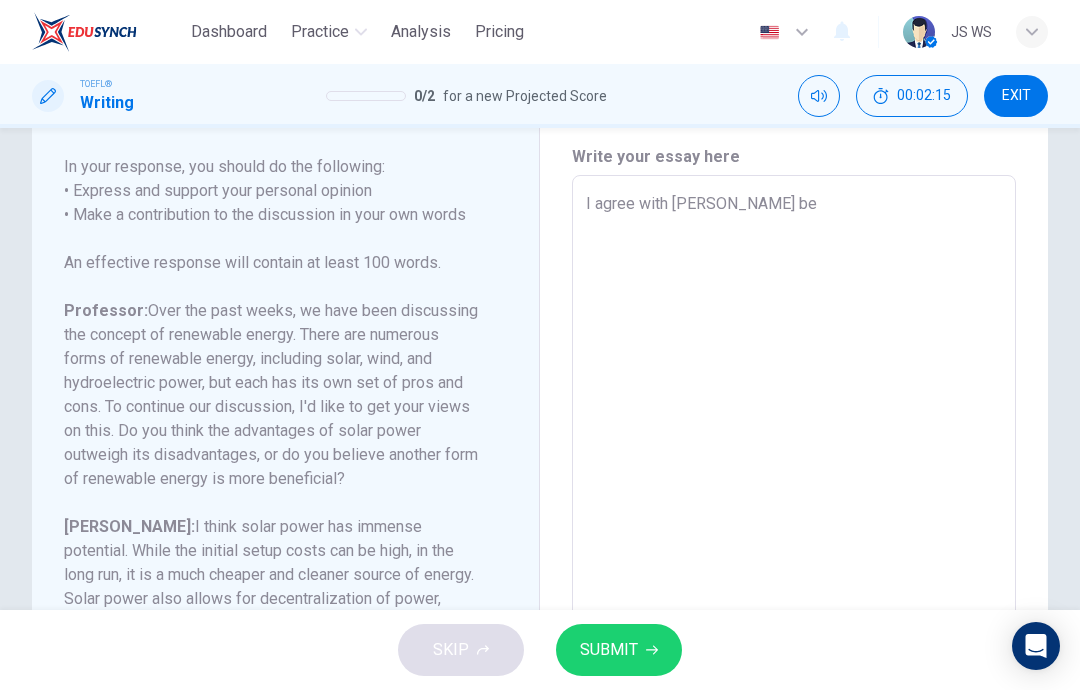 type on "I agree with [PERSON_NAME]" 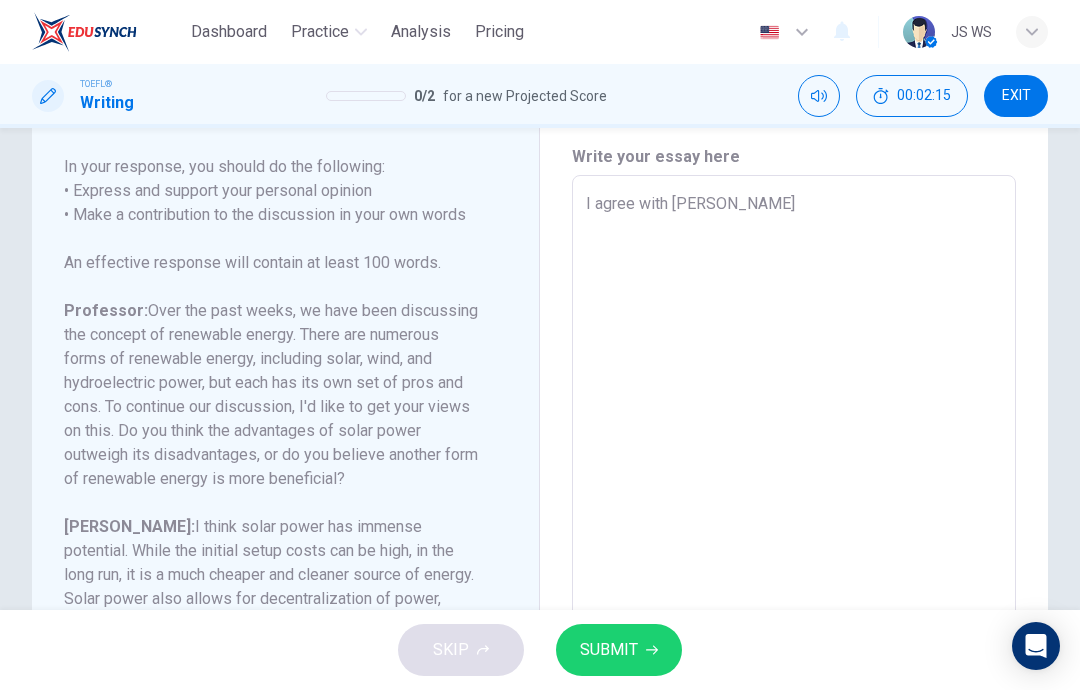 type on "x" 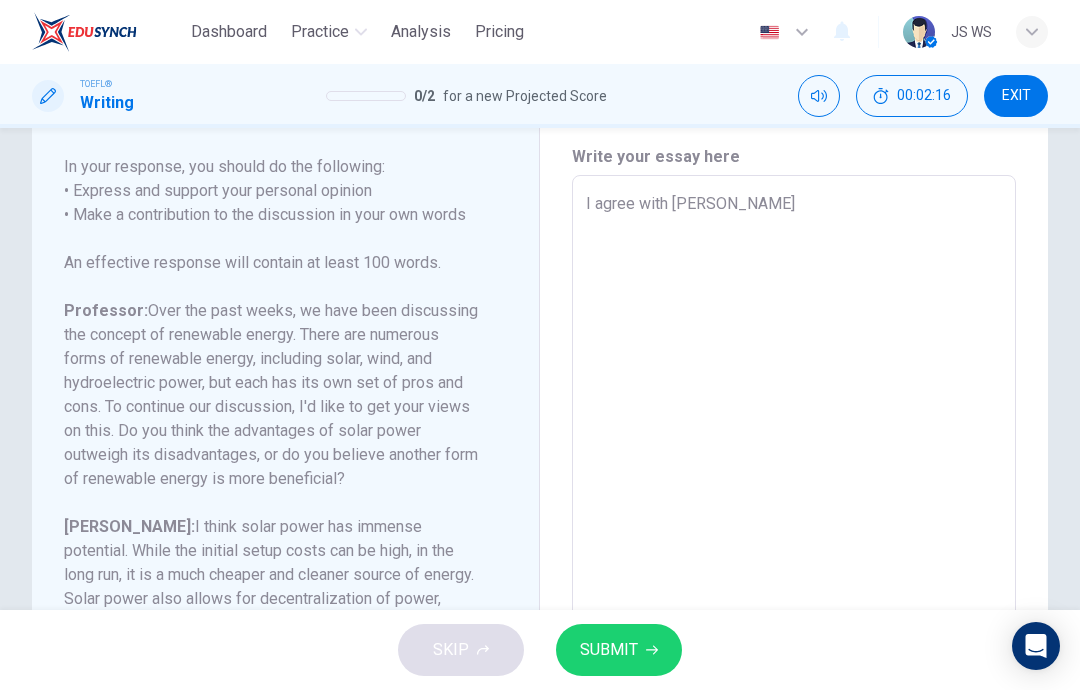 type on "I agree with [PERSON_NAME]" 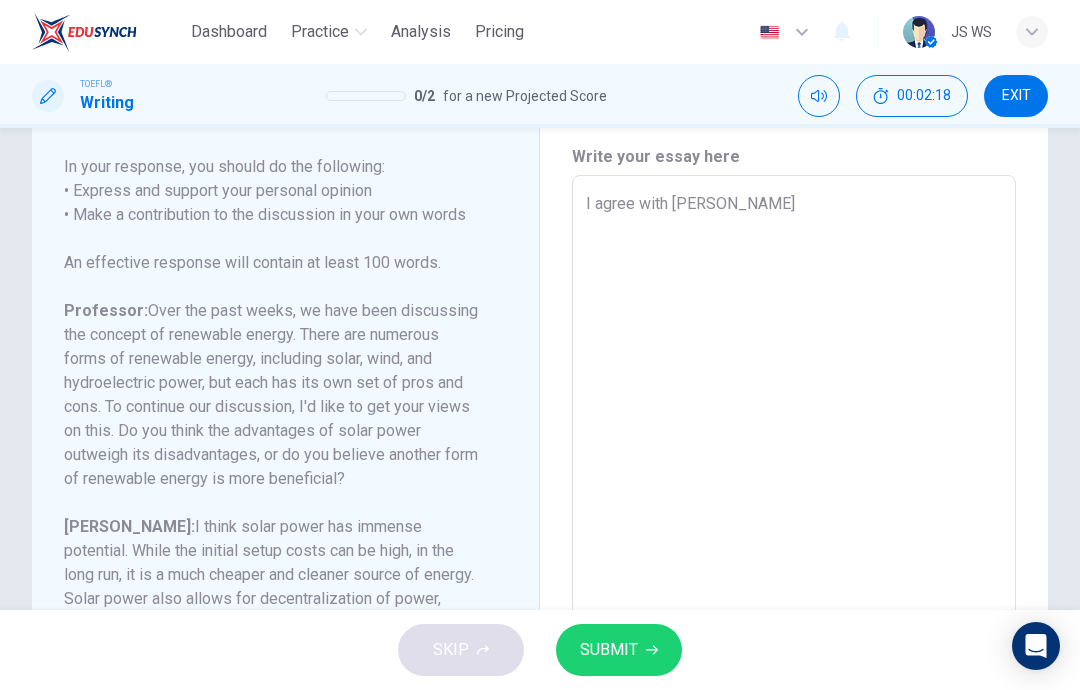 type on "I agree with [PERSON_NAME]" 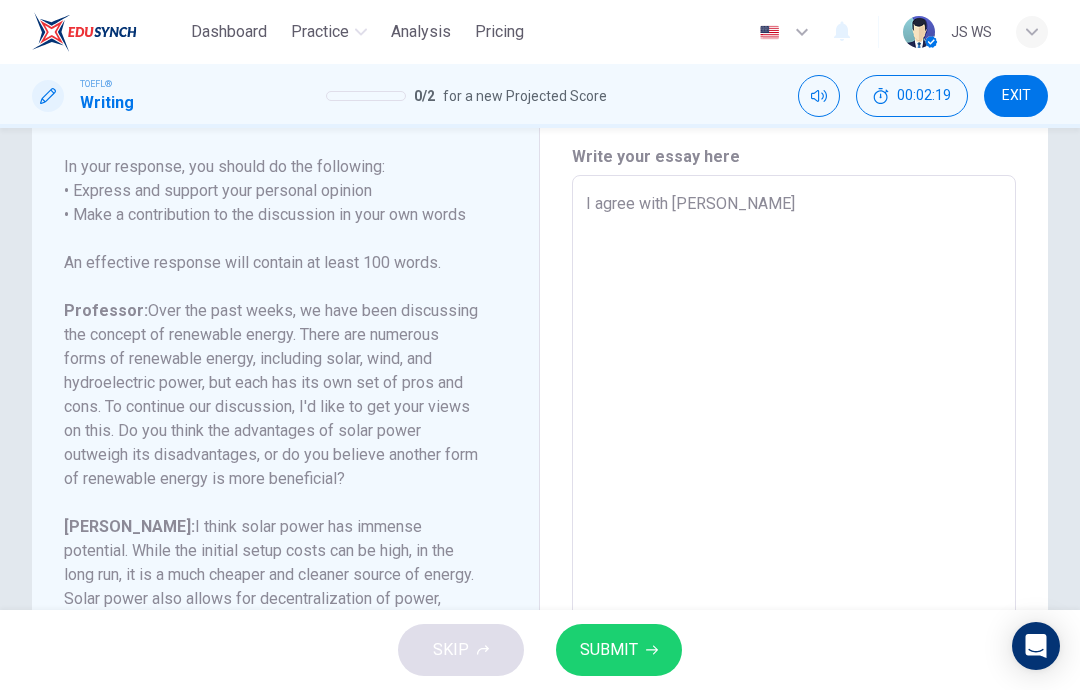 type on "I agree with [PERSON_NAME] because" 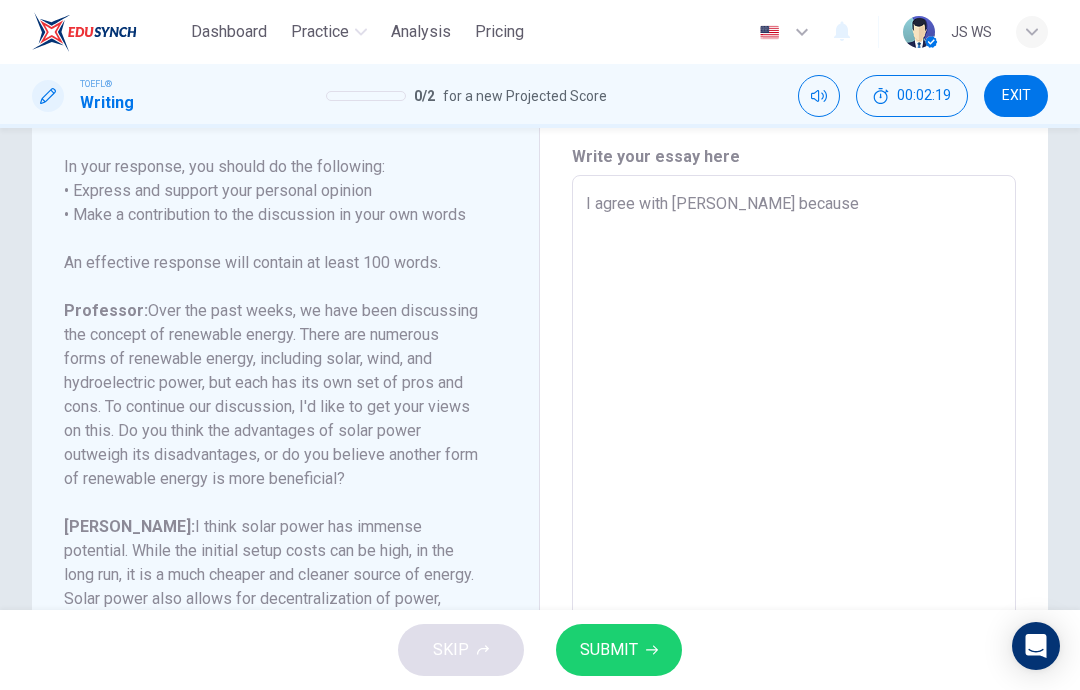 type on "x" 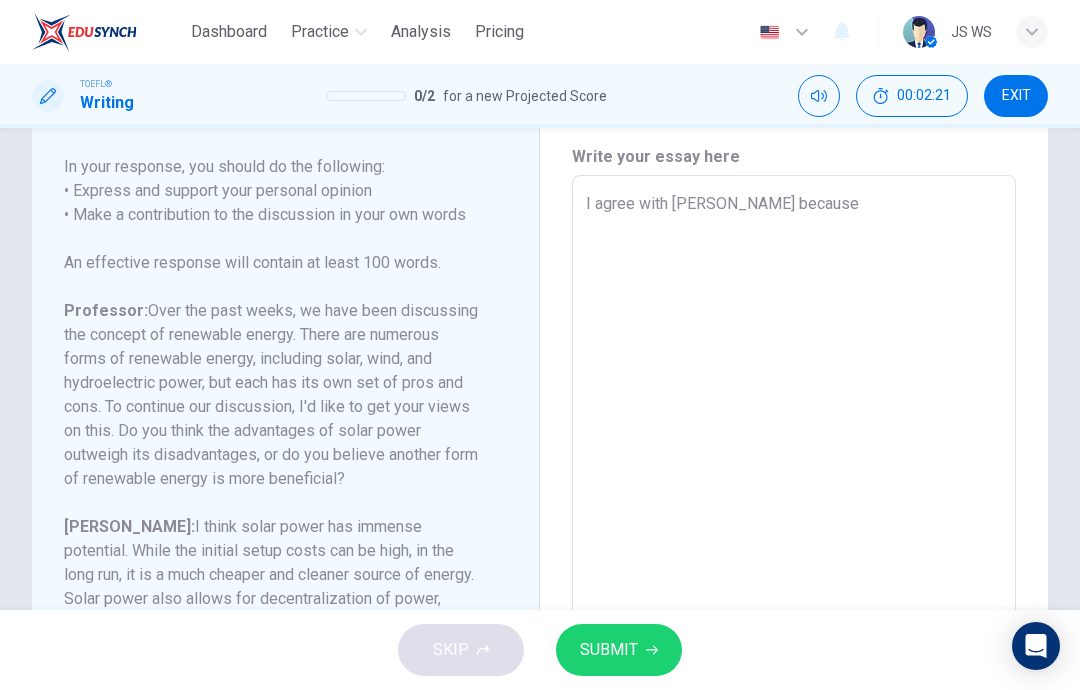 type on "I agree with [PERSON_NAME] because" 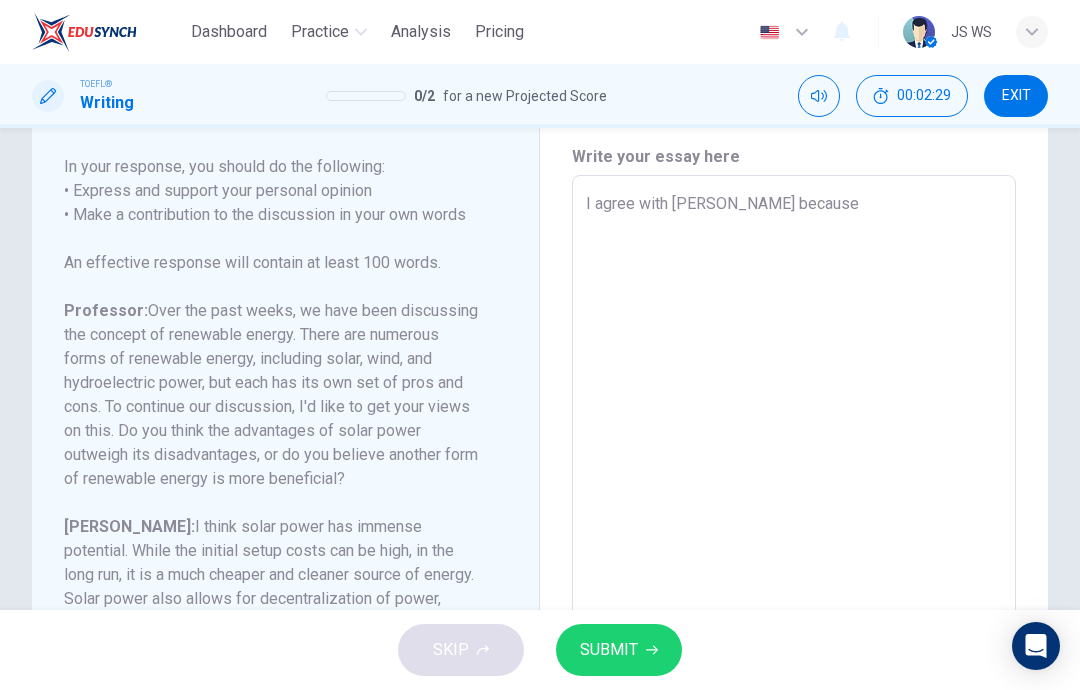 type on "I agree with [PERSON_NAME] because t" 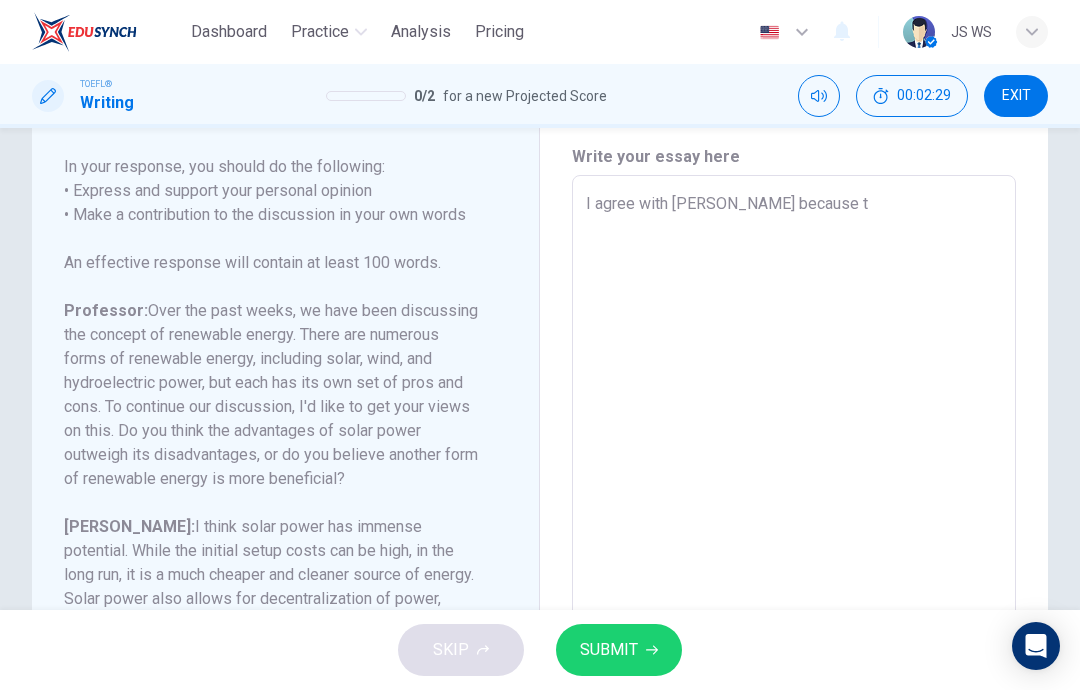 type on "x" 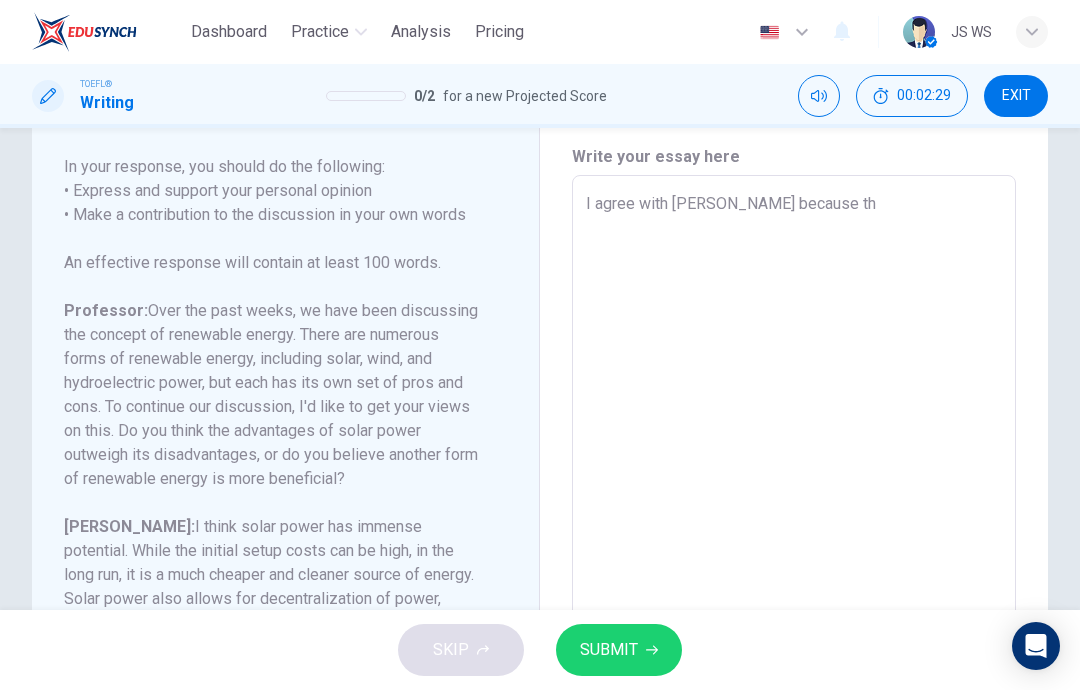 type on "x" 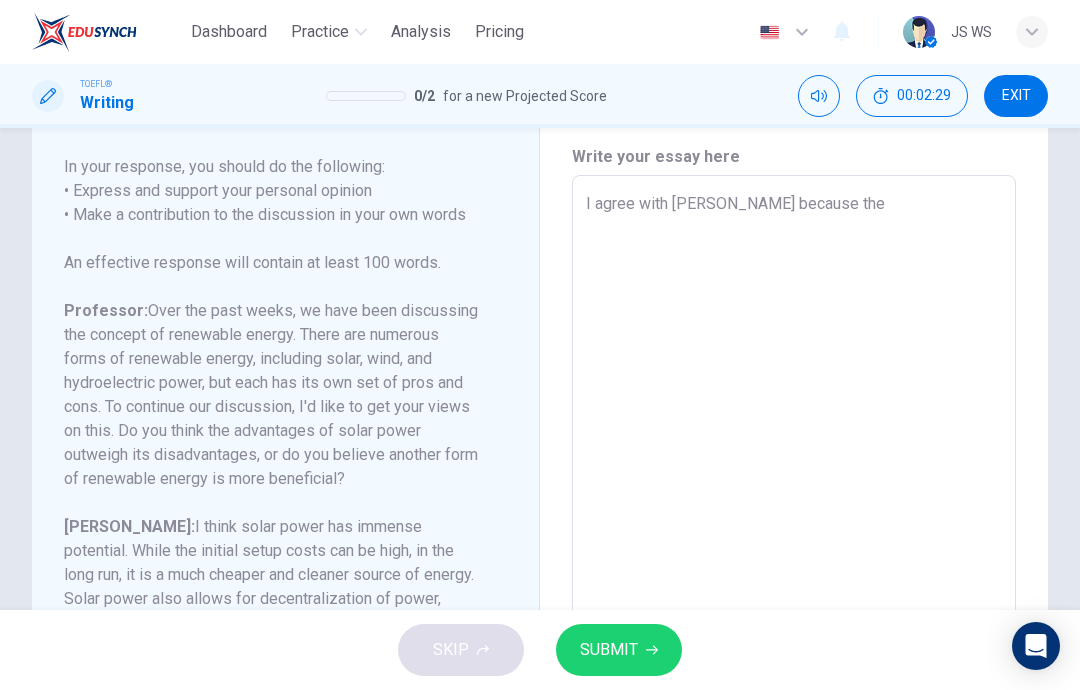 type on "x" 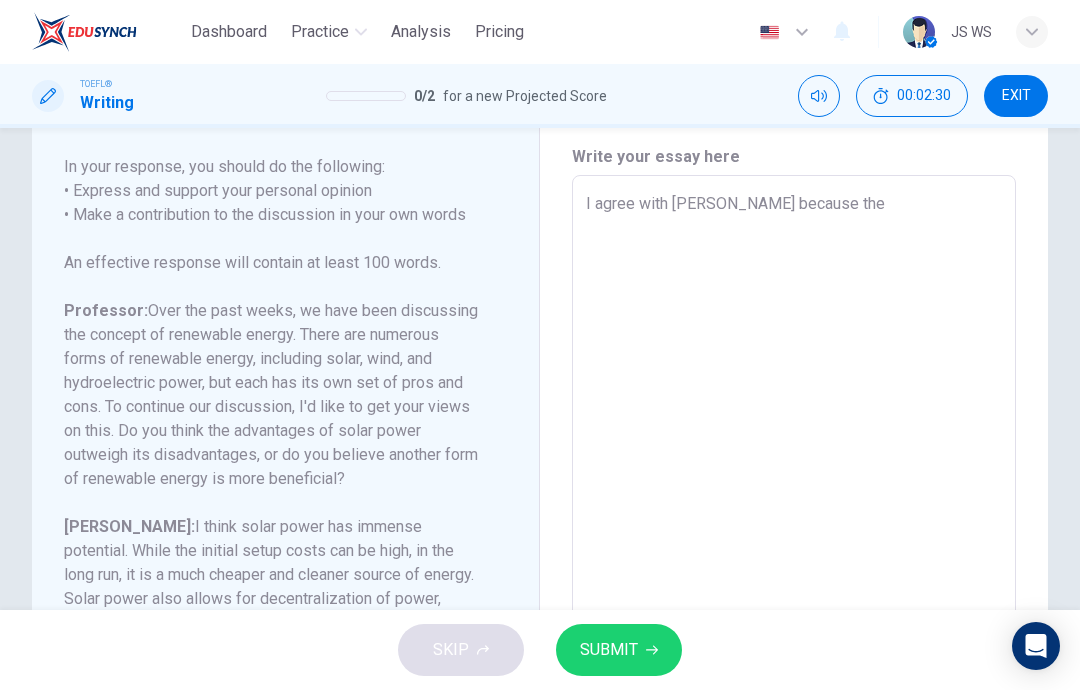 type on "I agree with [PERSON_NAME] because the r" 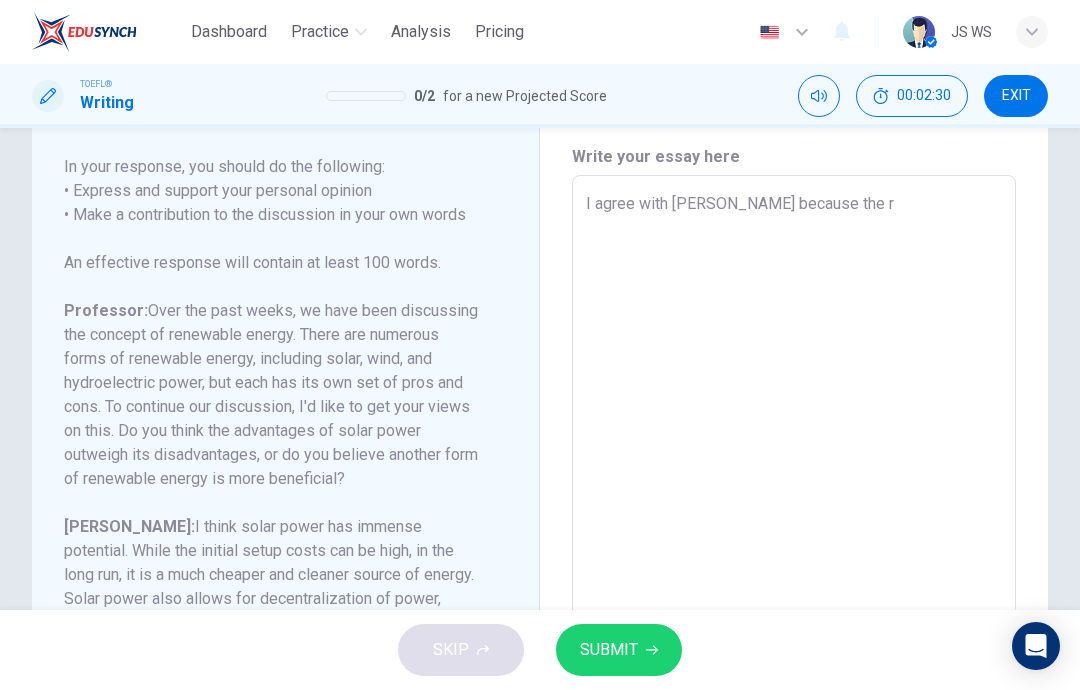 type on "x" 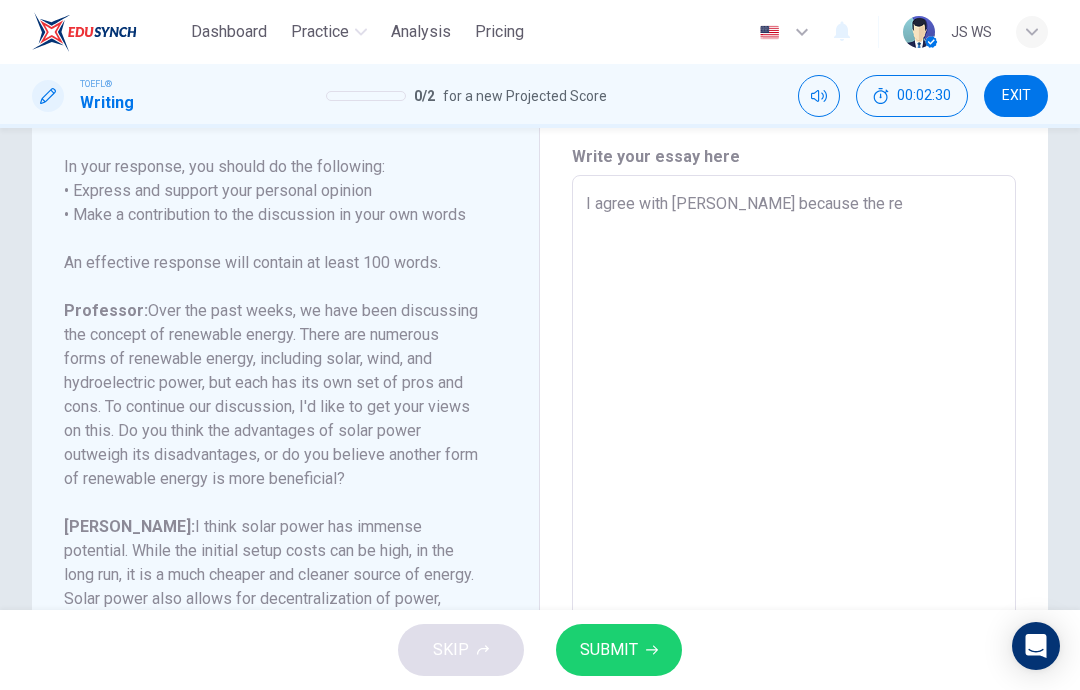 type on "x" 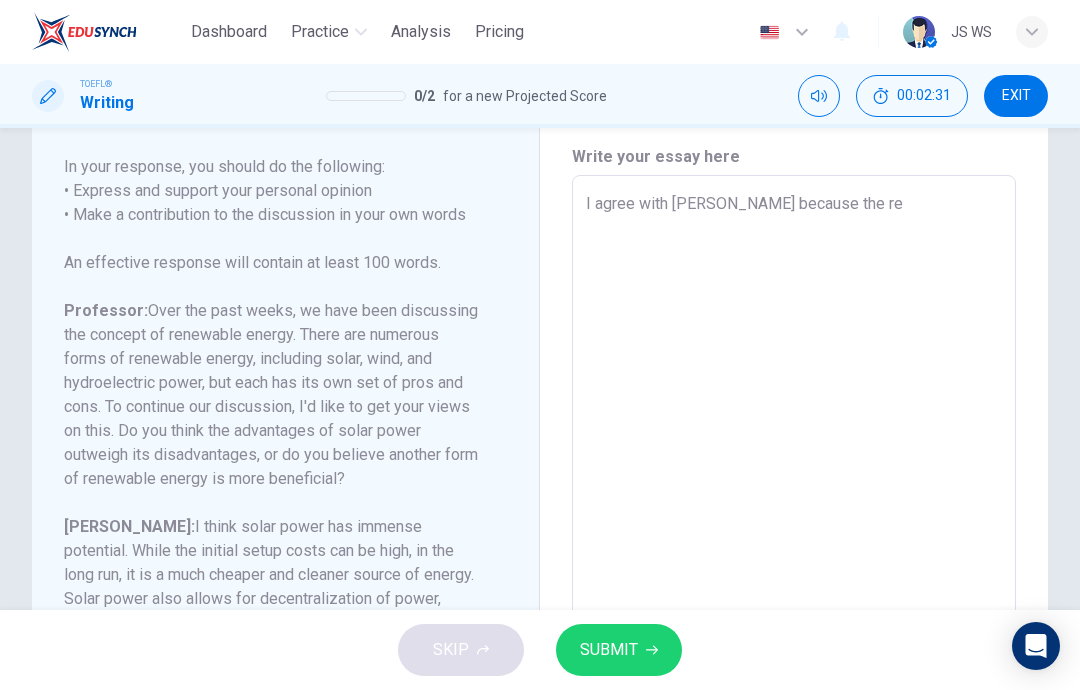 type on "I agree with [PERSON_NAME] because the ren" 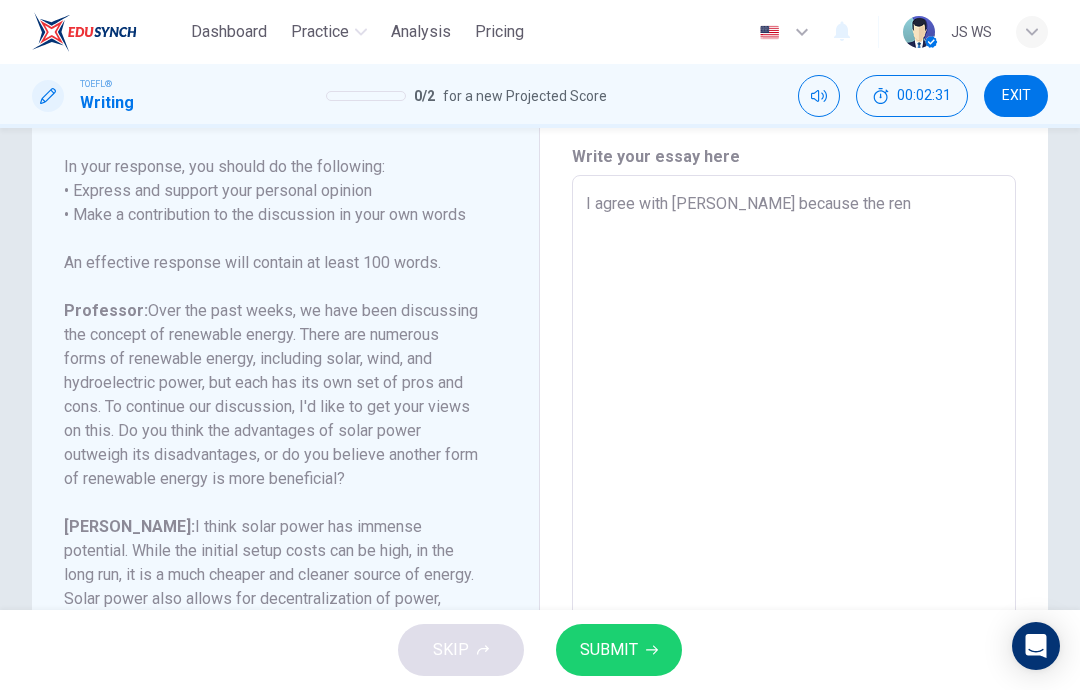 type on "x" 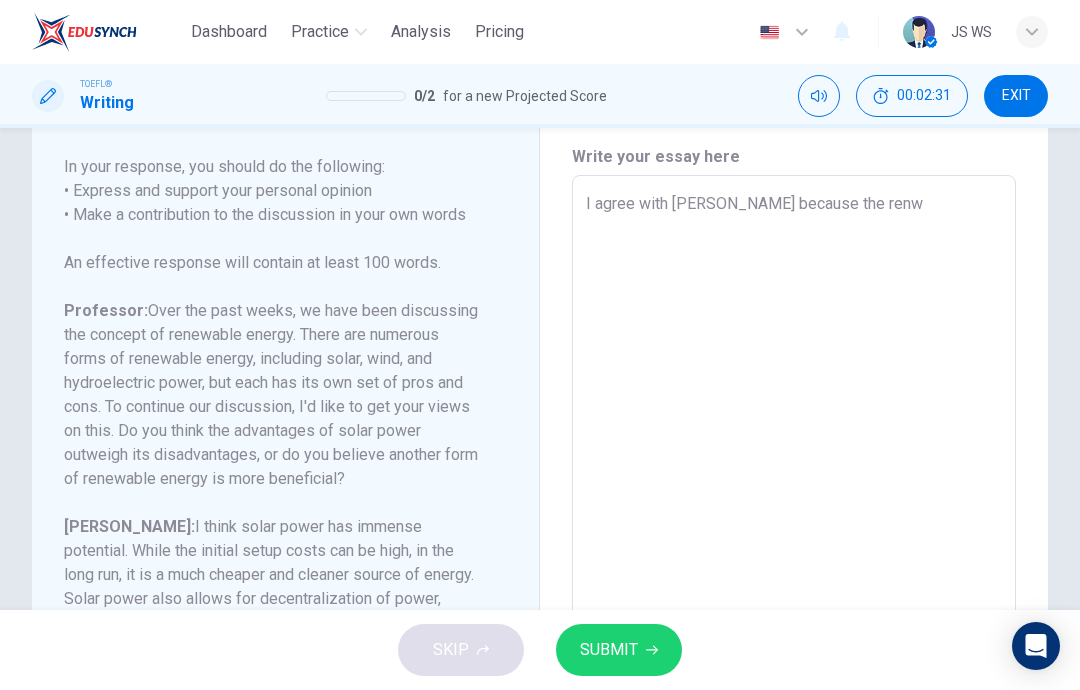 type on "x" 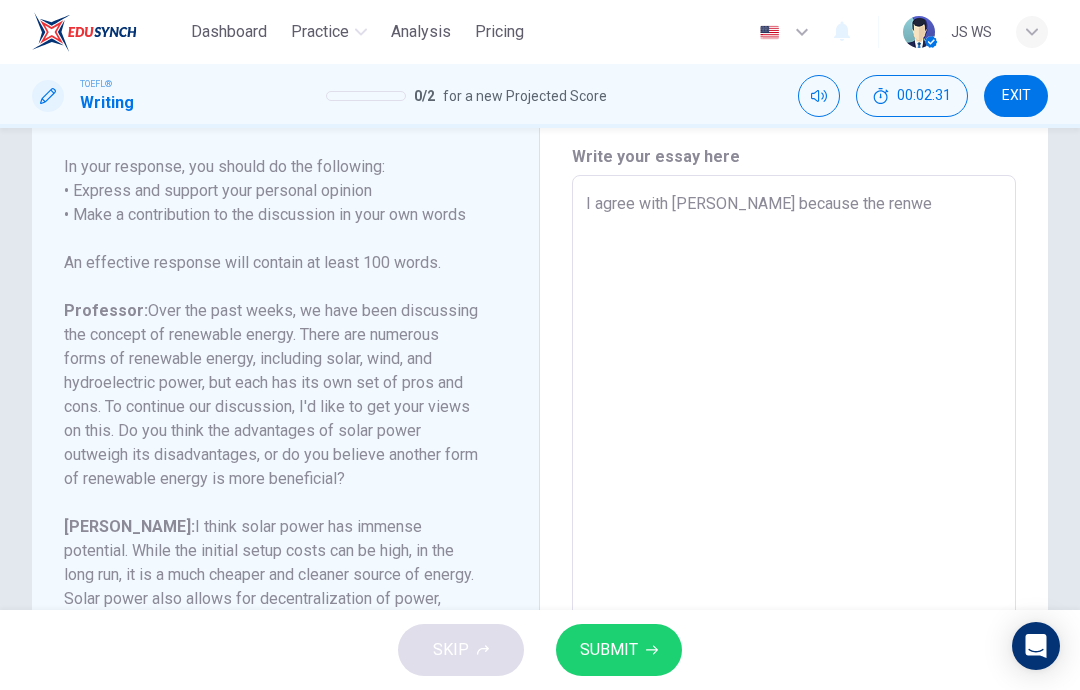 type on "x" 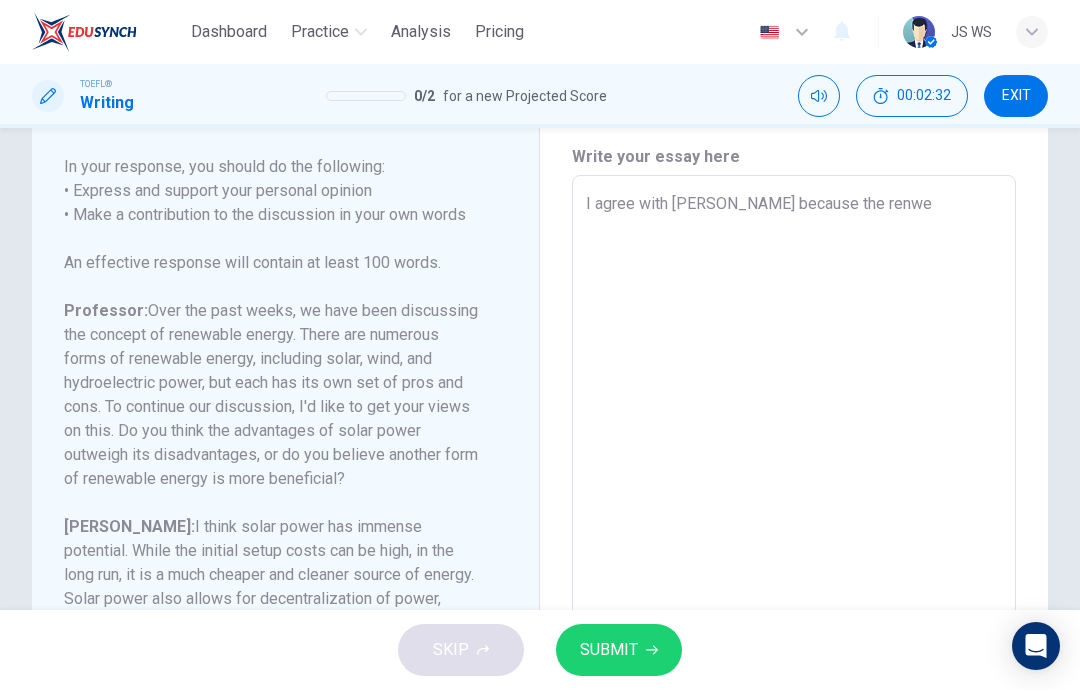 type on "I agree with [PERSON_NAME] because the renwea" 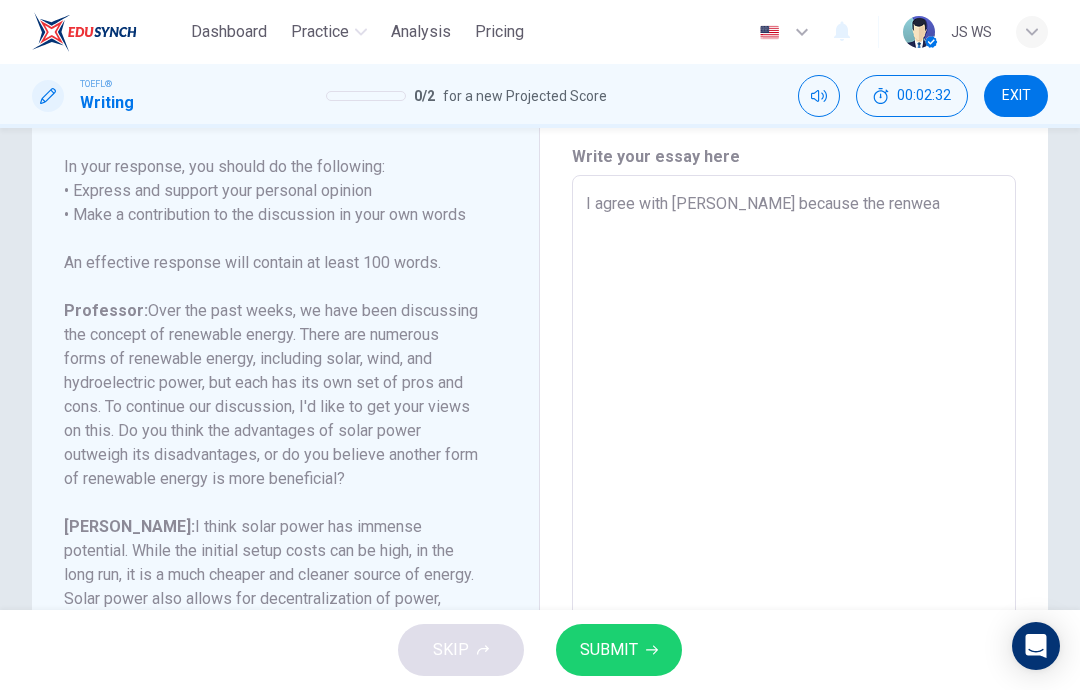 type on "x" 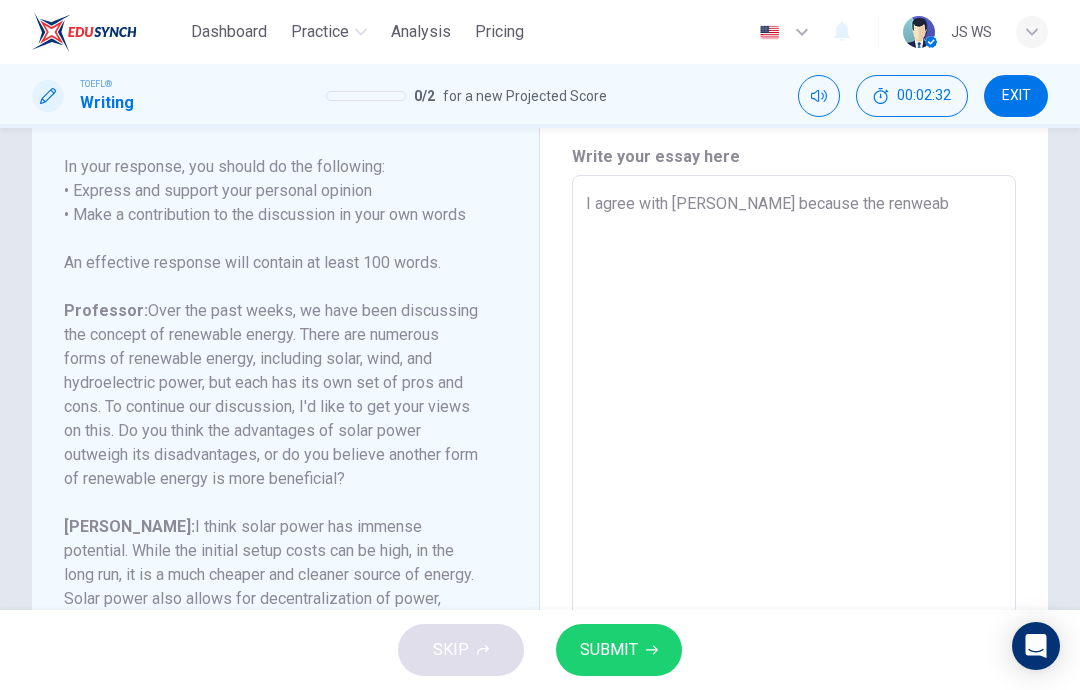 type on "x" 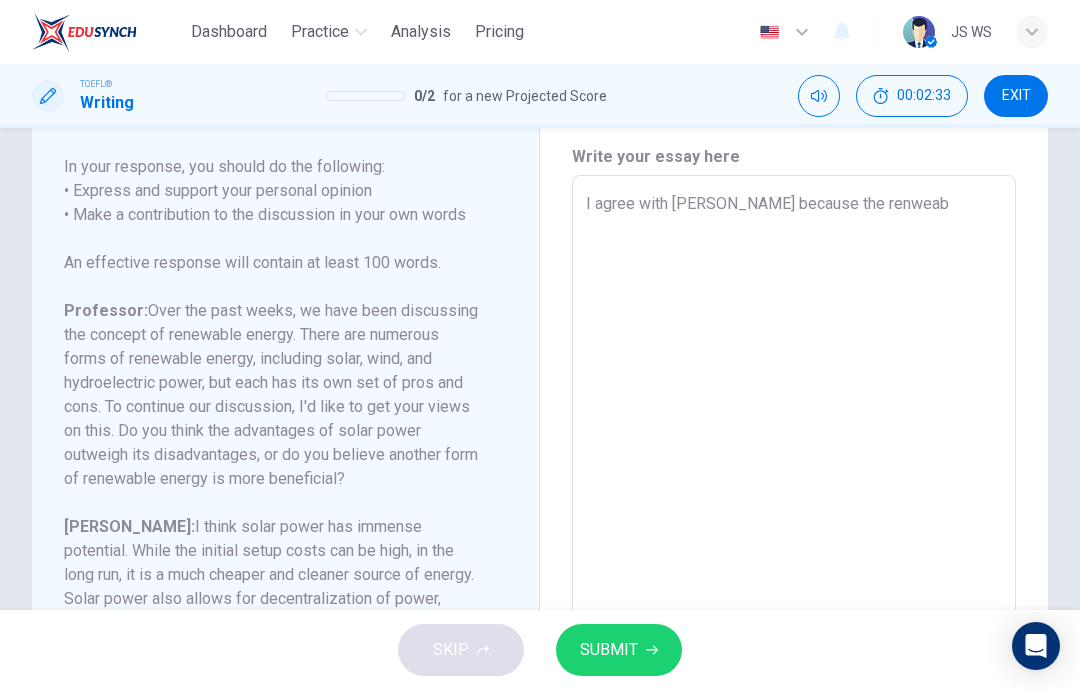 type on "I agree with [PERSON_NAME] because the renweabl" 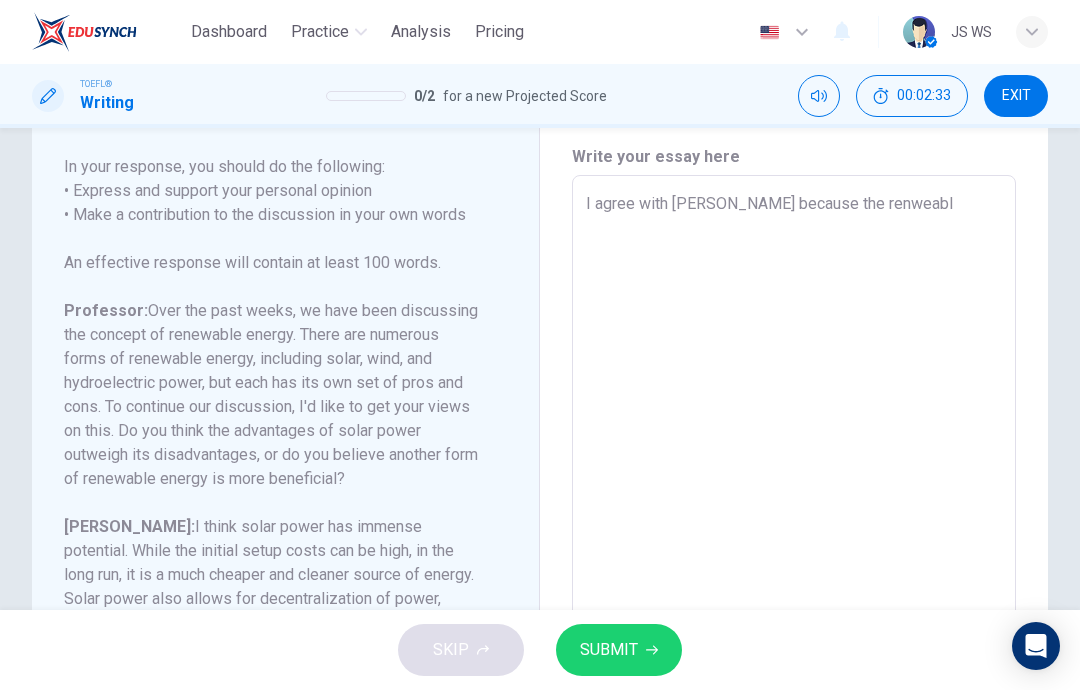 type on "x" 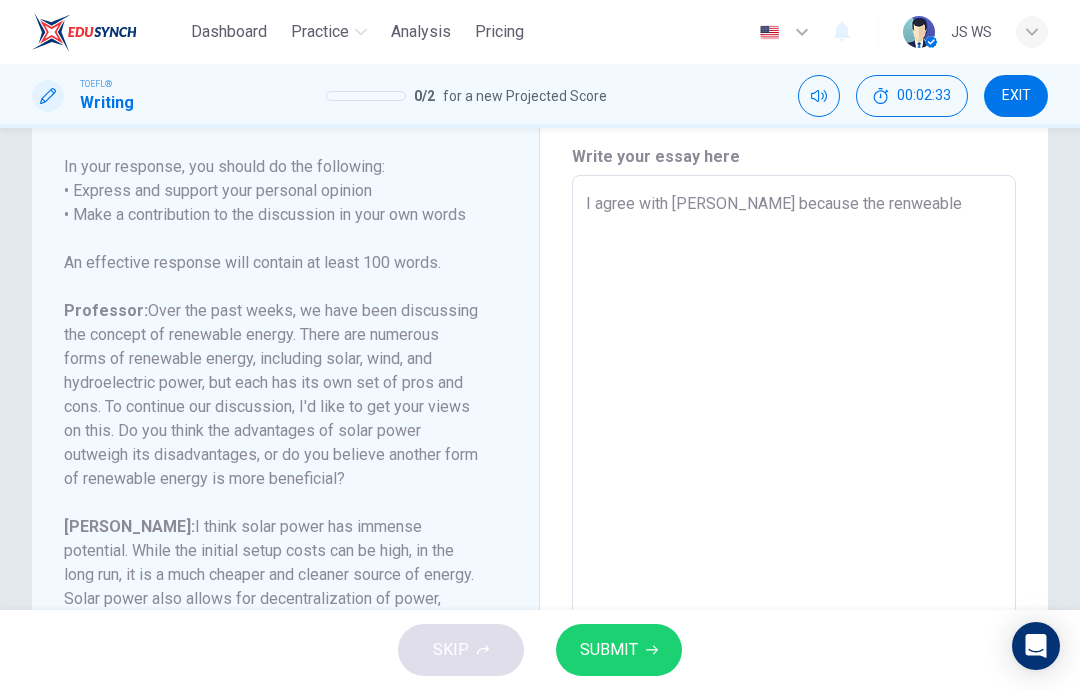 type on "x" 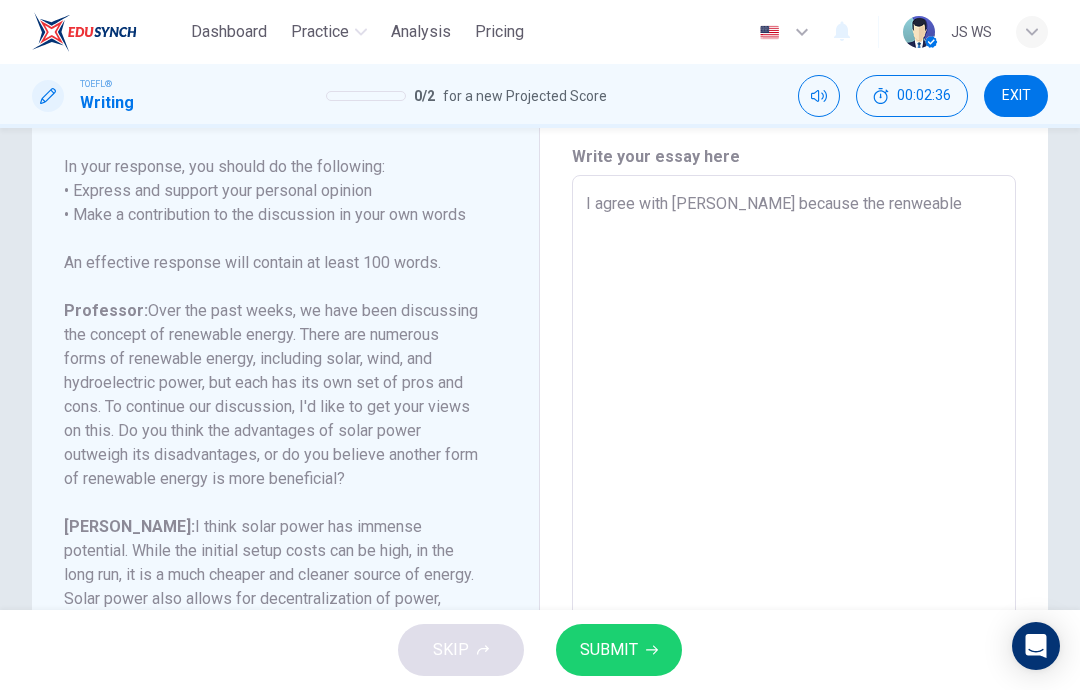 type on "I agree with [PERSON_NAME] because the renweable e" 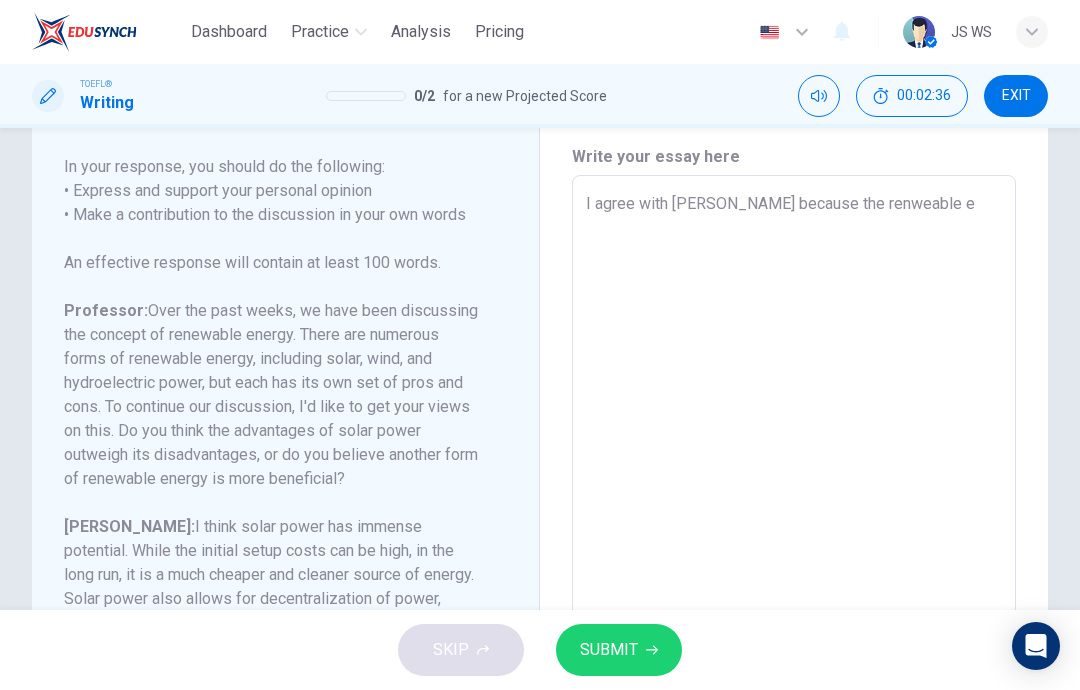 type on "x" 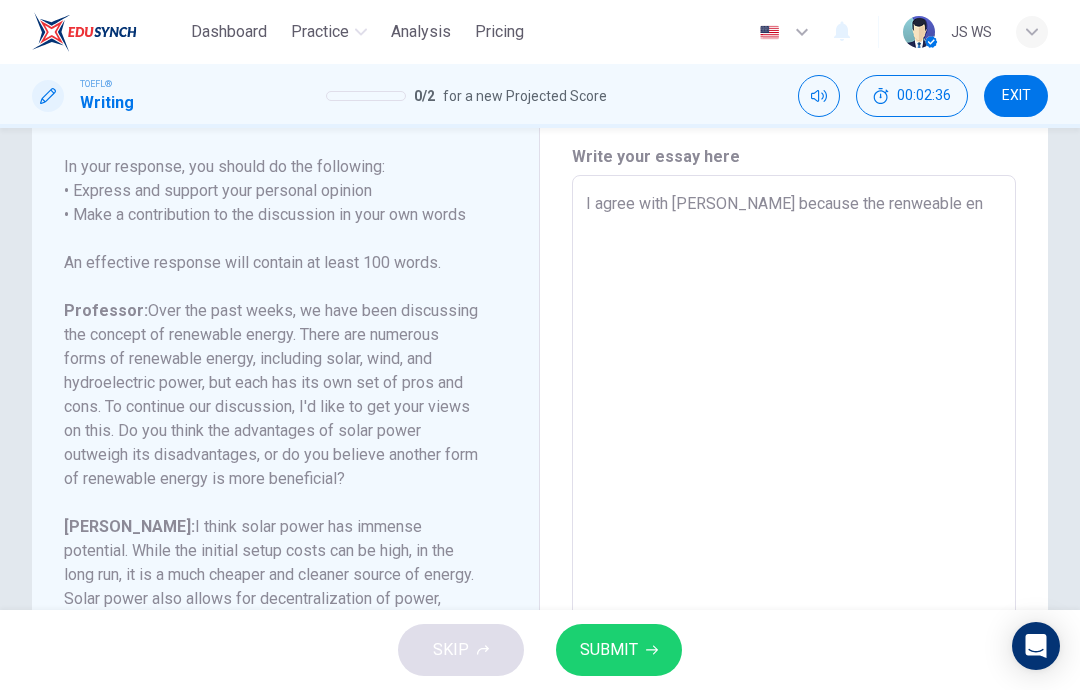 type on "x" 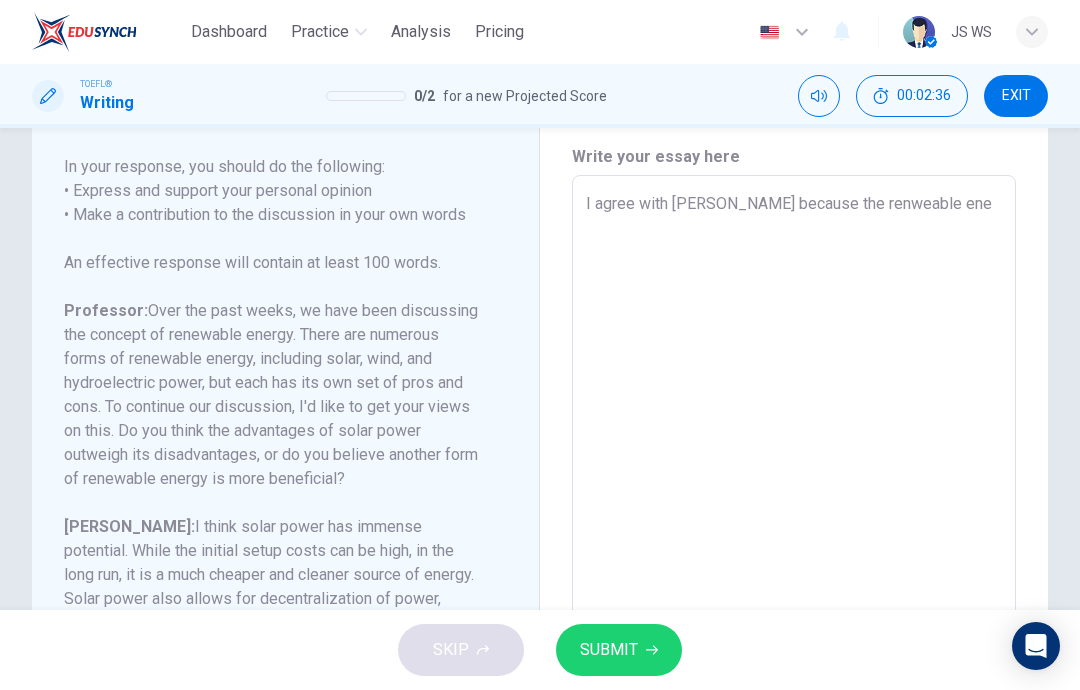 type on "x" 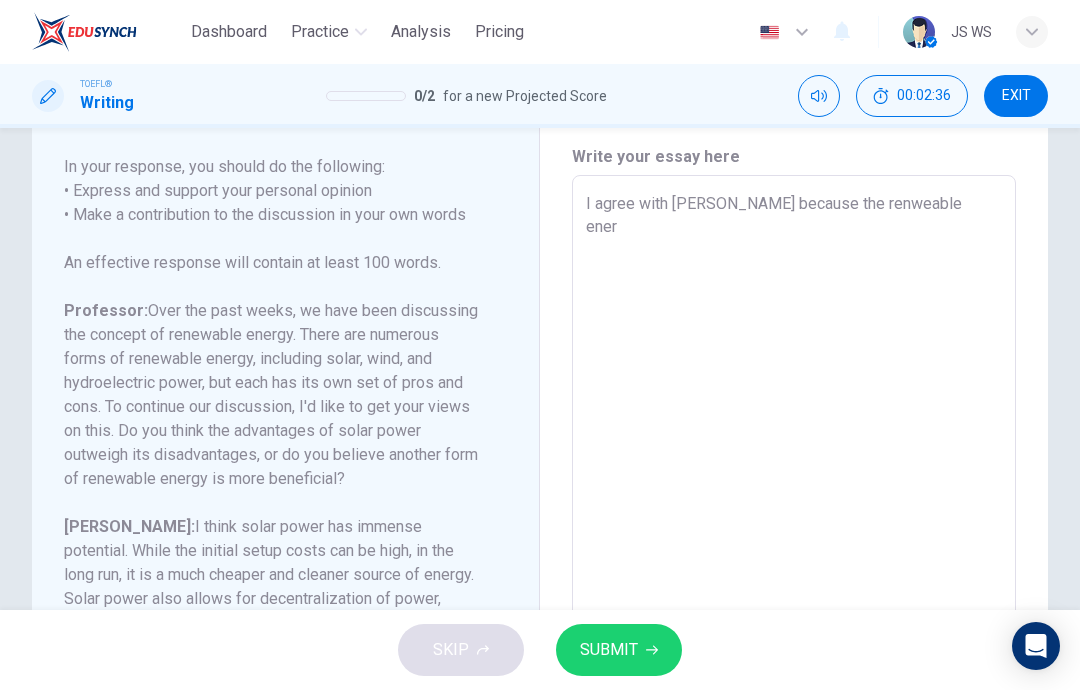 type on "x" 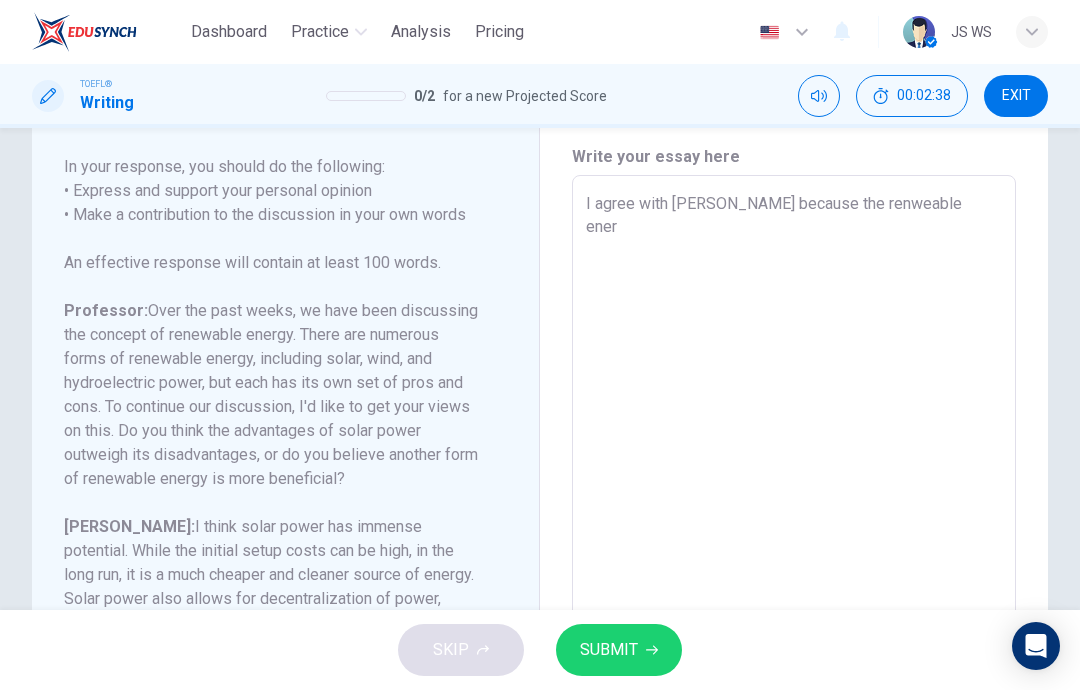 type on "I agree with [PERSON_NAME] because the renweable energ" 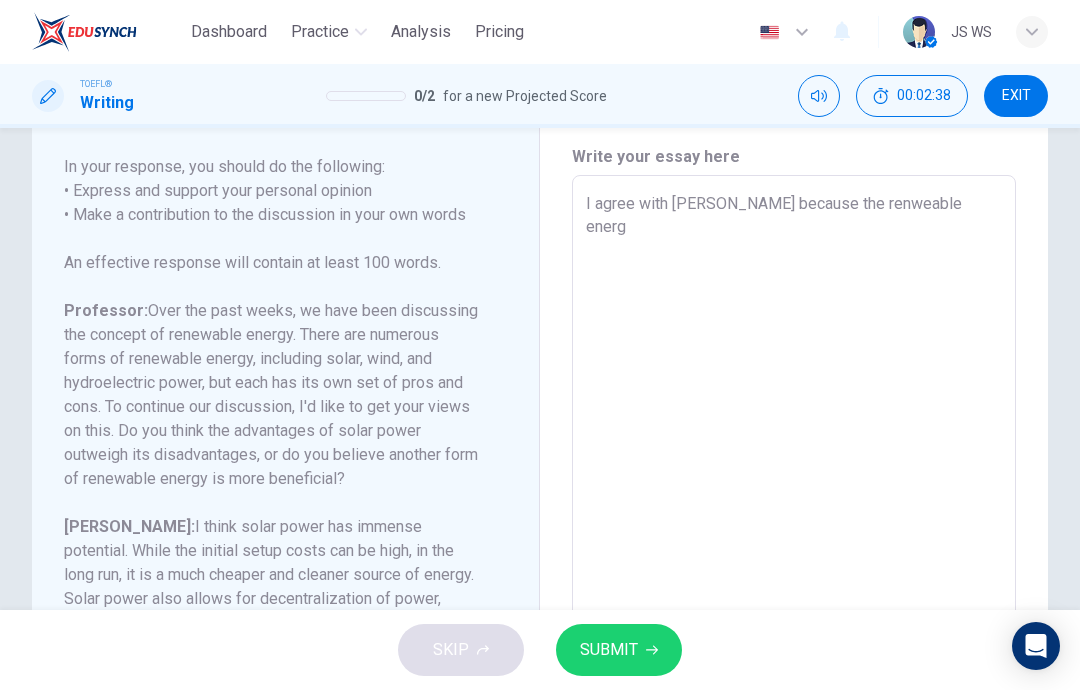 type on "x" 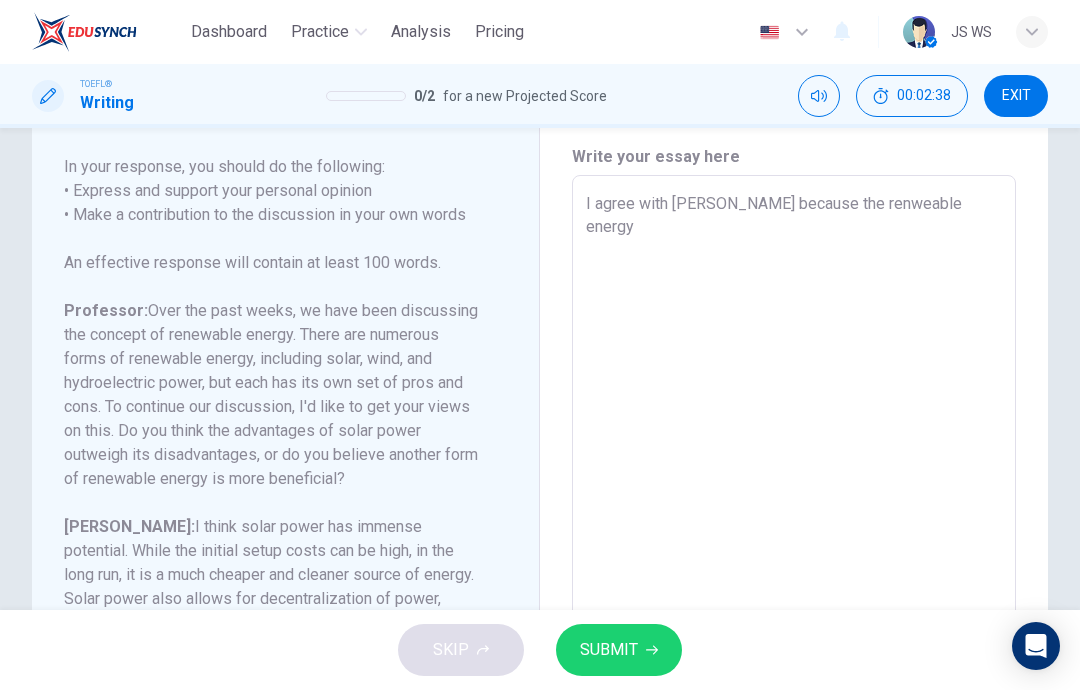 type on "x" 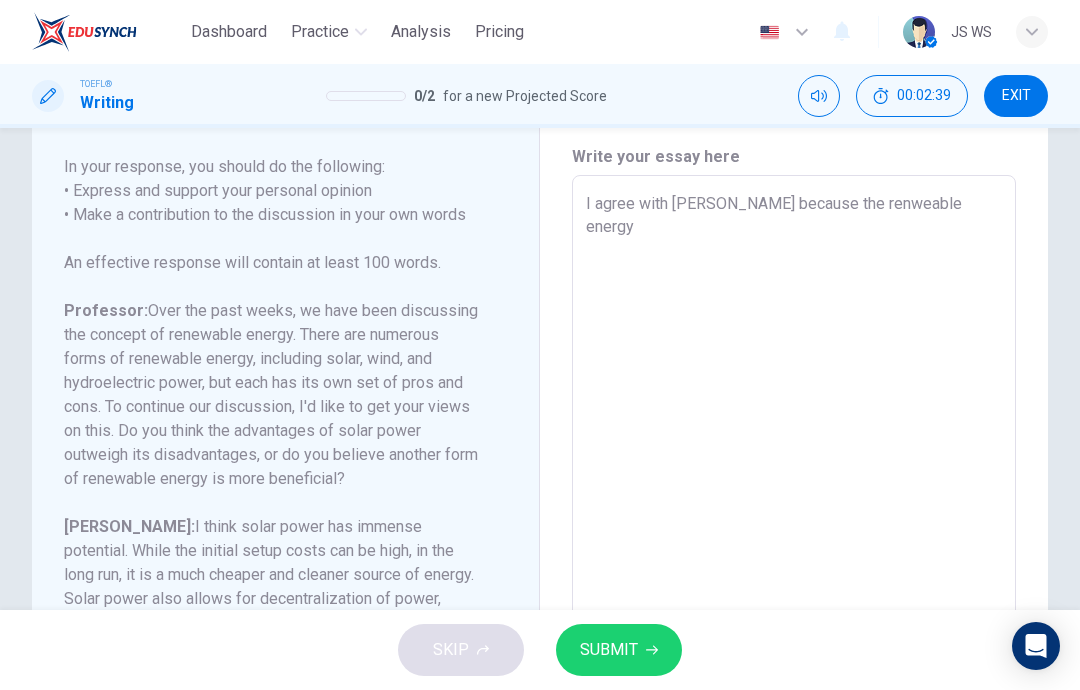 type on "I agree with [PERSON_NAME] because the renweable energy" 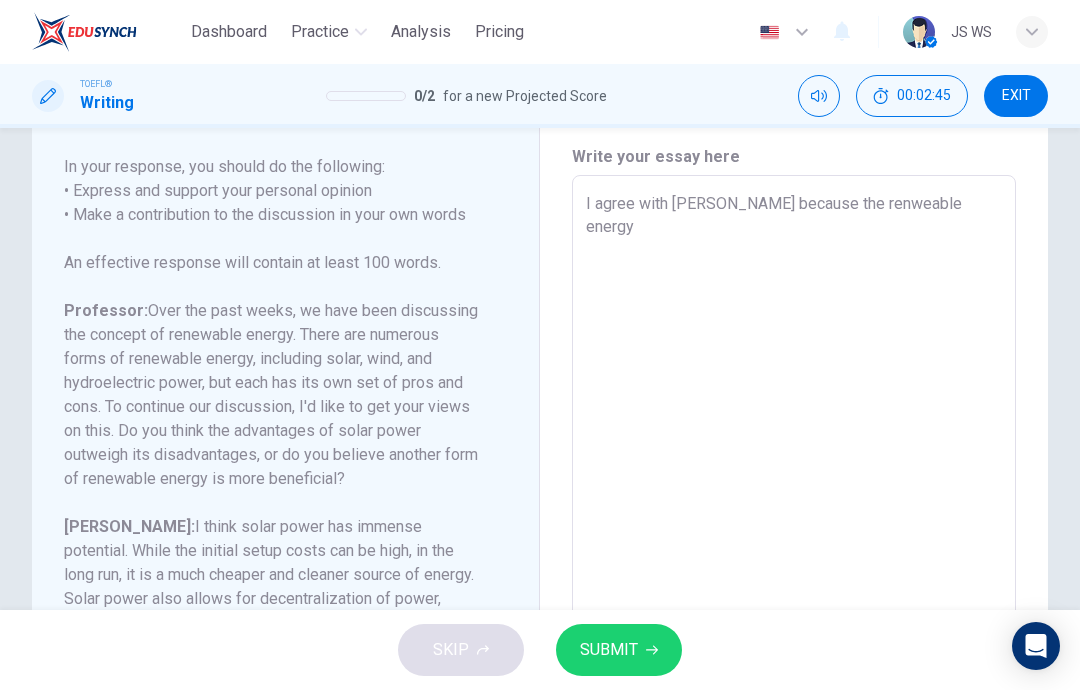 type on "I agree with [PERSON_NAME] because the renweable energy s" 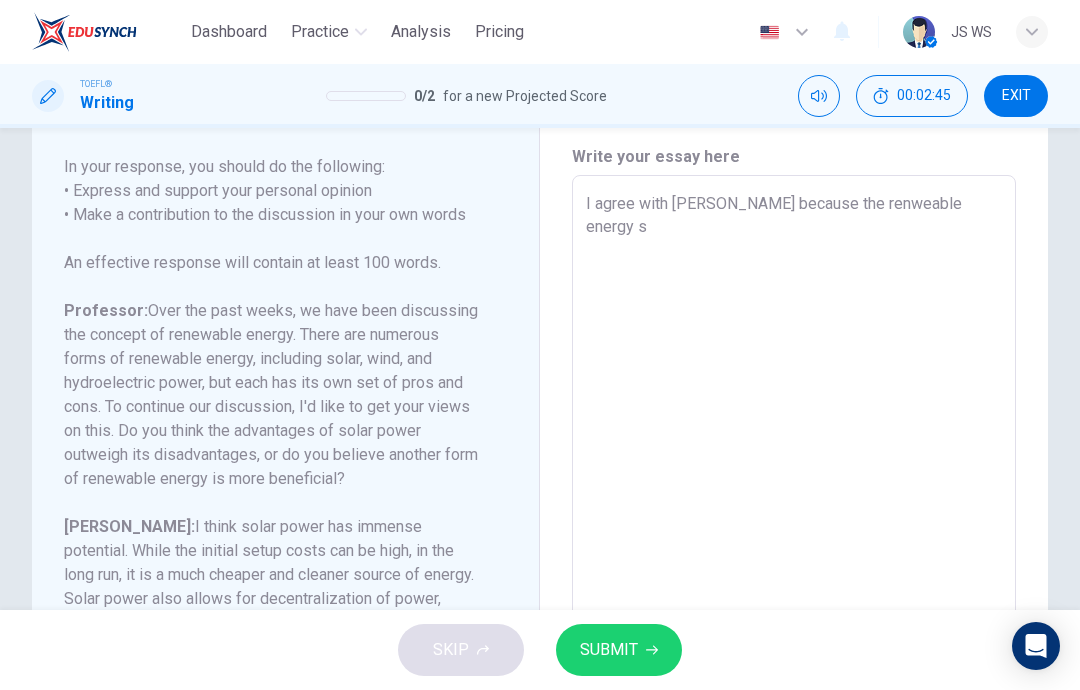 type on "x" 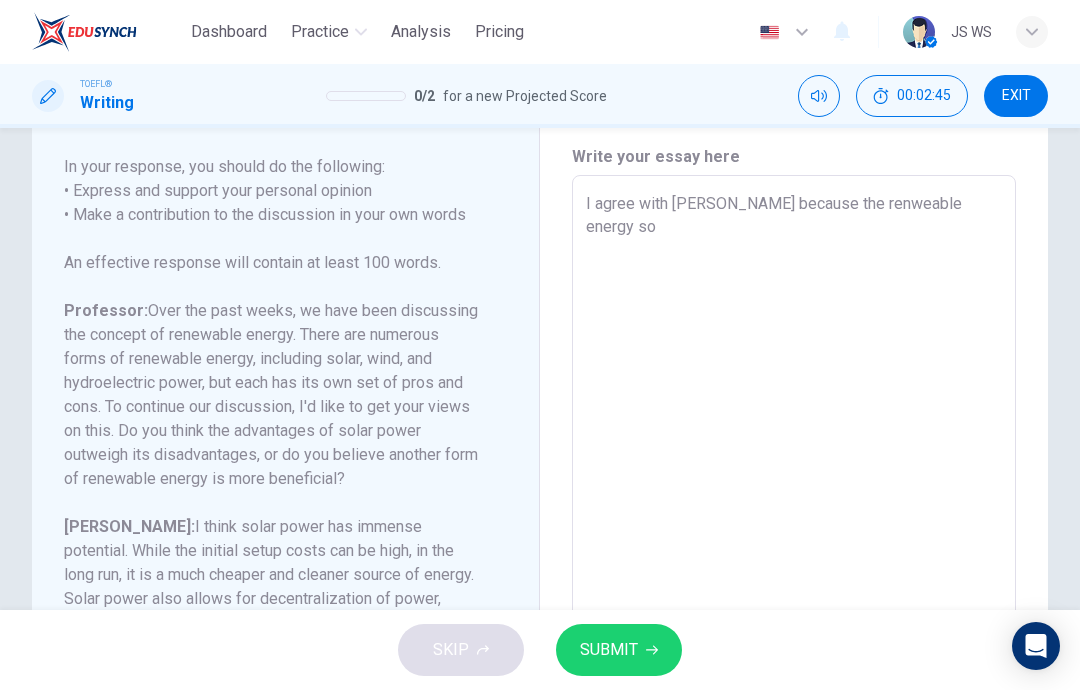 type on "x" 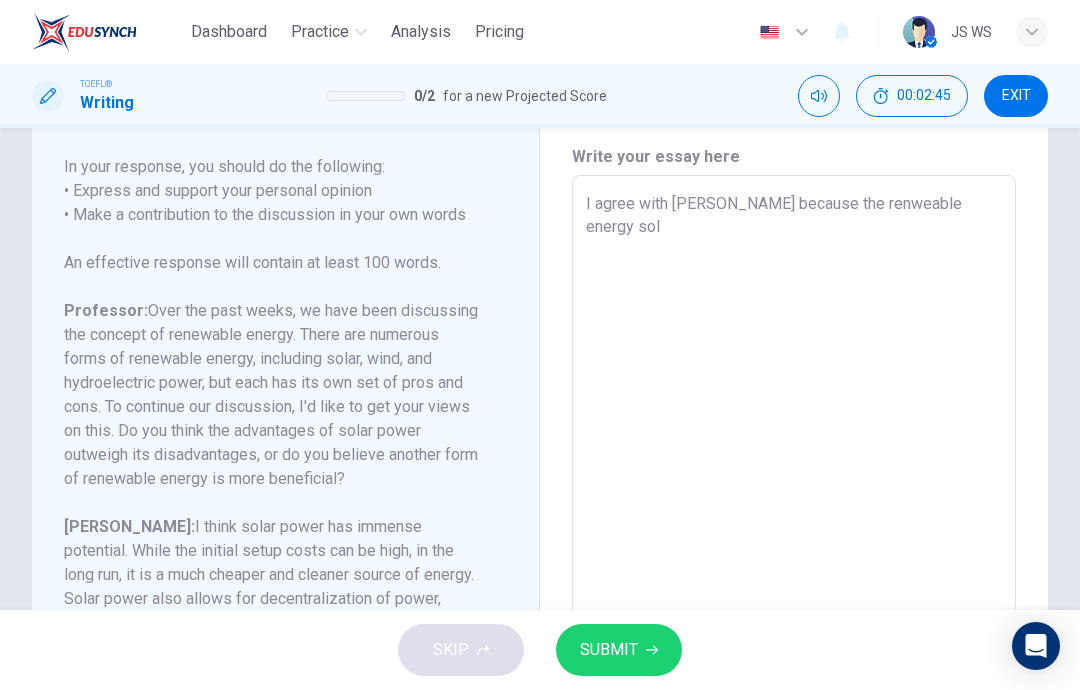 type on "x" 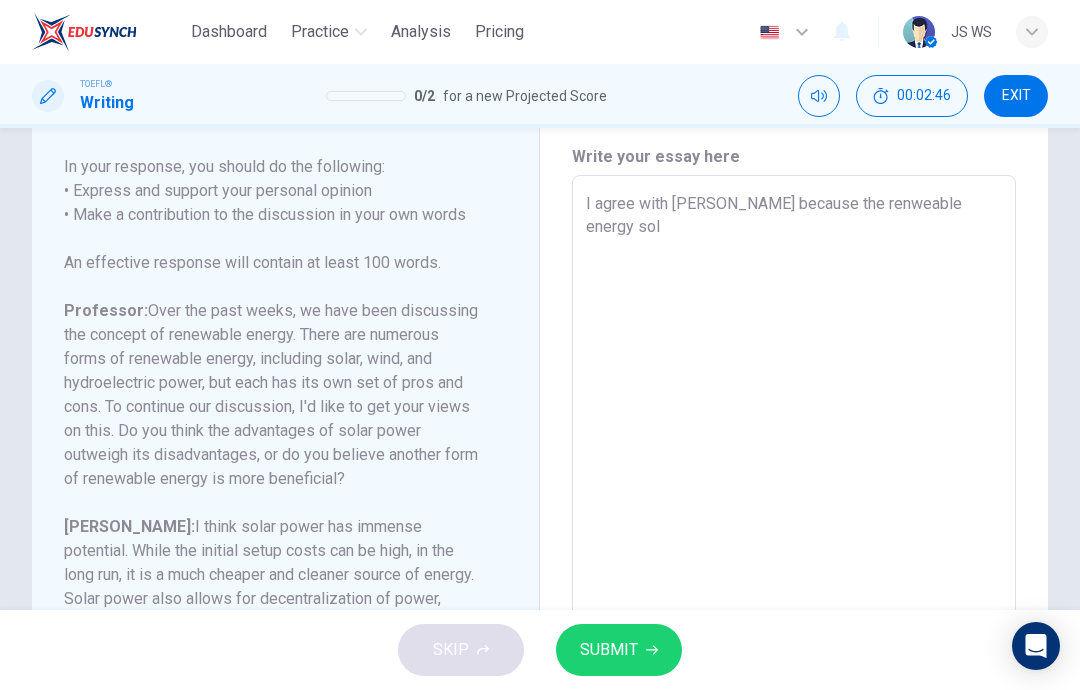 type on "I agree with [PERSON_NAME] because the renweable energy sola" 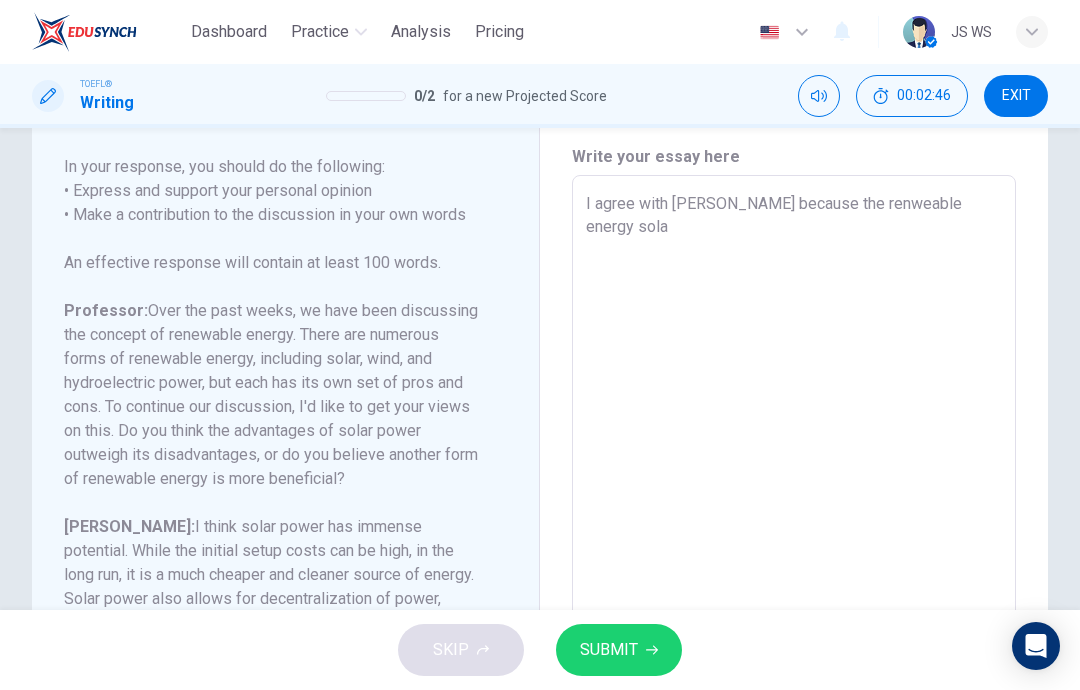 type on "x" 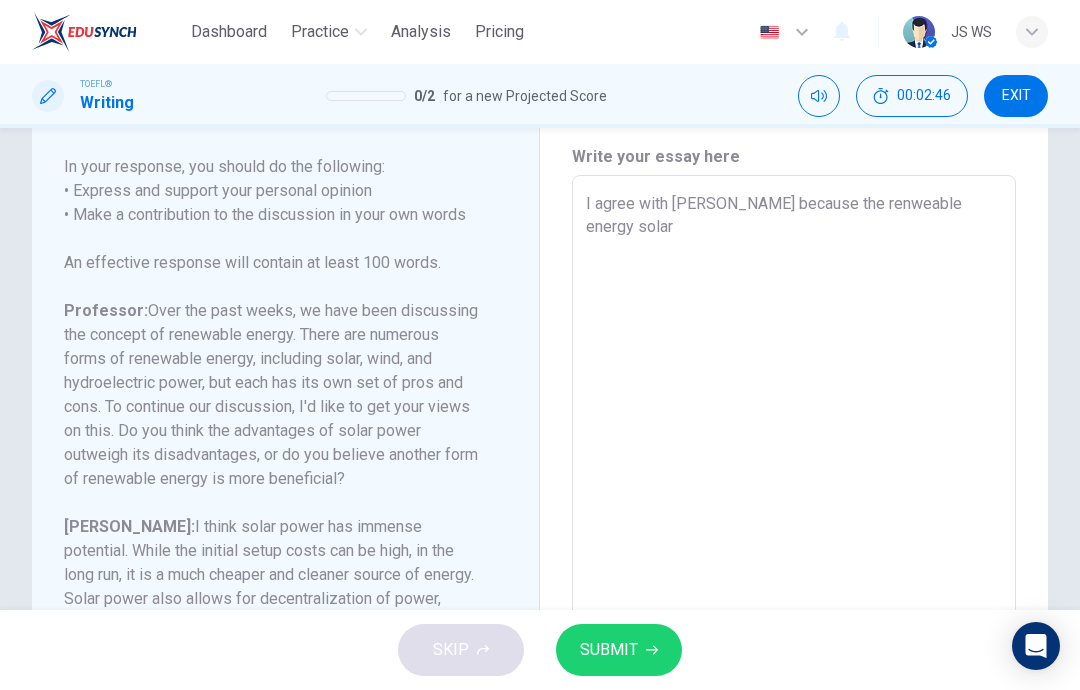 type on "x" 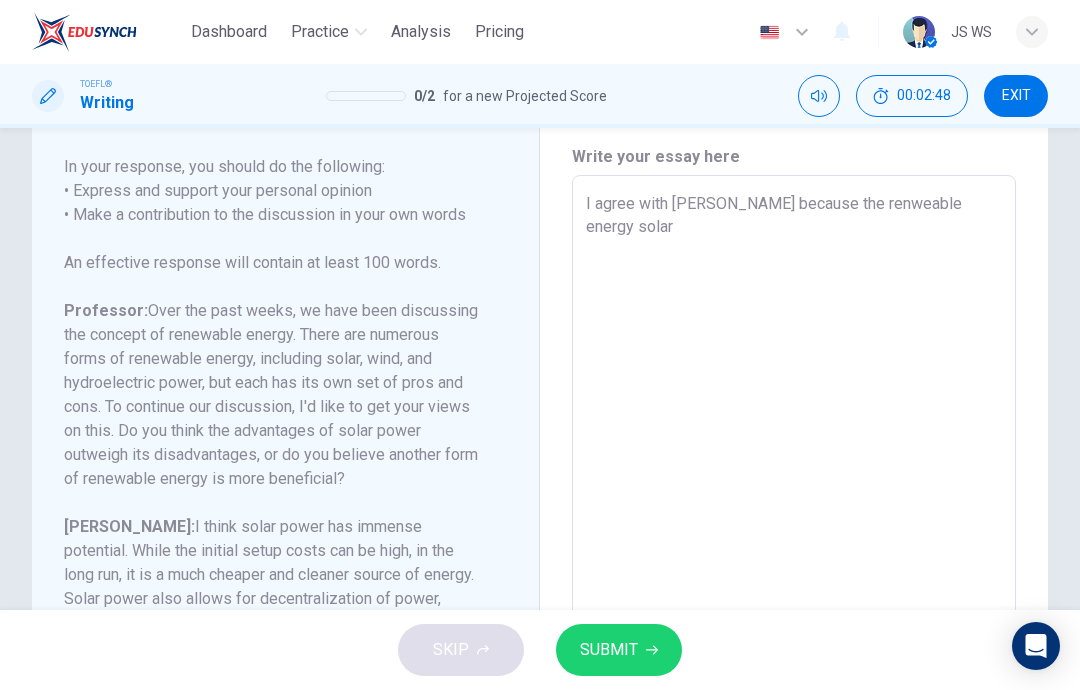 type on "I agree with [PERSON_NAME] because the renweable energy solar p" 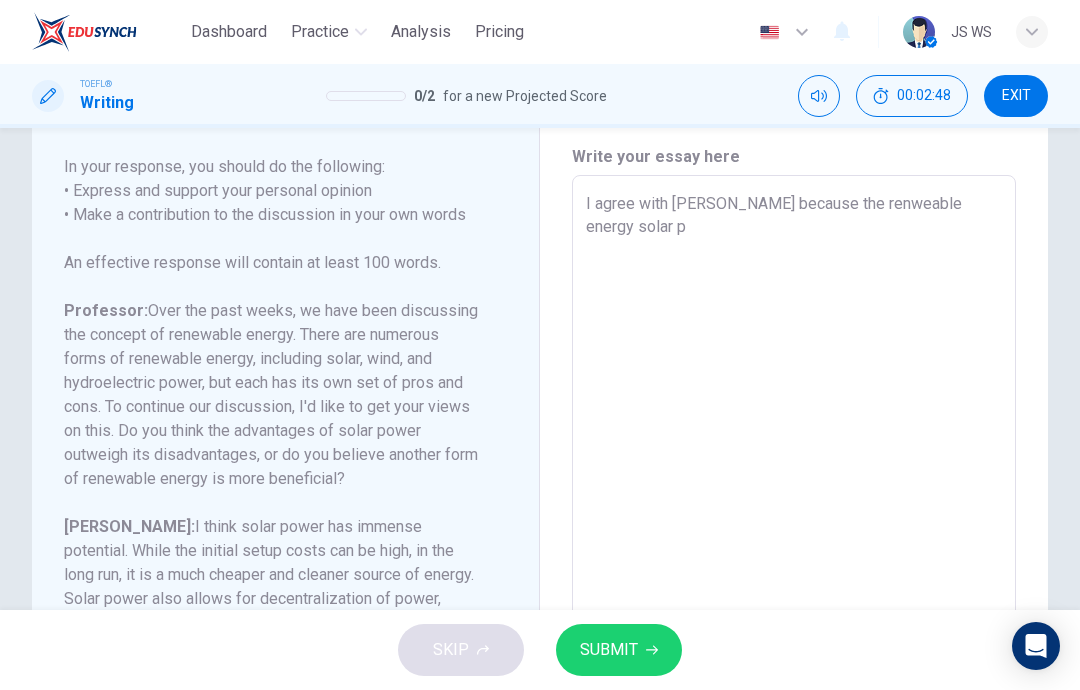 type on "x" 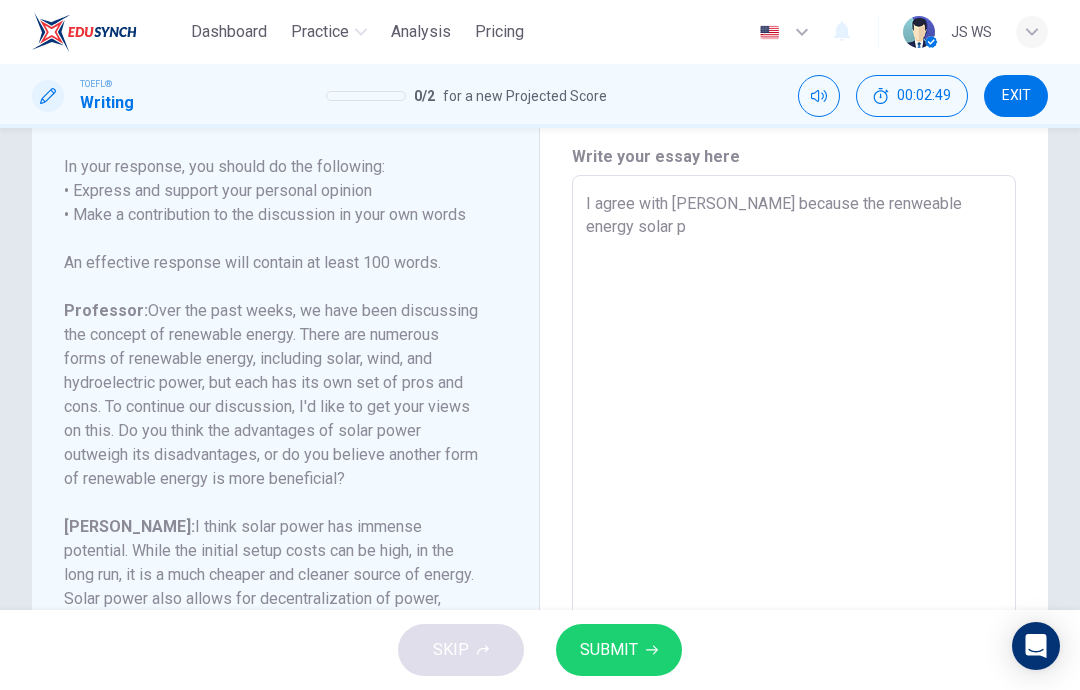type on "I agree with [PERSON_NAME] because the renweable energy solar po" 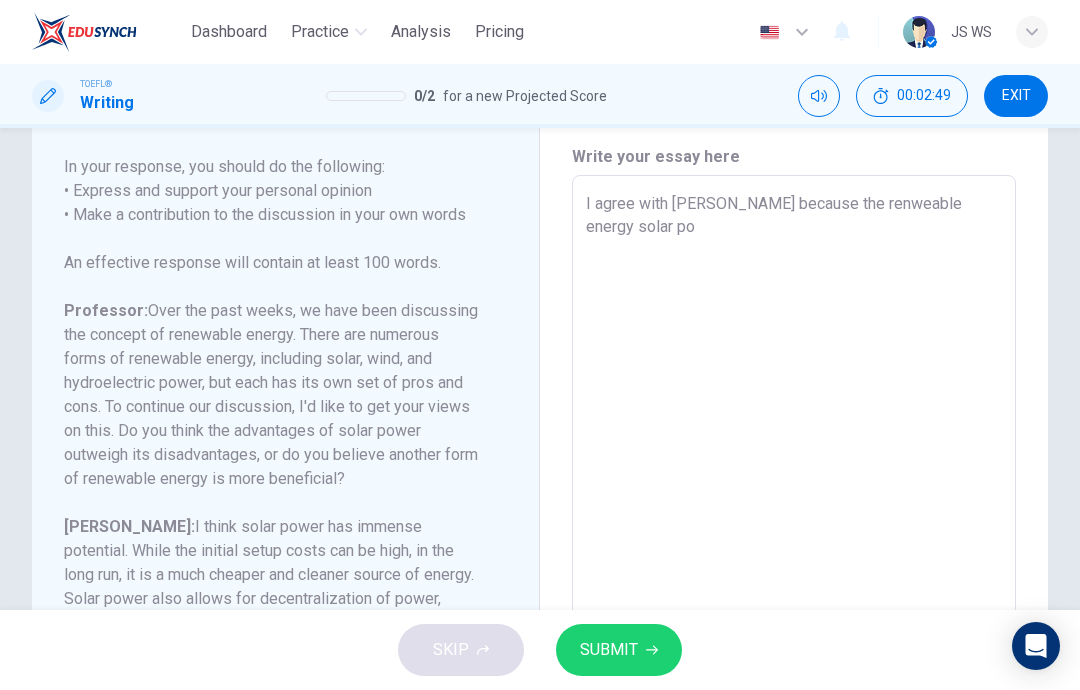 type on "x" 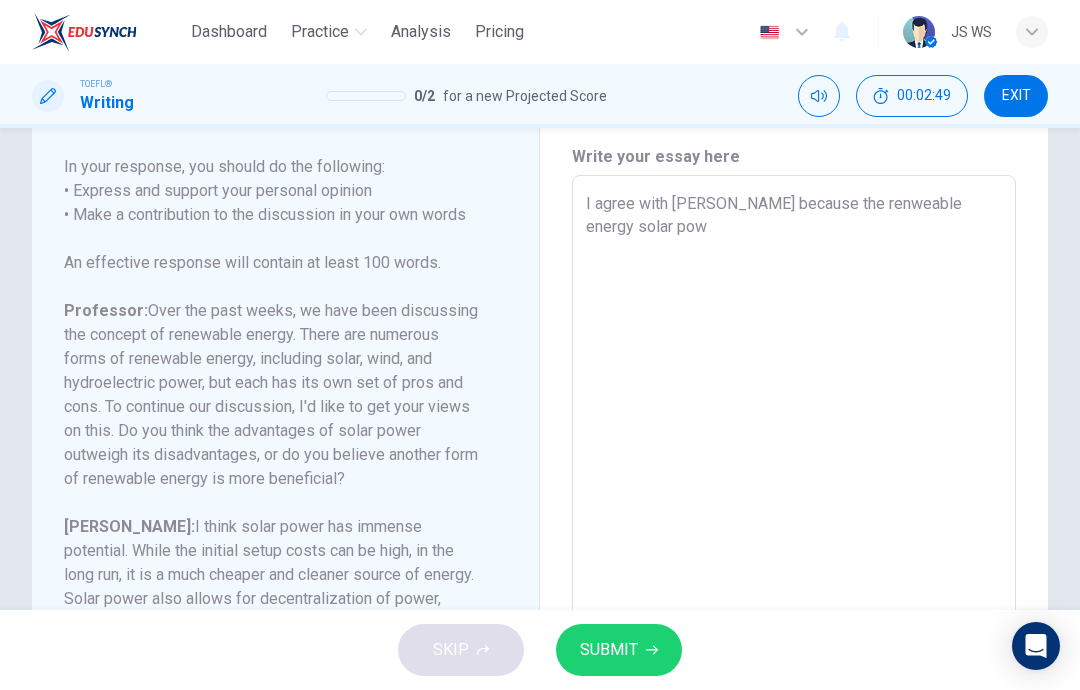 type on "x" 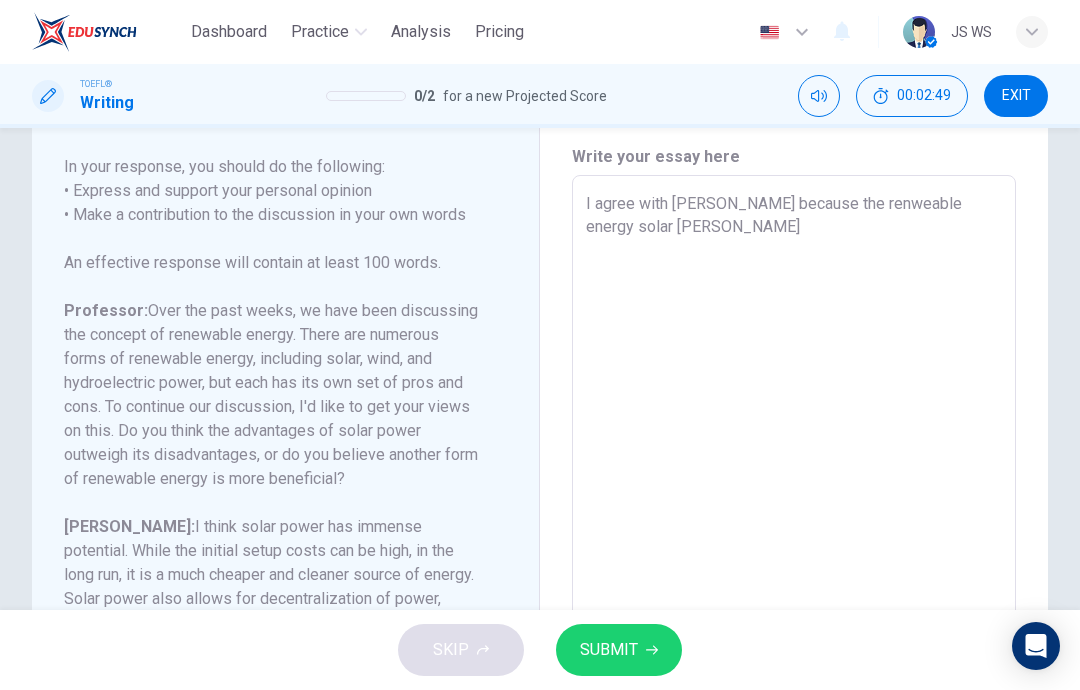 type on "x" 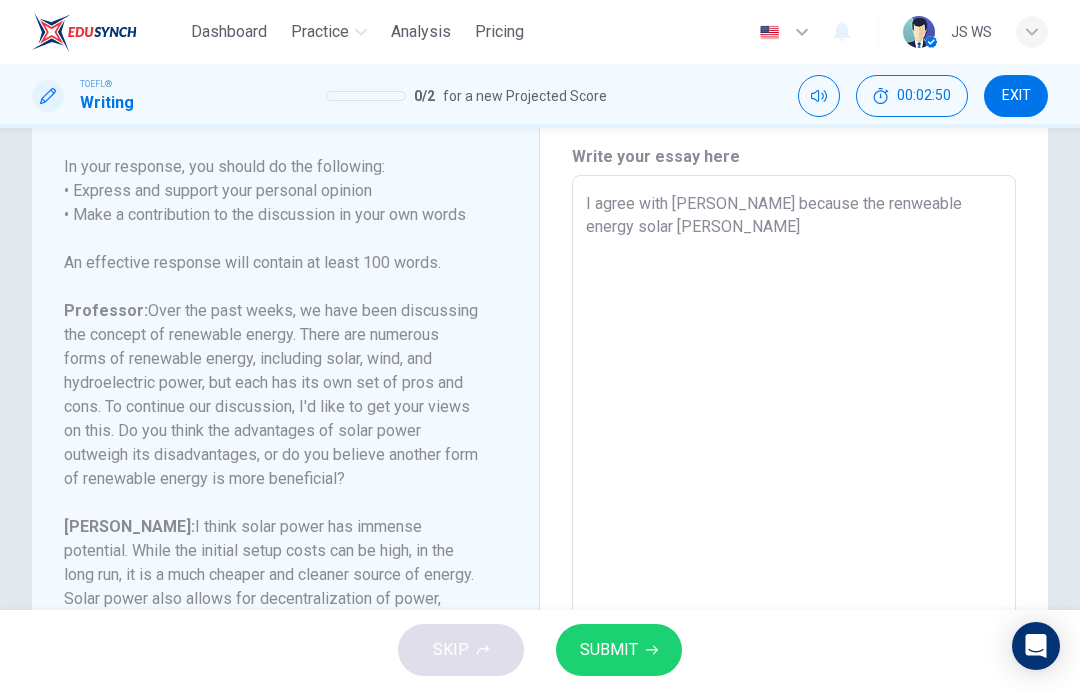 type on "I agree with [PERSON_NAME] because the renweable energy solar power" 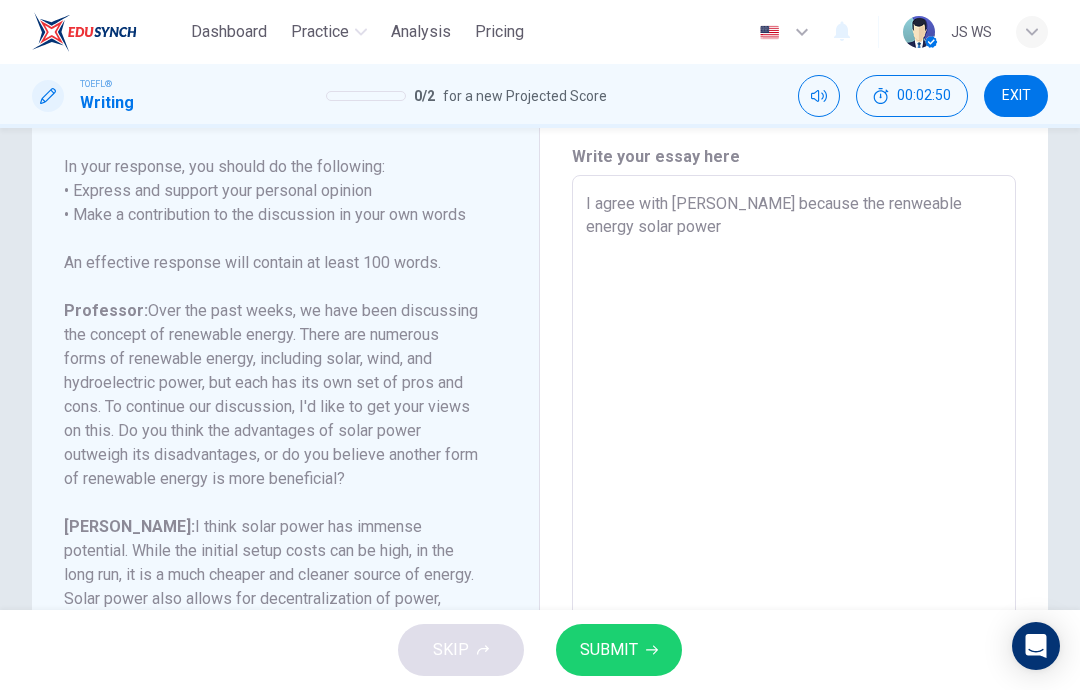 type on "x" 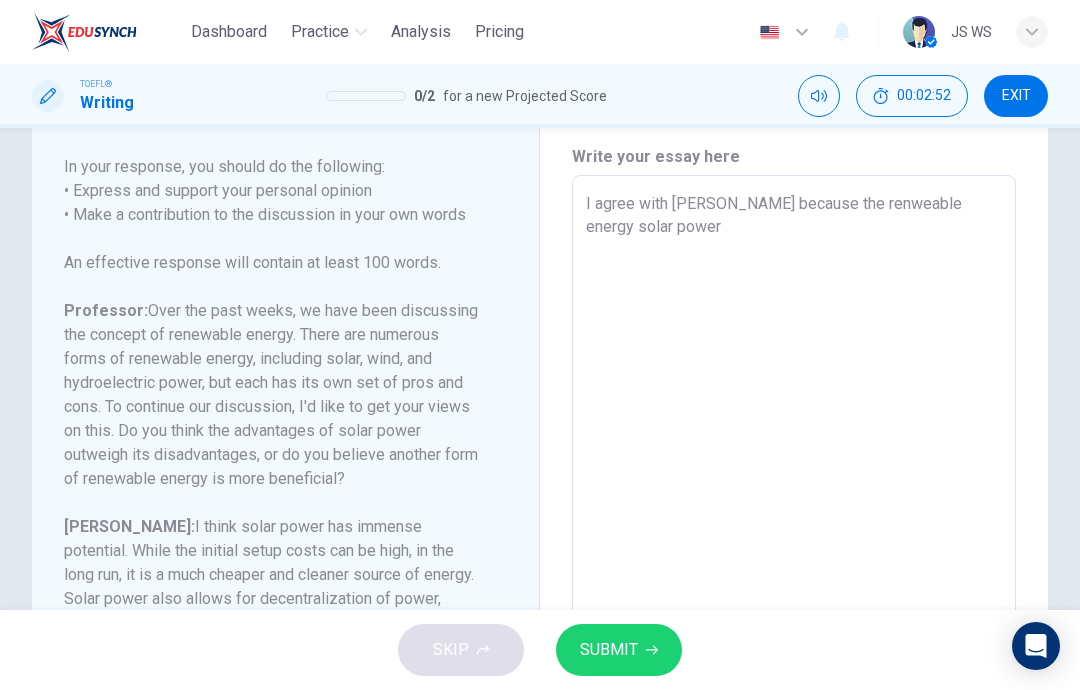 type on "I agree with [PERSON_NAME] because the renweable energy solar power h" 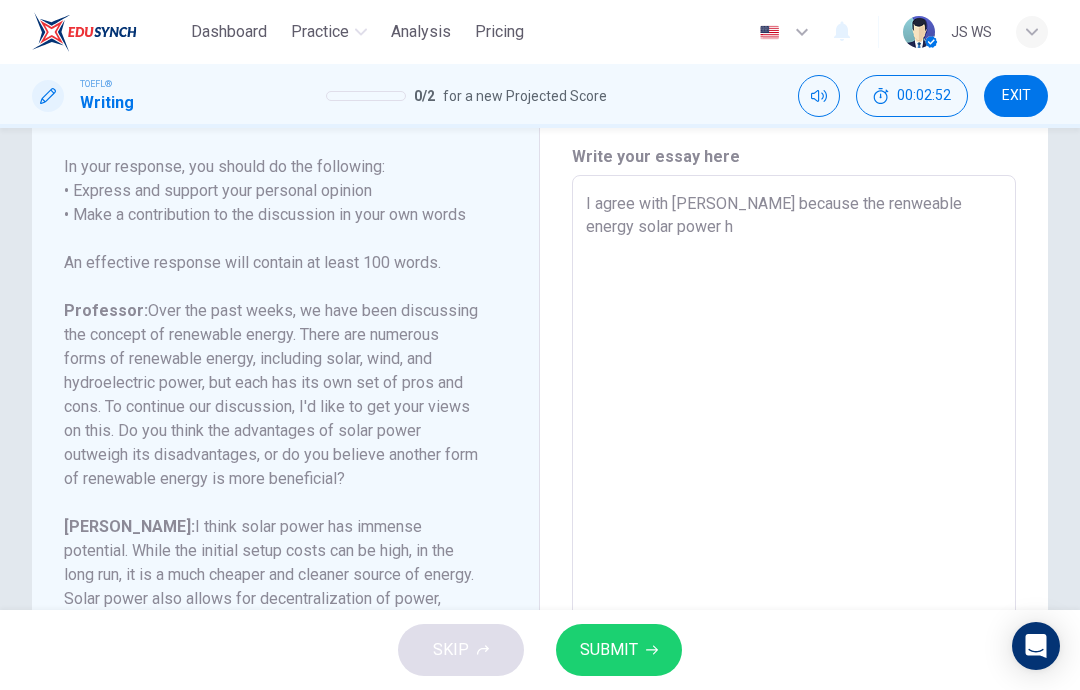 type on "x" 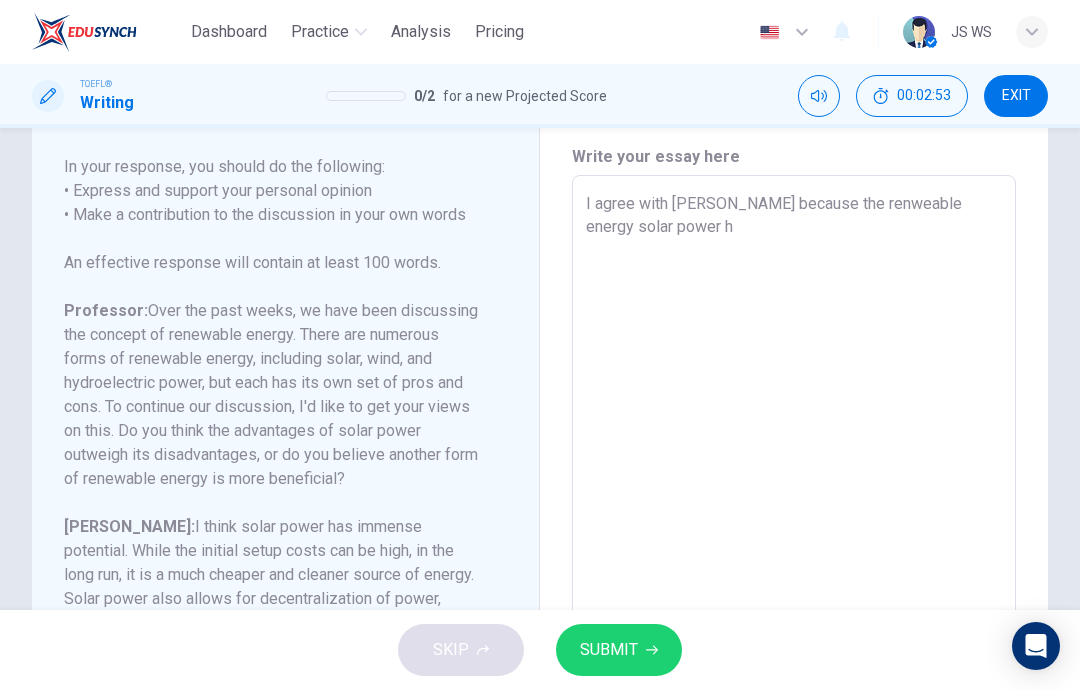type on "I agree with [PERSON_NAME] because the renweable energy solar power ha" 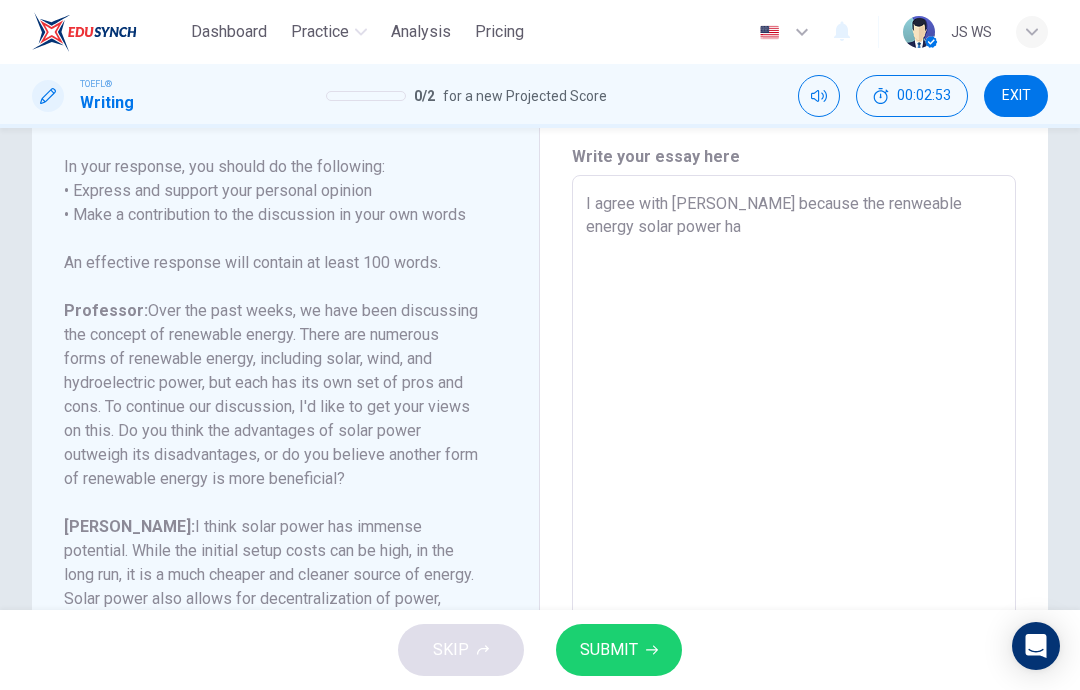 type on "x" 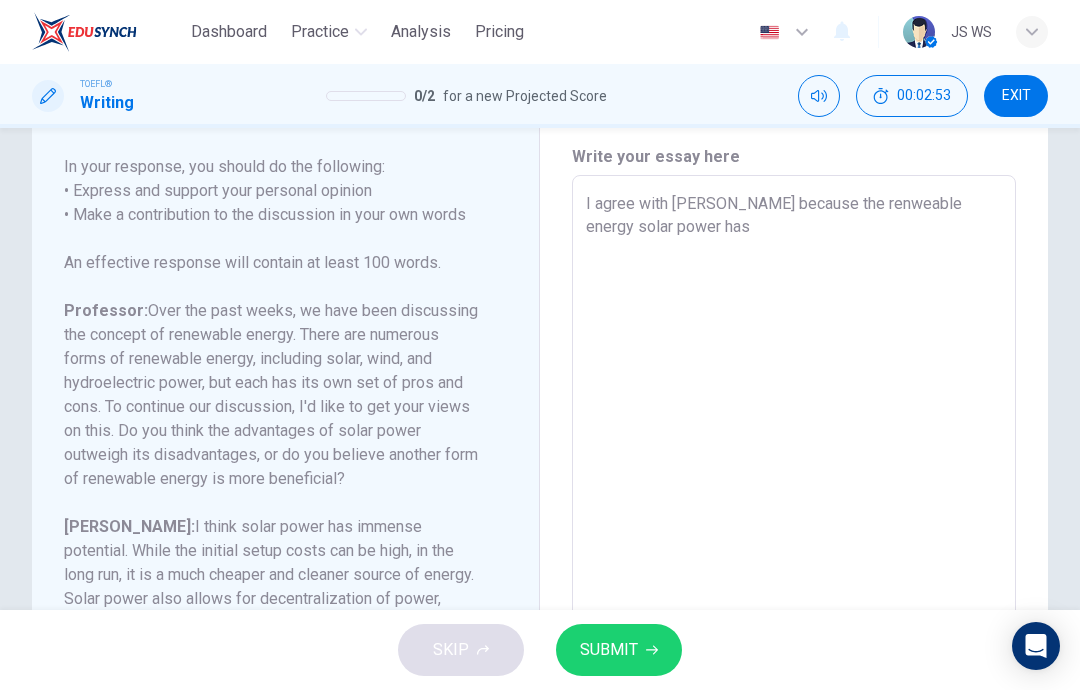 type on "x" 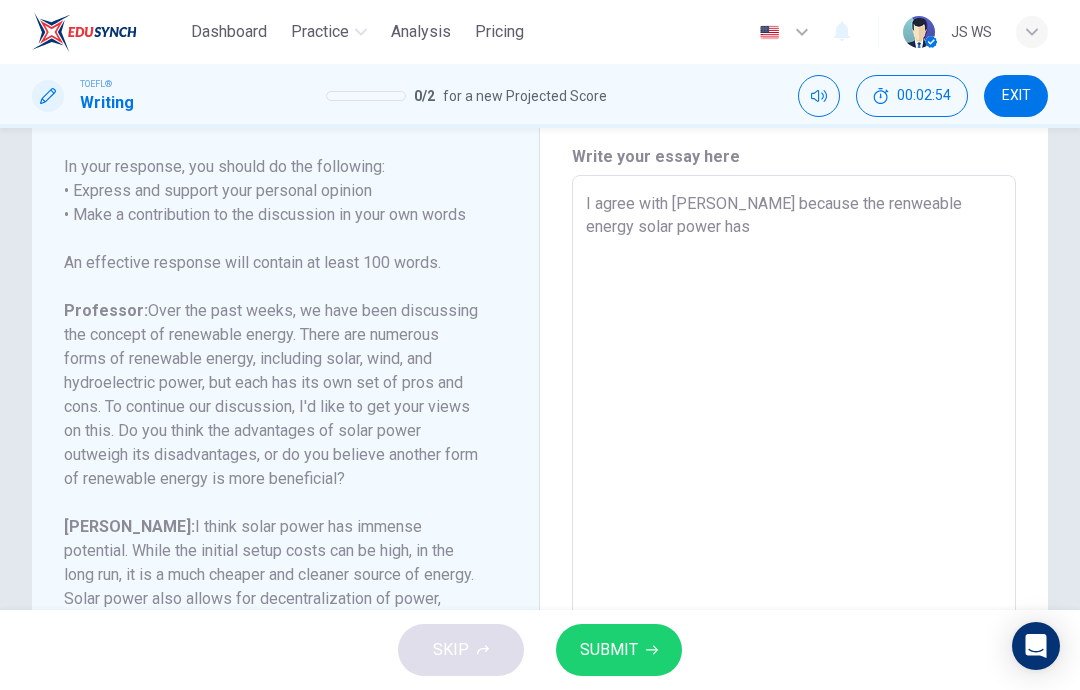 type on "I agree with [PERSON_NAME] because the renweable energy solar power has" 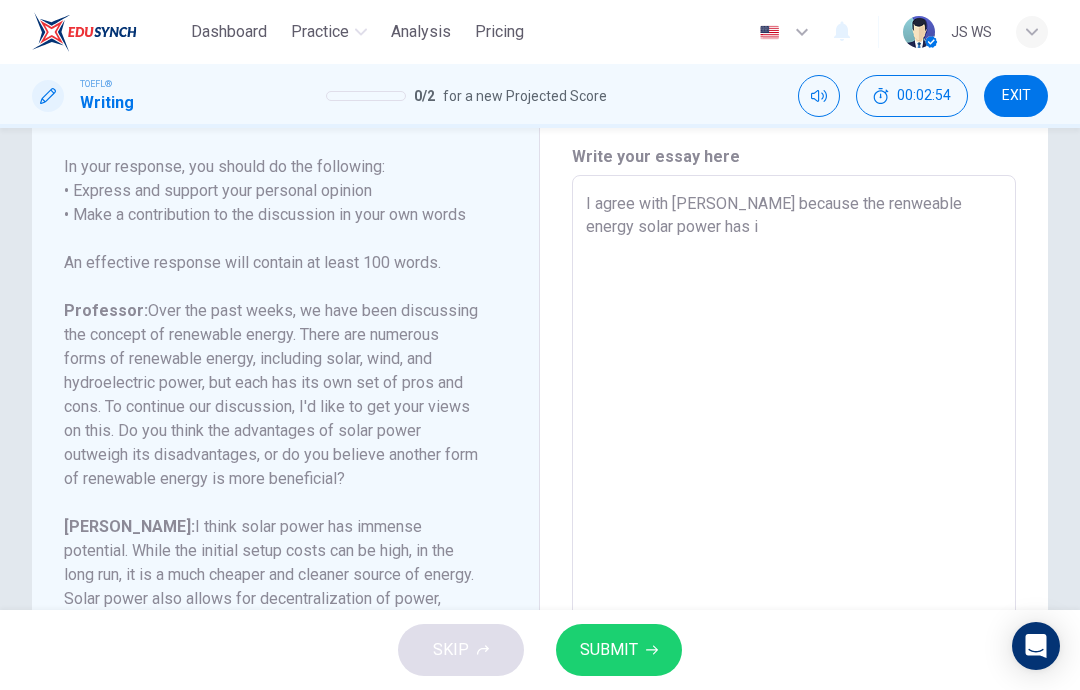 type on "x" 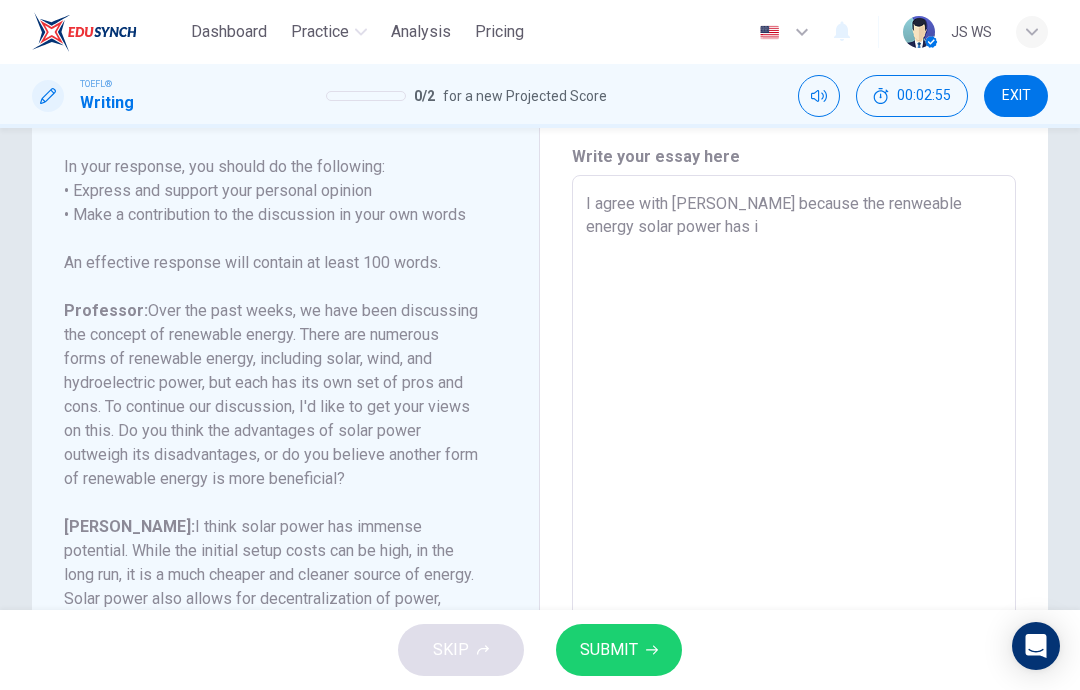 type on "I agree with [PERSON_NAME] because the renweable energy solar power has im" 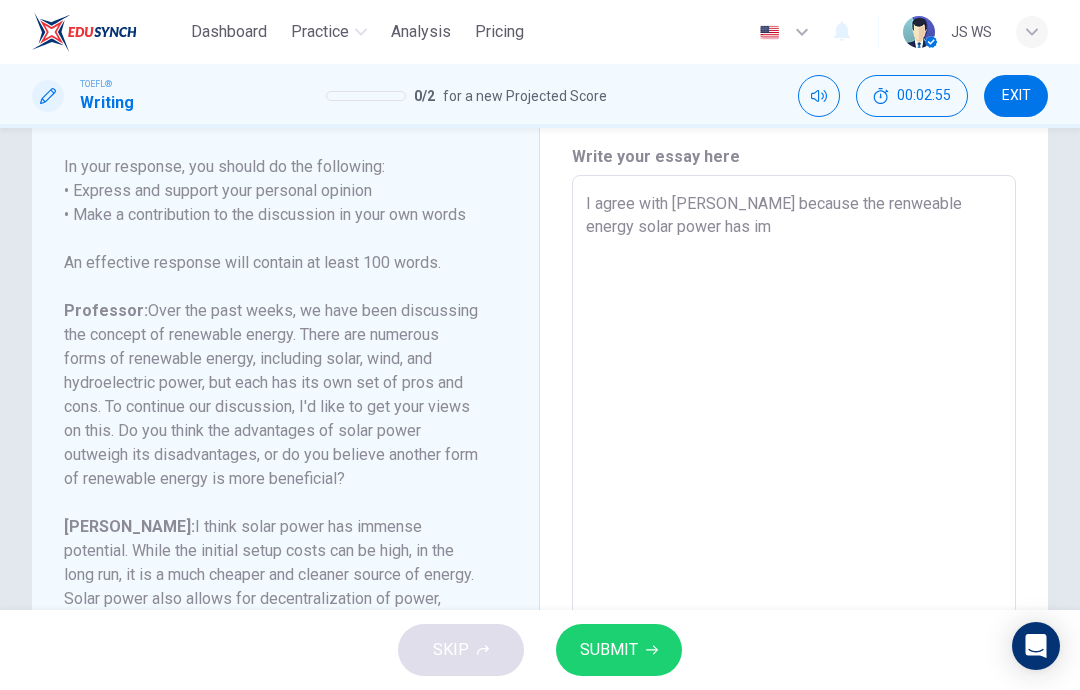 type on "x" 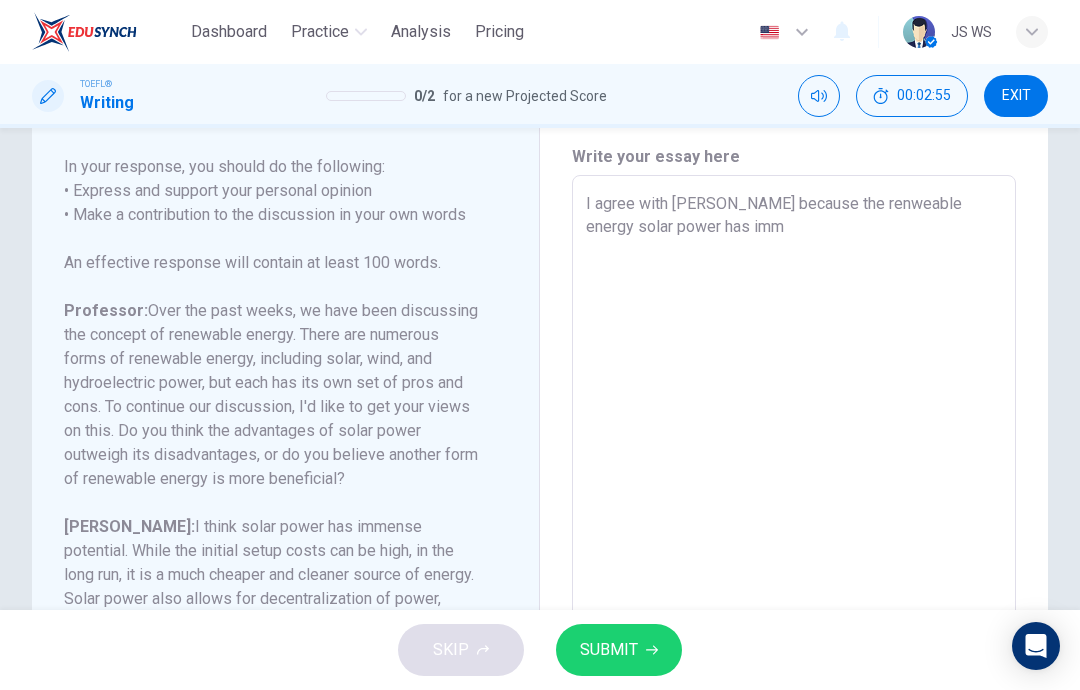 type on "x" 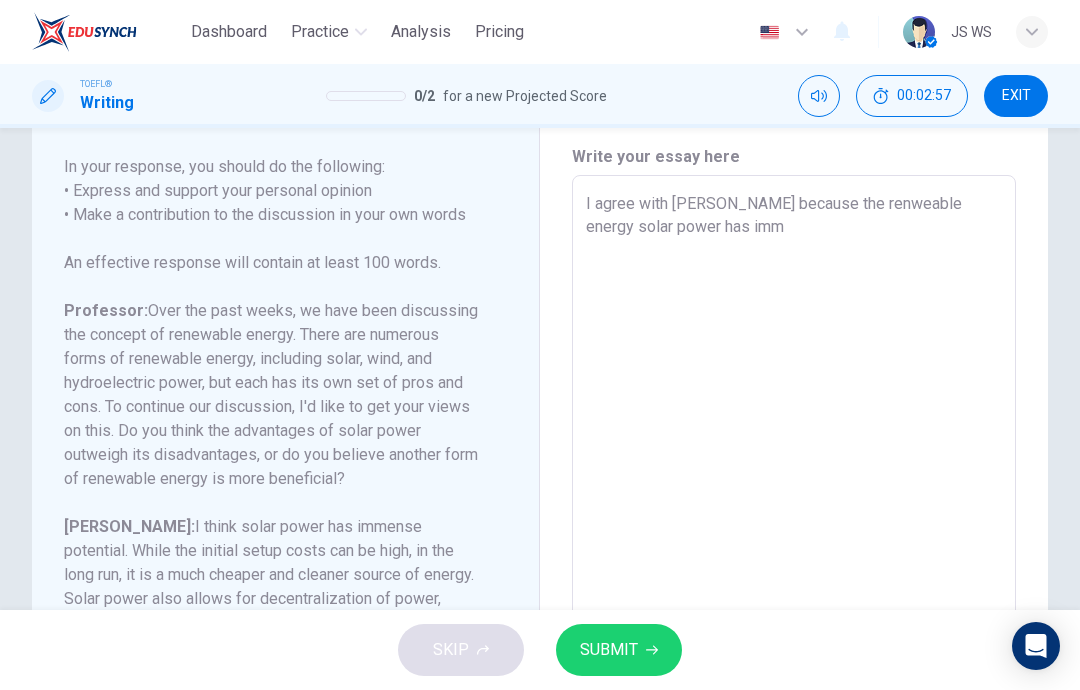 type on "I agree with [PERSON_NAME] because the renweable energy solar power has imme" 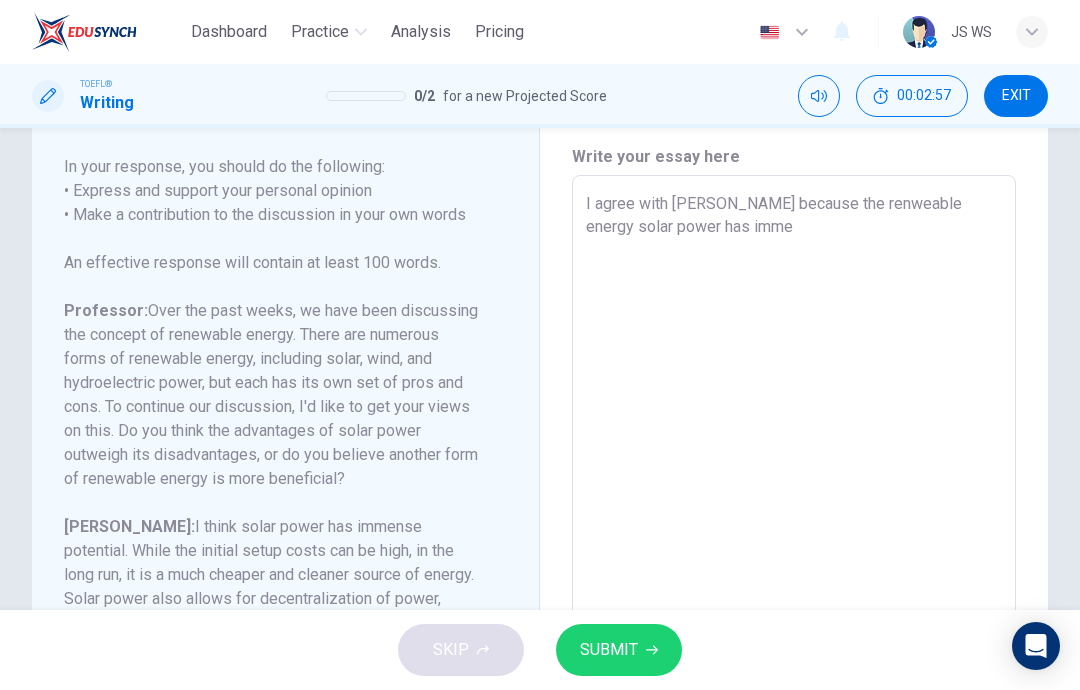 type on "x" 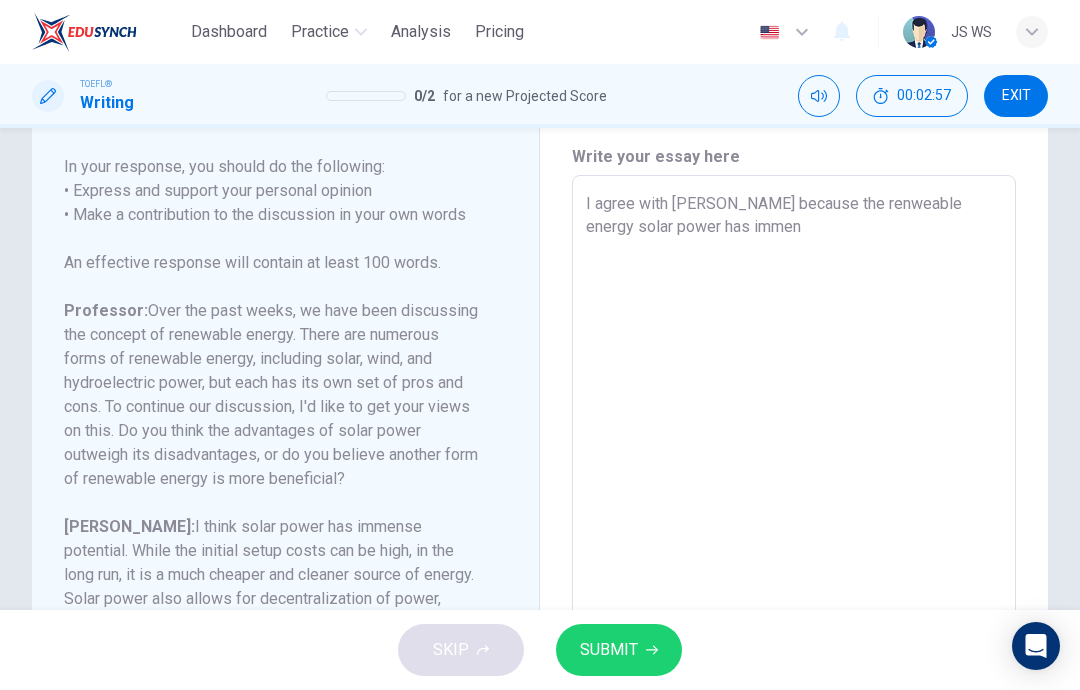 type on "x" 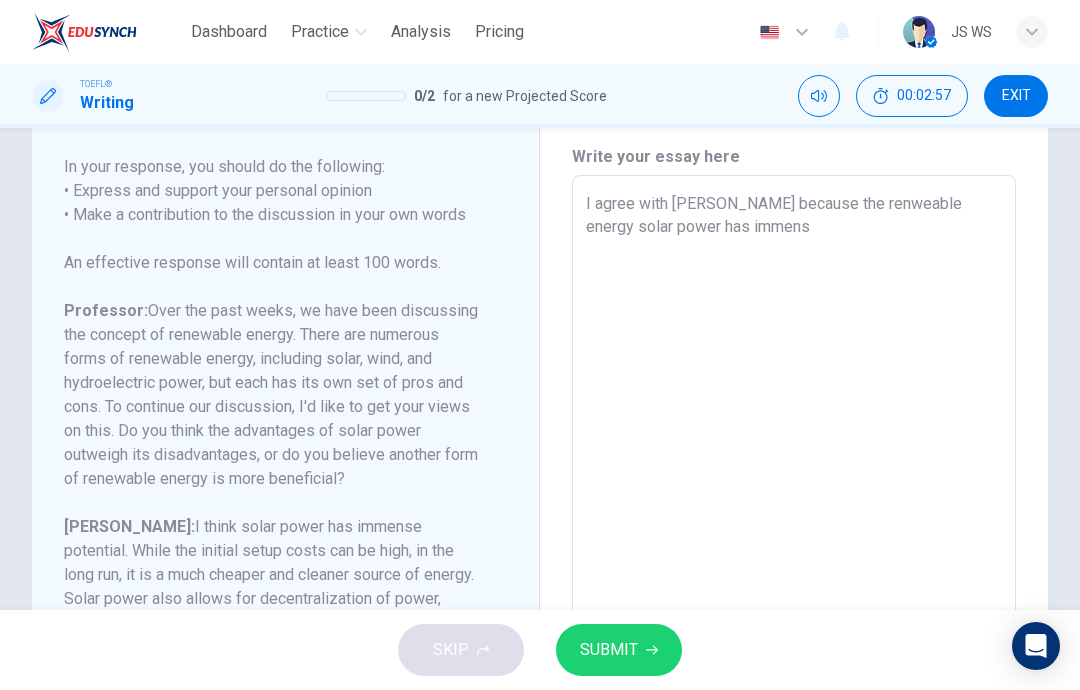 type on "x" 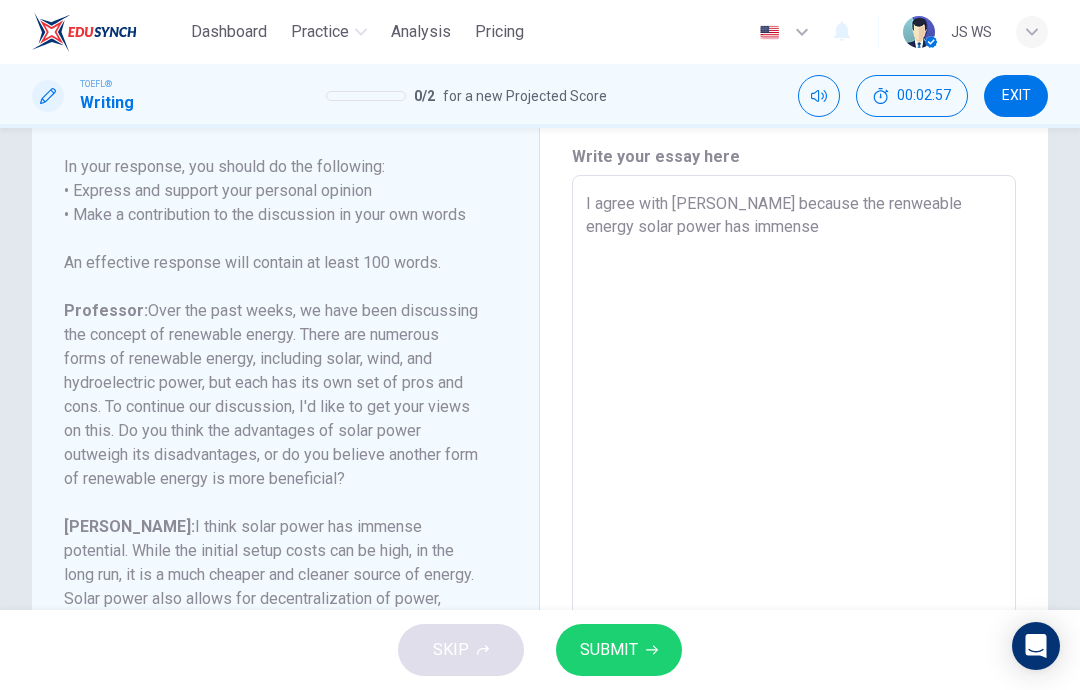 type on "x" 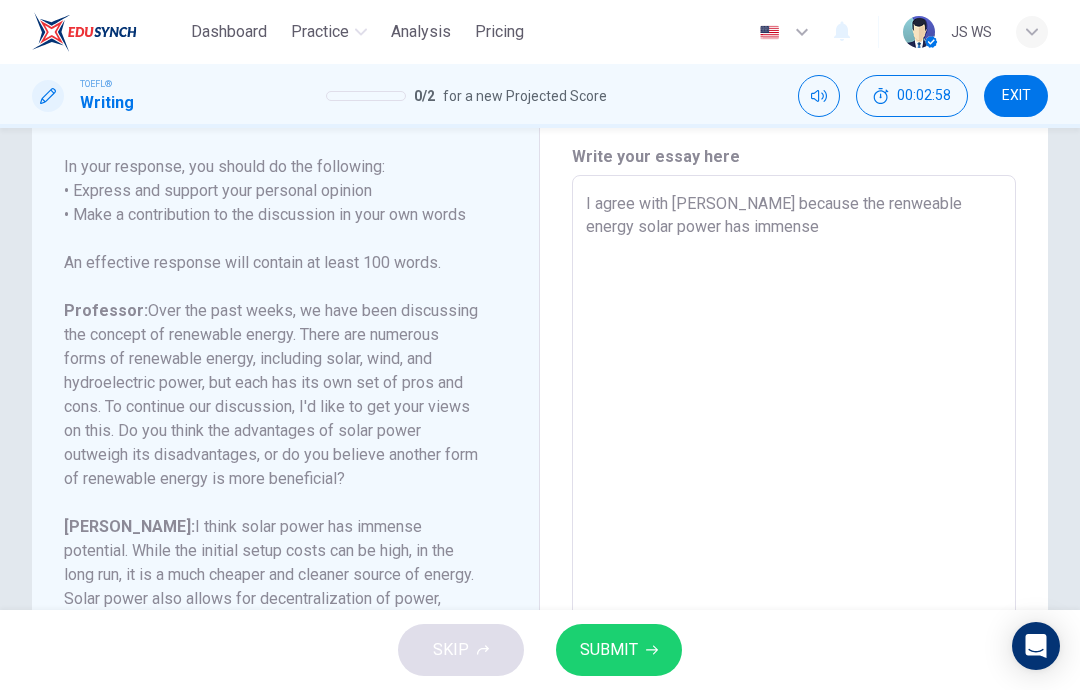 type on "I agree with [PERSON_NAME] because the renweable energy solar power has immense" 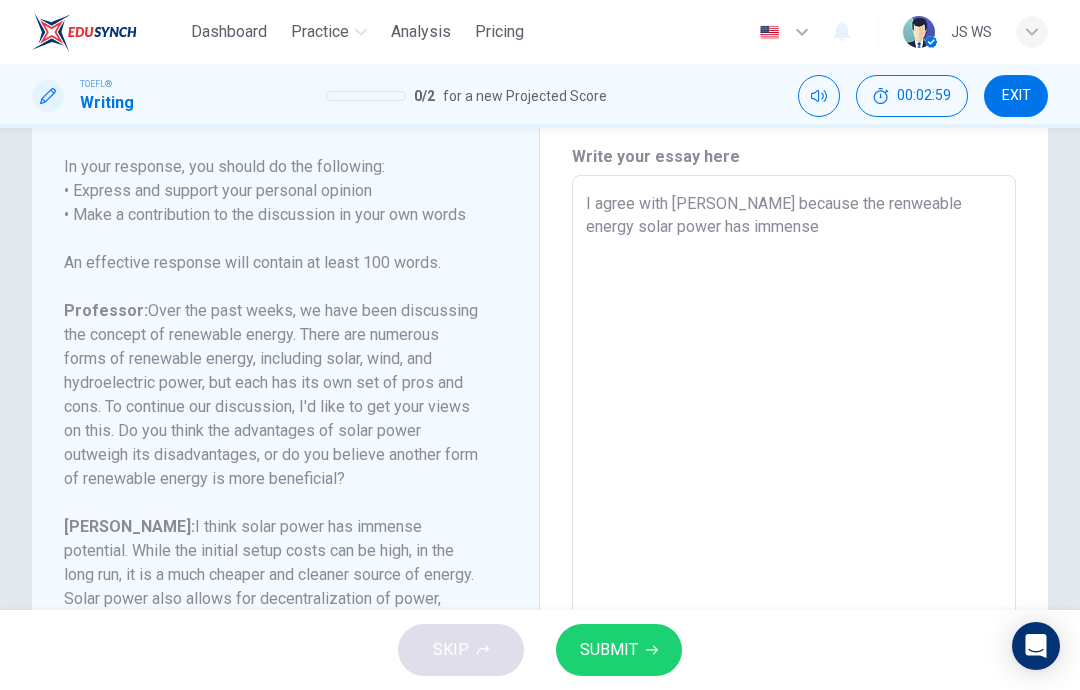 type on "I agree with [PERSON_NAME] because the renweable energy solar power has immense p" 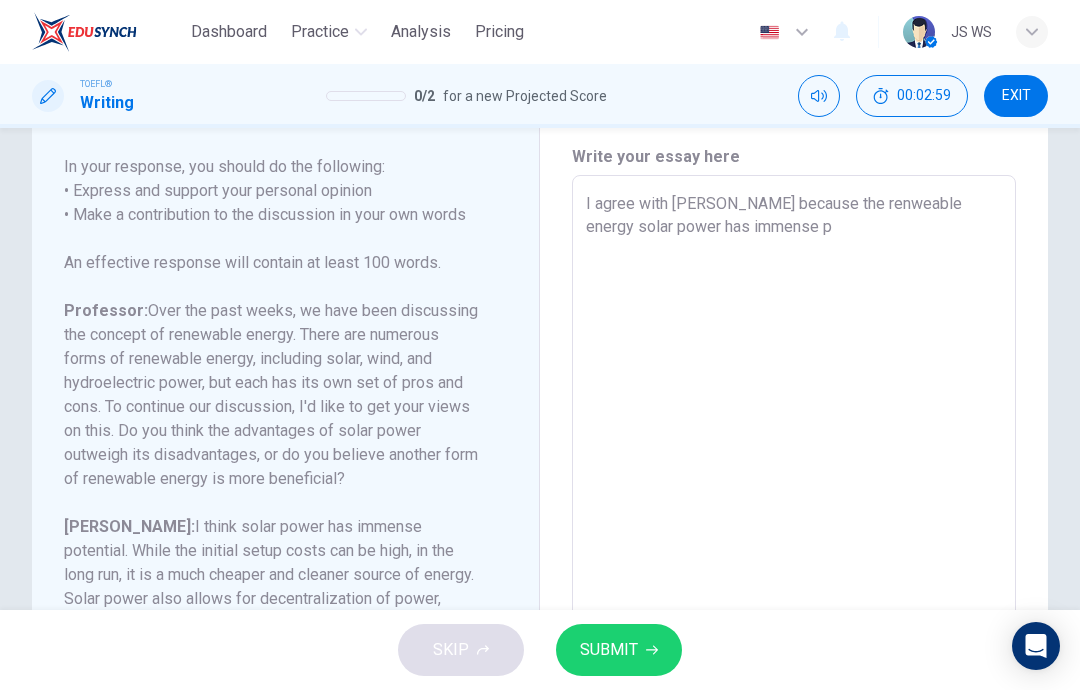 type on "x" 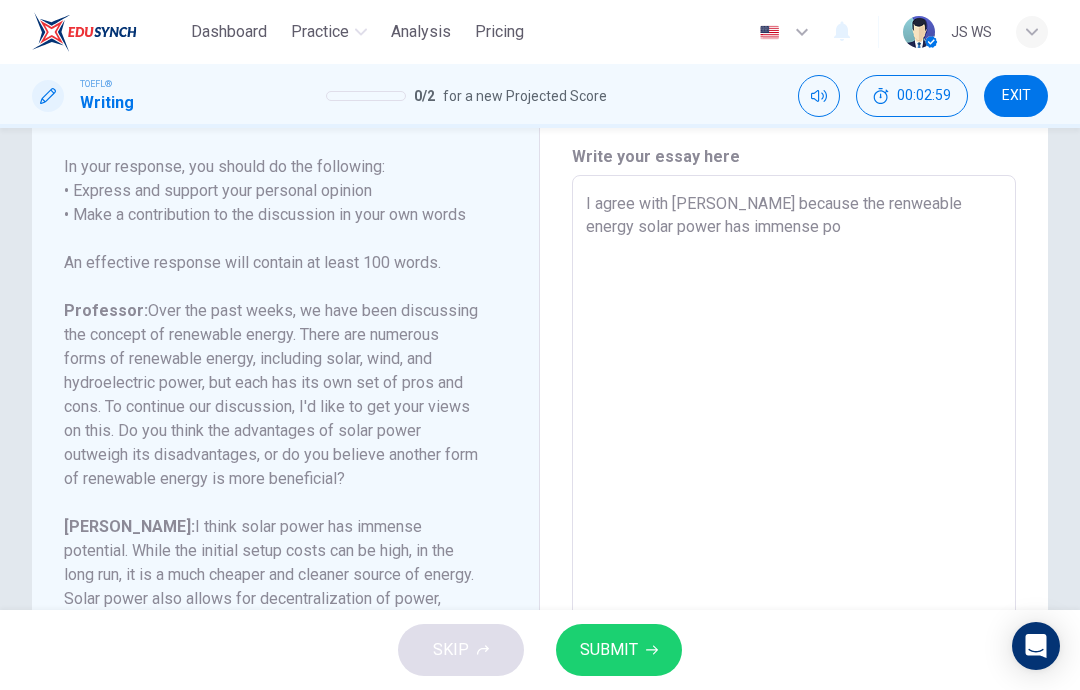 type on "x" 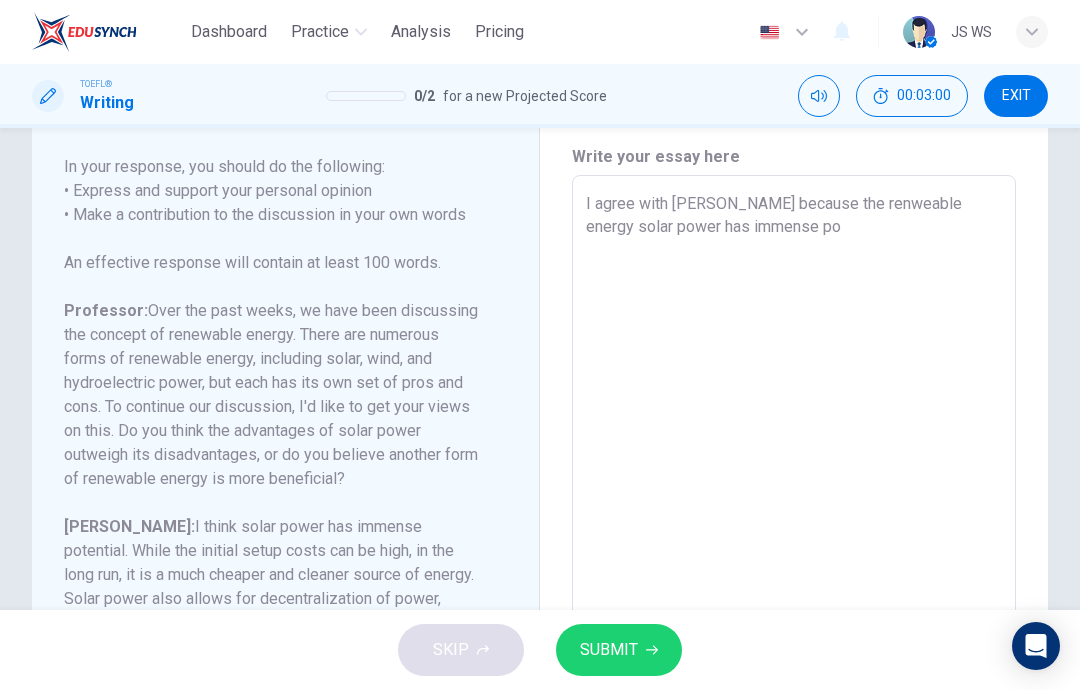 type on "I agree with [PERSON_NAME] because the renweable energy solar power has immense pot" 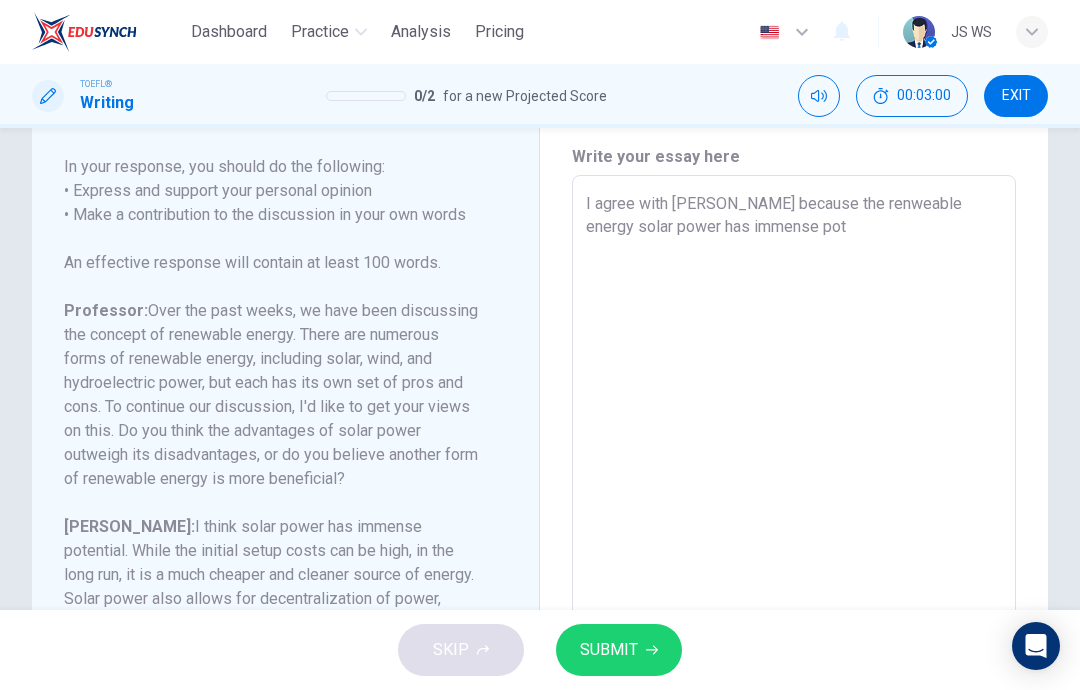 type on "x" 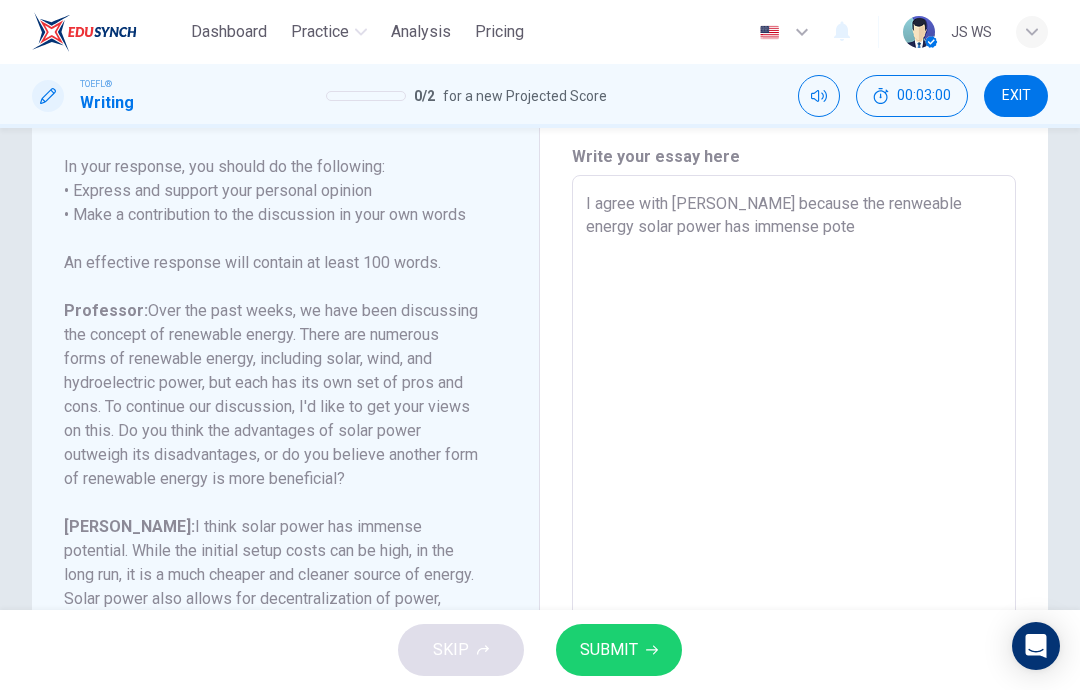 type on "x" 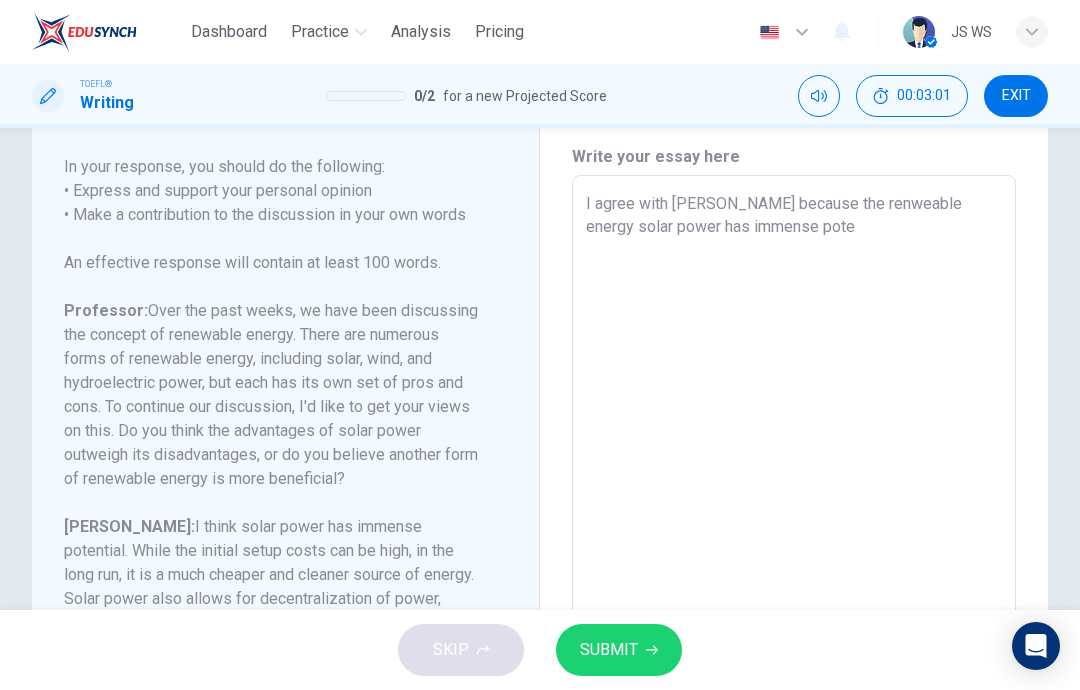 type on "I agree with [PERSON_NAME] because the renweable energy solar power has immense poten" 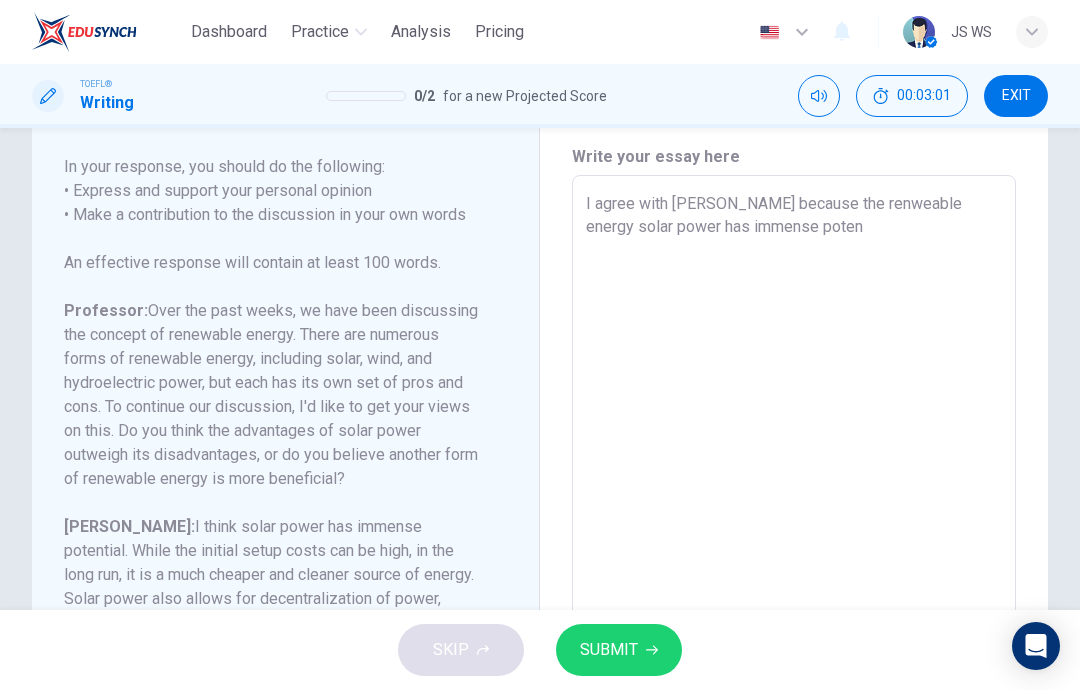 type on "x" 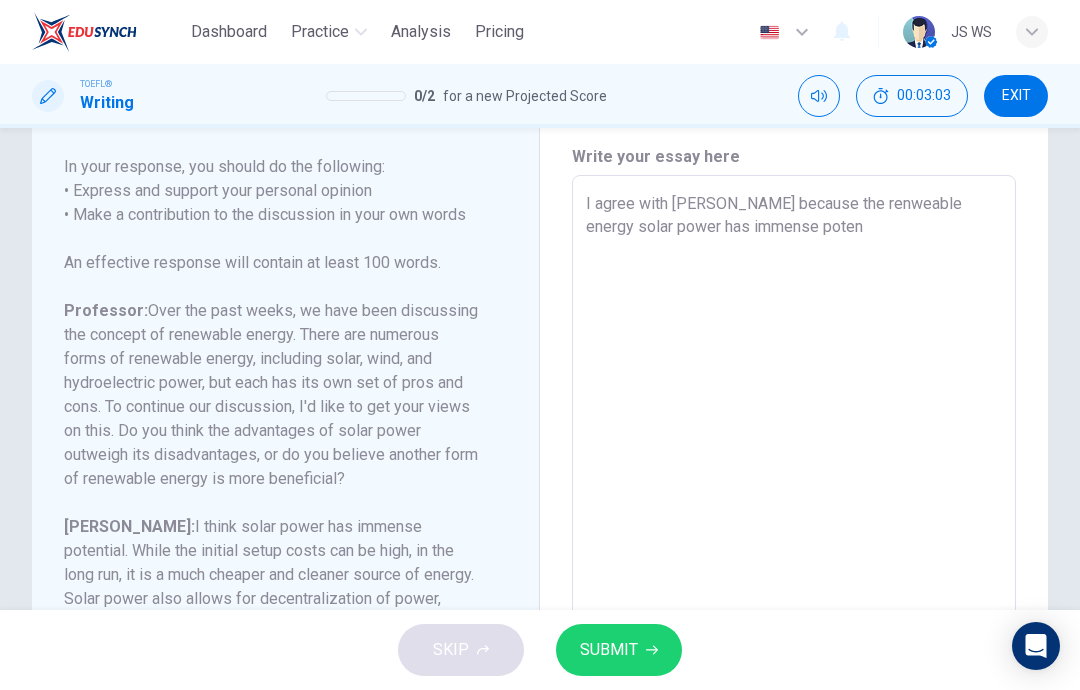 type 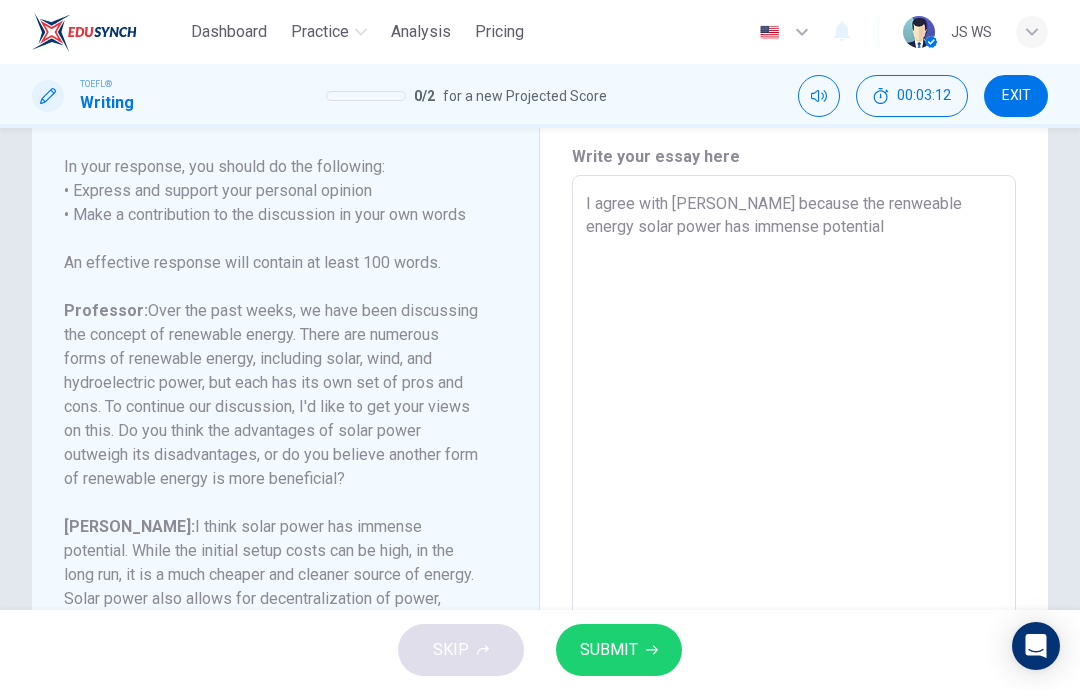 click on "I agree with [PERSON_NAME] because the renweable energy solar power has immense potential" at bounding box center [794, 509] 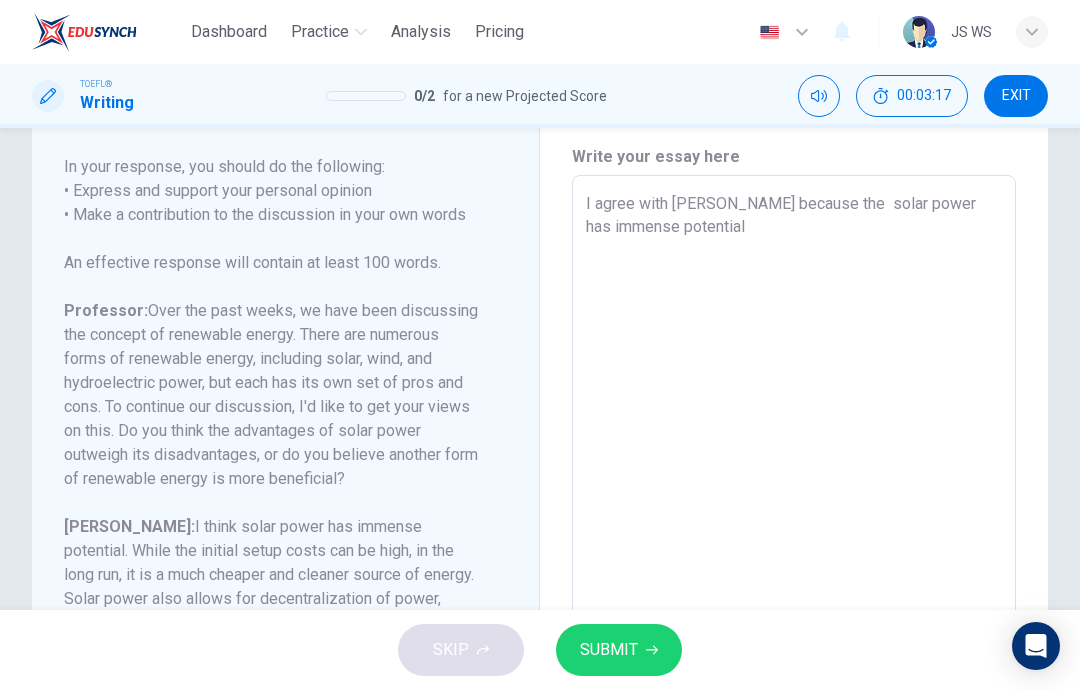 click on "I agree with [PERSON_NAME] because the  solar power has immense potential" at bounding box center [794, 509] 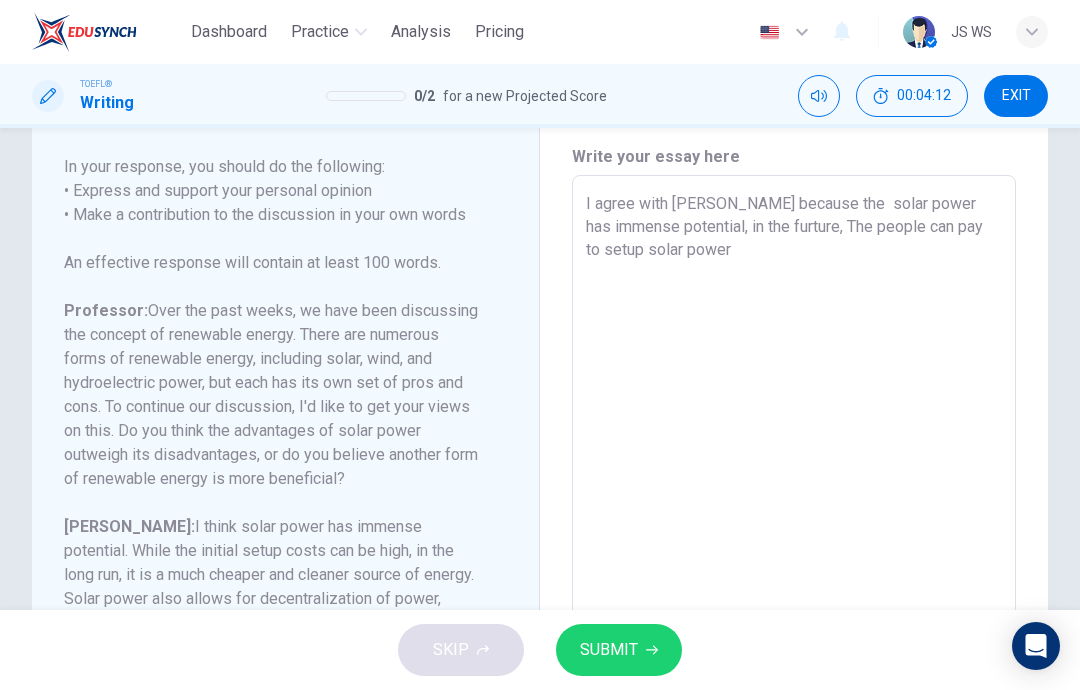 click on "I agree with [PERSON_NAME] because the  solar power has immense potential, in the furture, The people can pay to setup solar power" at bounding box center (794, 509) 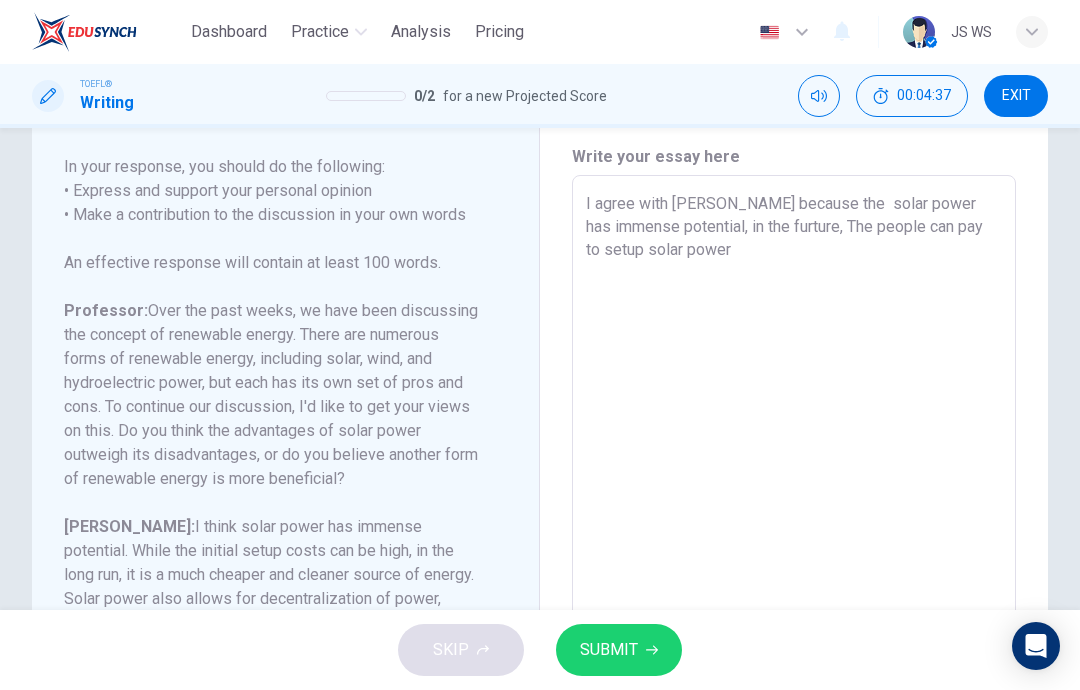 click on "I agree with [PERSON_NAME] because the  solar power has immense potential, in the furture, The people can pay to setup solar power" at bounding box center (794, 509) 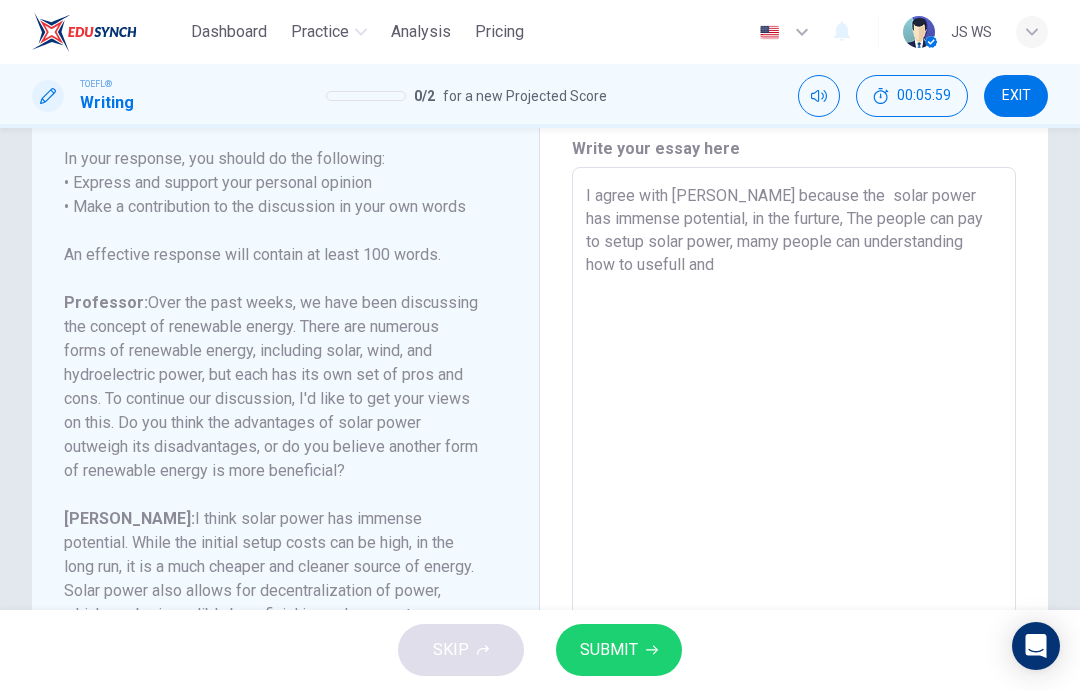 scroll, scrollTop: 72, scrollLeft: 0, axis: vertical 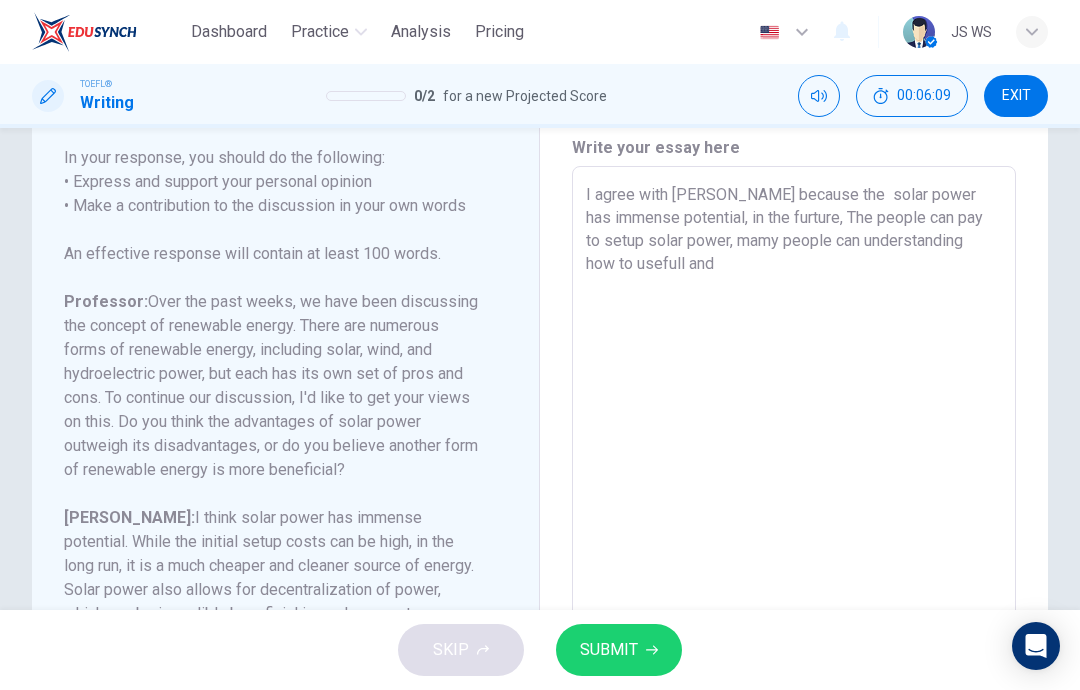 click on "I agree with [PERSON_NAME] because the  solar power has immense potential, in the furture, The people can pay to setup solar power, mamy people can understanding how to usefull and" at bounding box center (794, 500) 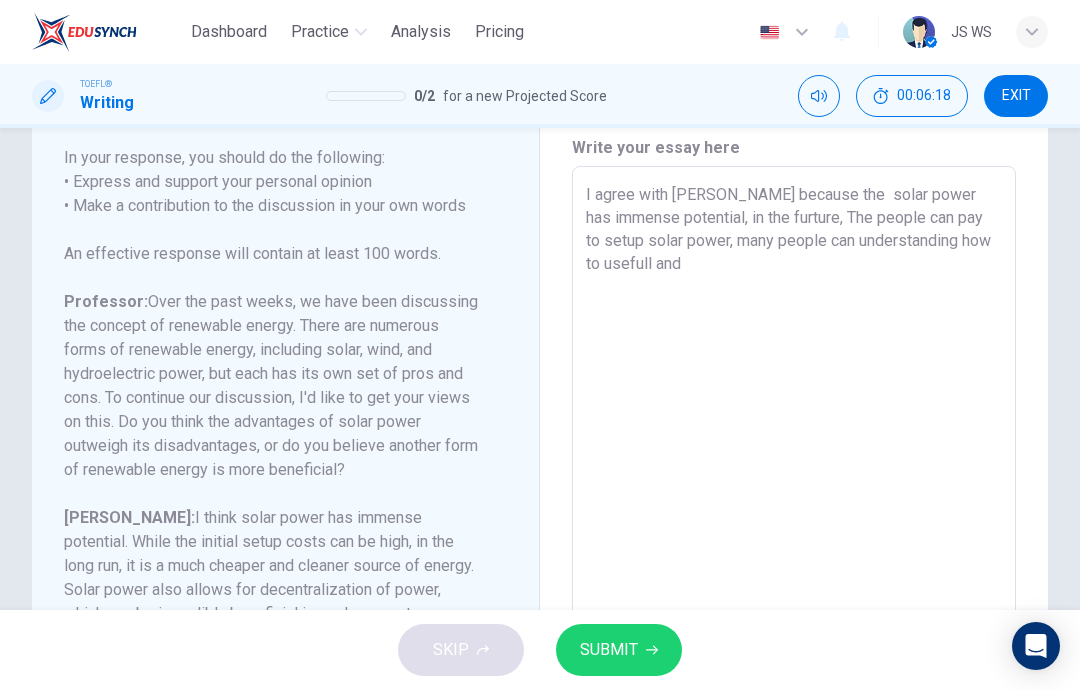 click on "I agree with [PERSON_NAME] because the  solar power has immense potential, in the furture, The people can pay to setup solar power, many people can understanding how to usefull and" at bounding box center (794, 500) 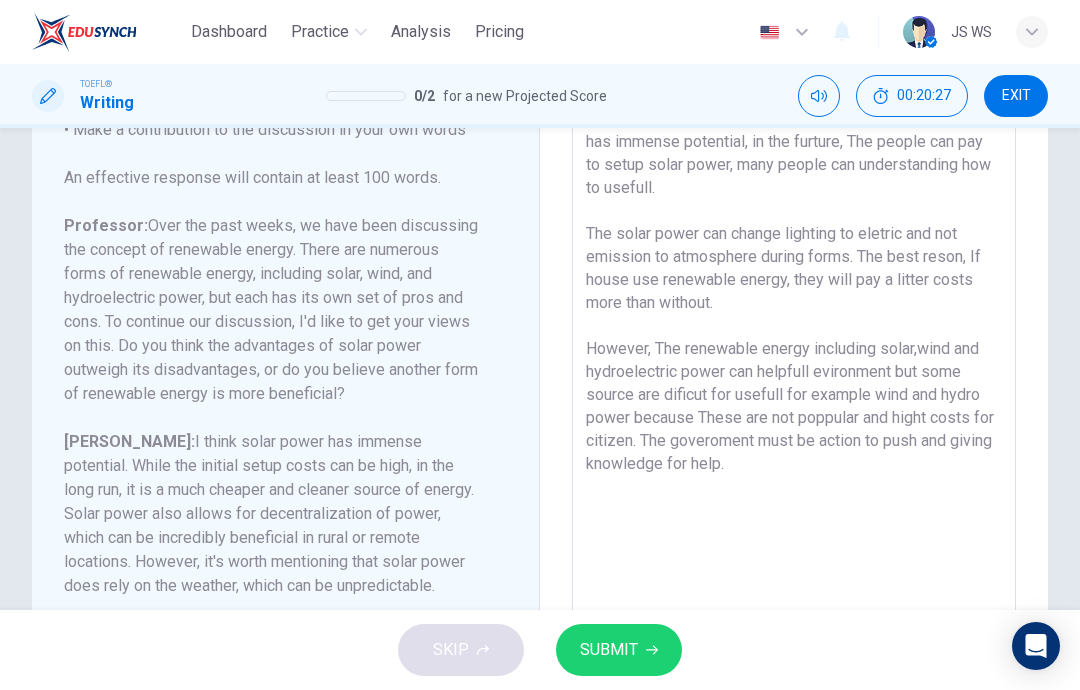 scroll, scrollTop: 149, scrollLeft: 0, axis: vertical 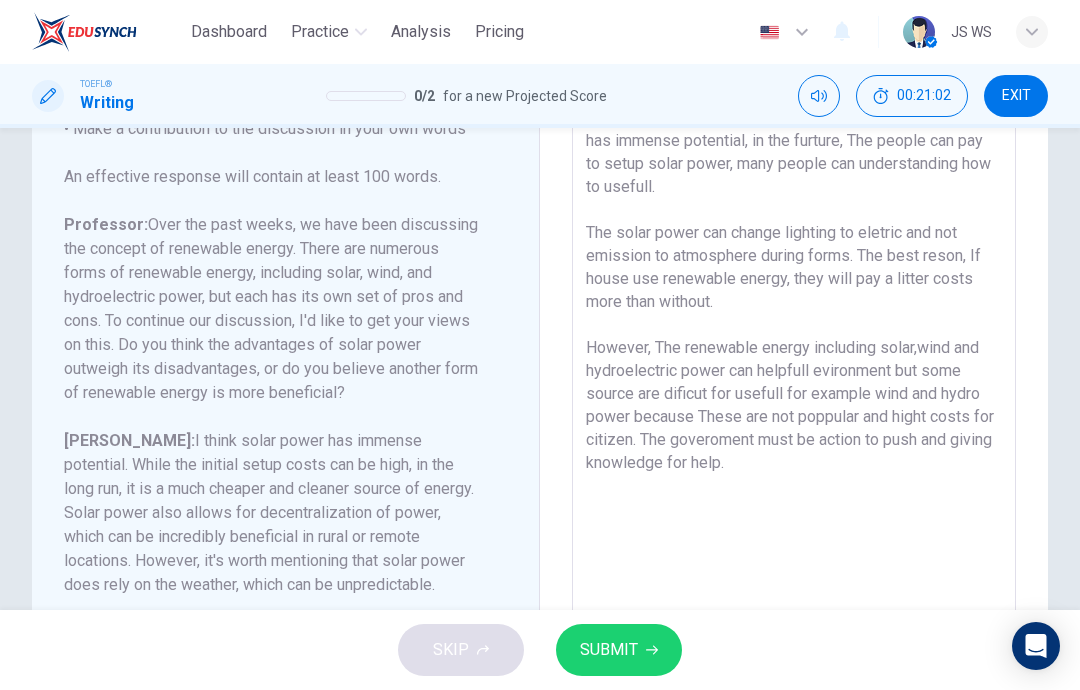 click on "I agree with [PERSON_NAME] because the  solar power has immense potential, in the furture, The people can pay to setup solar power, many people can understanding how to usefull.
The solar power can change lighting to eletric and not emission to atmosphere during forms. The best reson, If house use renewable energy, they will pay a litter costs more than without.
However, The renewable energy including solar,wind and hydroelectric power can helpfull evironment but some source are dificut for usefull for example wind and hydro power because These are not poppular and hight costs for citizen. The goveroment must be action to push and giving knowledge for help." at bounding box center (794, 423) 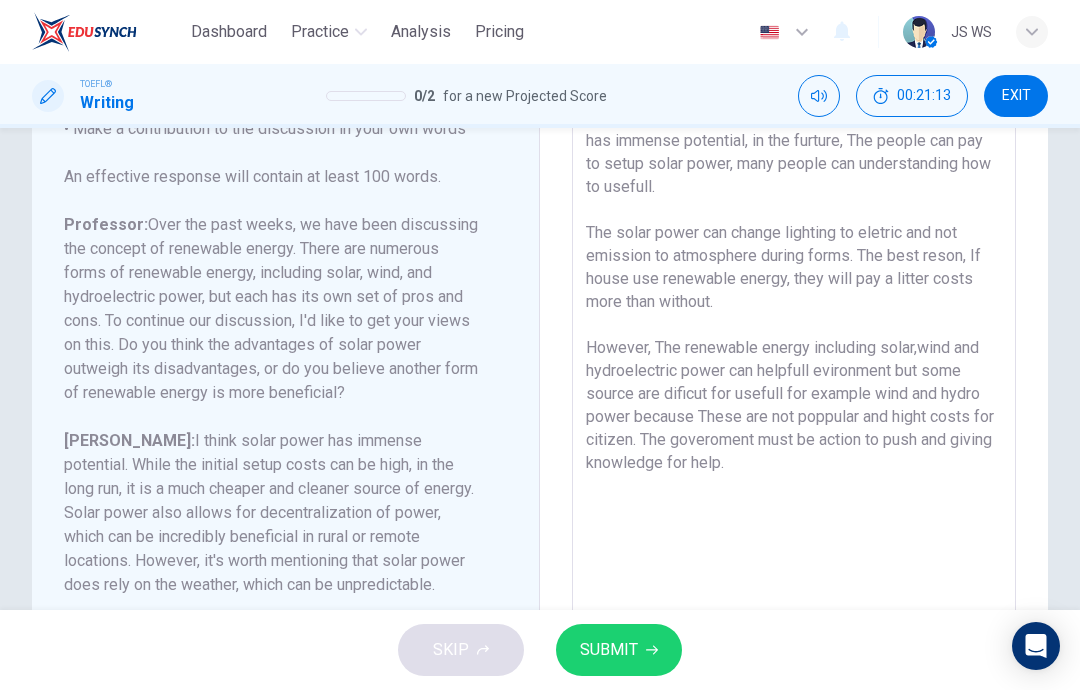 click on "I agree with [PERSON_NAME] because the  solar power has immense potential, in the furture, The people can pay to setup solar power, many people can understanding how to usefull.
The solar power can change lighting to eletric and not emission to atmosphere during forms. The best reson, If house use renewable energy, they will pay a litter costs more than without.
However, The renewable energy including solar,wind and hydroelectric power can helpfull evironment but some source are dificut for usefull for example wind and hydro power because These are not poppular and hight costs for citizen. The goveroment must be action to push and giving knowledge for help." at bounding box center (794, 423) 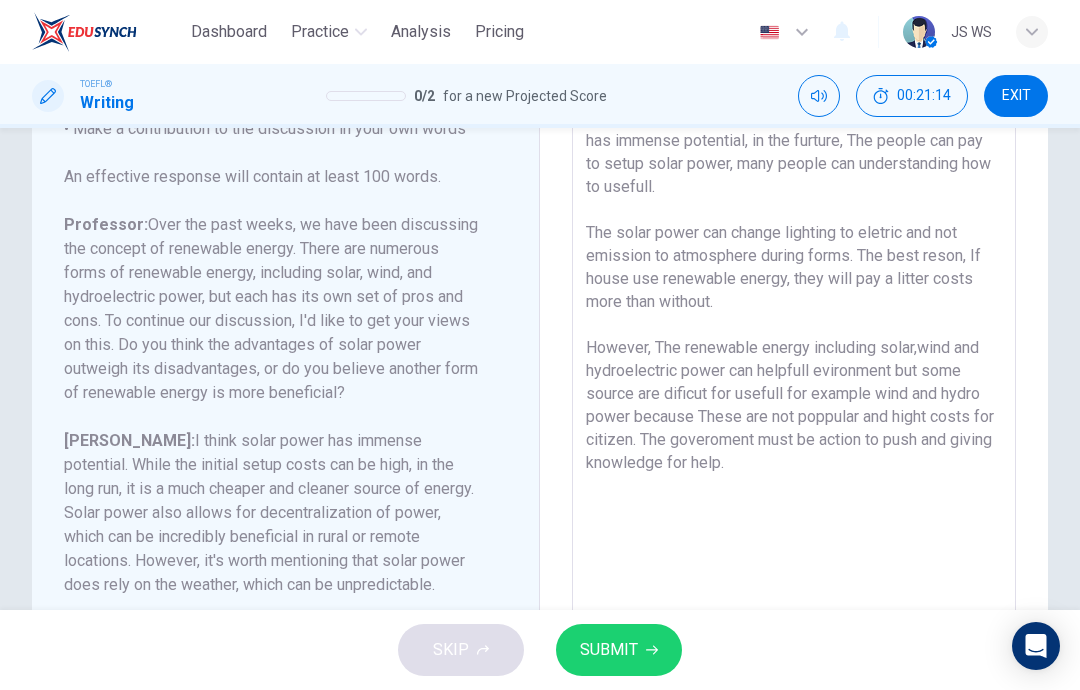 click on "I agree with [PERSON_NAME] because the  solar power has immense potential, in the furture, The people can pay to setup solar power, many people can understanding how to usefull.
The solar power can change lighting to eletric and not emission to atmosphere during forms. The best reson, If house use renewable energy, they will pay a litter costs more than without.
However, The renewable energy including solar,wind and hydroelectric power can helpfull evironment but some source are dificut for usefull for example wind and hydro power because These are not poppular and hight costs for citizen. The goveroment must be action to push and giving knowledge for help." at bounding box center [794, 423] 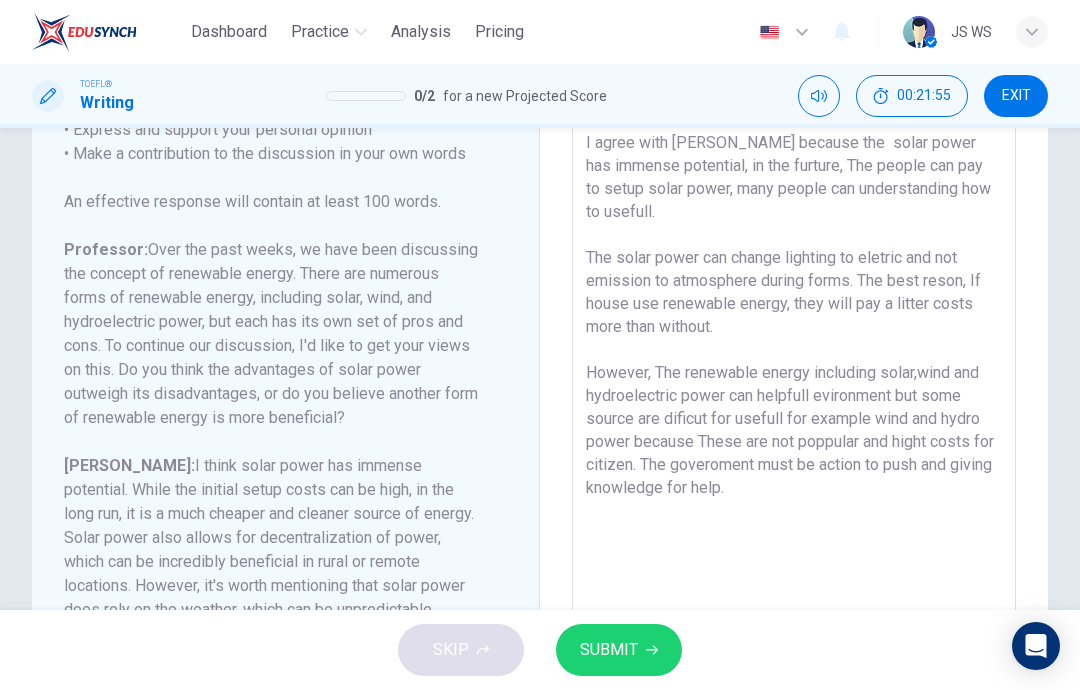 scroll, scrollTop: 142, scrollLeft: 0, axis: vertical 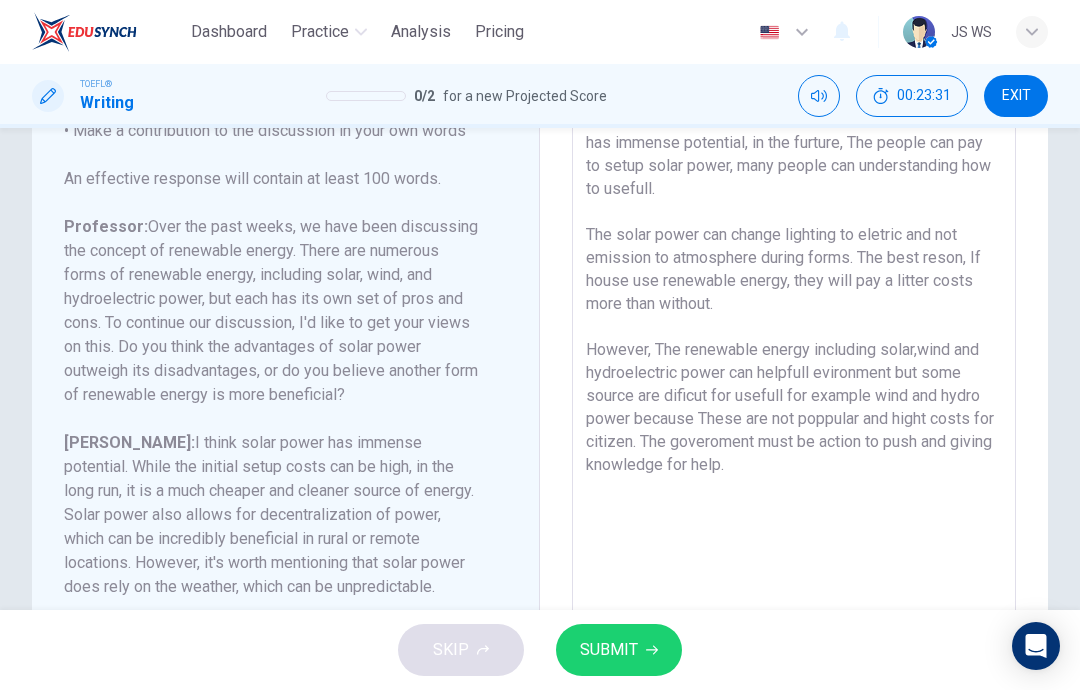 click on "I agree with [PERSON_NAME] because the  solar power has immense potential, in the furture, The people can pay to setup solar power, many people can understanding how to usefull.
The solar power can change lighting to eletric and not emission to atmosphere during forms. The best reson, If house use renewable energy, they will pay a litter costs more than without.
However, The renewable energy including solar,wind and hydroelectric power can helpfull evironment but some source are dificut for usefull for example wind and hydro power because These are not poppular and hight costs for citizen. The goveroment must be action to push and giving knowledge for help." at bounding box center (794, 425) 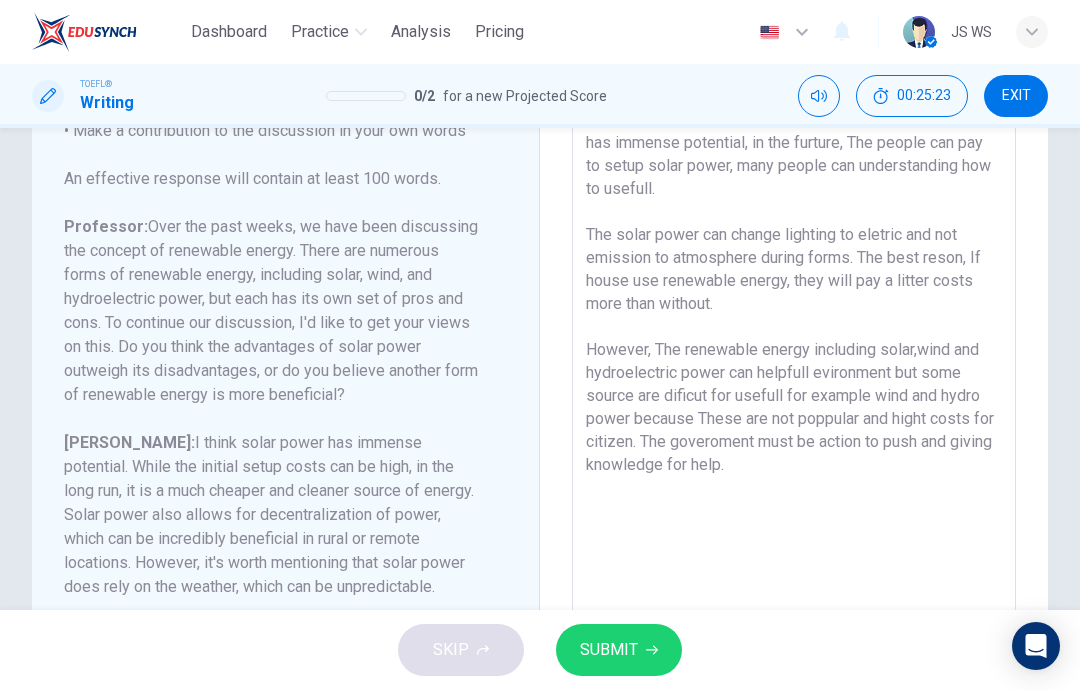 click on "I agree with [PERSON_NAME] because the  solar power has immense potential, in the furture, The people can pay to setup solar power, many people can understanding how to usefull.
The solar power can change lighting to eletric and not emission to atmosphere during forms. The best reson, If house use renewable energy, they will pay a litter costs more than without.
However, The renewable energy including solar,wind and hydroelectric power can helpfull evironment but some source are dificut for usefull for example wind and hydro power because These are not poppular and hight costs for citizen. The goveroment must be action to push and giving knowledge for help." at bounding box center (794, 425) 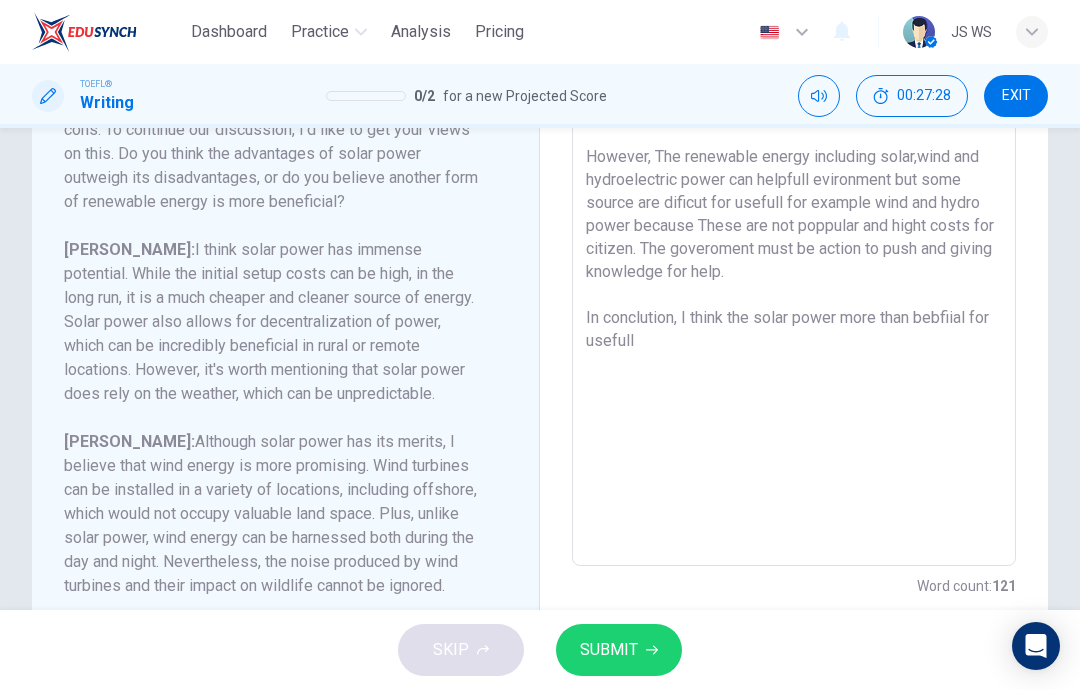 scroll, scrollTop: 339, scrollLeft: 0, axis: vertical 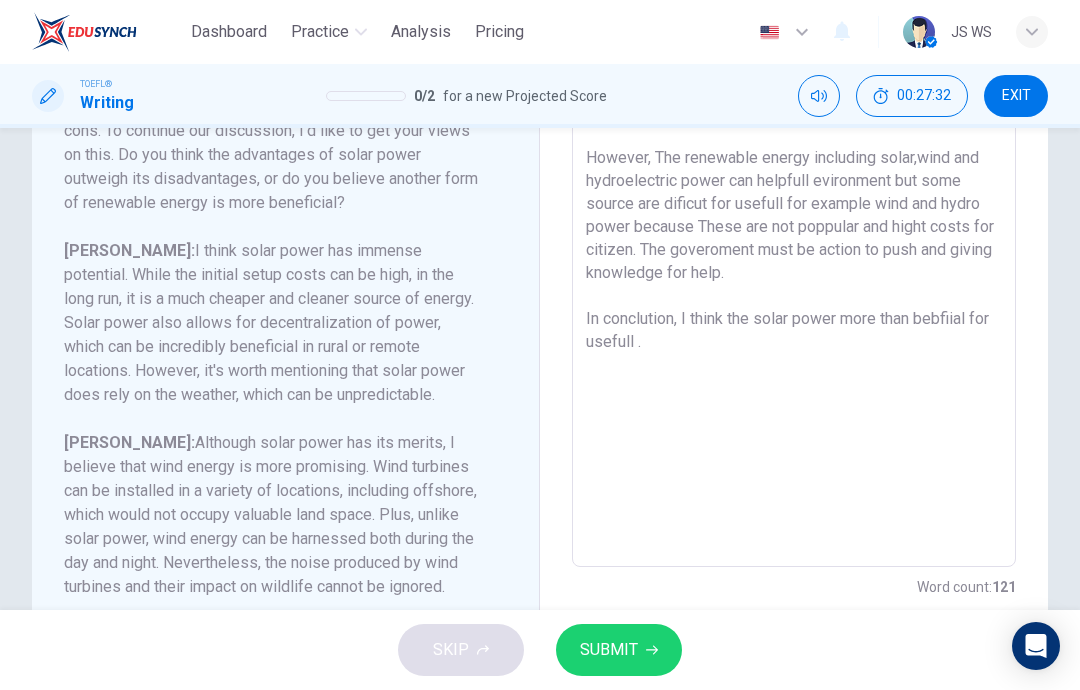 click on "I agree with [PERSON_NAME] because the  solar power has immense potential, in the furture, The people can pay to setup solar power, many people can understanding how to usefull.
The solar power can change lighting to eletric and not emission to atmosphere during forms. The best reson, If house use renewable energy, they will pay a litter costs more than without.
However, The renewable energy including solar,wind and hydroelectric power can helpfull evironment but some source are dificut for usefull for example wind and hydro power because These are not poppular and hight costs for citizen. The goveroment must be action to push and giving knowledge for help.
In conclution, I think the solar power more than bebfiial for usefull ." at bounding box center [794, 233] 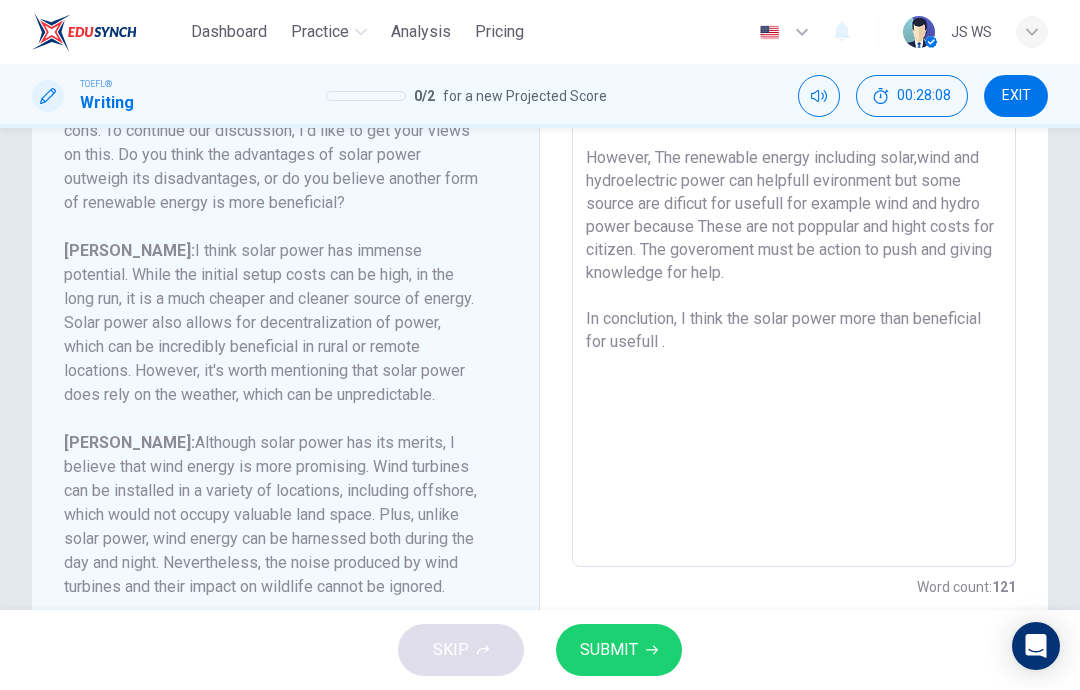 click on "EXIT" at bounding box center [1016, 96] 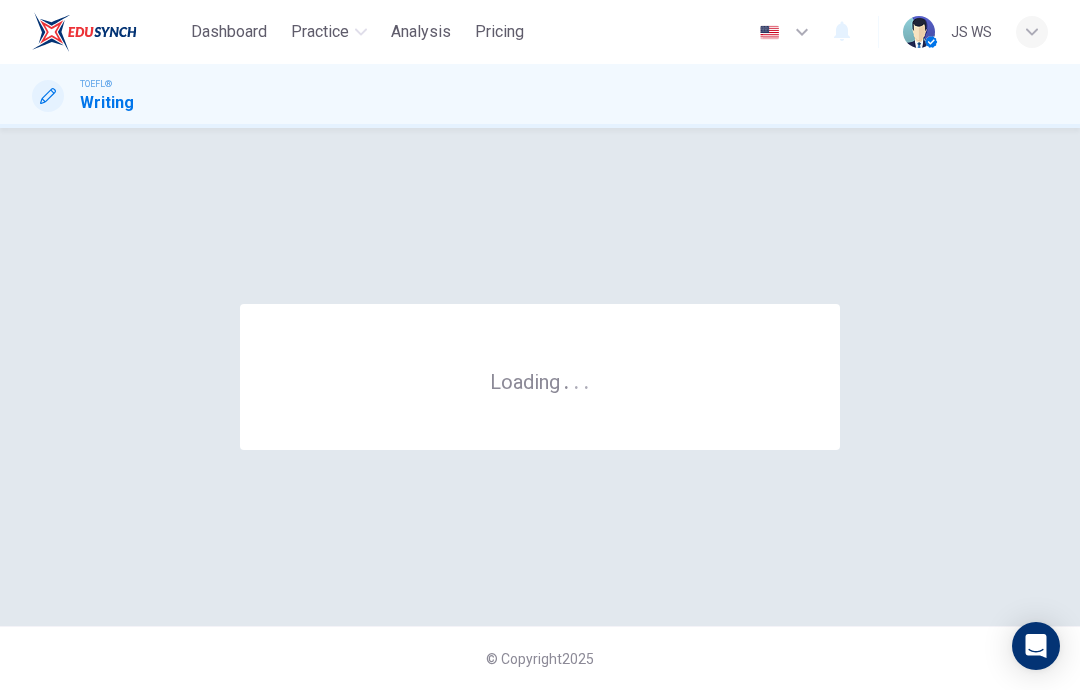 scroll, scrollTop: 0, scrollLeft: 0, axis: both 